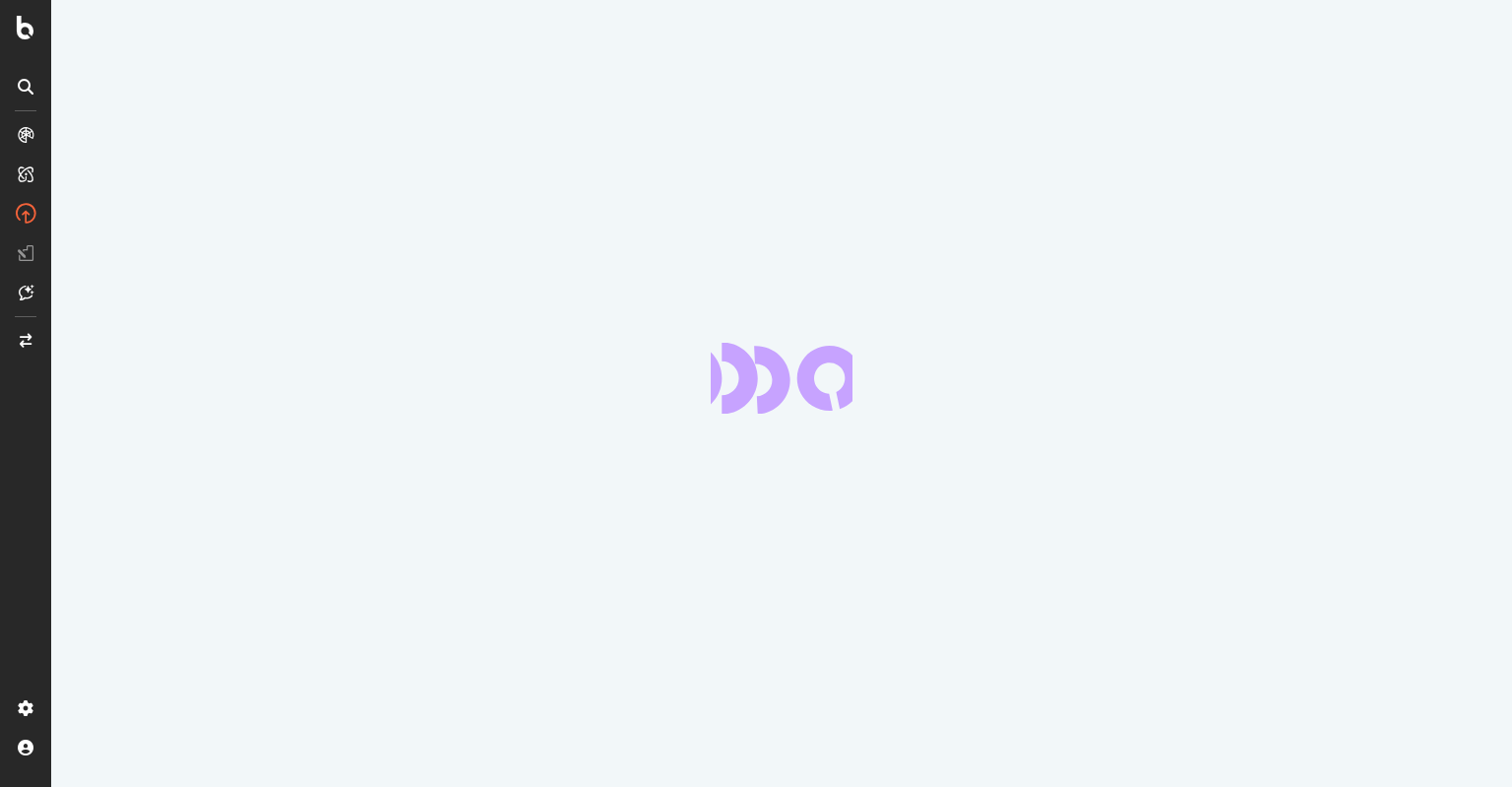 scroll, scrollTop: 0, scrollLeft: 0, axis: both 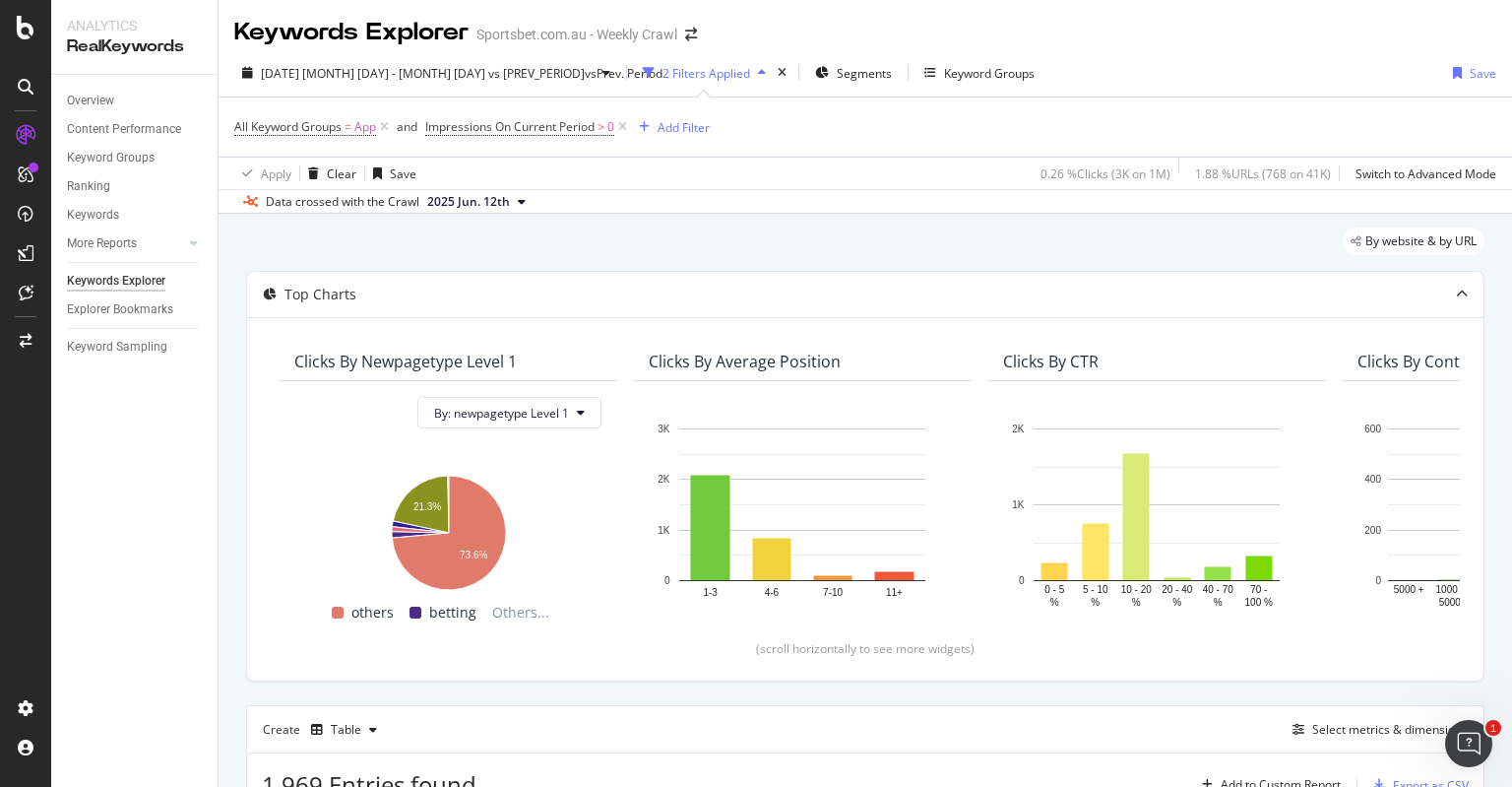 click on "By website & by URL" at bounding box center [865, 249] 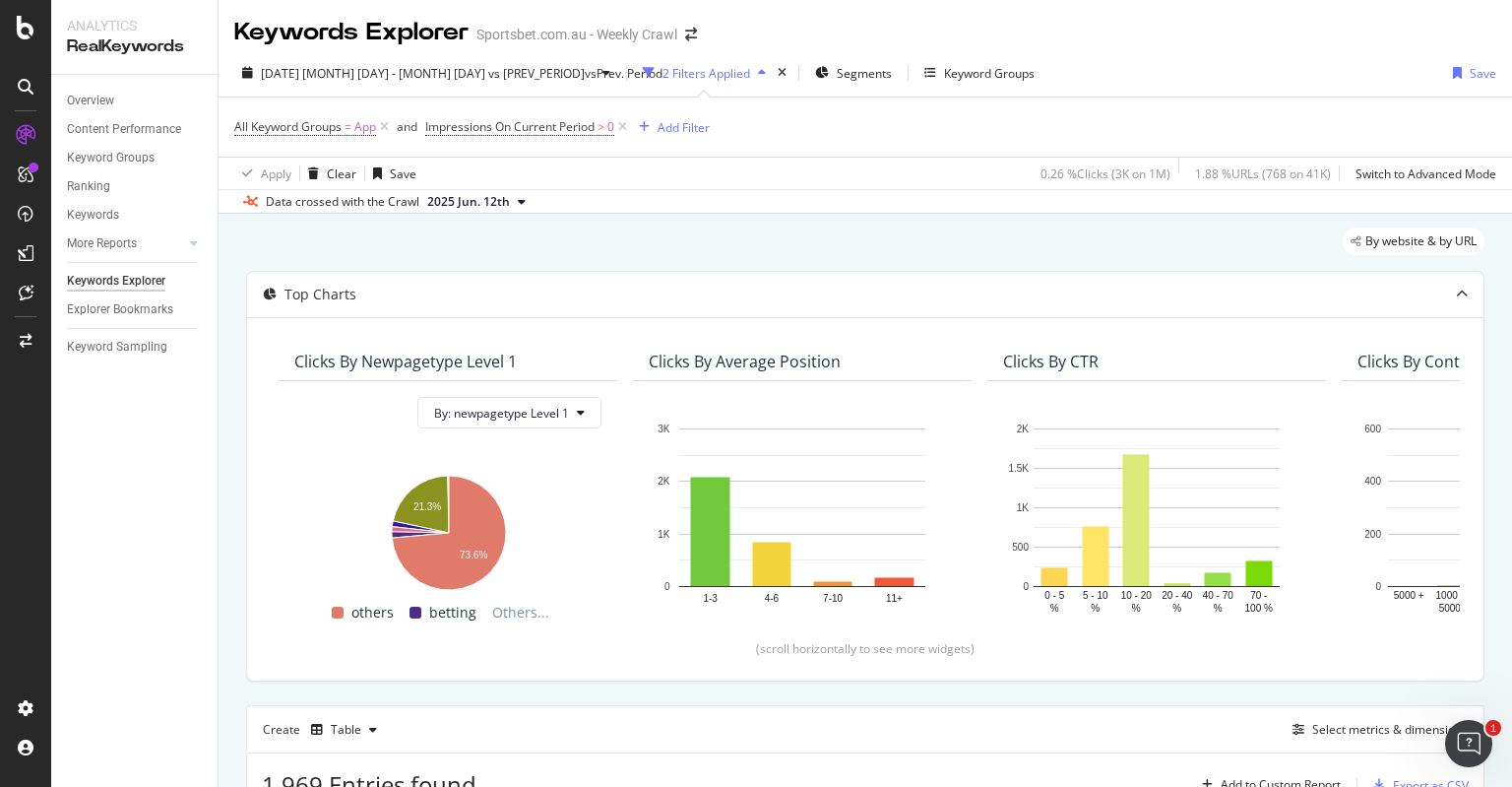 click on "All Keyword Groups   =     App and Impressions On Current Period   >     0 Add Filter" at bounding box center (865, 127) 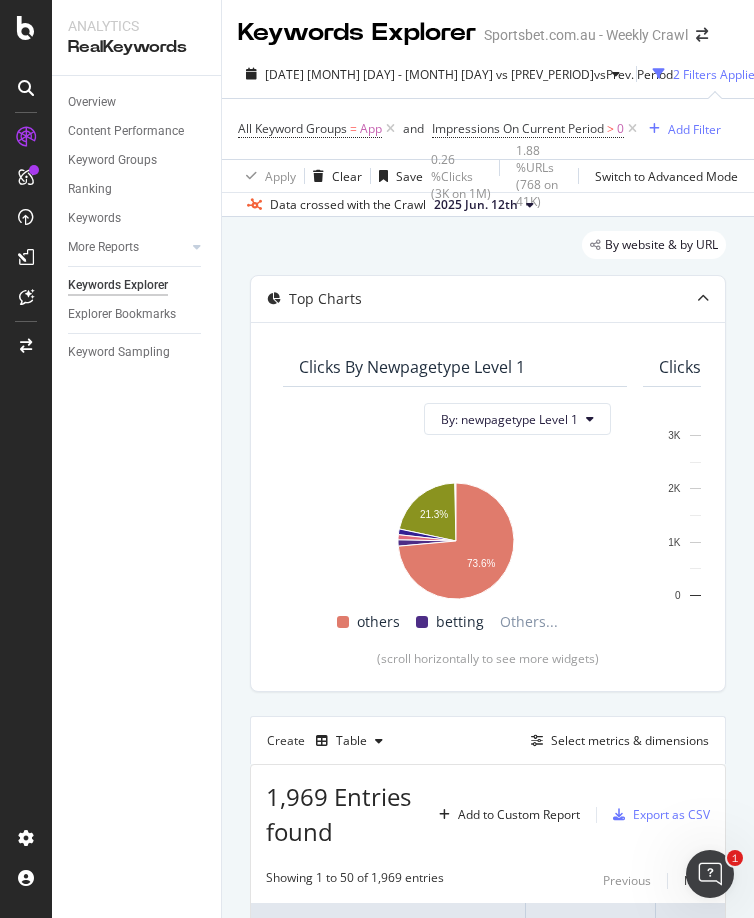 click on "Overview Content Performance Keyword Groups Ranking Keywords More Reports Countries Devices Content Structure Keywords Explorer Explorer Bookmarks Keyword Sampling" at bounding box center [136, 497] 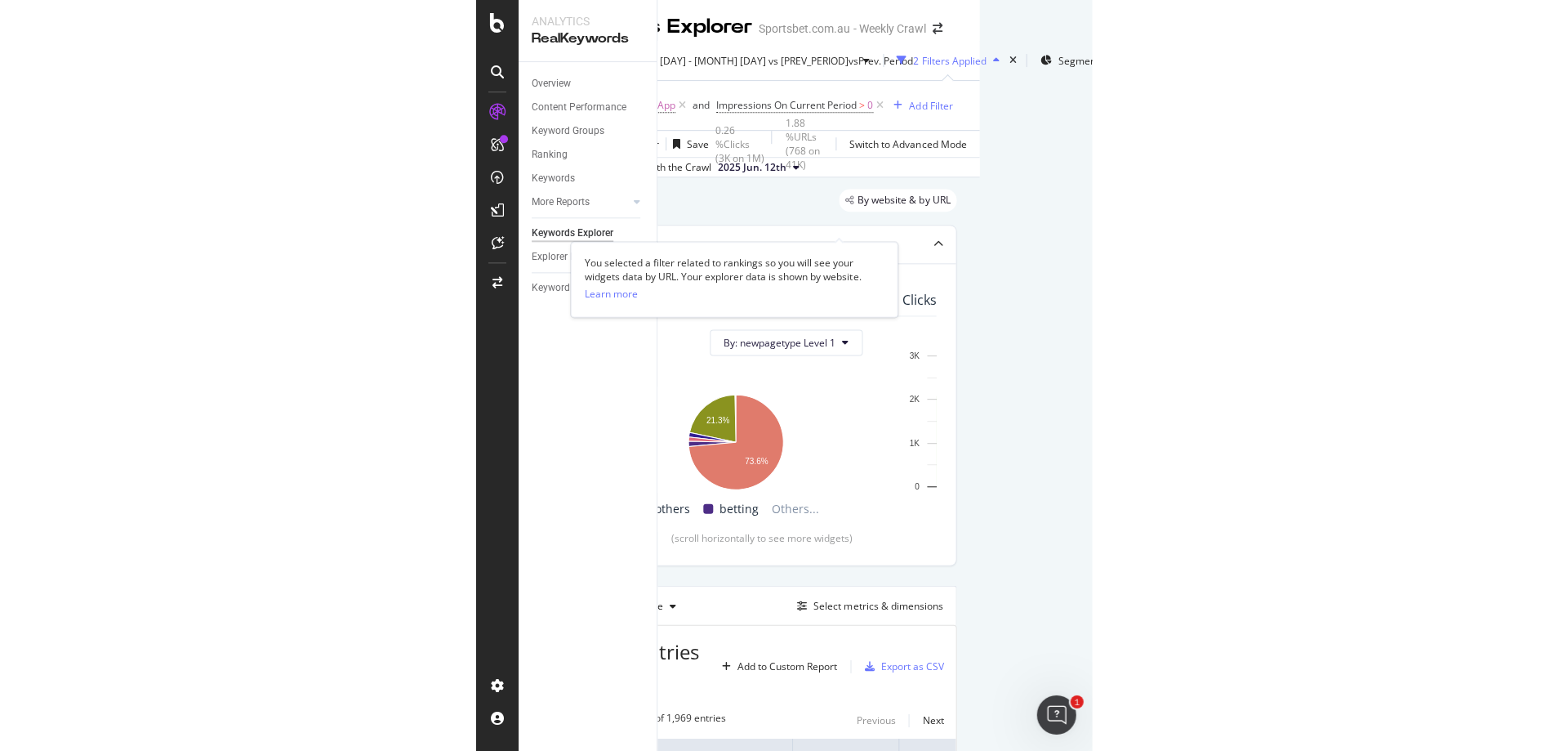 scroll, scrollTop: 0, scrollLeft: 0, axis: both 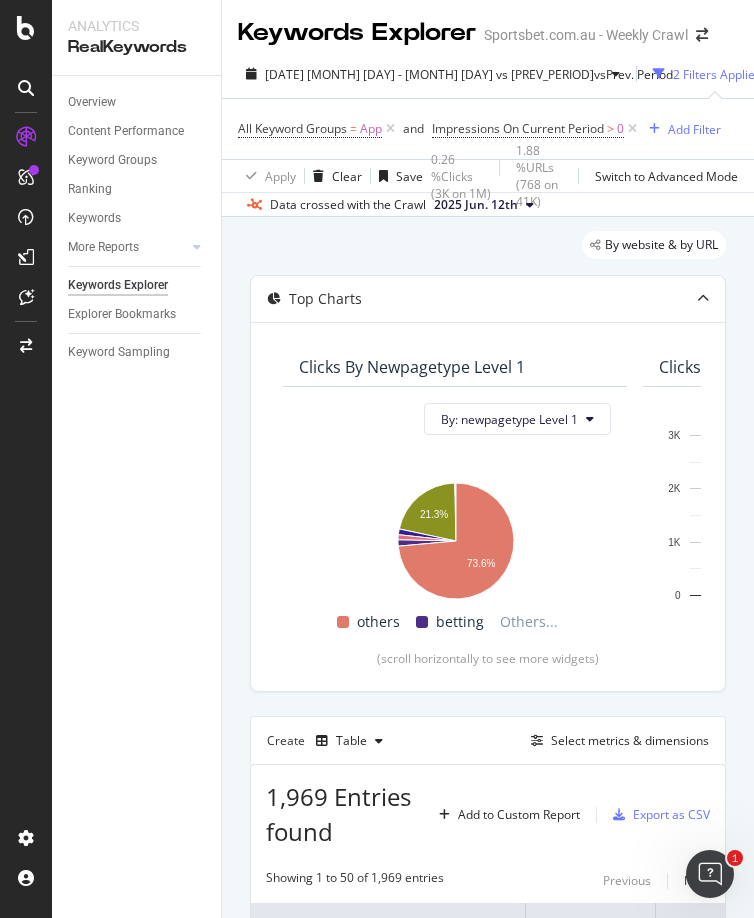 drag, startPoint x: 510, startPoint y: 260, endPoint x: 326, endPoint y: 253, distance: 184.1331 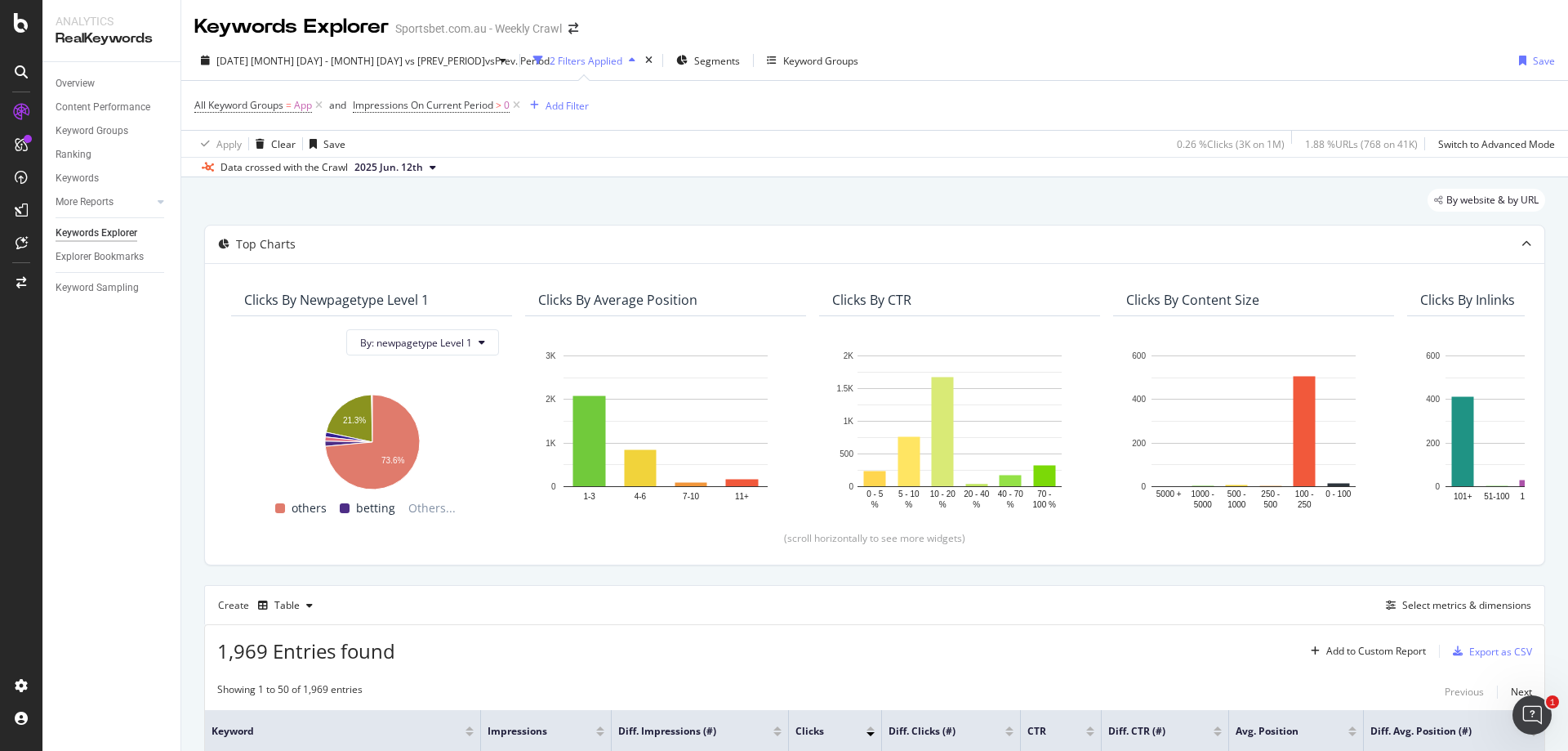 drag, startPoint x: 299, startPoint y: 194, endPoint x: 239, endPoint y: 170, distance: 64.62198 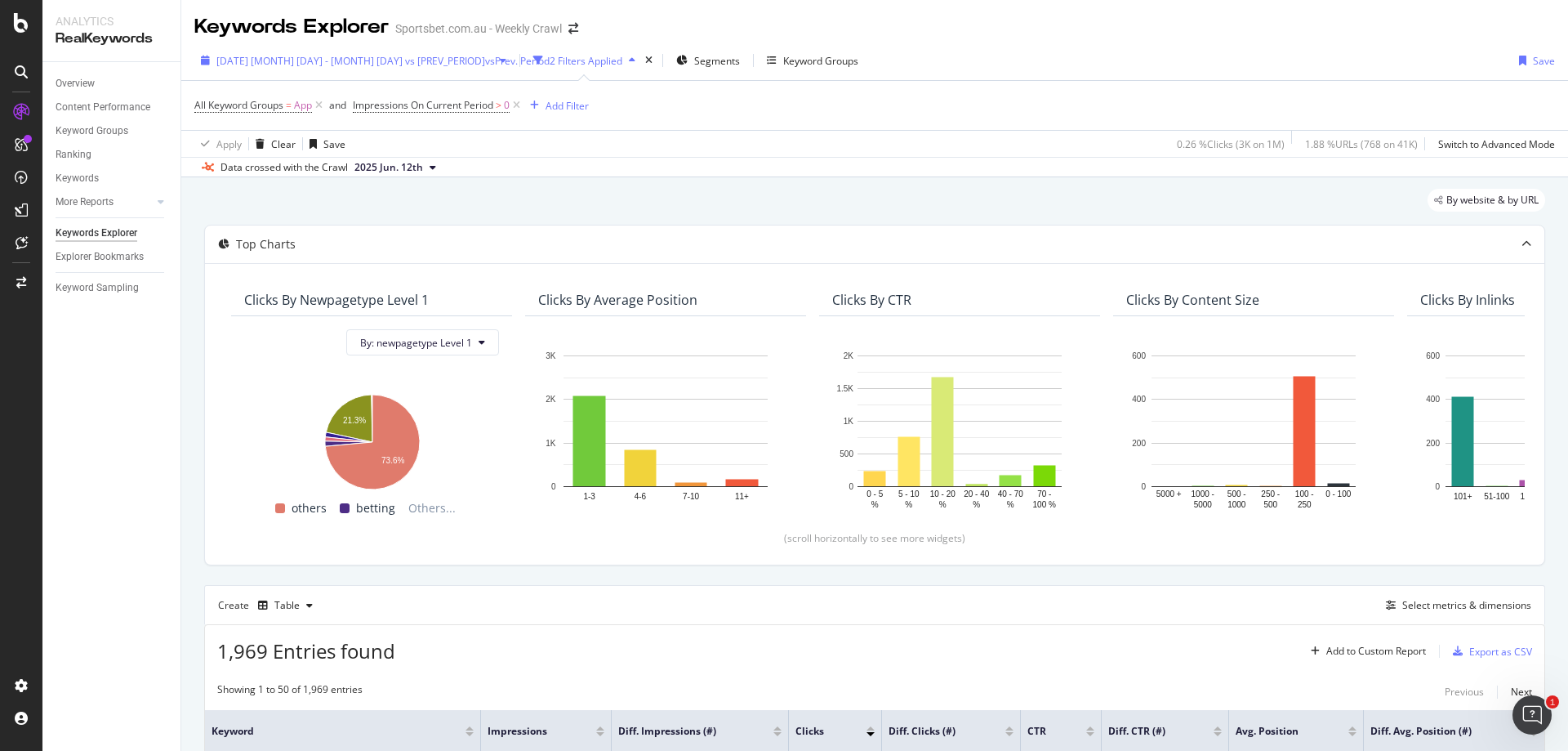 drag, startPoint x: 199, startPoint y: 2, endPoint x: 289, endPoint y: 62, distance: 108.16654 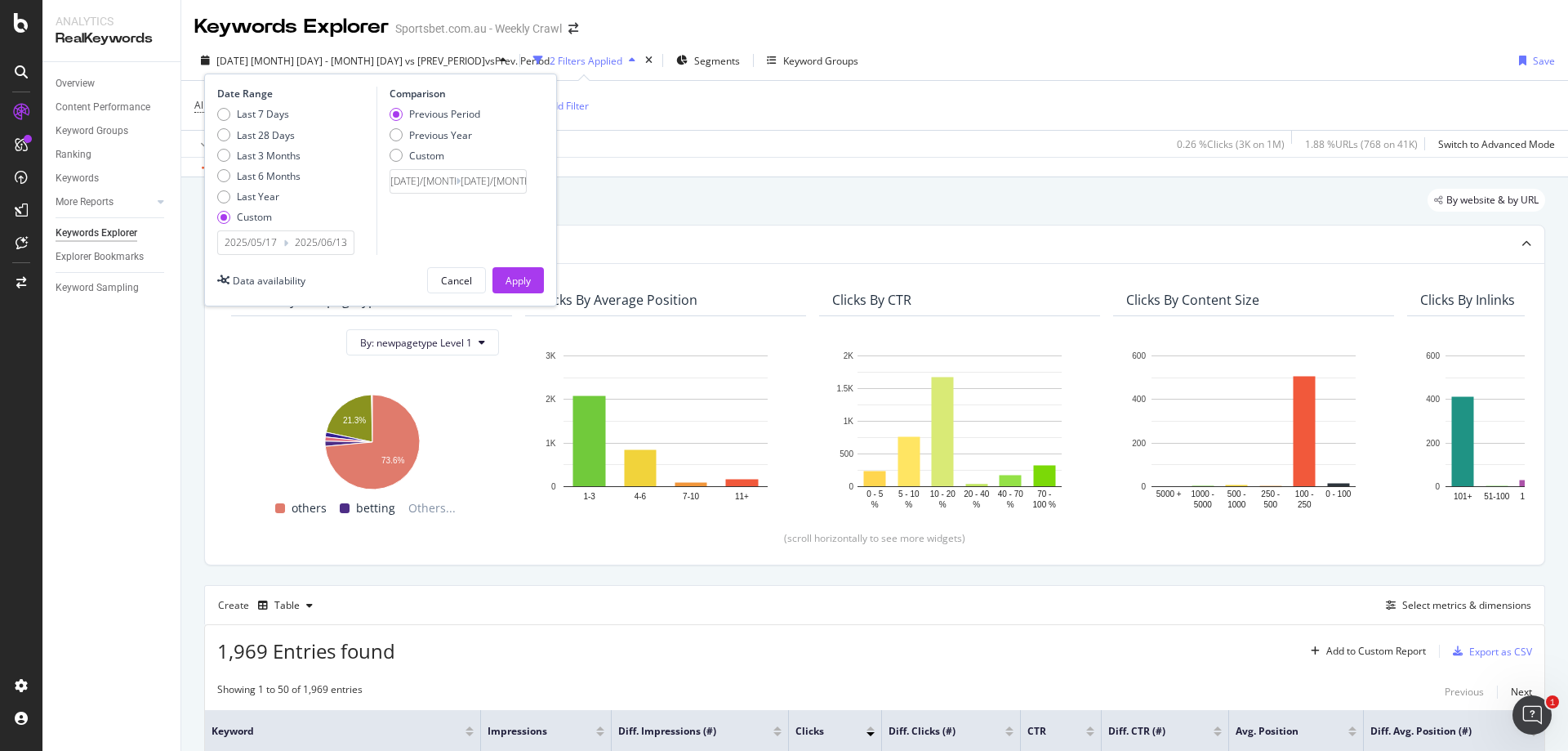 click on "Date Range Last 7 Days Last 28 Days Last 3 Months Last 6 Months Last Year Custom 2025/05/17 Navigate forward to interact with the calendar and select a date. Press the question mark key to get the keyboard shortcuts for changing dates. 2025/06/13 Navigate backward to interact with the calendar and select a date. Press the question mark key to get the keyboard shortcuts for changing dates. Comparison Previous Period Previous Year Custom 2025/04/19 Navigate forward to interact with the calendar and select a date. Press the question mark key to get the keyboard shortcuts for changing dates. 2025/05/16 Navigate backward to interact with the calendar and select a date. Press the question mark key to get the keyboard shortcuts for changing dates. Data availability Cancel Apply" at bounding box center [381, 190] 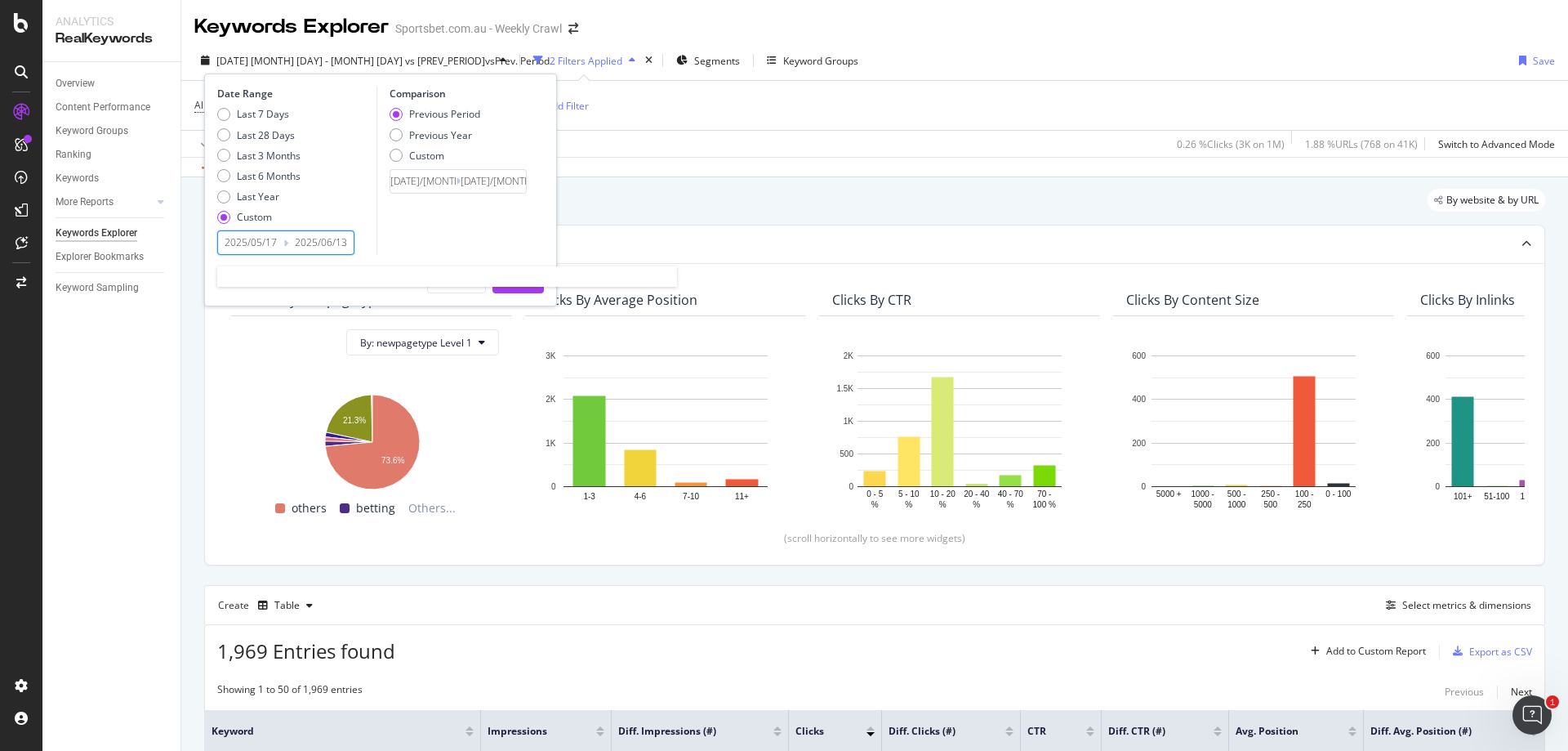 click on "2025/05/17" at bounding box center [251, 243] 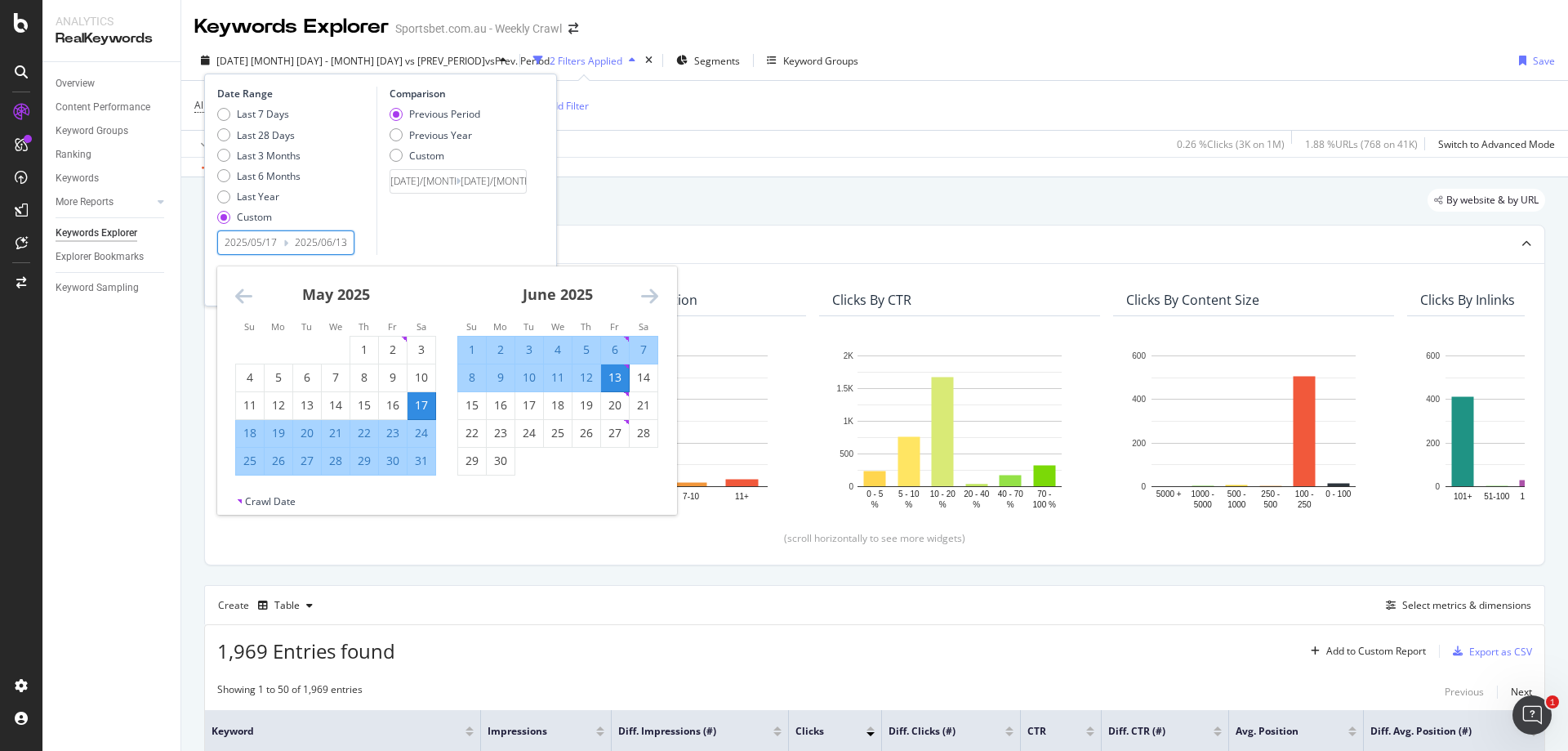 click at bounding box center (649, 296) 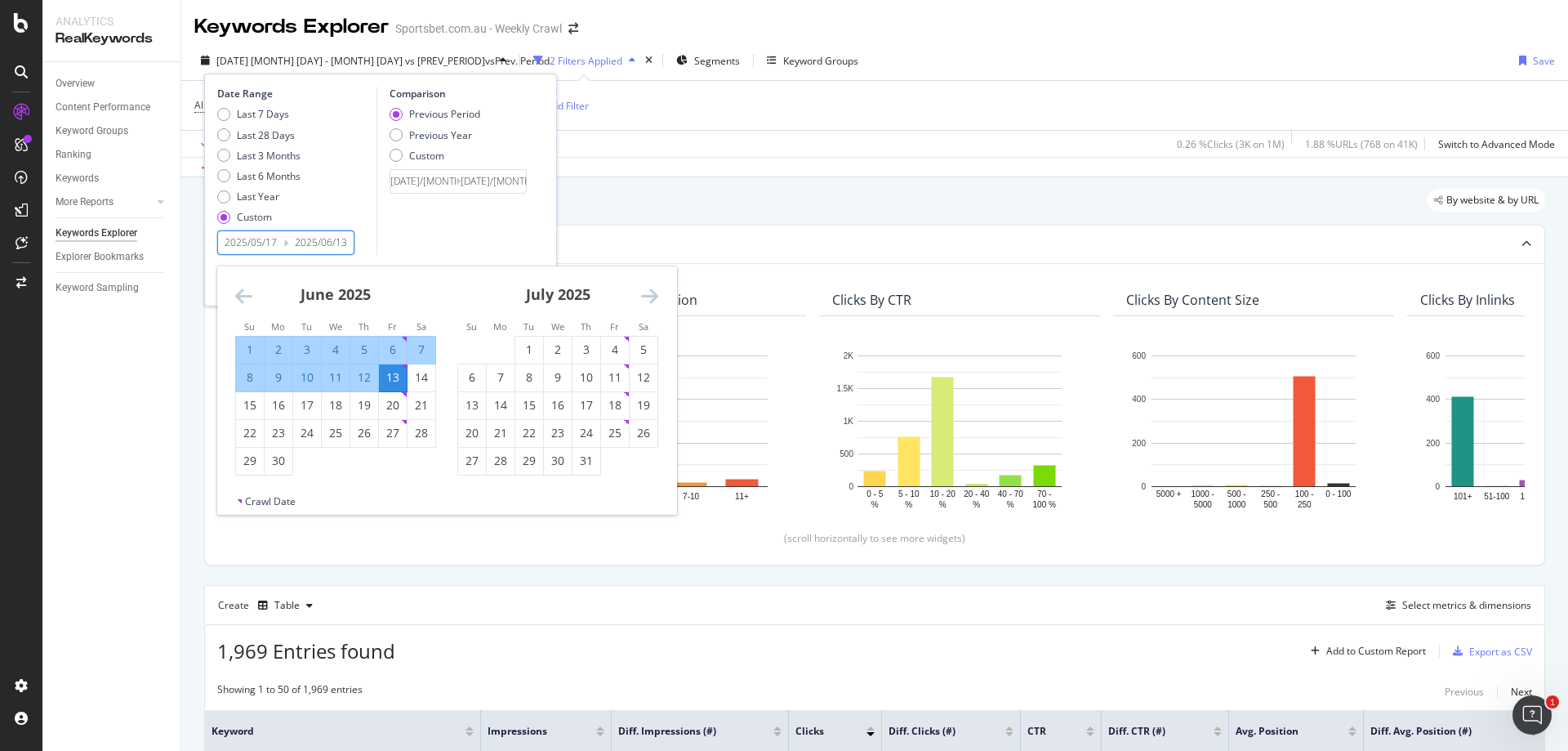 click on "1" at bounding box center [250, 350] 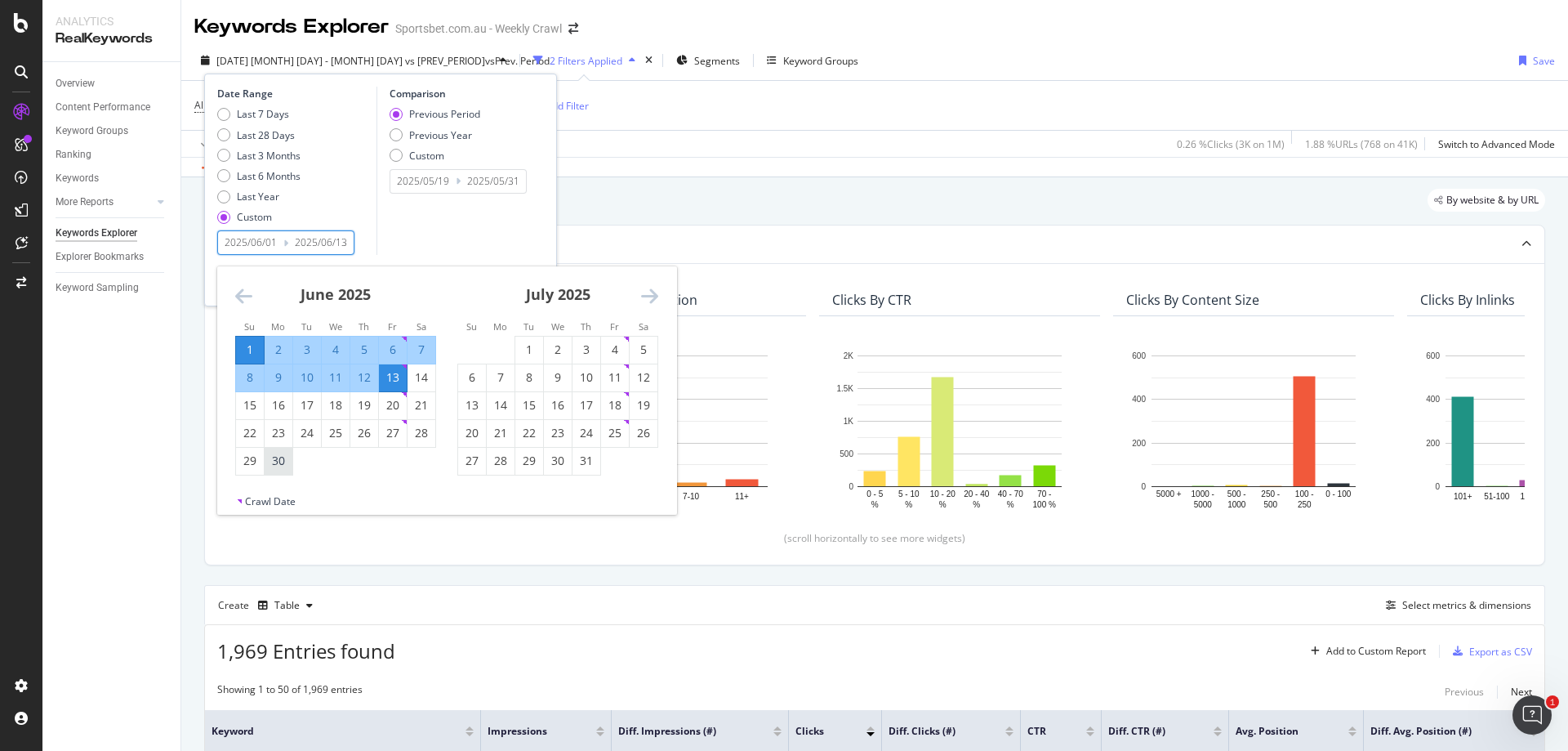 click on "30" at bounding box center (278, 461) 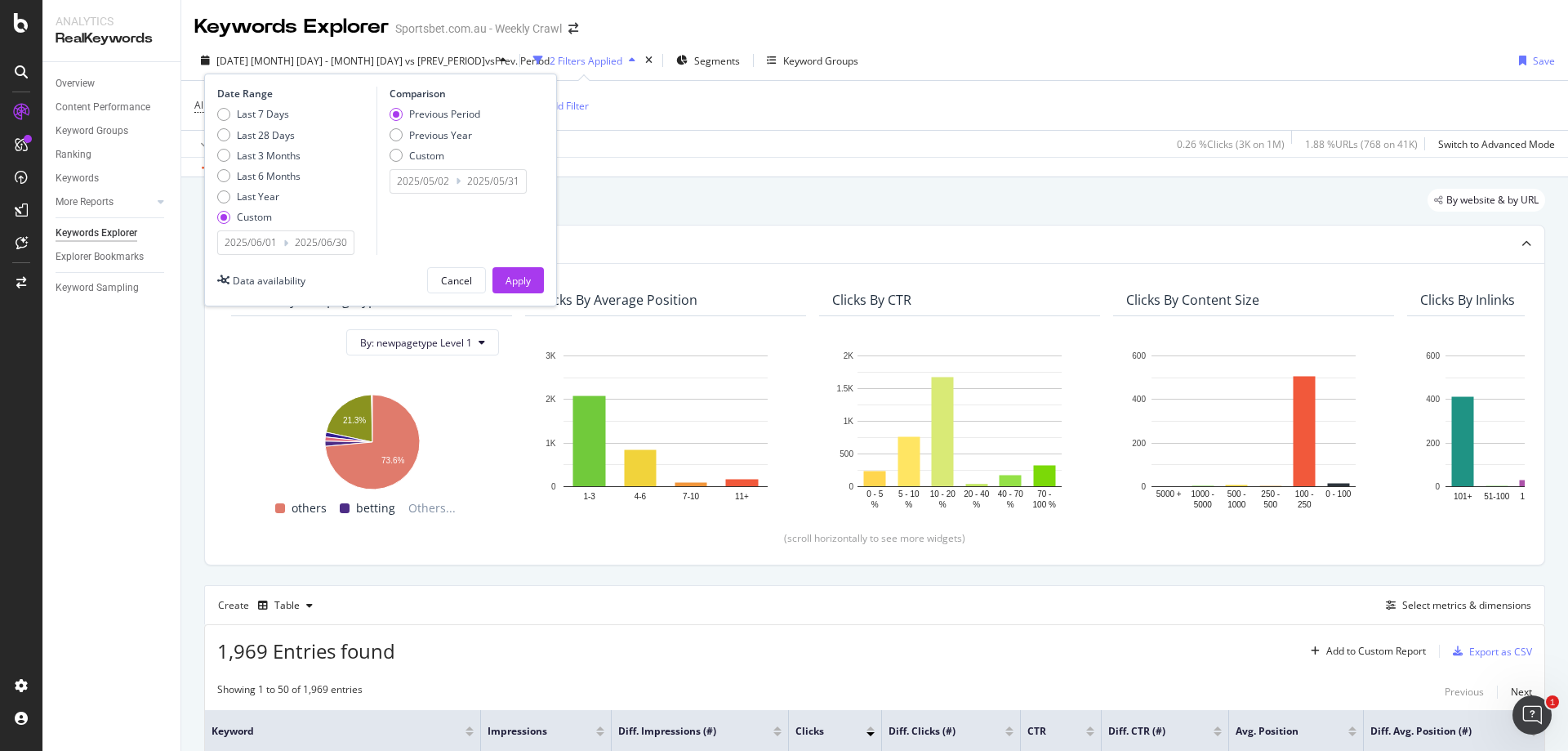 click on "2025/05/02" at bounding box center [423, 181] 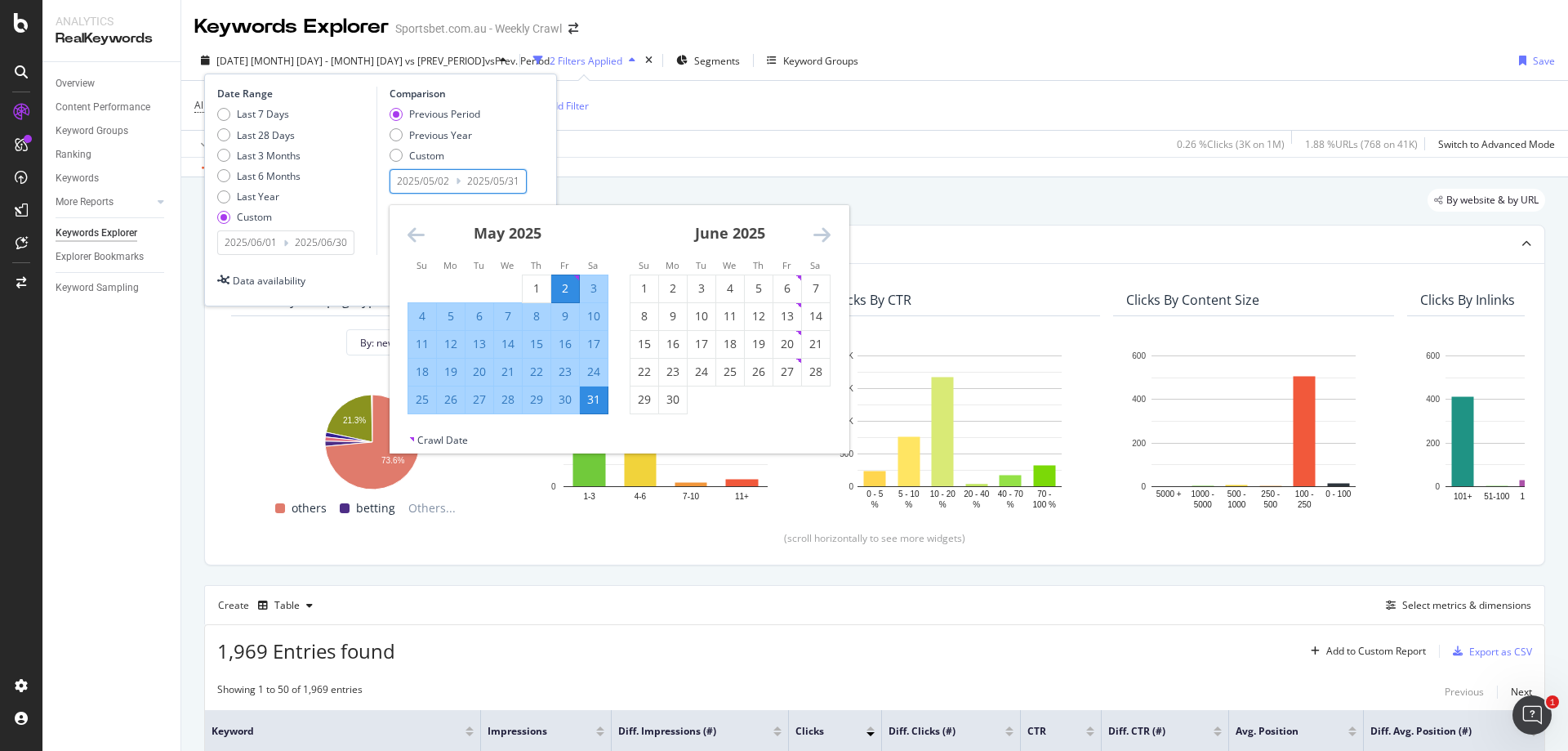click at bounding box center (416, 235) 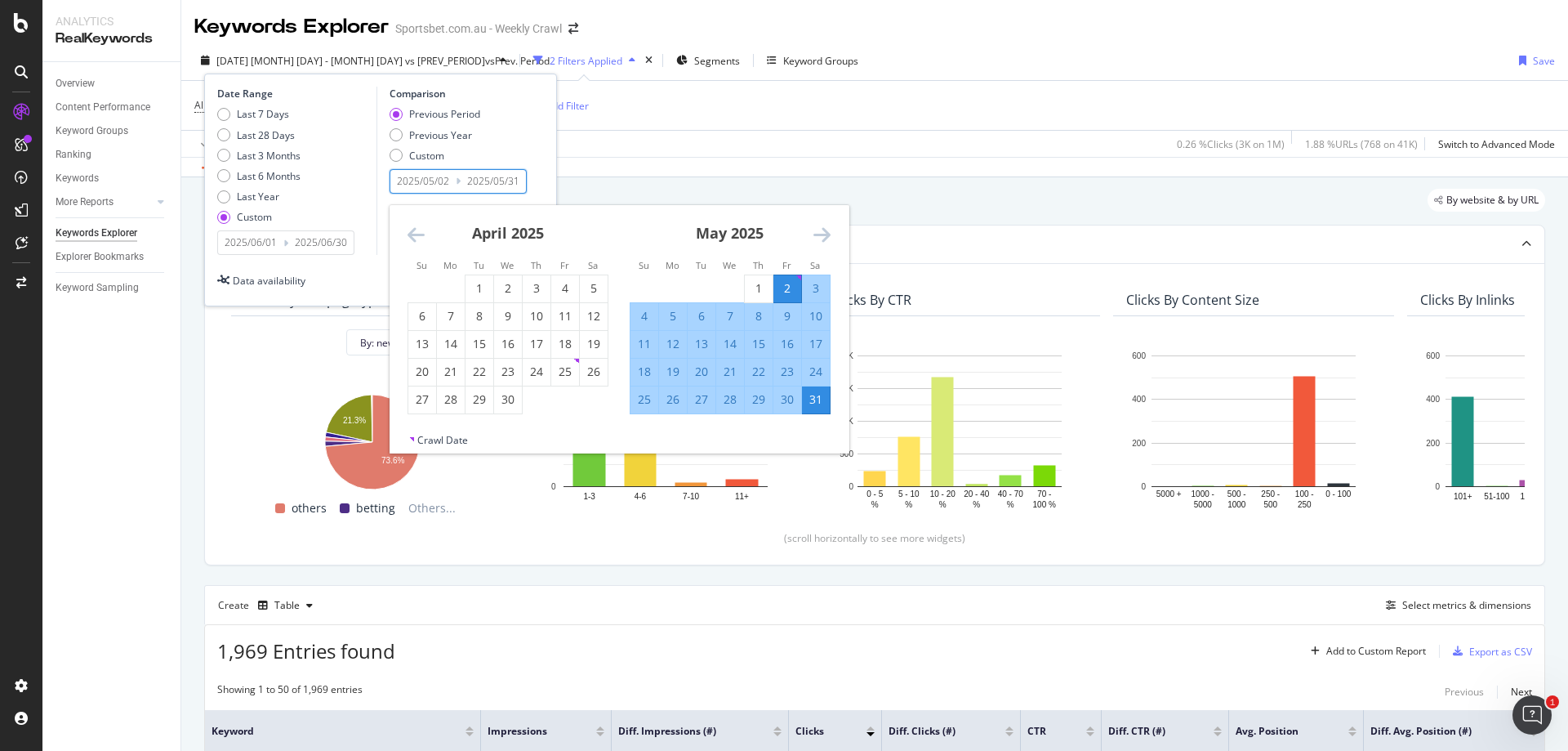 click at bounding box center (416, 235) 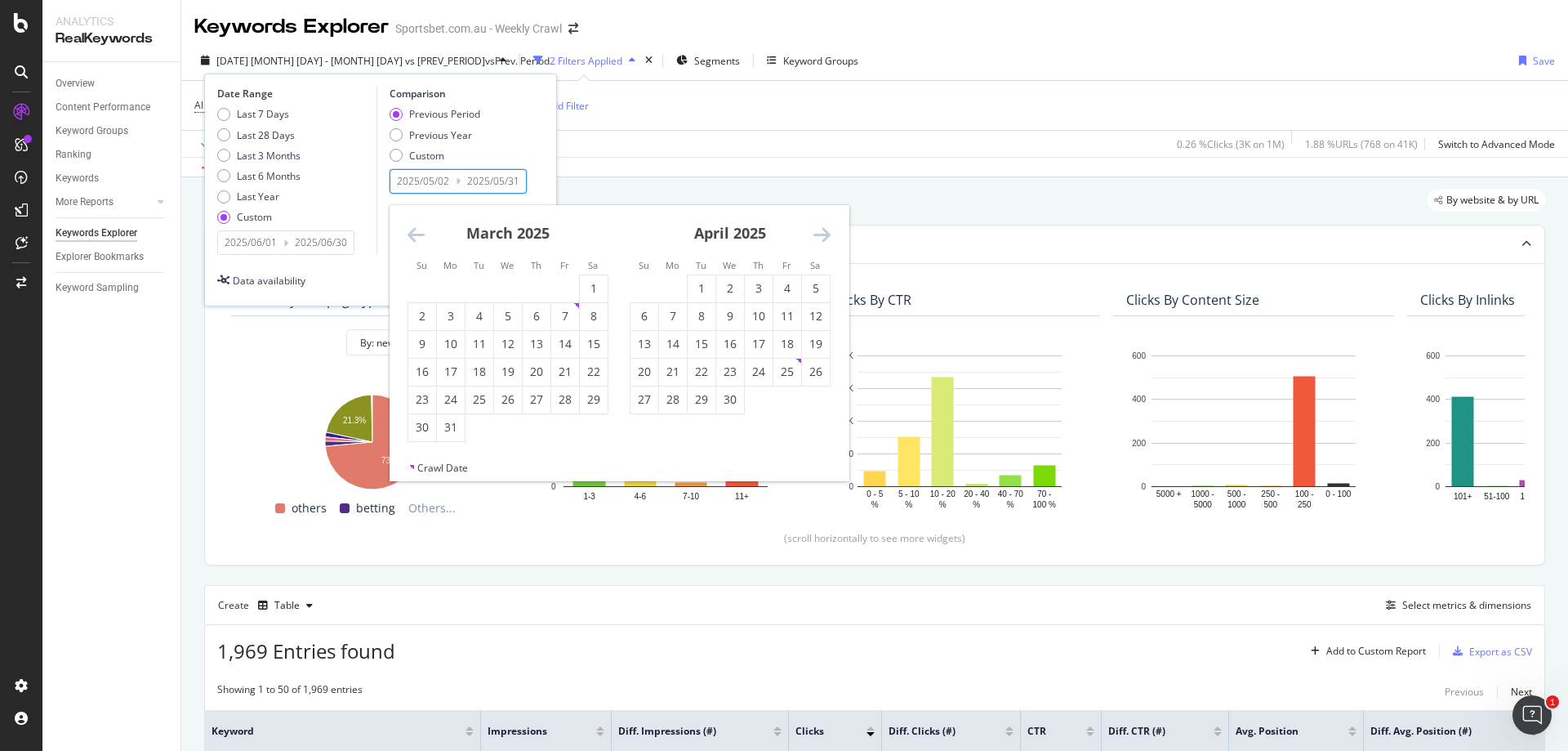 click at bounding box center [416, 235] 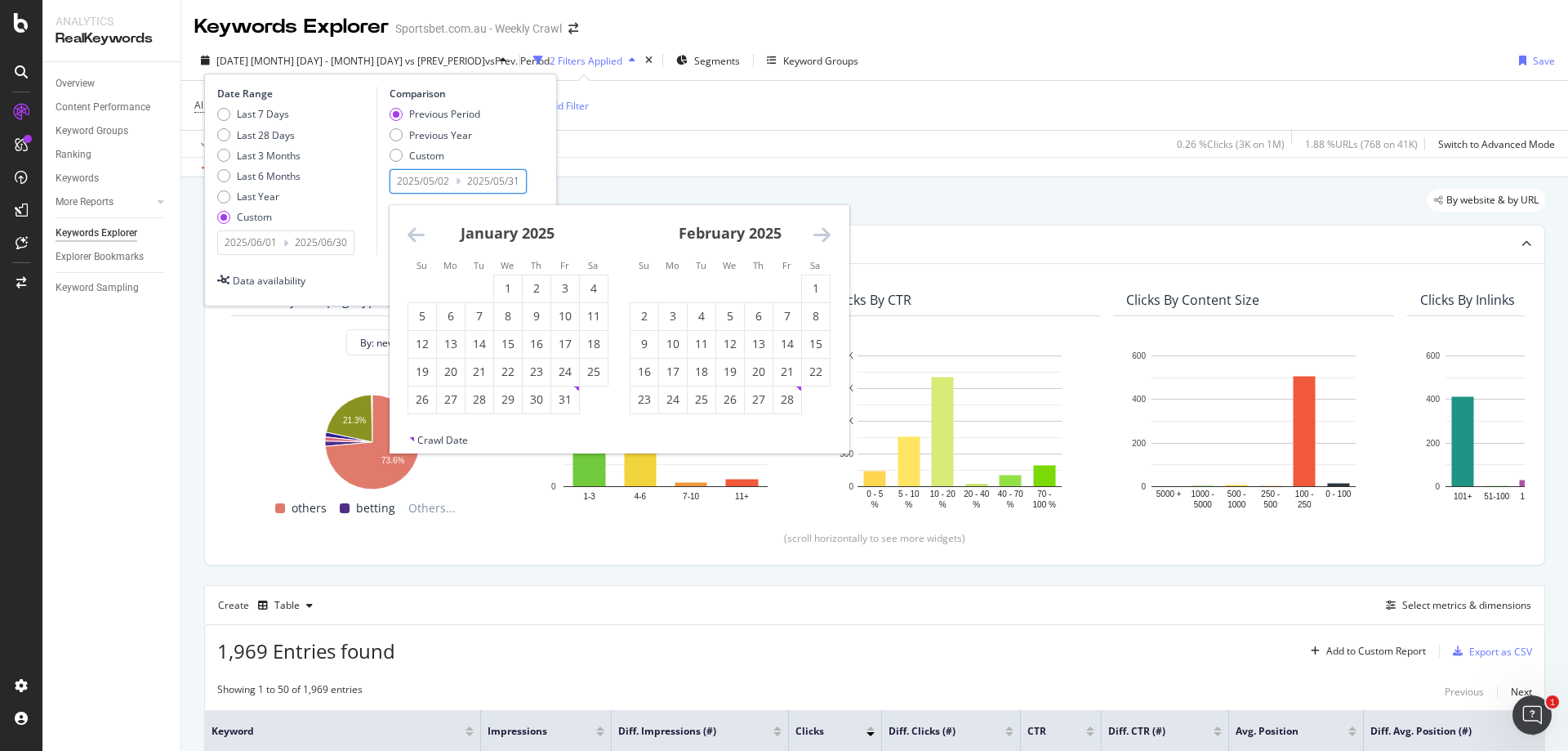 click at bounding box center (416, 235) 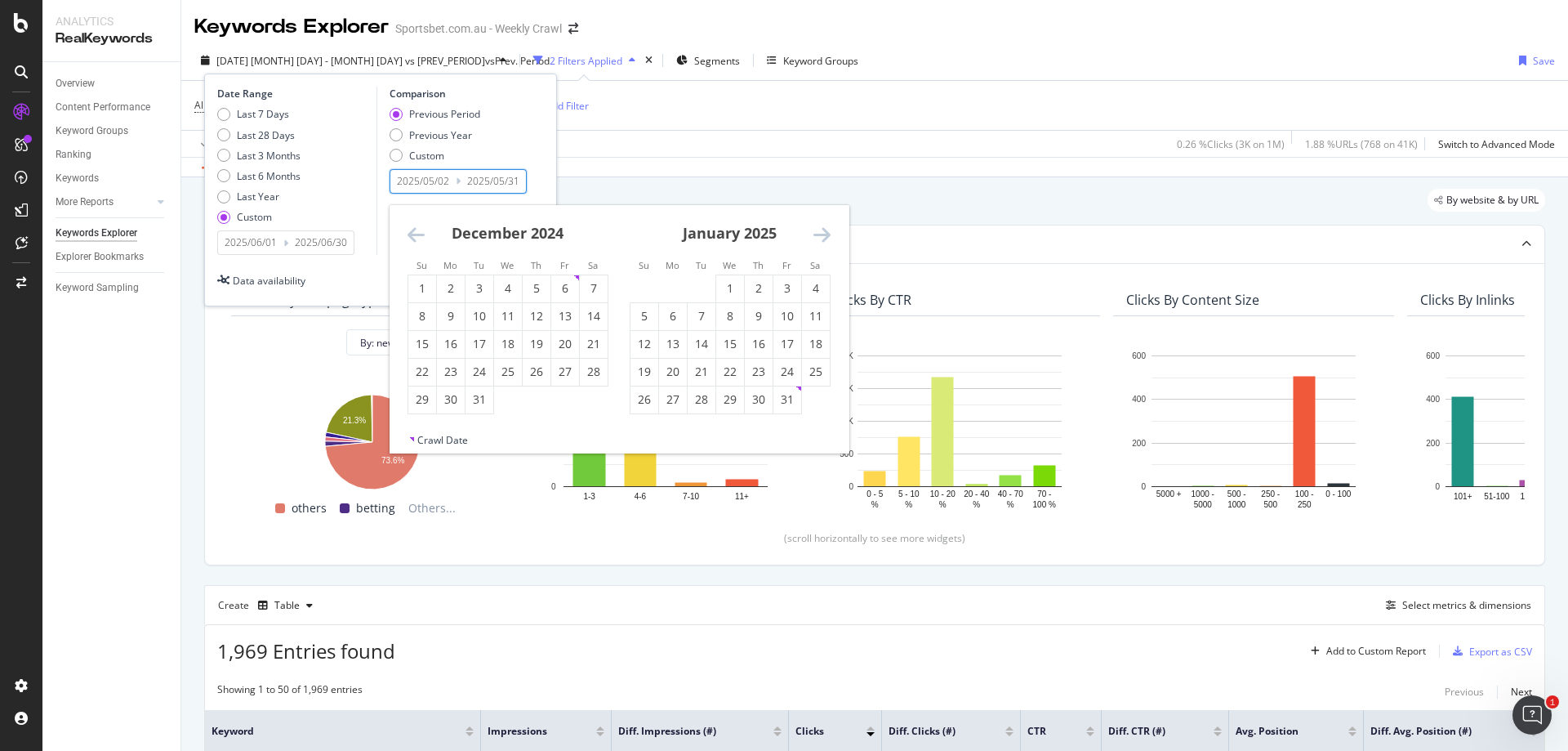 click at bounding box center (416, 235) 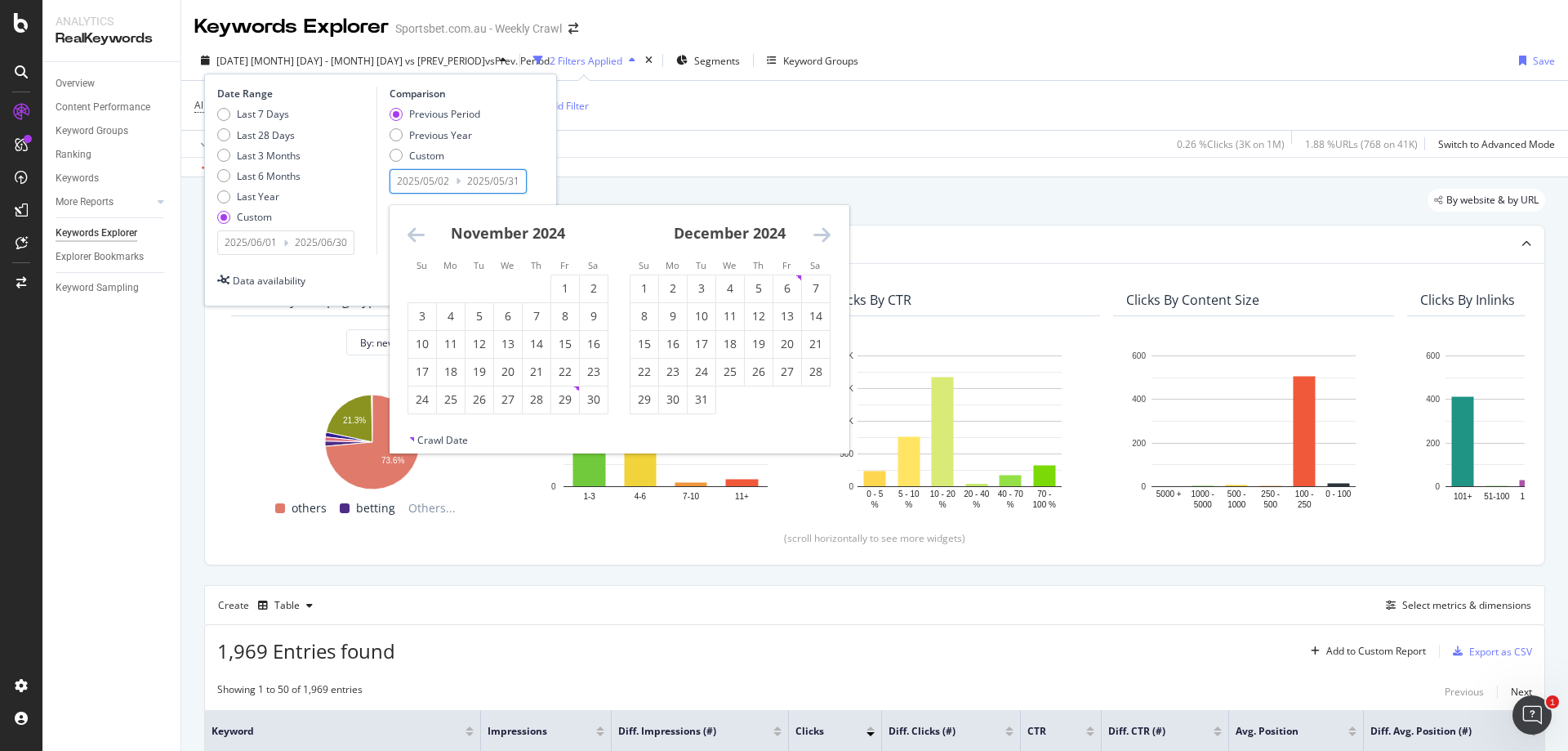 click at bounding box center [416, 235] 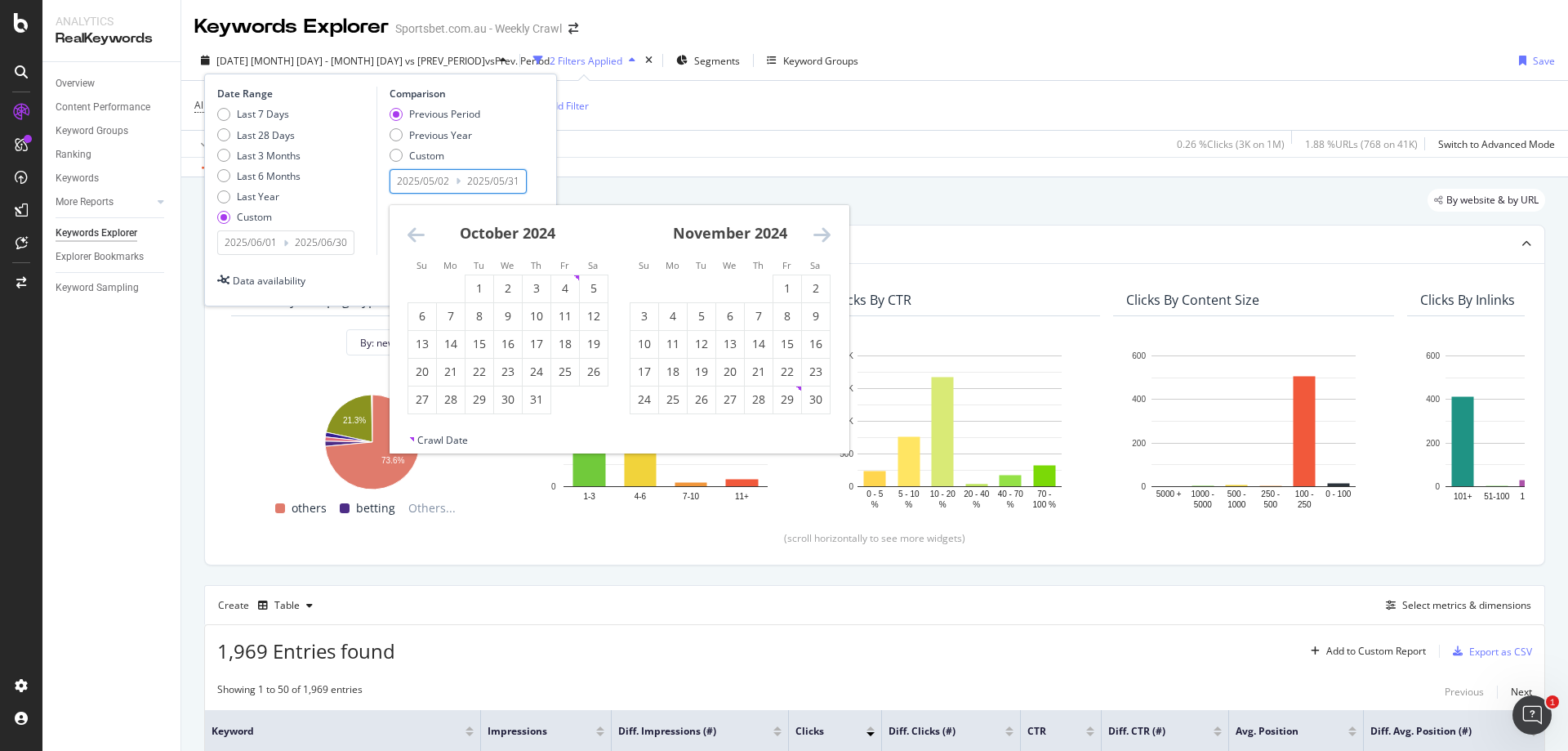 click at bounding box center (416, 235) 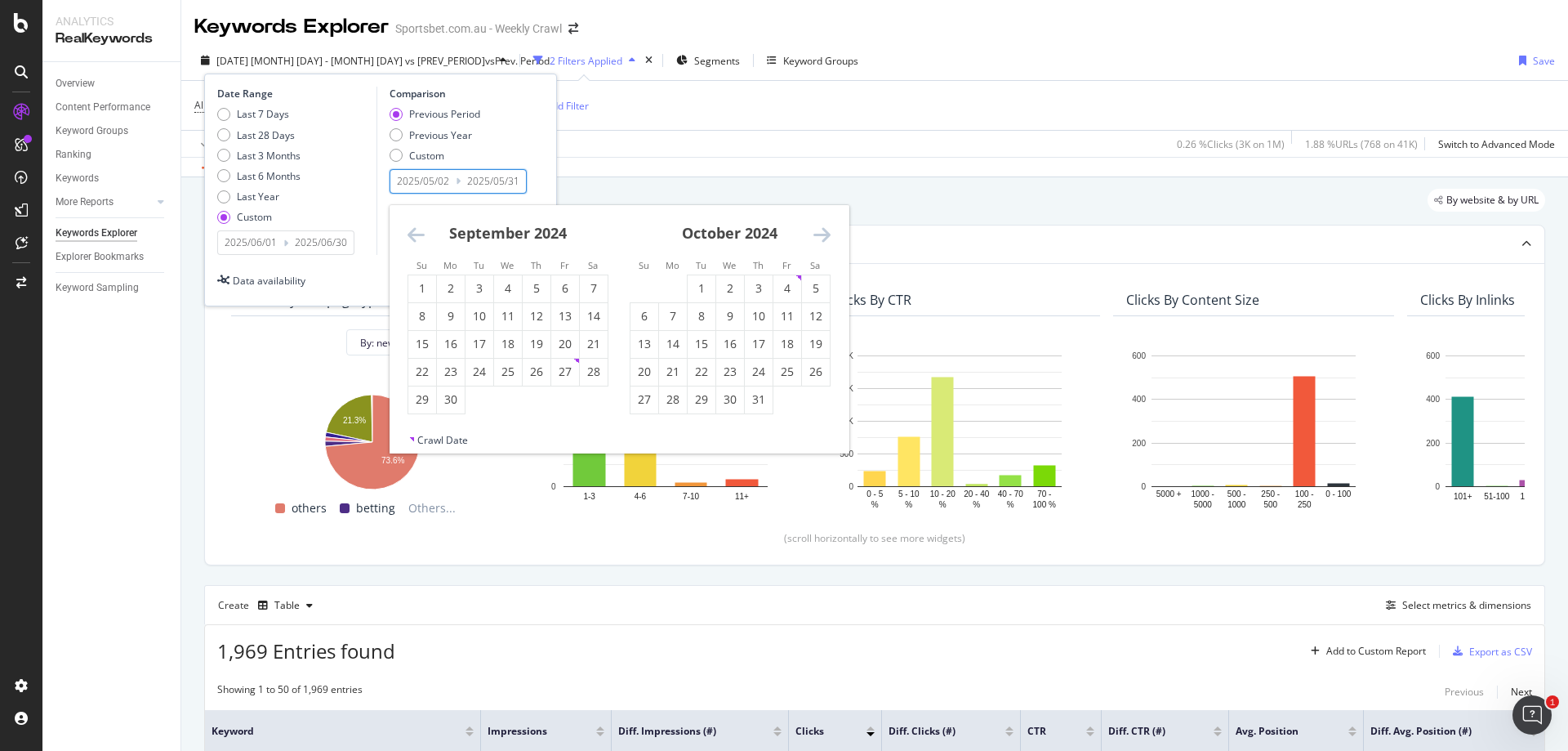 click at bounding box center (416, 235) 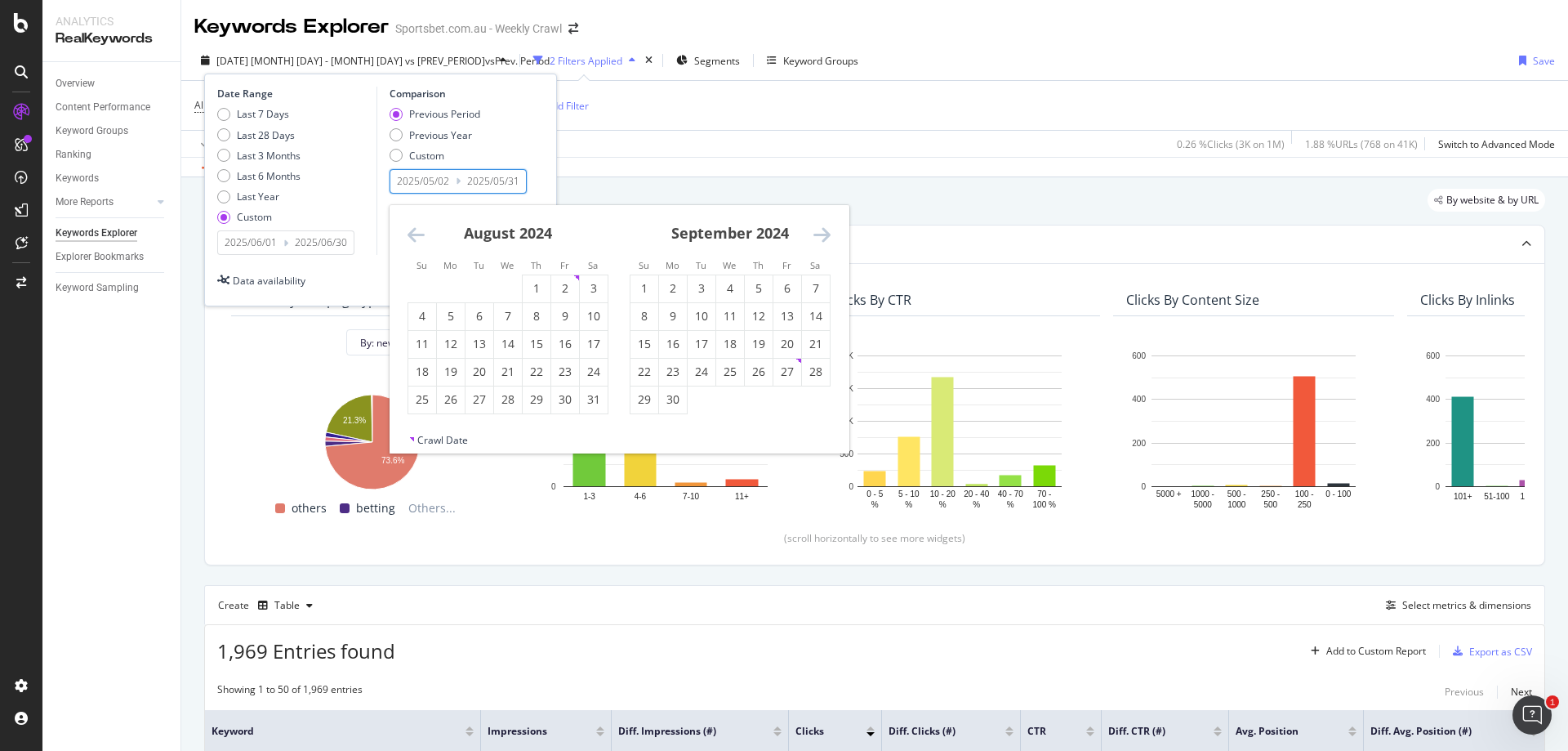 click at bounding box center (416, 235) 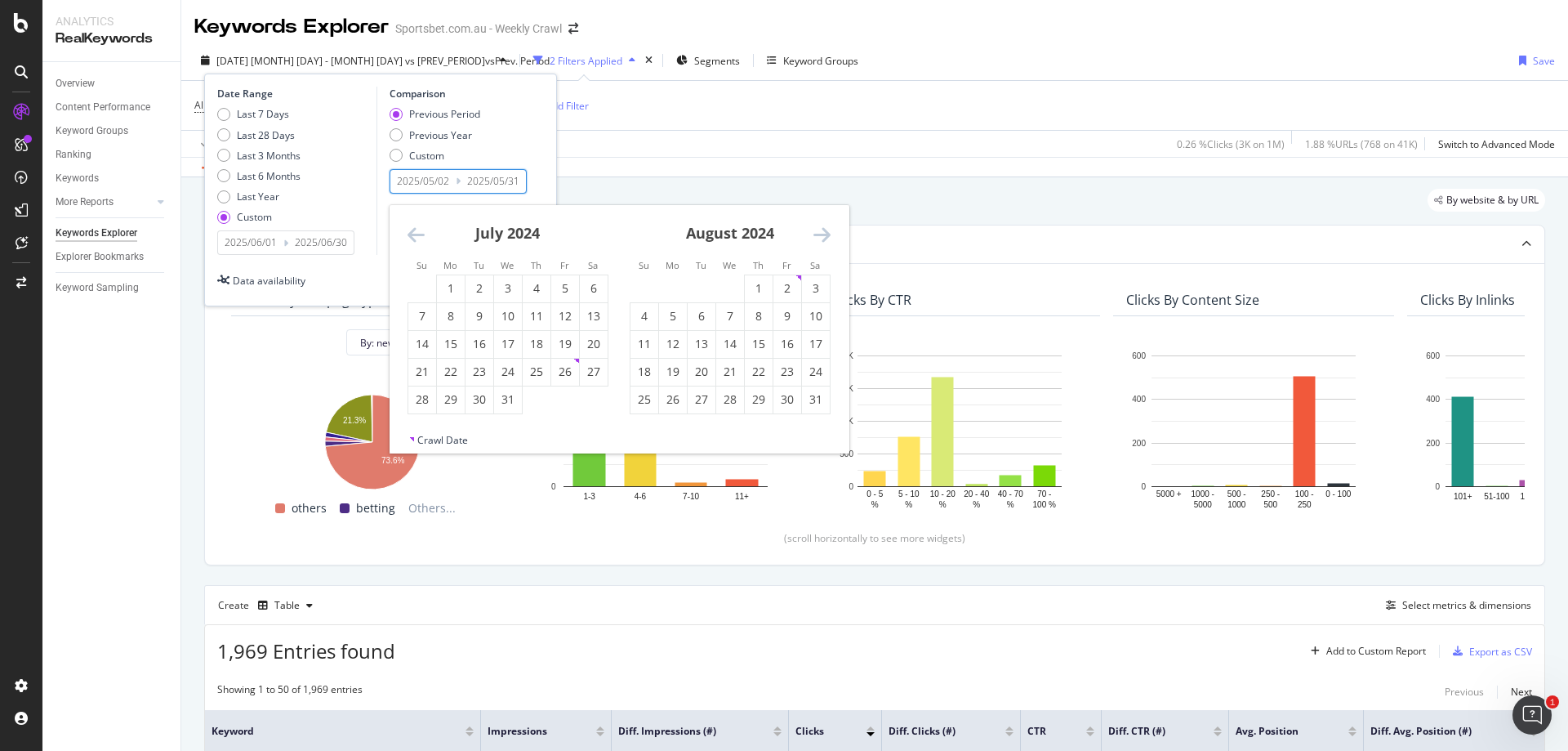 click at bounding box center (416, 235) 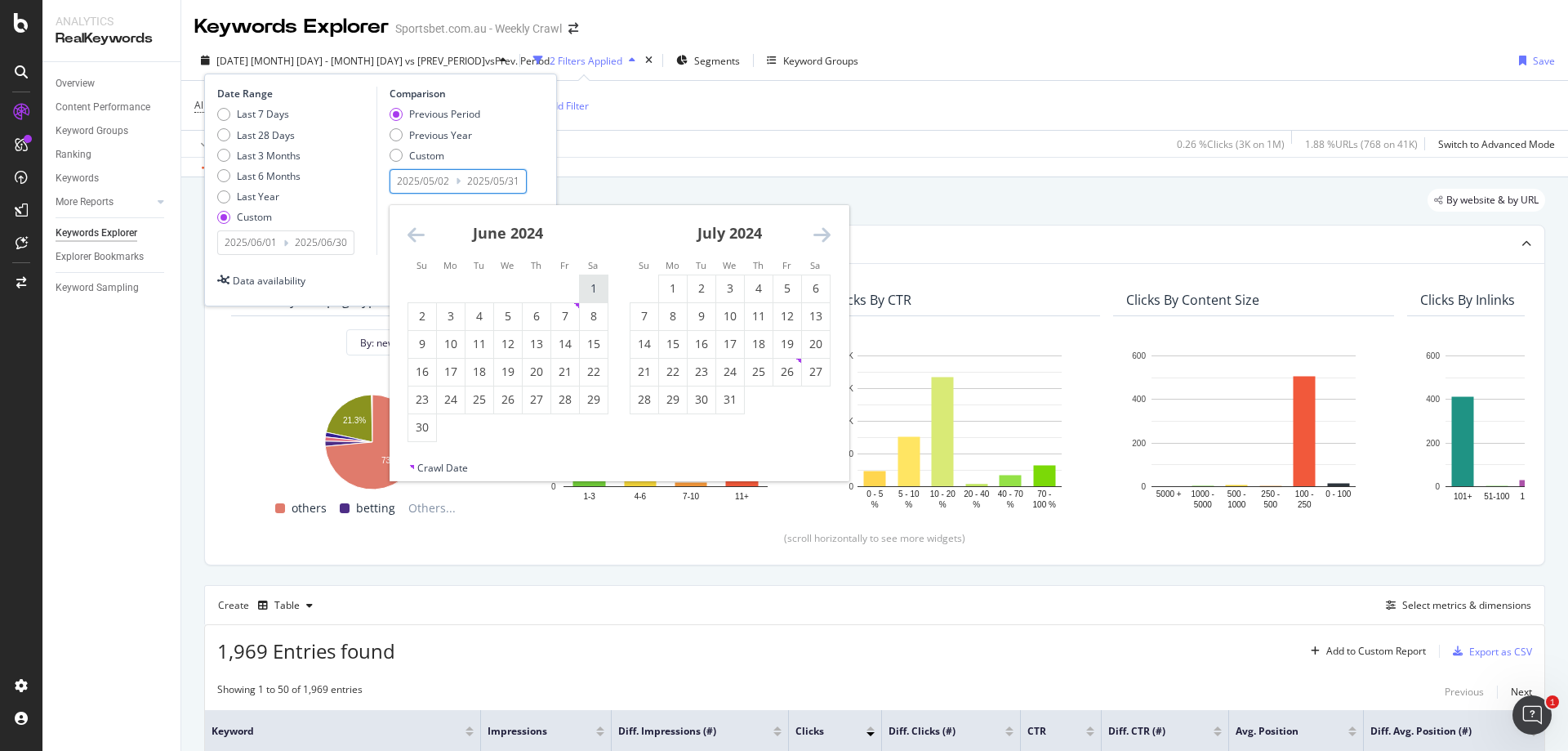 click on "1" at bounding box center (594, 288) 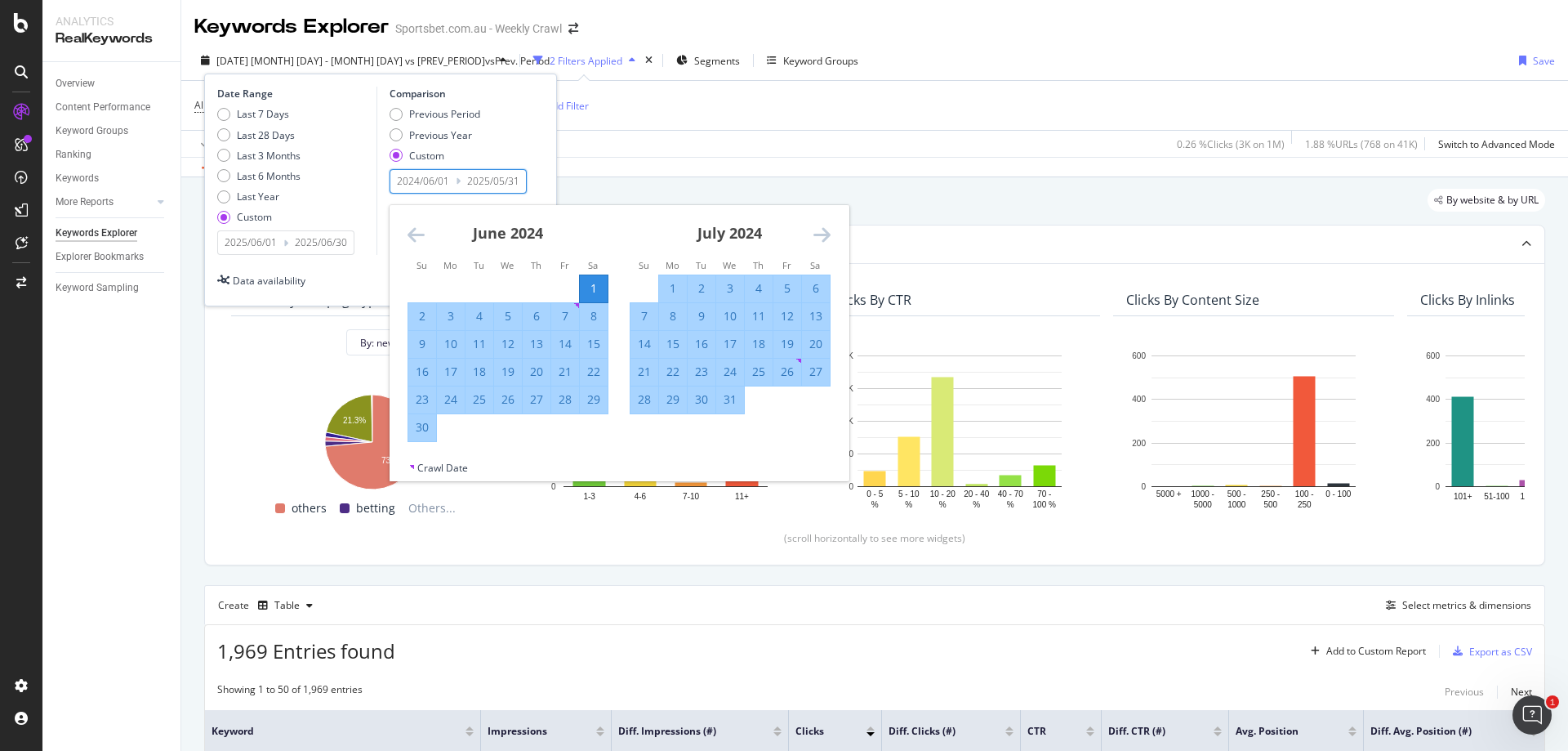 click on "30" at bounding box center (422, 427) 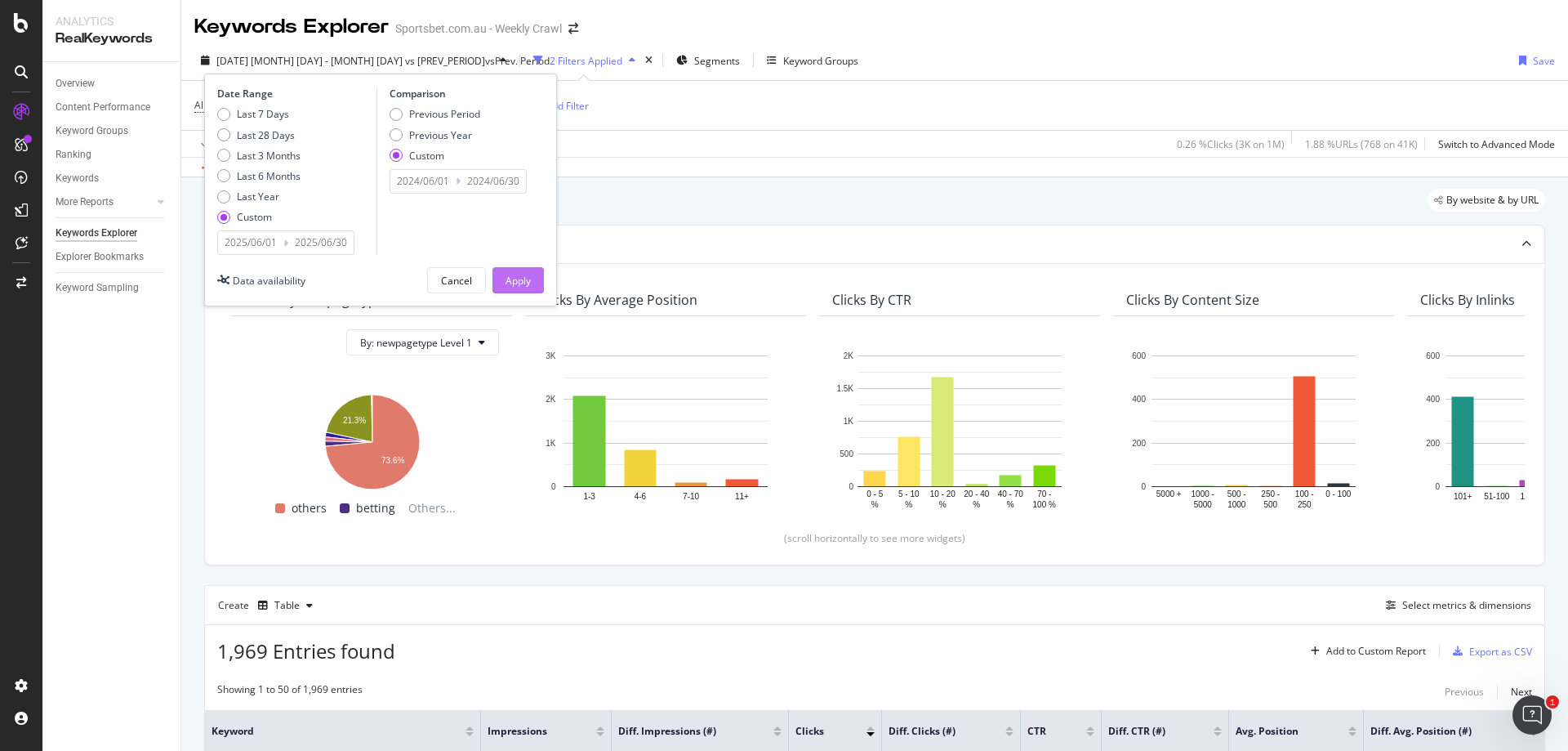 click on "Apply" at bounding box center (518, 280) 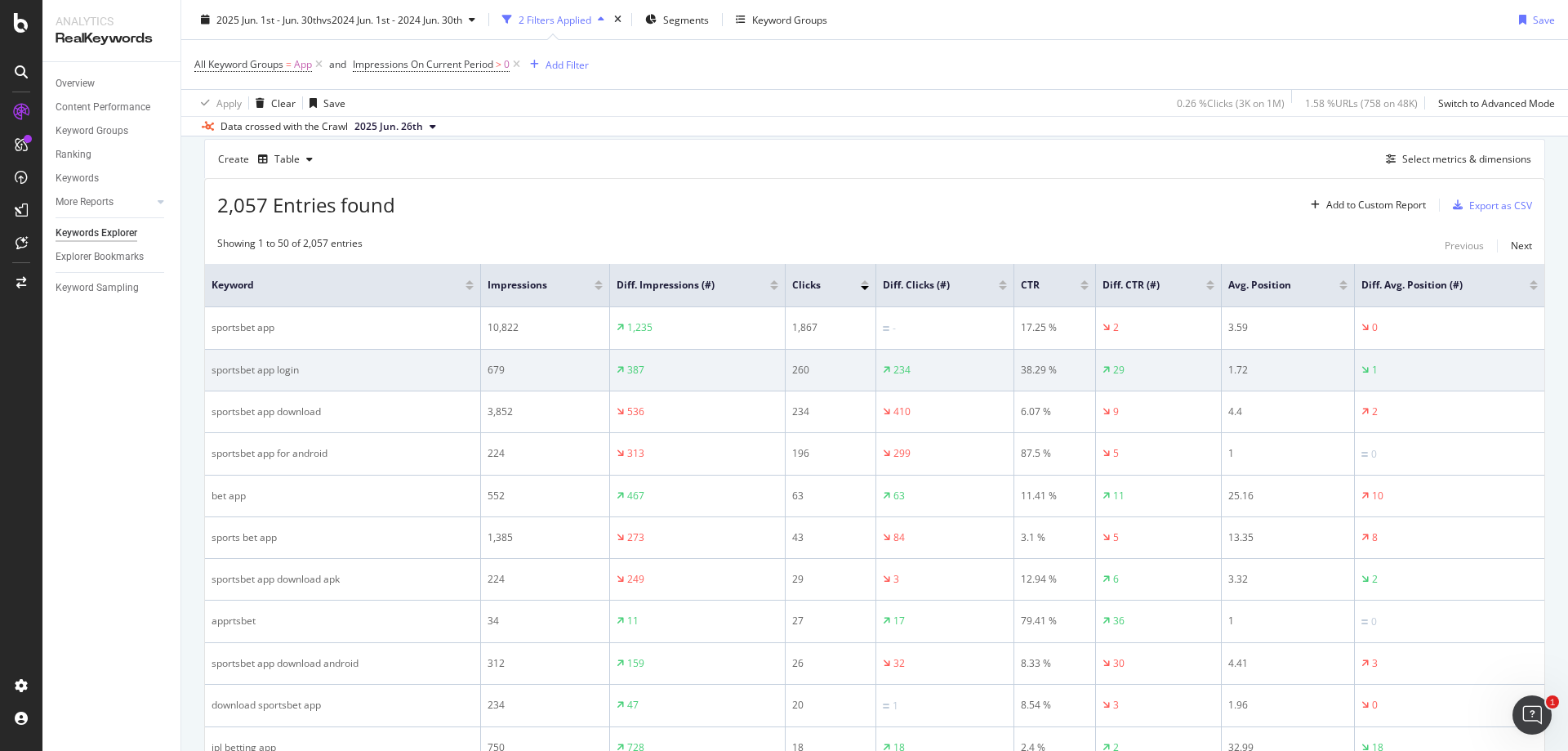 scroll, scrollTop: 409, scrollLeft: 0, axis: vertical 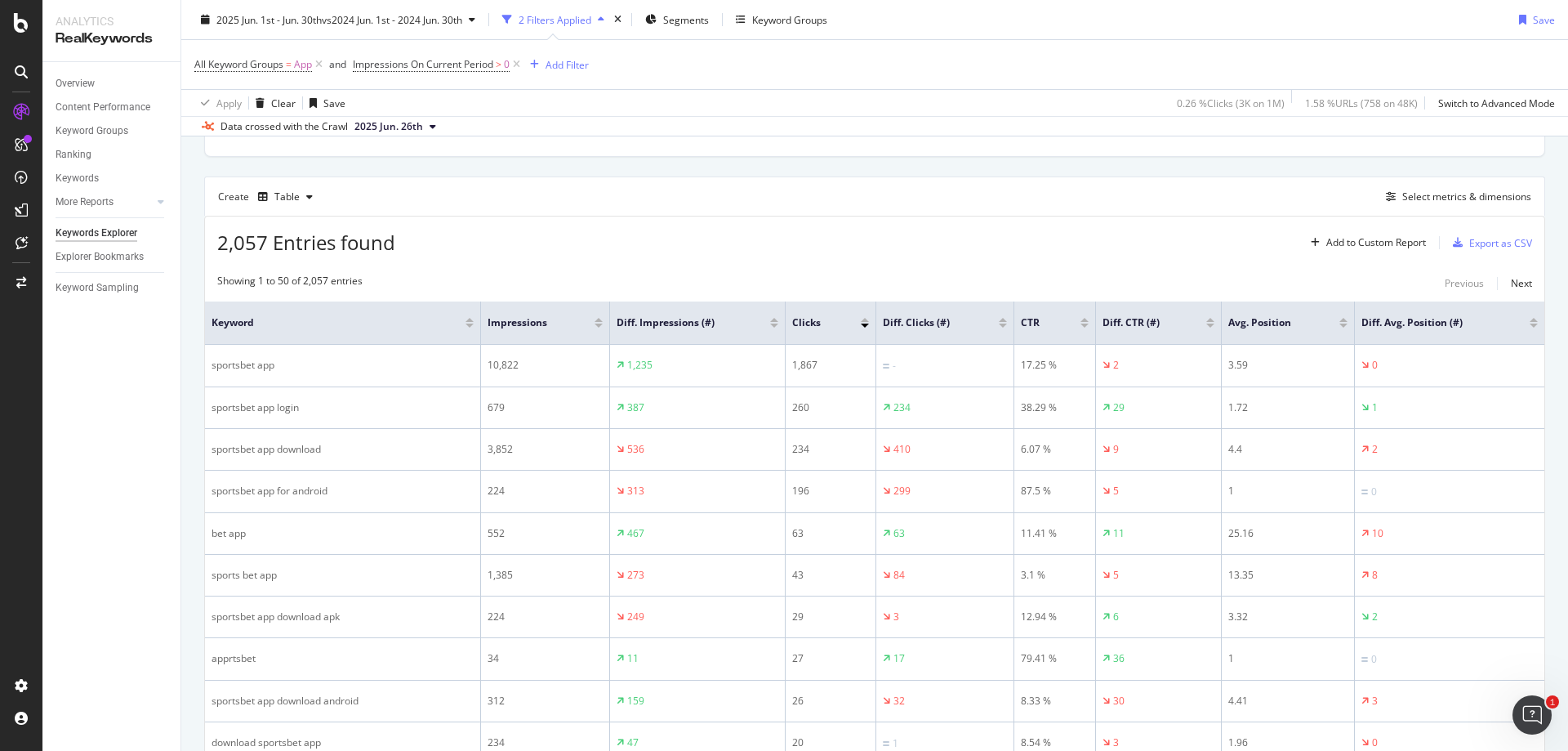 click on "Overview Content Performance Keyword Groups Ranking Keywords More Reports Countries Devices Content Structure Keywords Explorer Explorer Bookmarks Keyword Sampling" at bounding box center (111, 406) 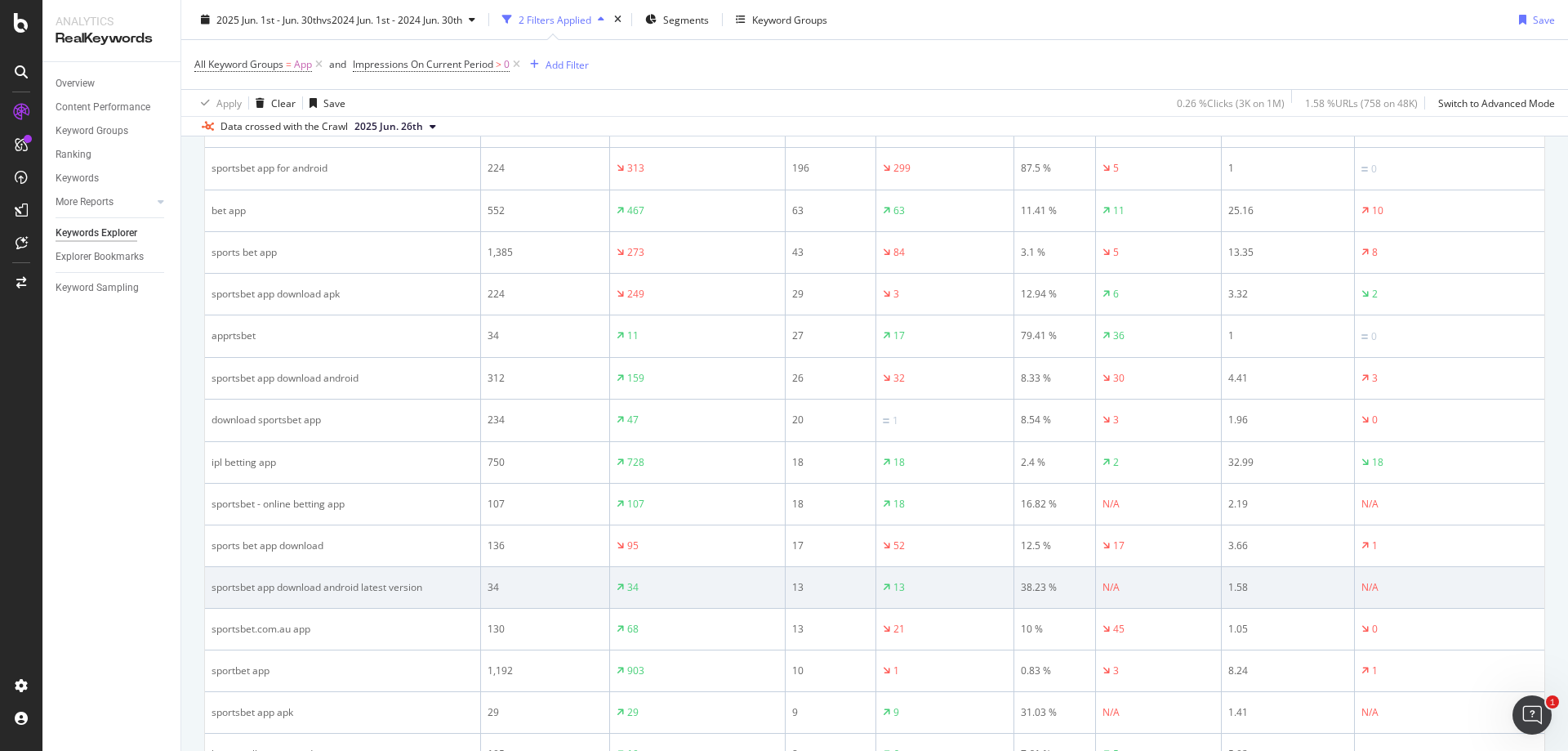 scroll, scrollTop: 409, scrollLeft: 0, axis: vertical 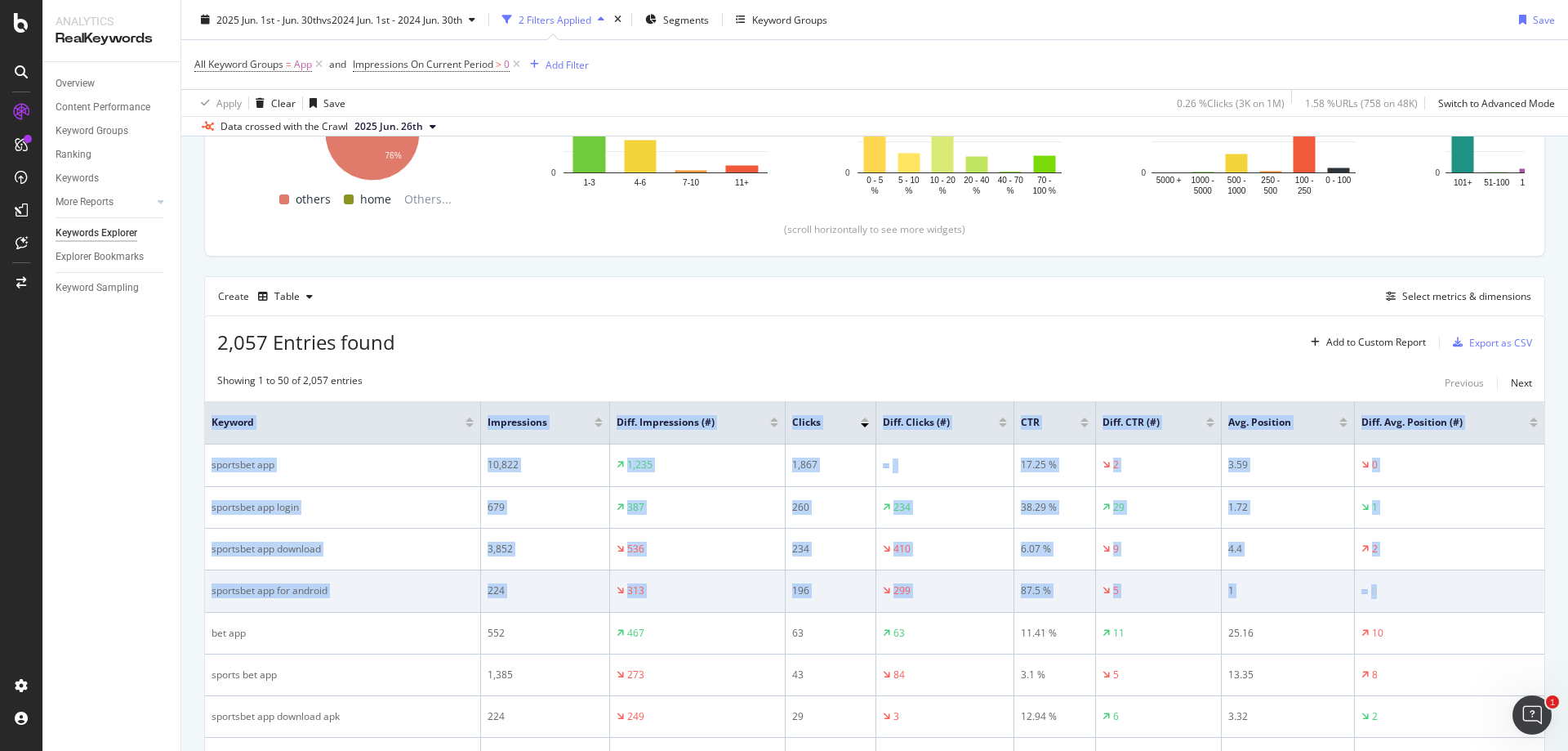 drag, startPoint x: 212, startPoint y: 319, endPoint x: 1432, endPoint y: 583, distance: 1248.2372 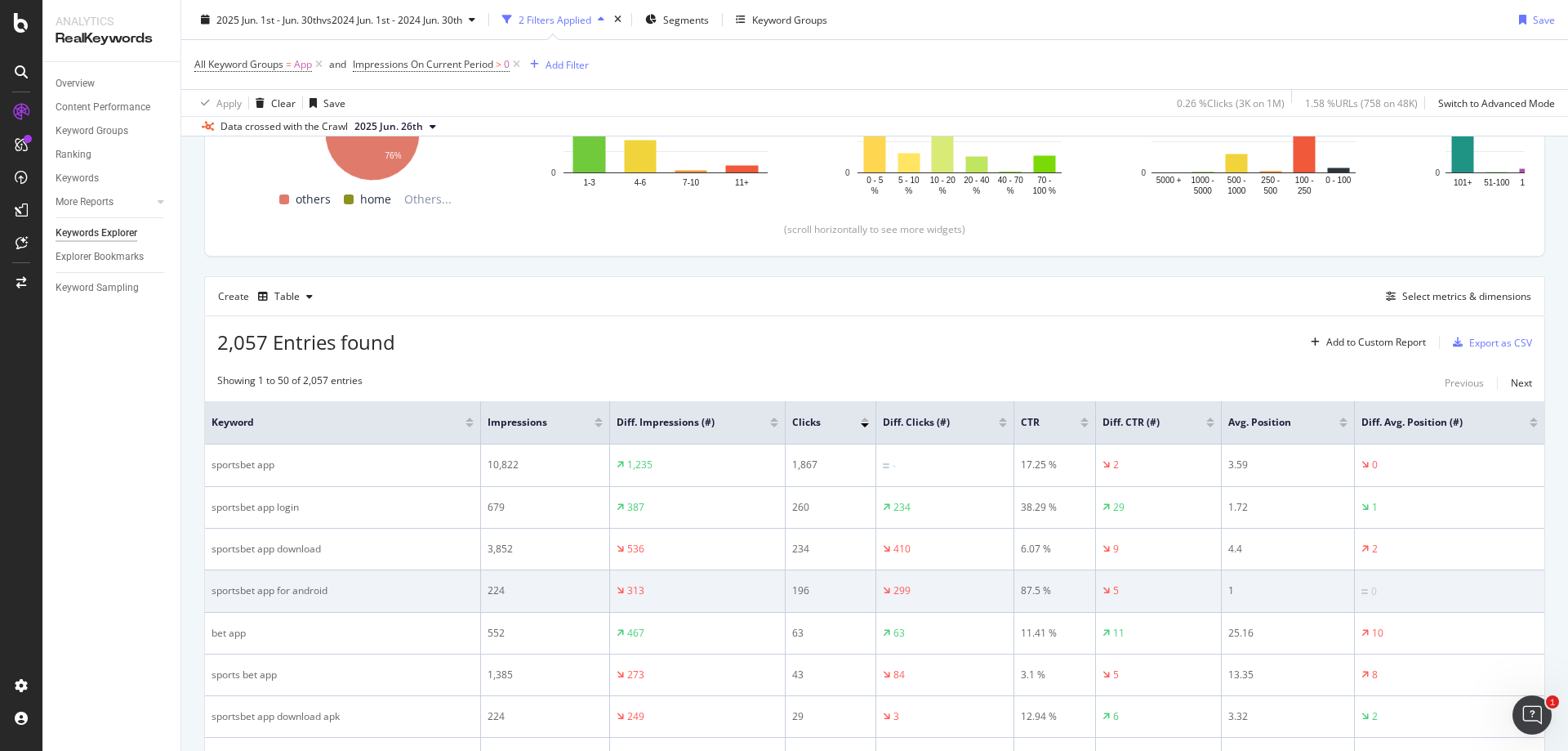 click on "0" at bounding box center (1450, 591) 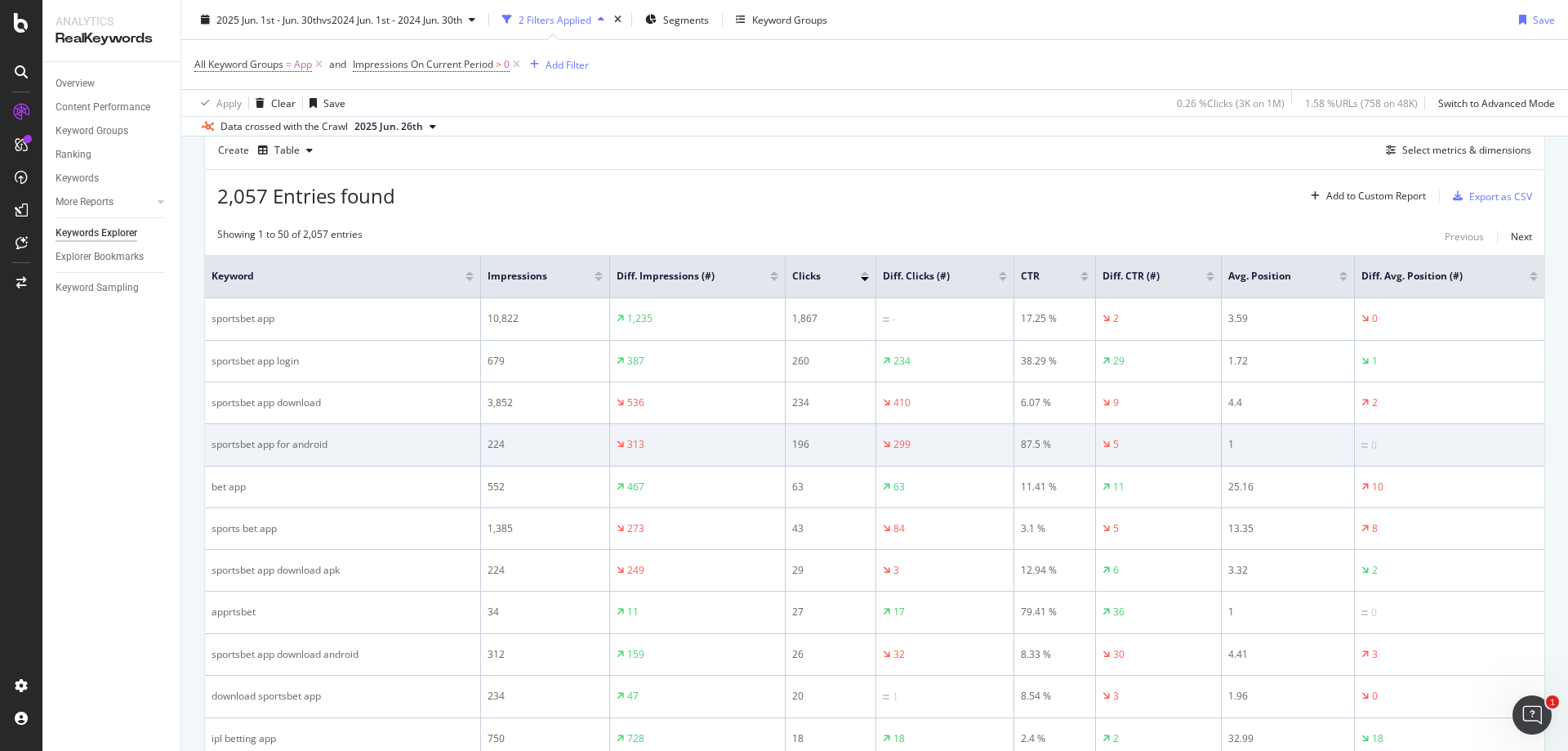 scroll, scrollTop: 472, scrollLeft: 0, axis: vertical 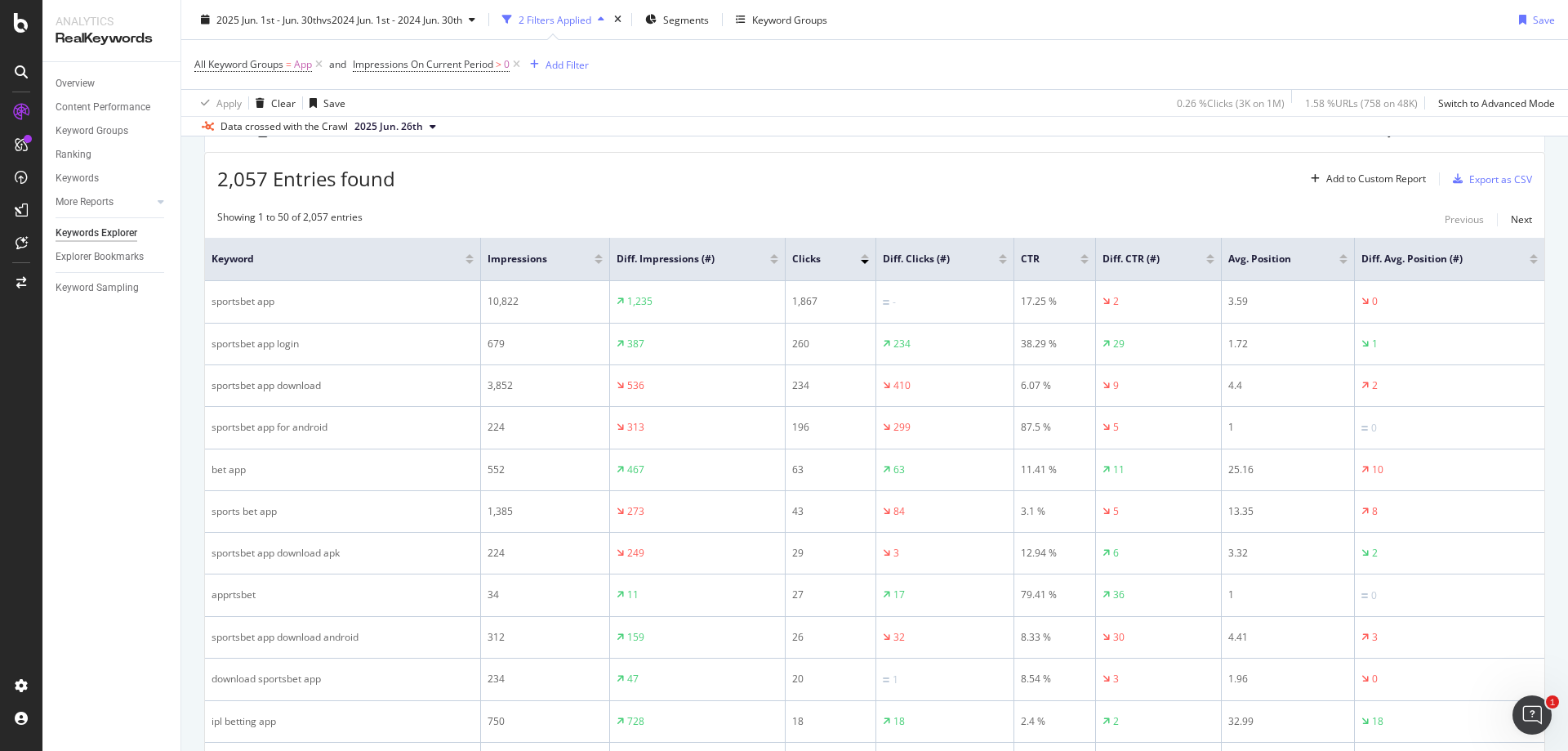 click on "By website & by URL Top Charts Clicks By newpagetype Level 1 By: newpagetype Level 1 Hold CTRL while clicking to filter the report. 18.5% 76% newpagetype Level 1 Clicks others 2,433 home 591 racing 38 betting 60 events 0 huddle 9 results 6 specials 63 sport 0 2% others home Others... Clicks By Average Position Hold CTRL while clicking to filter the report. 1-3 4-6 7-10 11+ 0 1K 2K 3K Avg. Position Clicks 1-3 2,174 4-6 783 7-10 59 11+ 184 3K Clicks By CTR Hold CTRL while clicking to filter the report. 0 - 5 % 5 - 10 % 10 - 20 % 20 - 40 % 40 - 70 % 70 - 100 % 0 1K 2K CTR Clicks 0 - 5 % 633 5 - 10 % 307 10 - 20 % 1,713 20 - 40 % 254 40 - 70 % 19 70 - 100 % 274 2K Clicks By Content Size Hold CTRL while clicking to filter the report. 5000 + 1000 - 5000 500 - 1000 250 - 500 100 - 250 0 - 100 0 200 400 No. of Words (Content) Clicks 5000 + 1000 - 5000 2 500 - 1000 60 250 - 500 5 100 - 250 370 0 - 100 16 400 Clicks By Inlinks Hold CTRL while clicking to filter the report. 101+ 51-100 16-50 6-15 2-5 1 0 200 400 600 421" at bounding box center (875, 1085) 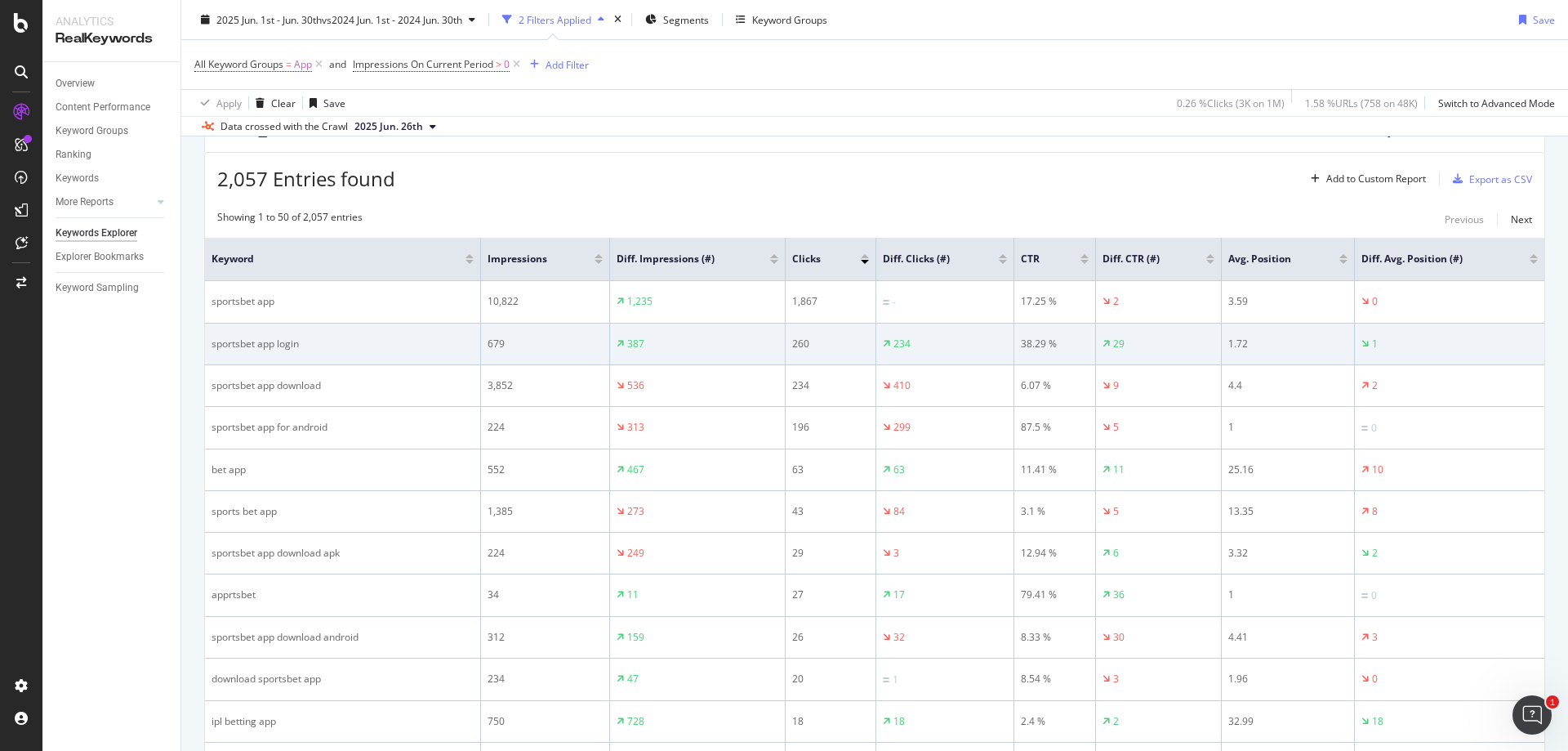 drag, startPoint x: 212, startPoint y: 366, endPoint x: 207, endPoint y: 324, distance: 42.29657 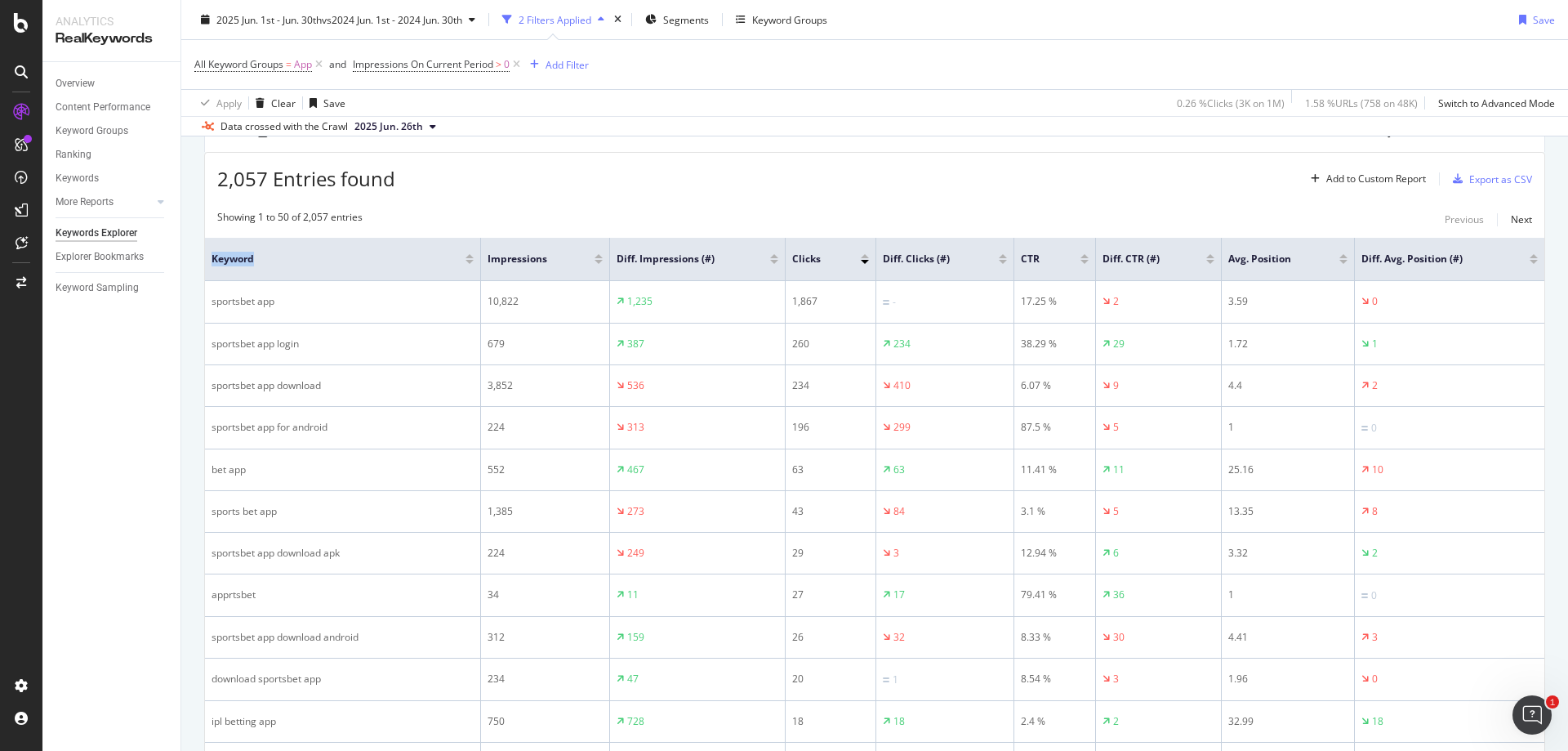 drag, startPoint x: 207, startPoint y: 257, endPoint x: 279, endPoint y: 269, distance: 72.9932 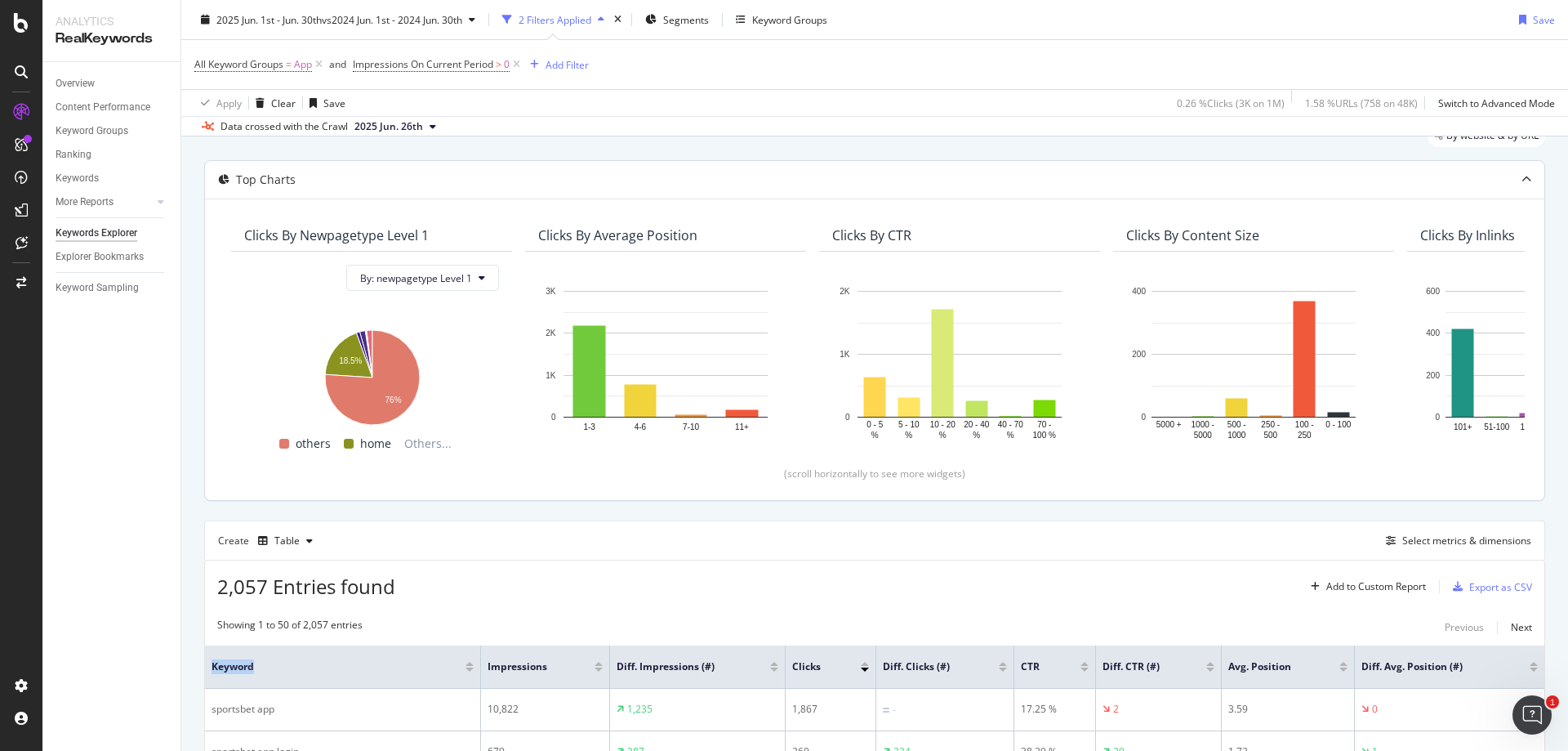 scroll, scrollTop: 64, scrollLeft: 0, axis: vertical 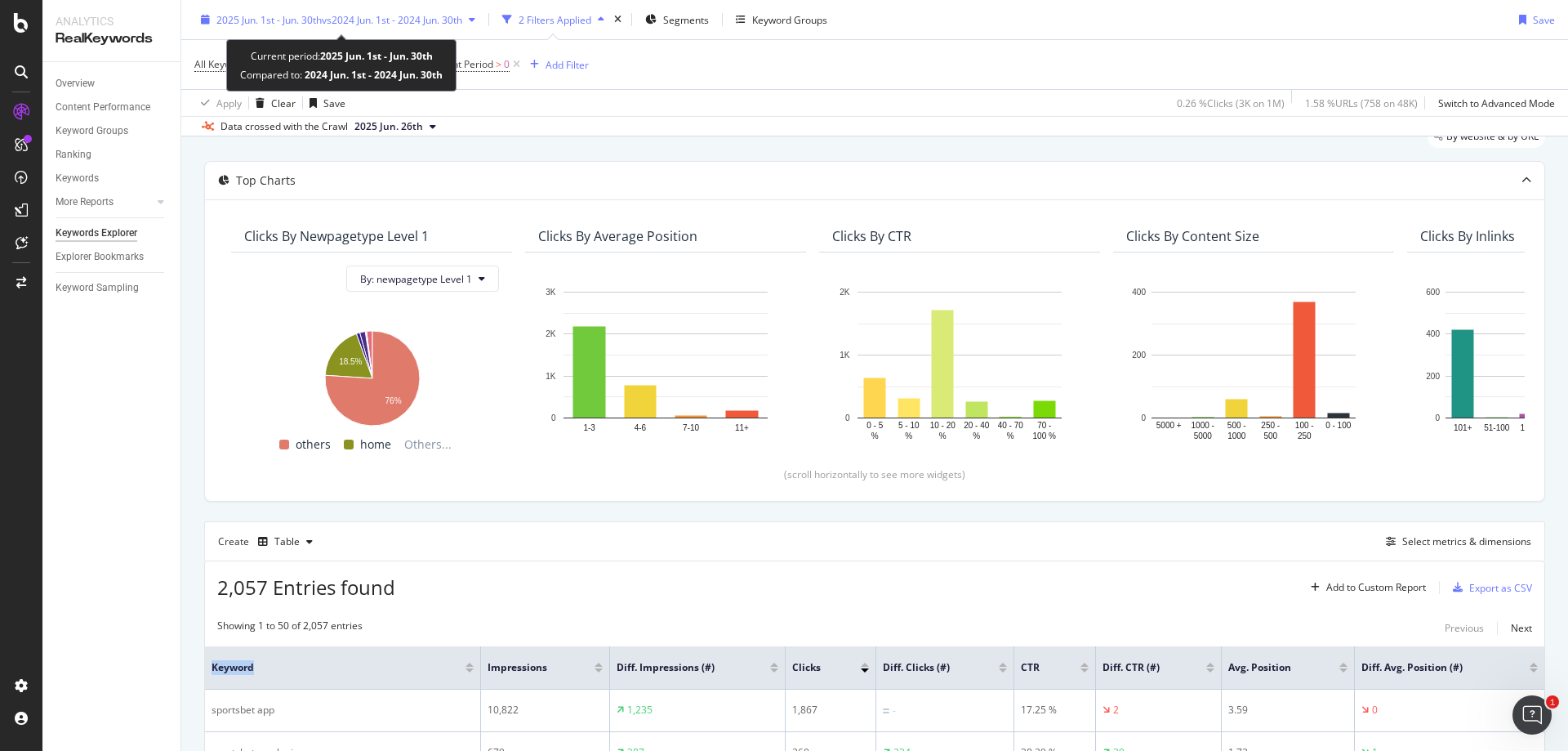 click on "vs  2024 Jun. 1st - 2024 Jun. 30th" at bounding box center (392, 19) 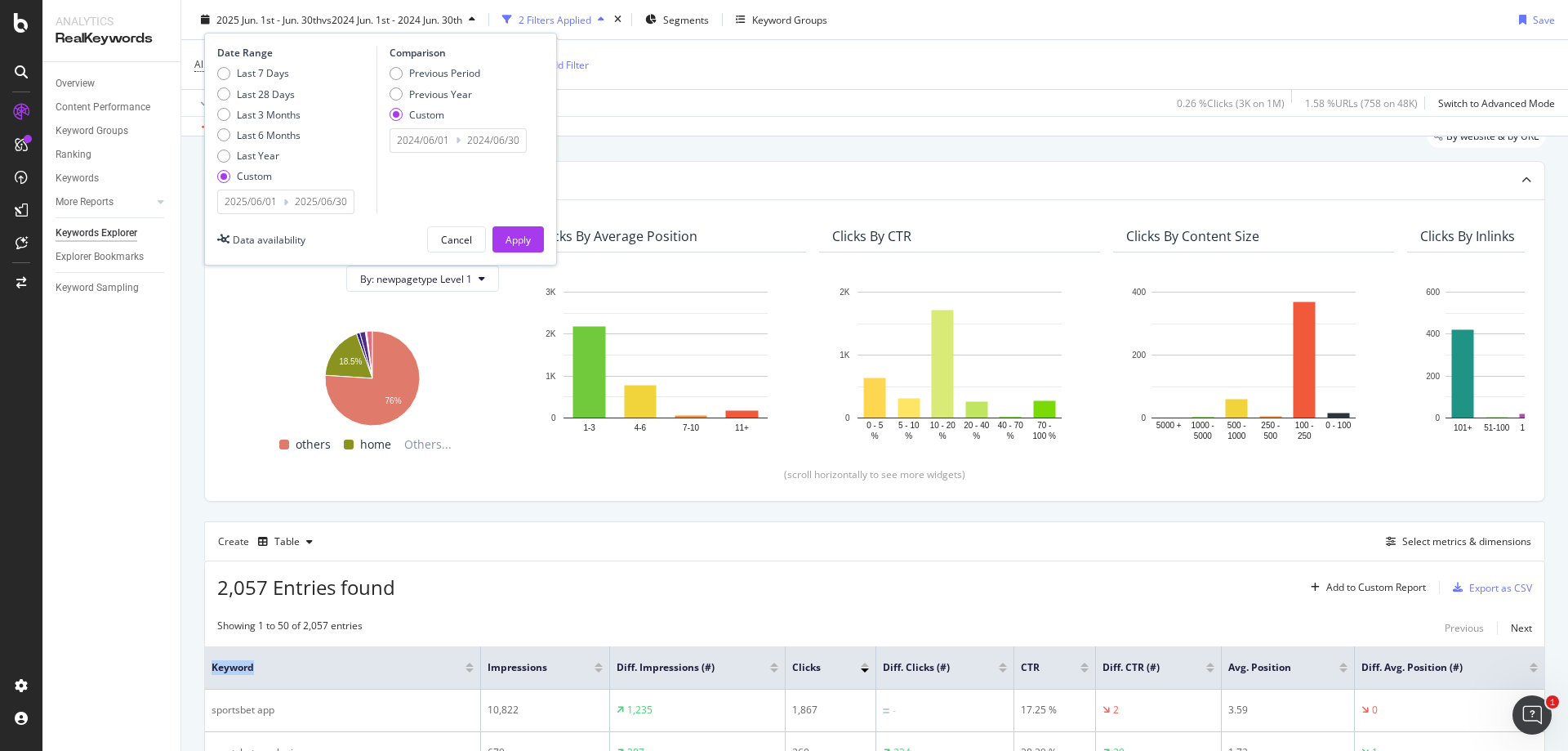 click on "2025/06/01" at bounding box center (251, 202) 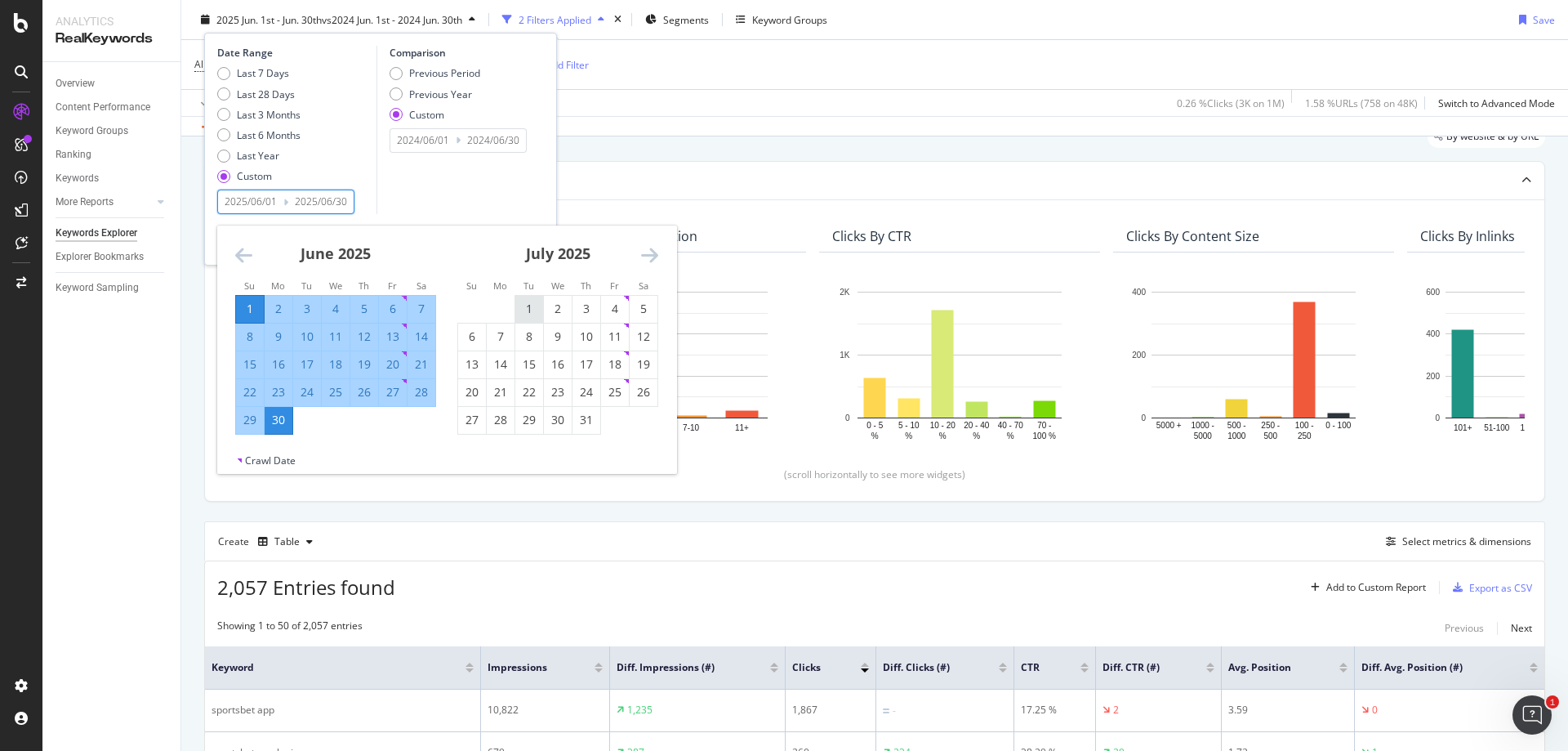 click on "1" at bounding box center (529, 309) 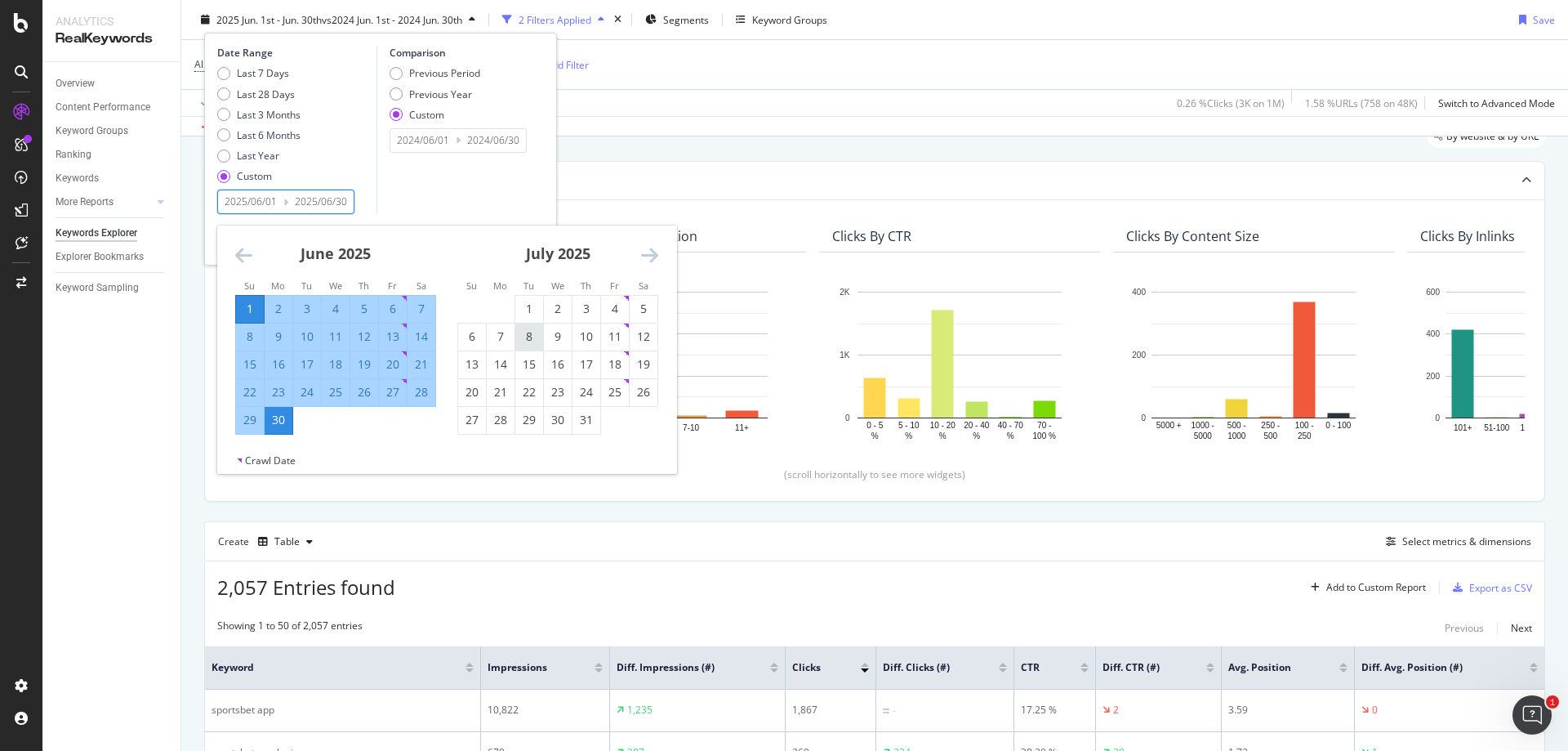 type on "2025/07/01" 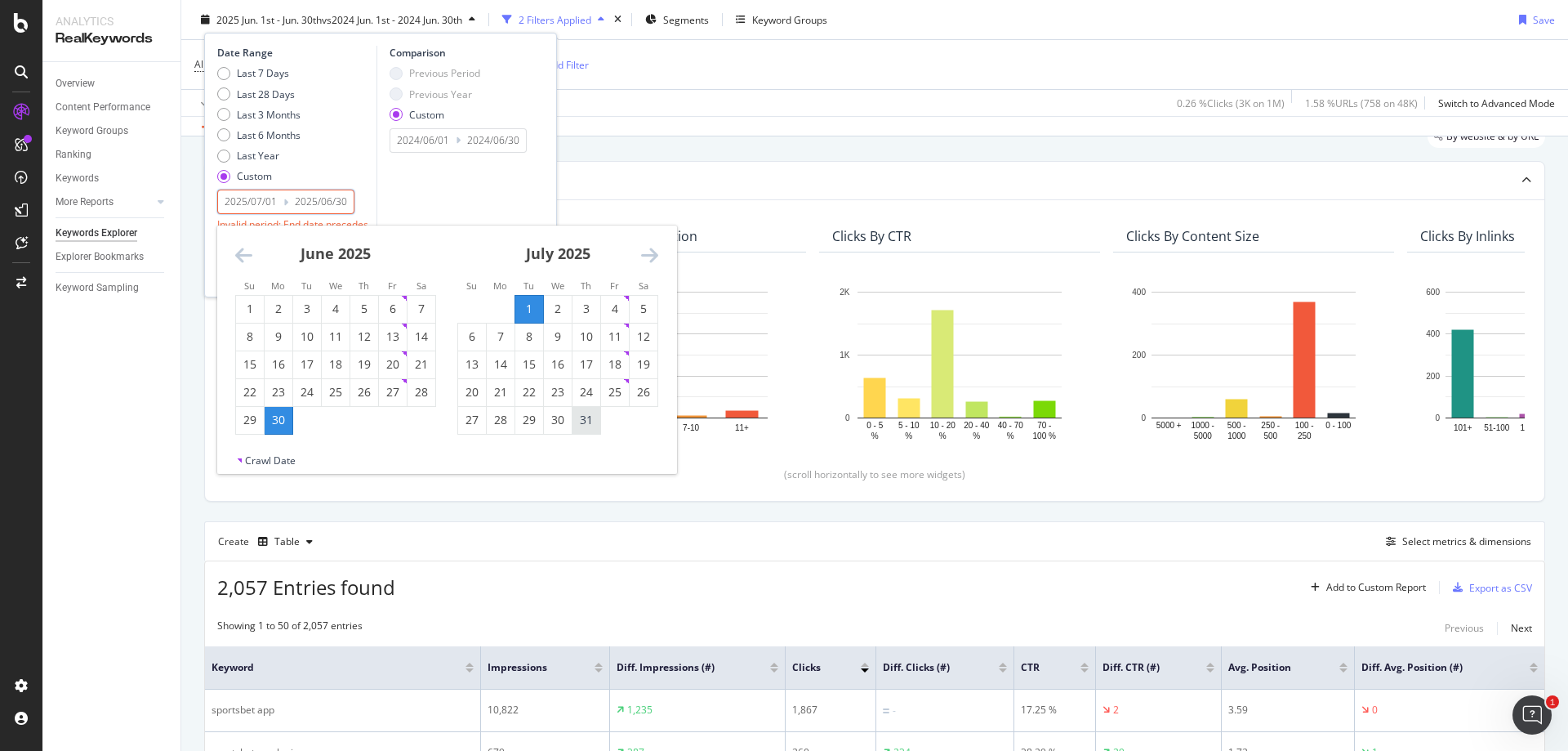 click on "31" at bounding box center (586, 420) 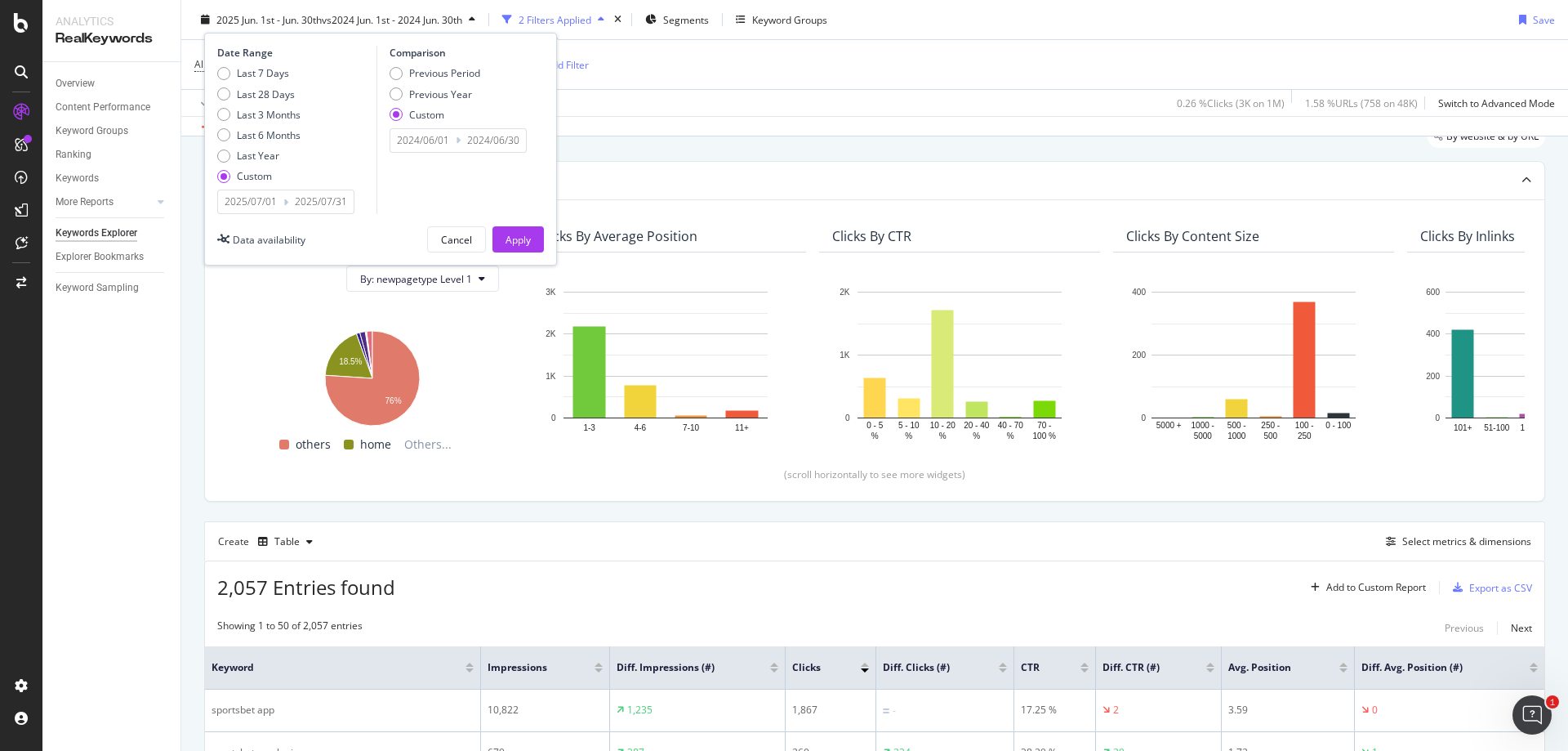 click on "2024/06/01" at bounding box center [423, 141] 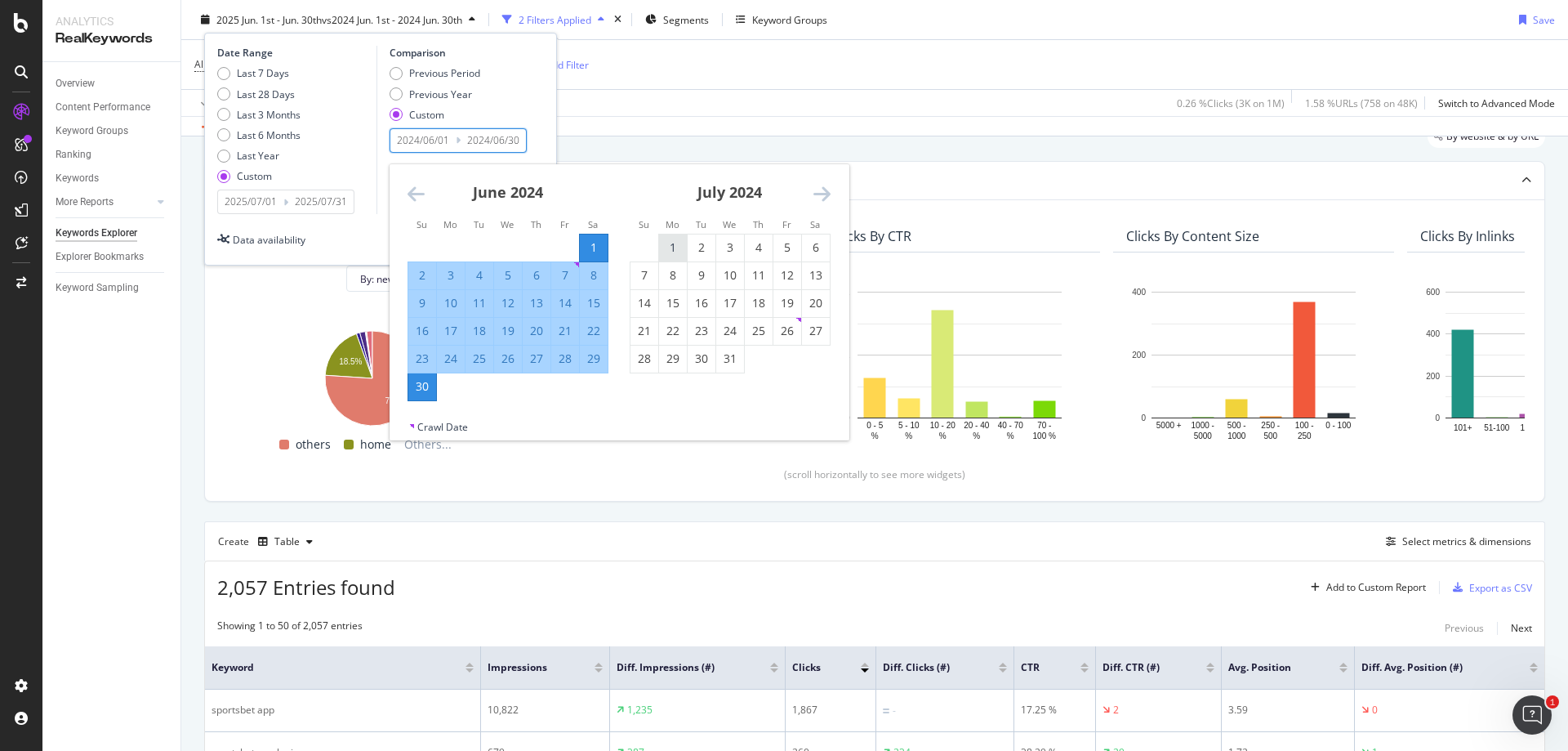 click on "1" at bounding box center (673, 248) 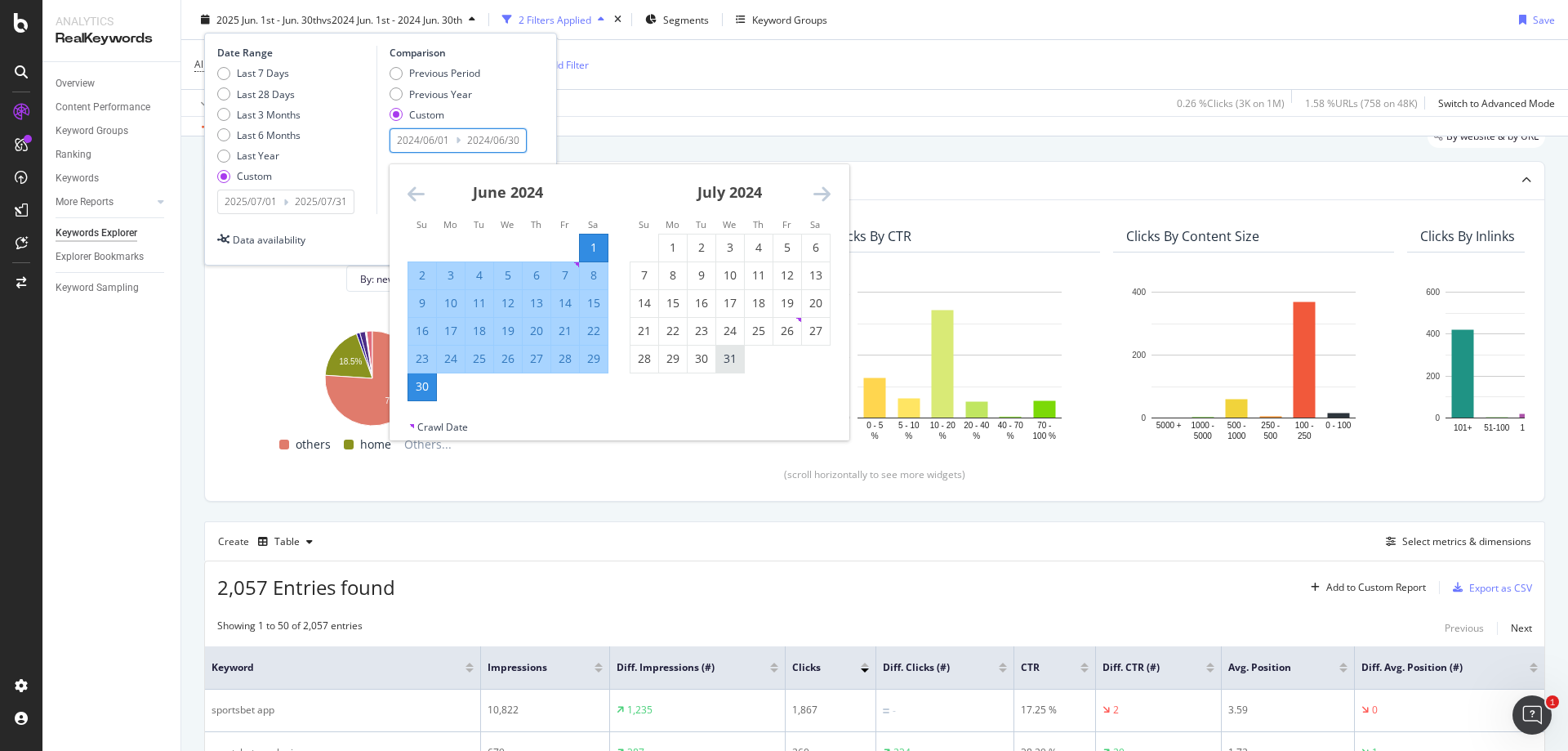 type on "2024/07/01" 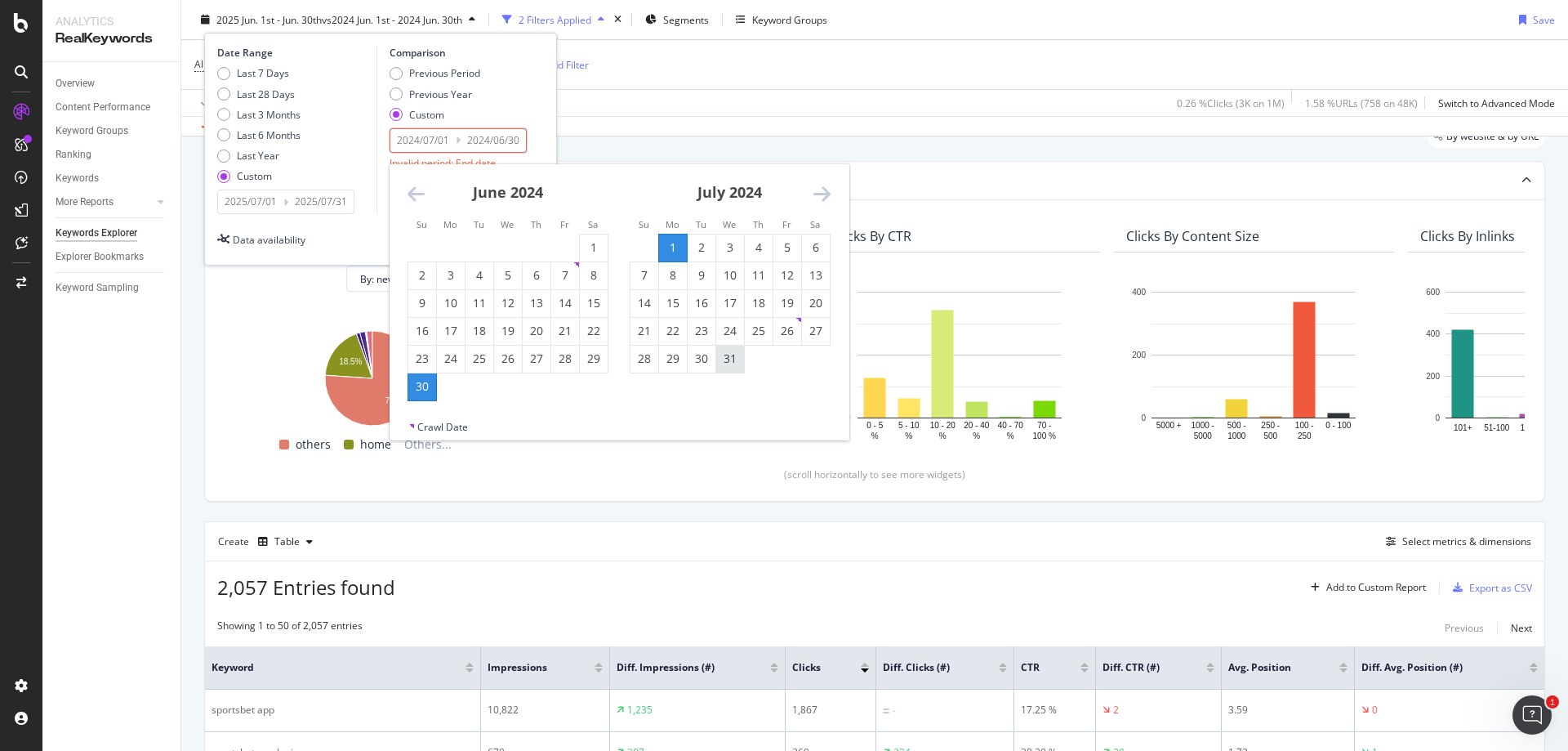 click on "31" at bounding box center (730, 358) 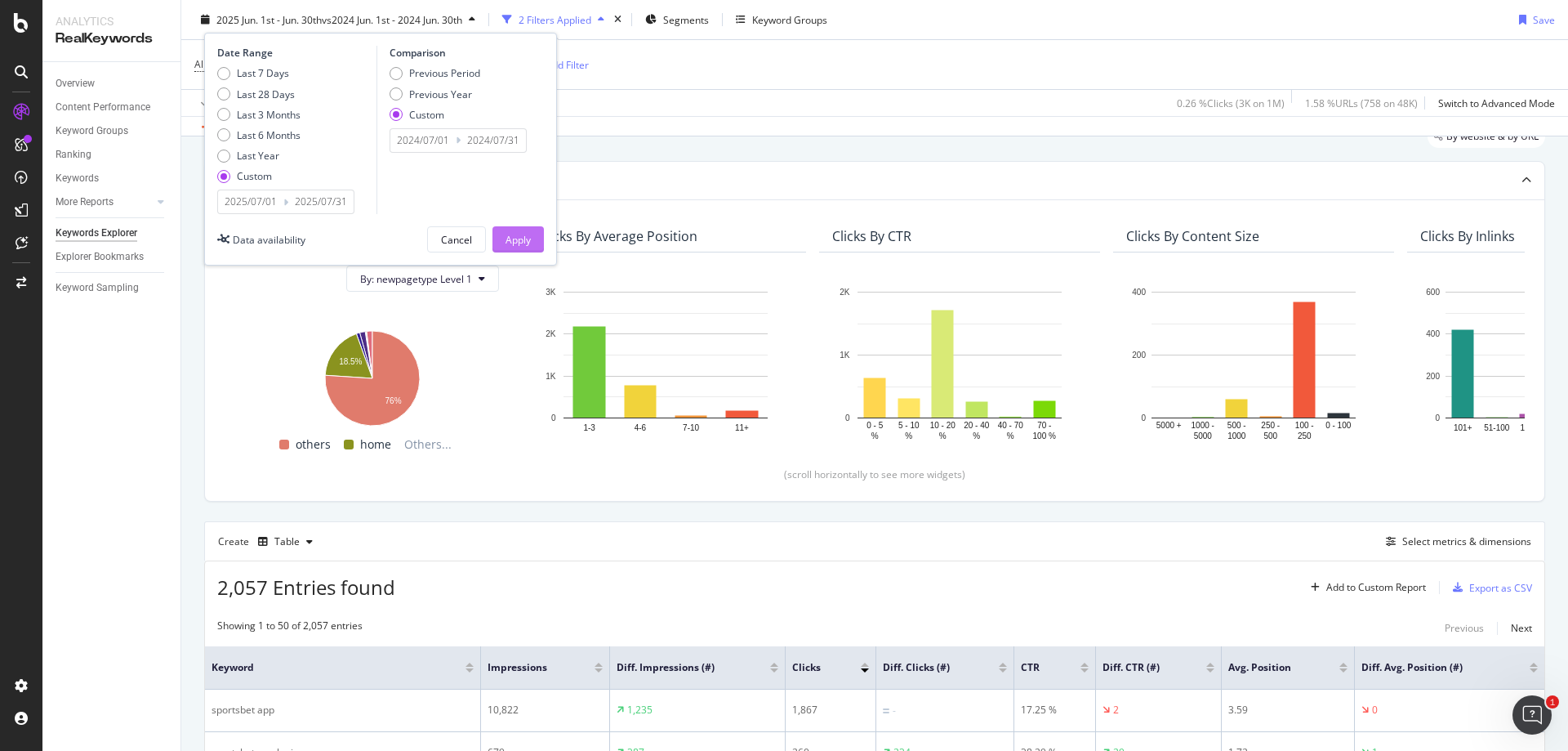 click on "Apply" at bounding box center (518, 239) 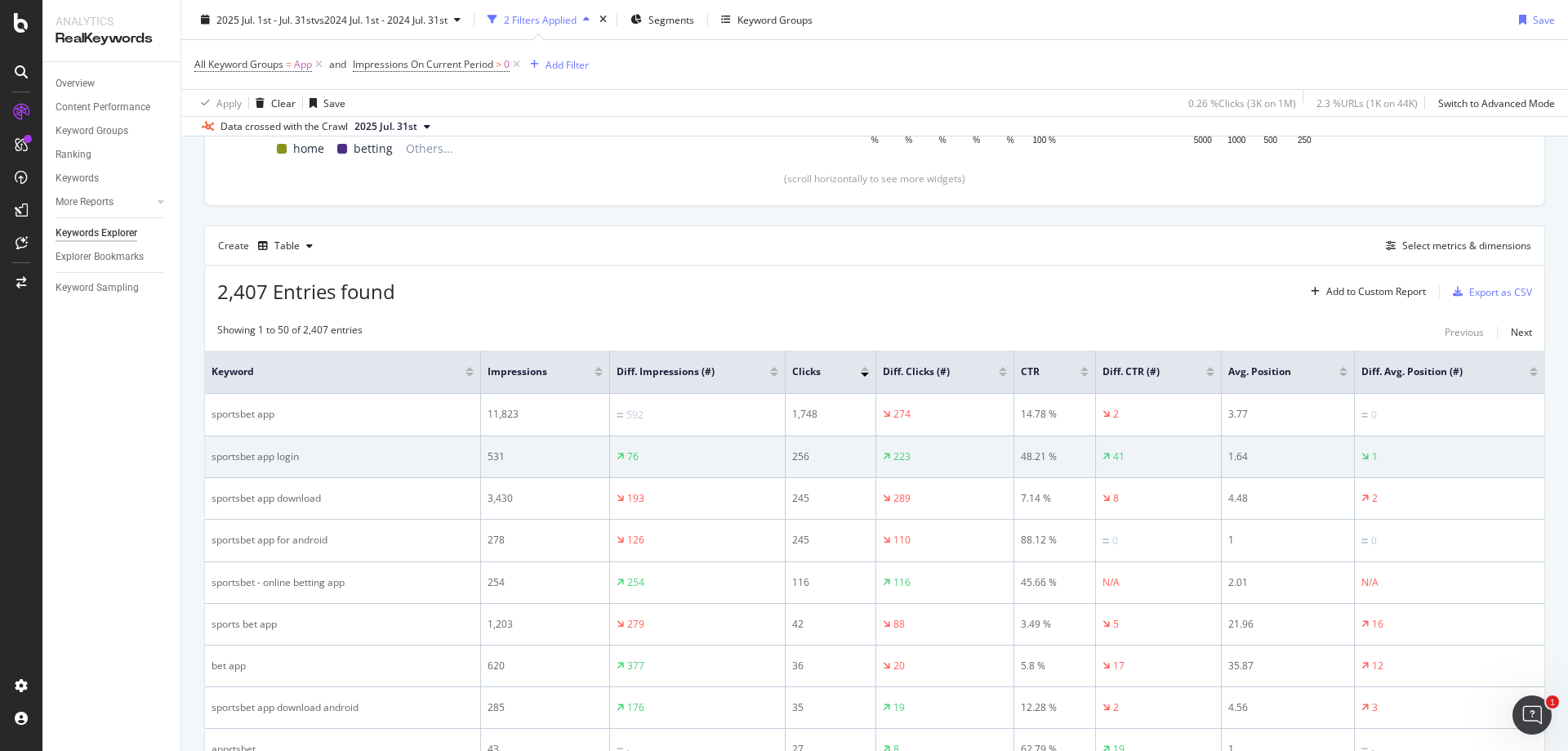 scroll, scrollTop: 421, scrollLeft: 0, axis: vertical 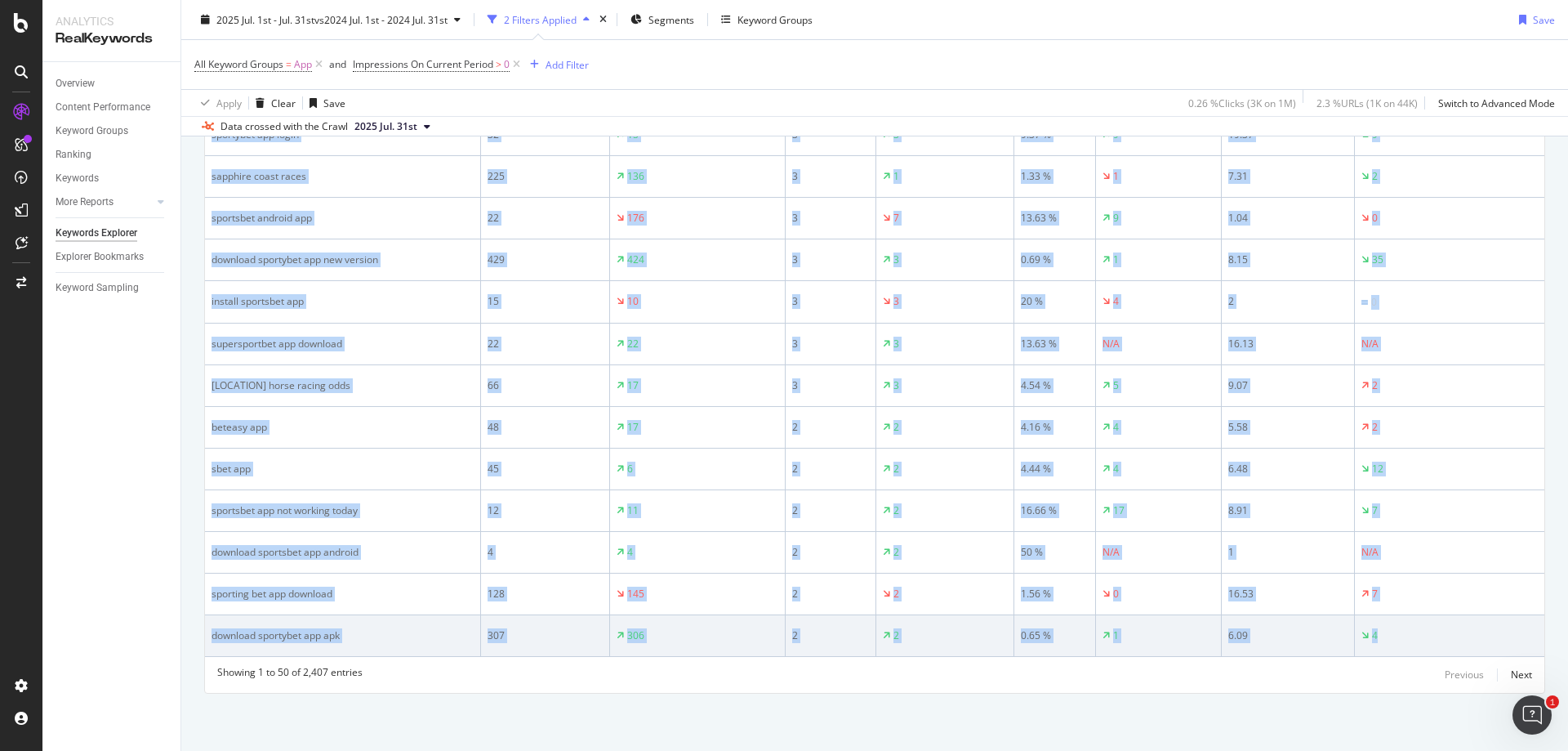 drag, startPoint x: 207, startPoint y: 302, endPoint x: 1465, endPoint y: 637, distance: 1301.8406 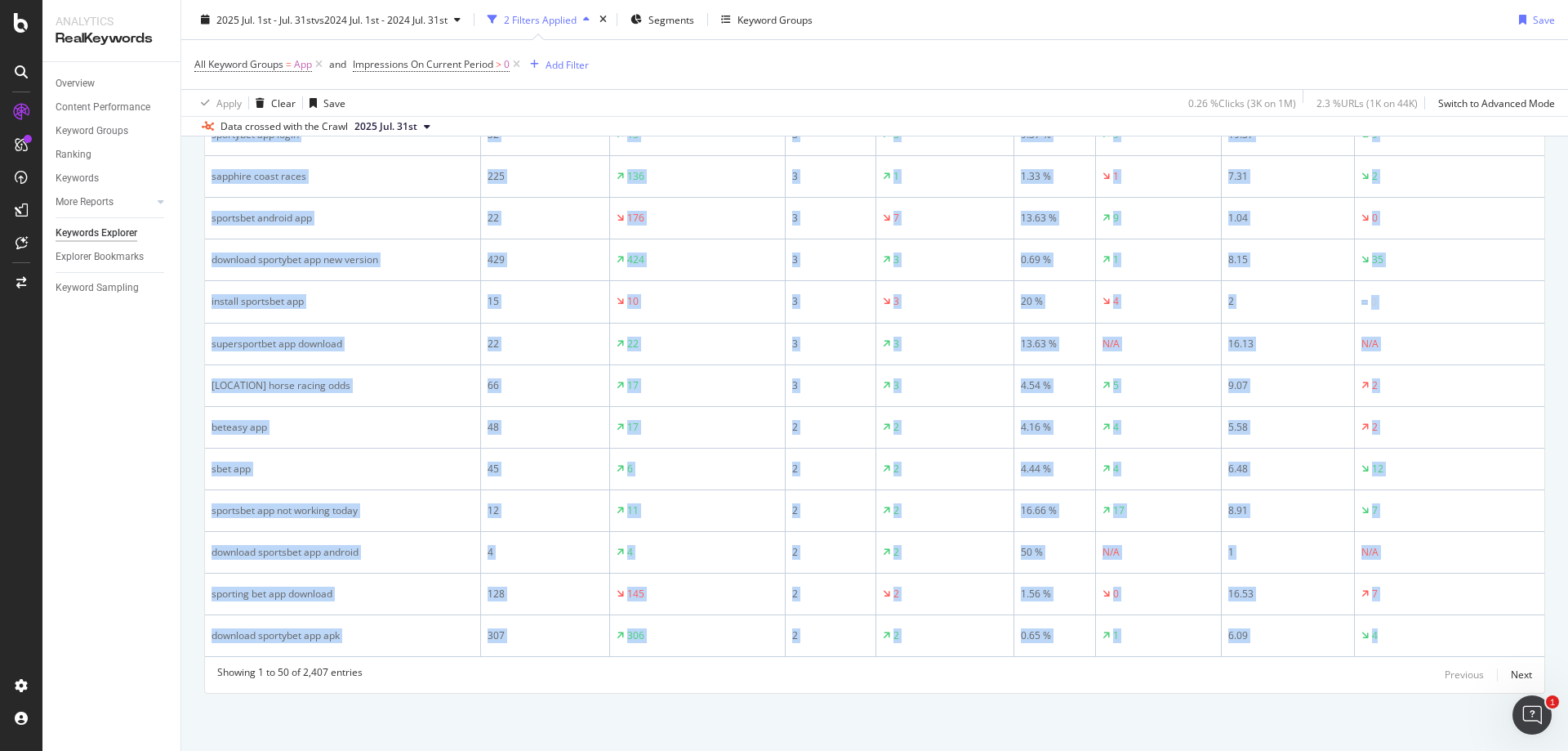 click on "Overview Content Performance Keyword Groups Ranking Keywords More Reports Countries Devices Content Structure Keywords Explorer Explorer Bookmarks Keyword Sampling" at bounding box center (111, 406) 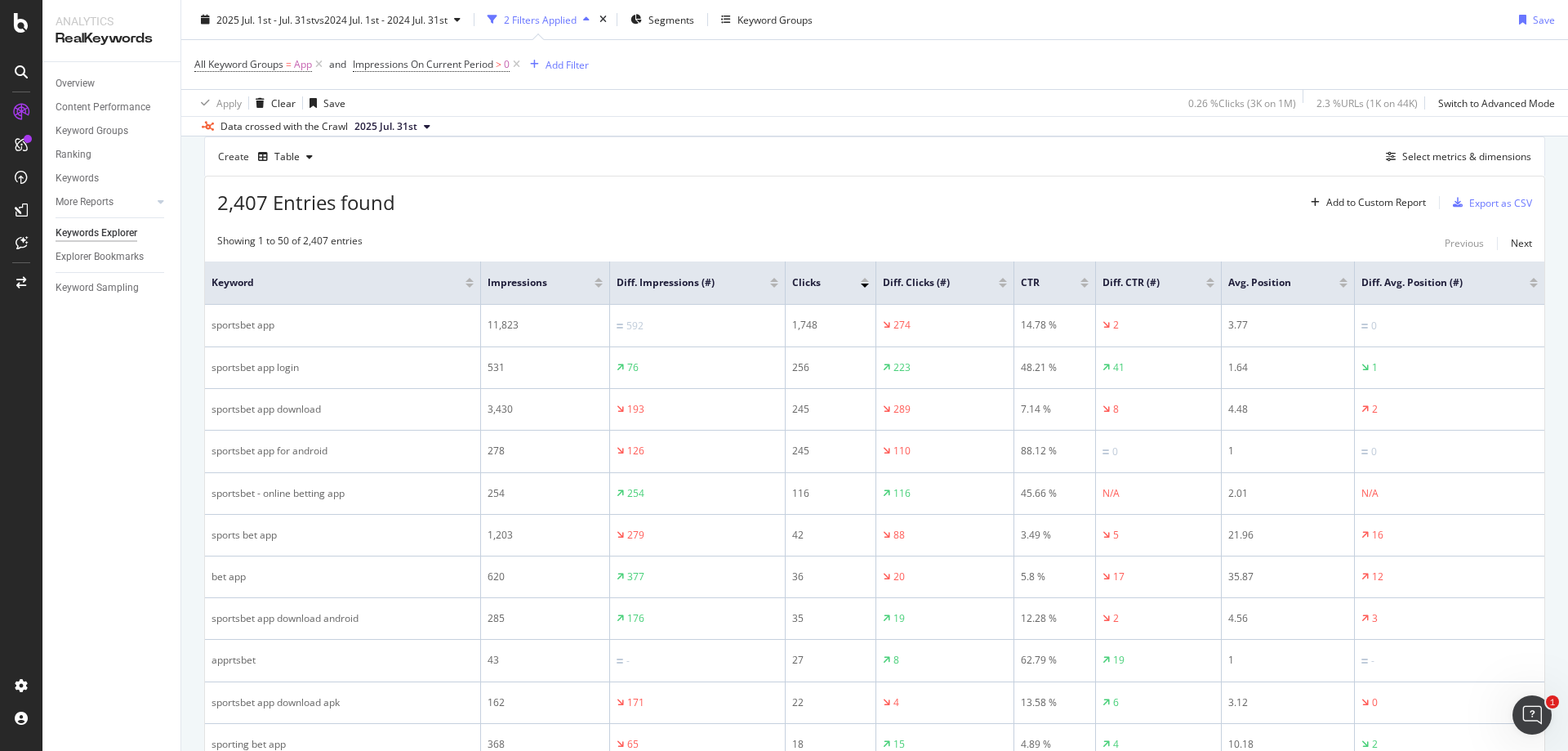 scroll, scrollTop: 475, scrollLeft: 0, axis: vertical 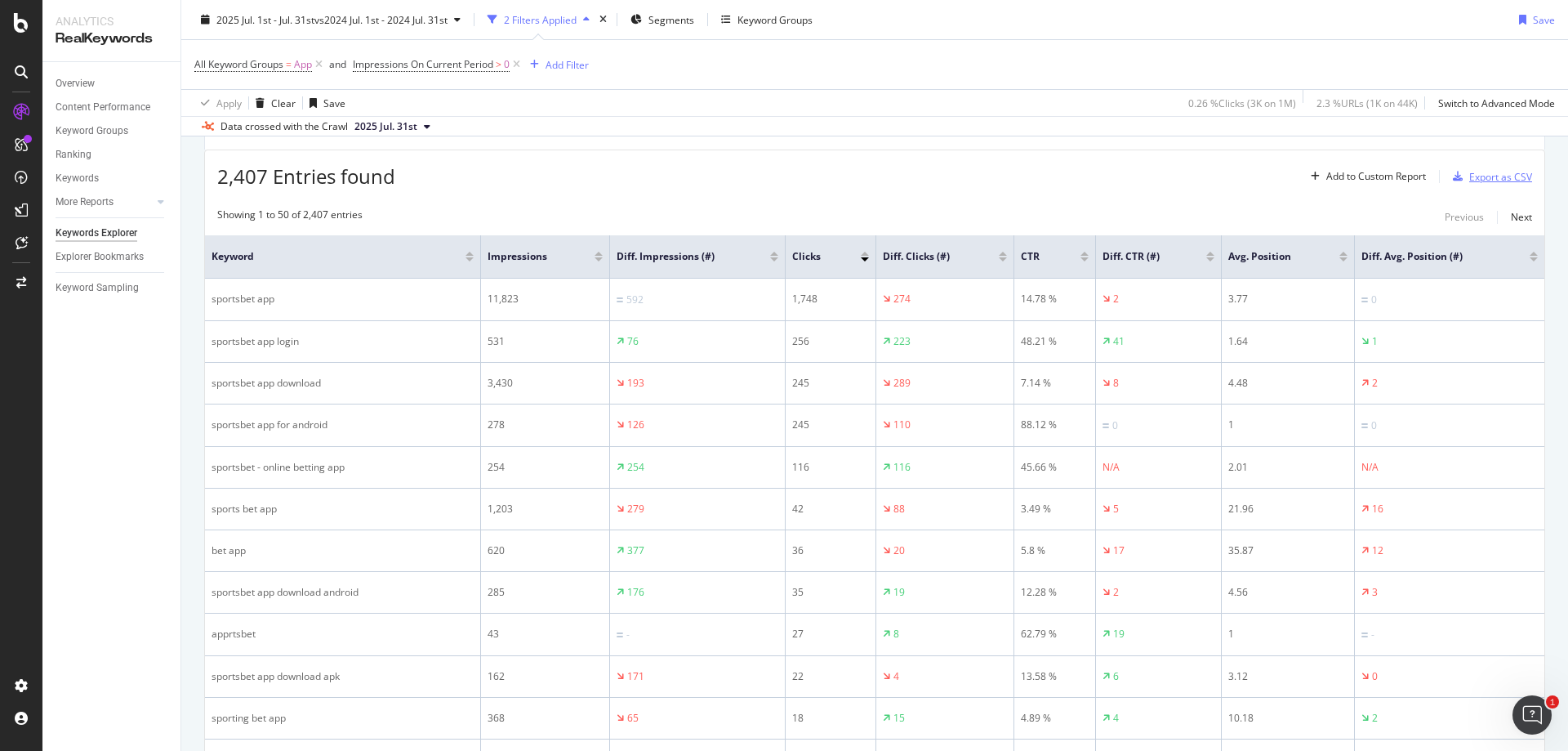 click on "Export as CSV" at bounding box center [1500, 177] 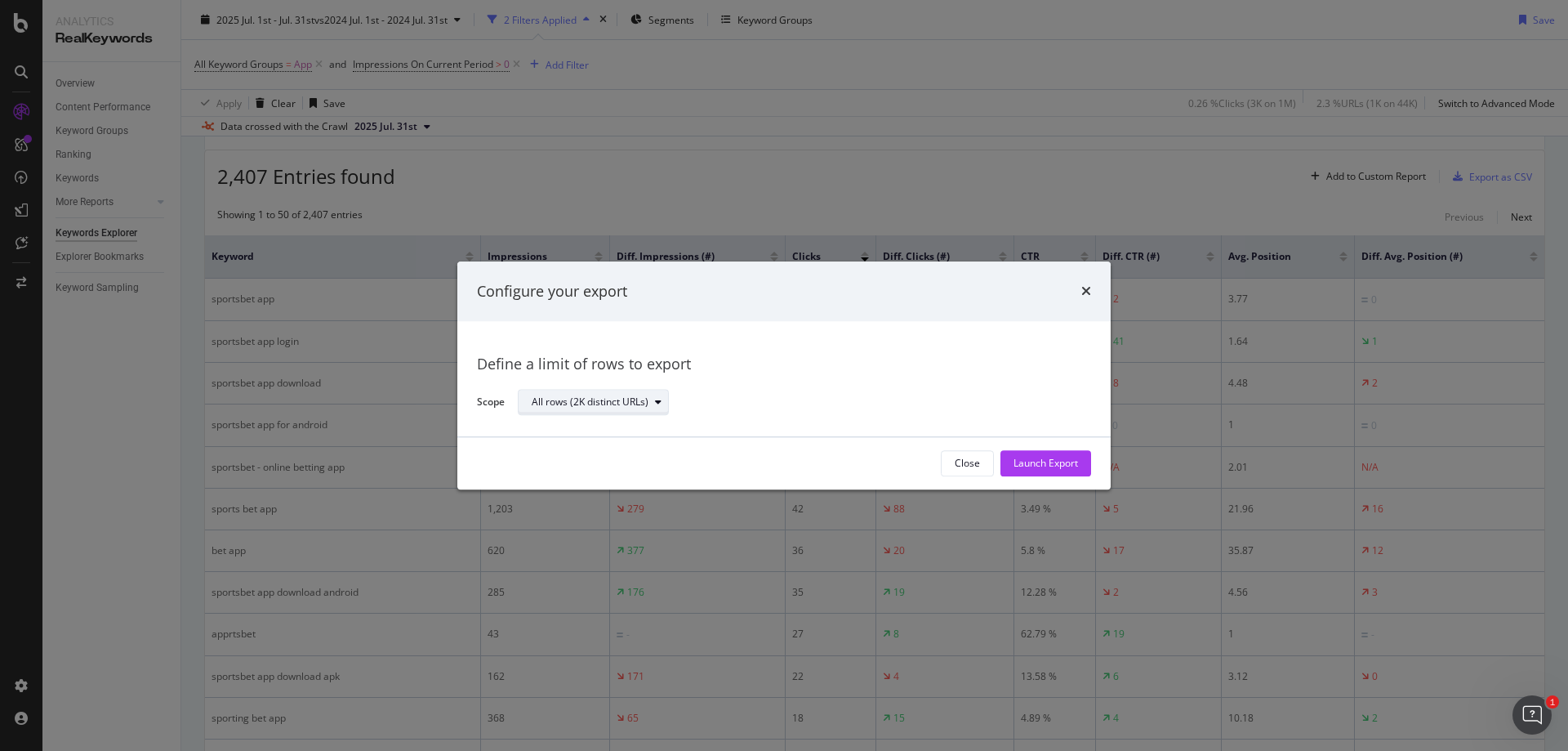 click on "All rows (2K distinct URLs)" at bounding box center [599, 403] 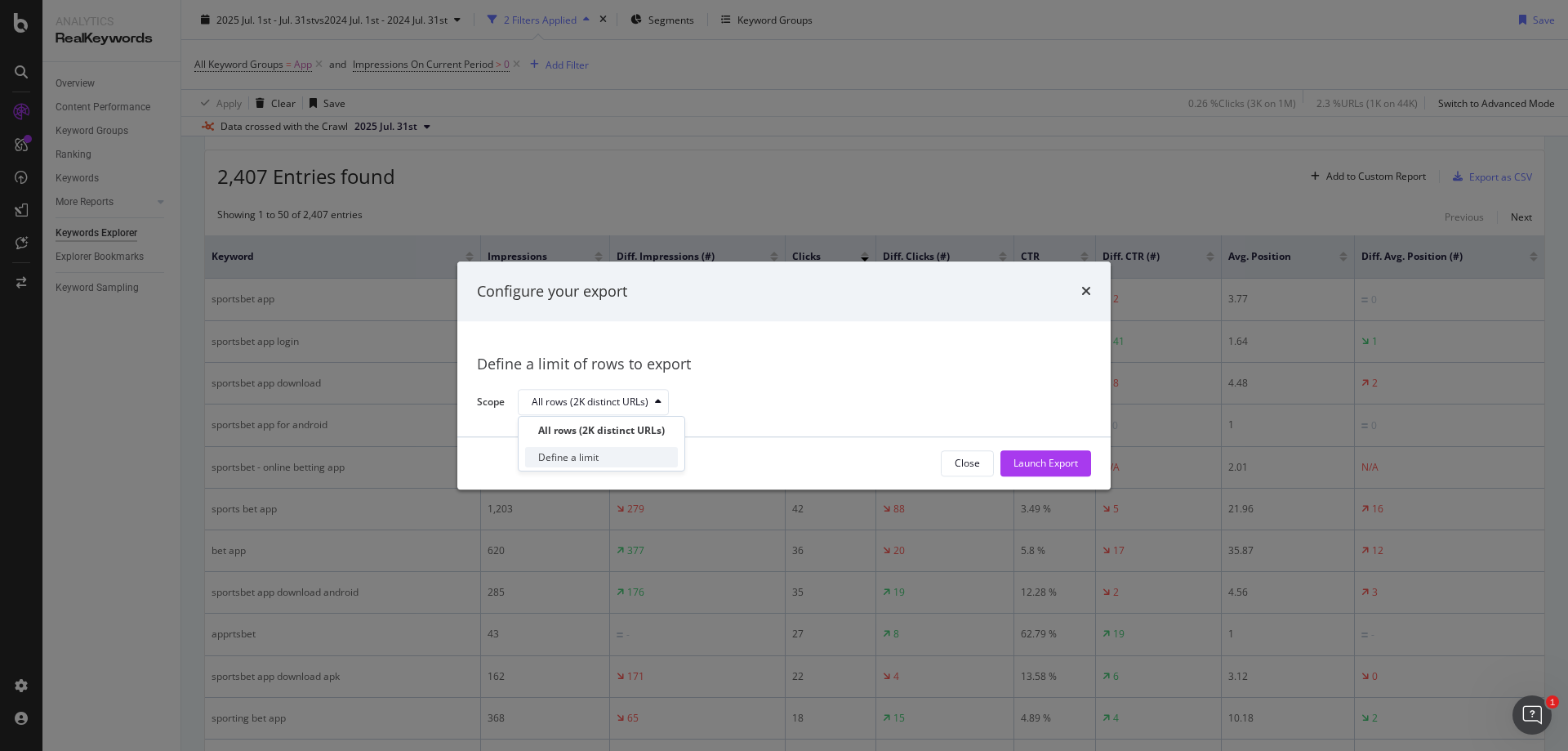 click on "Define a limit" at bounding box center (601, 457) 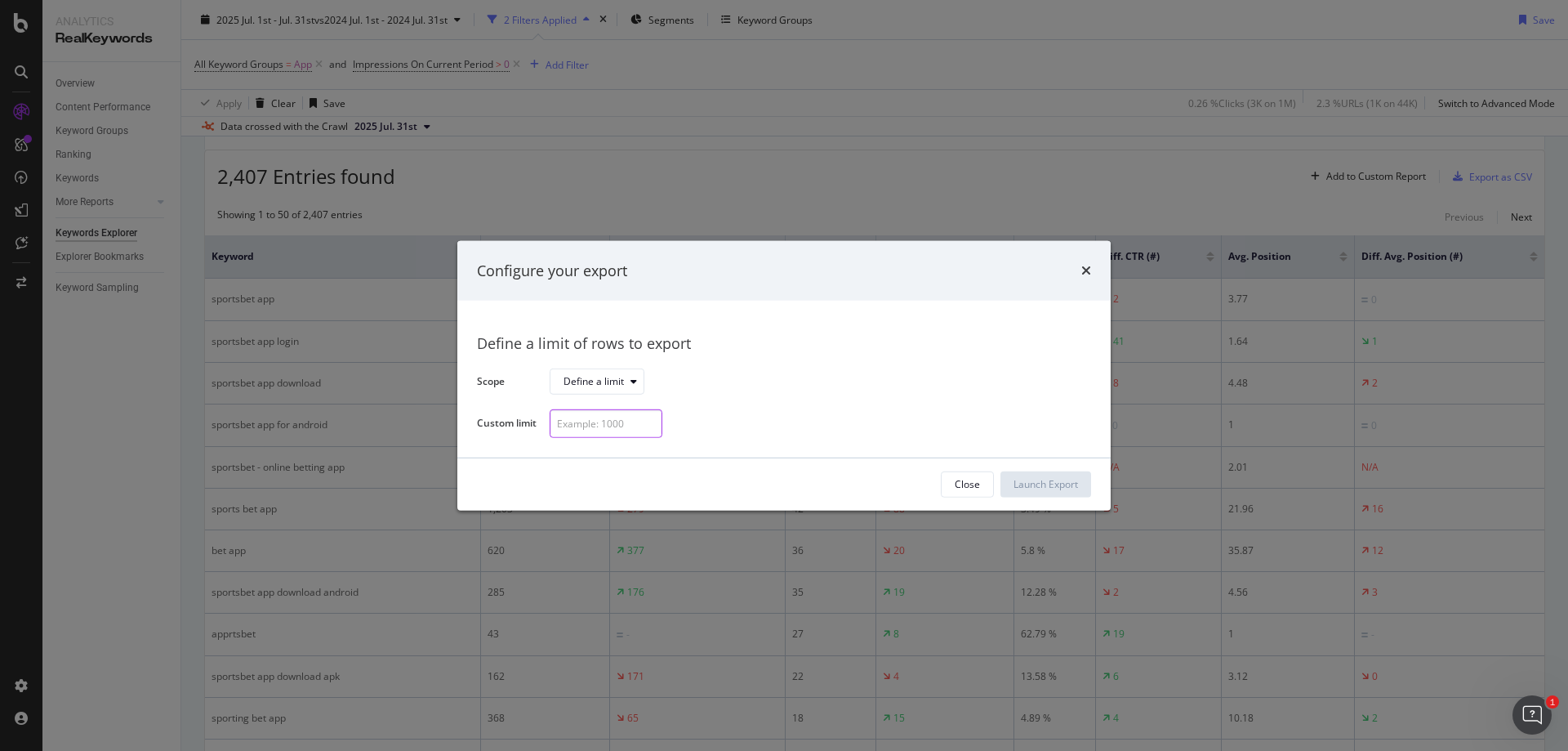 click at bounding box center (606, 423) 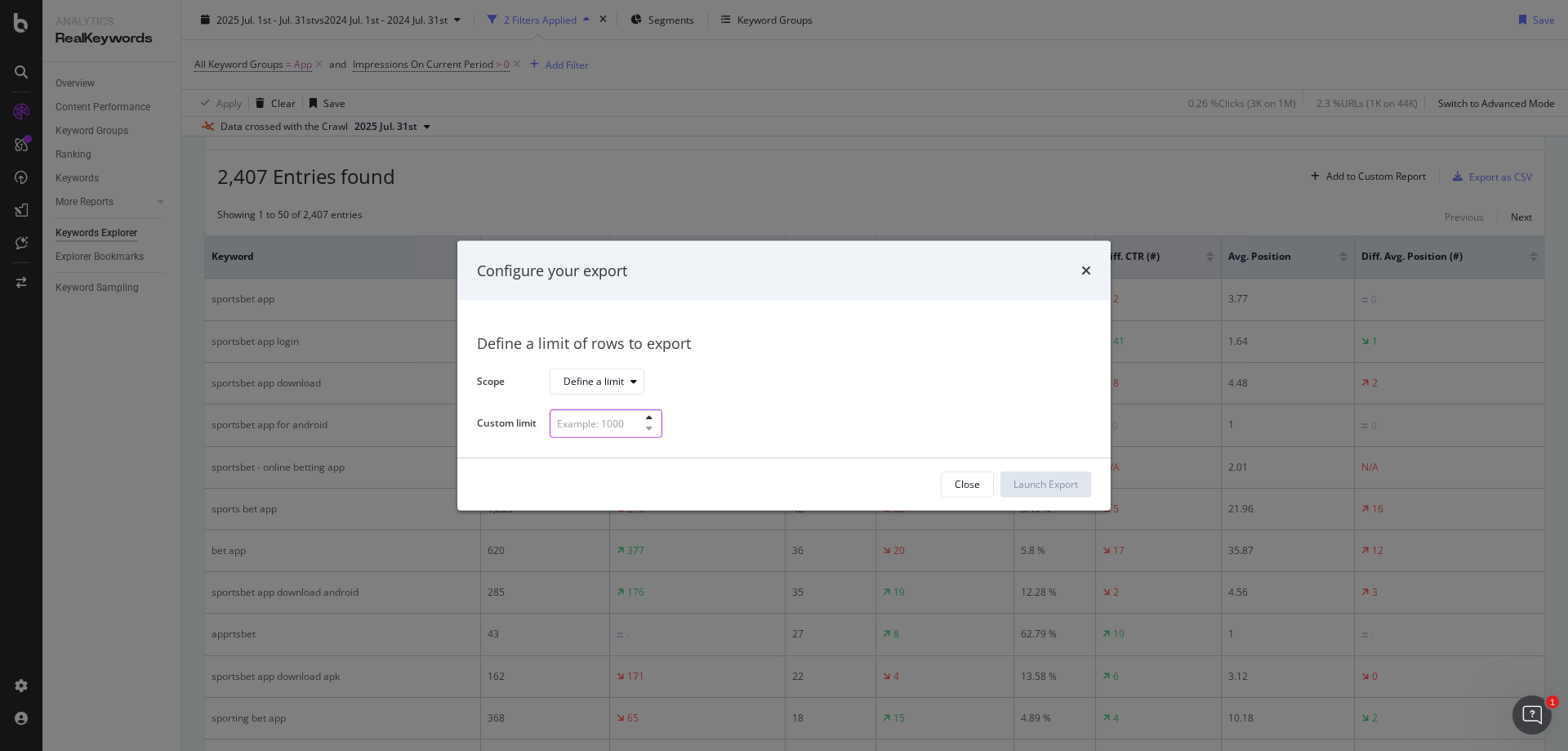 click at bounding box center [606, 423] 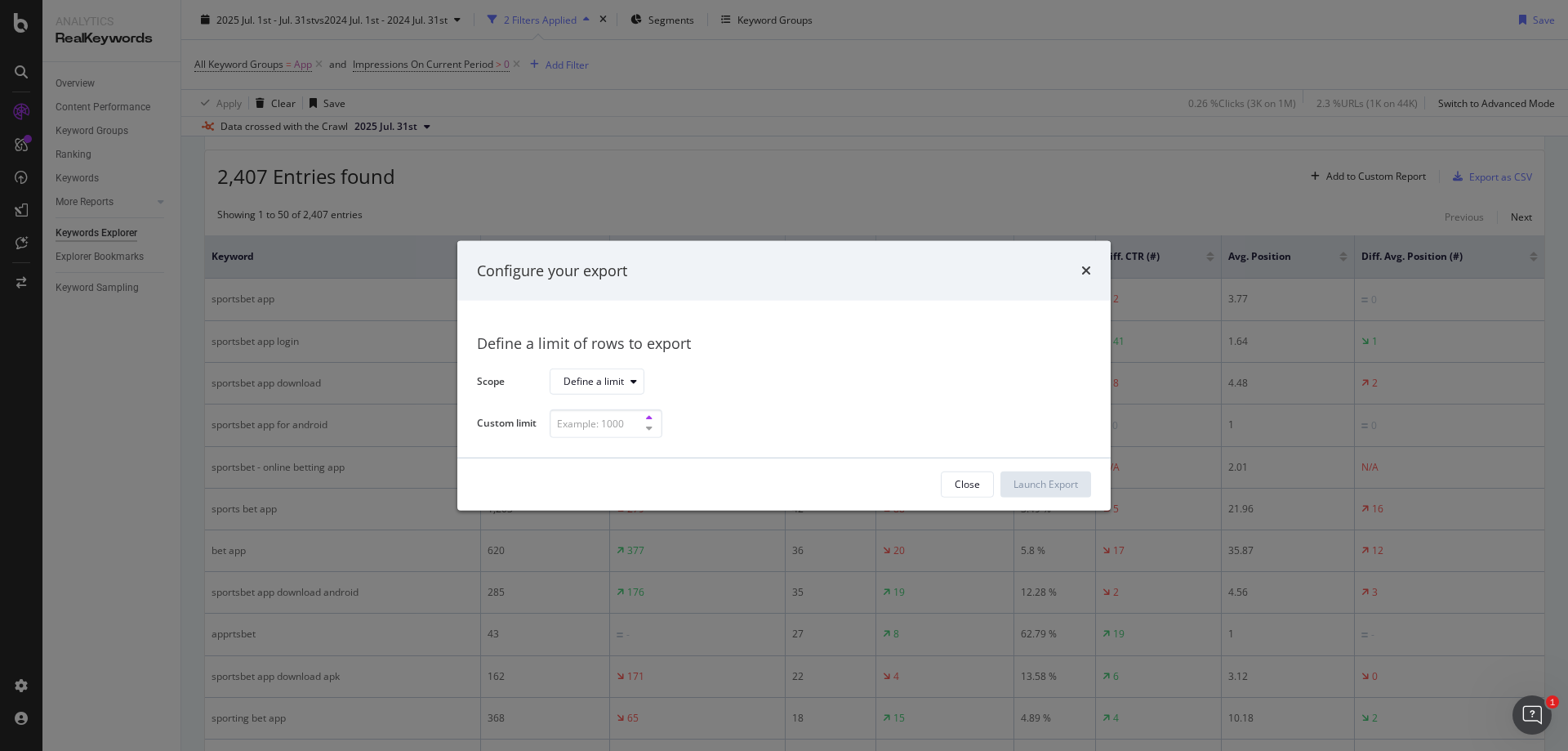 click at bounding box center [649, 418] 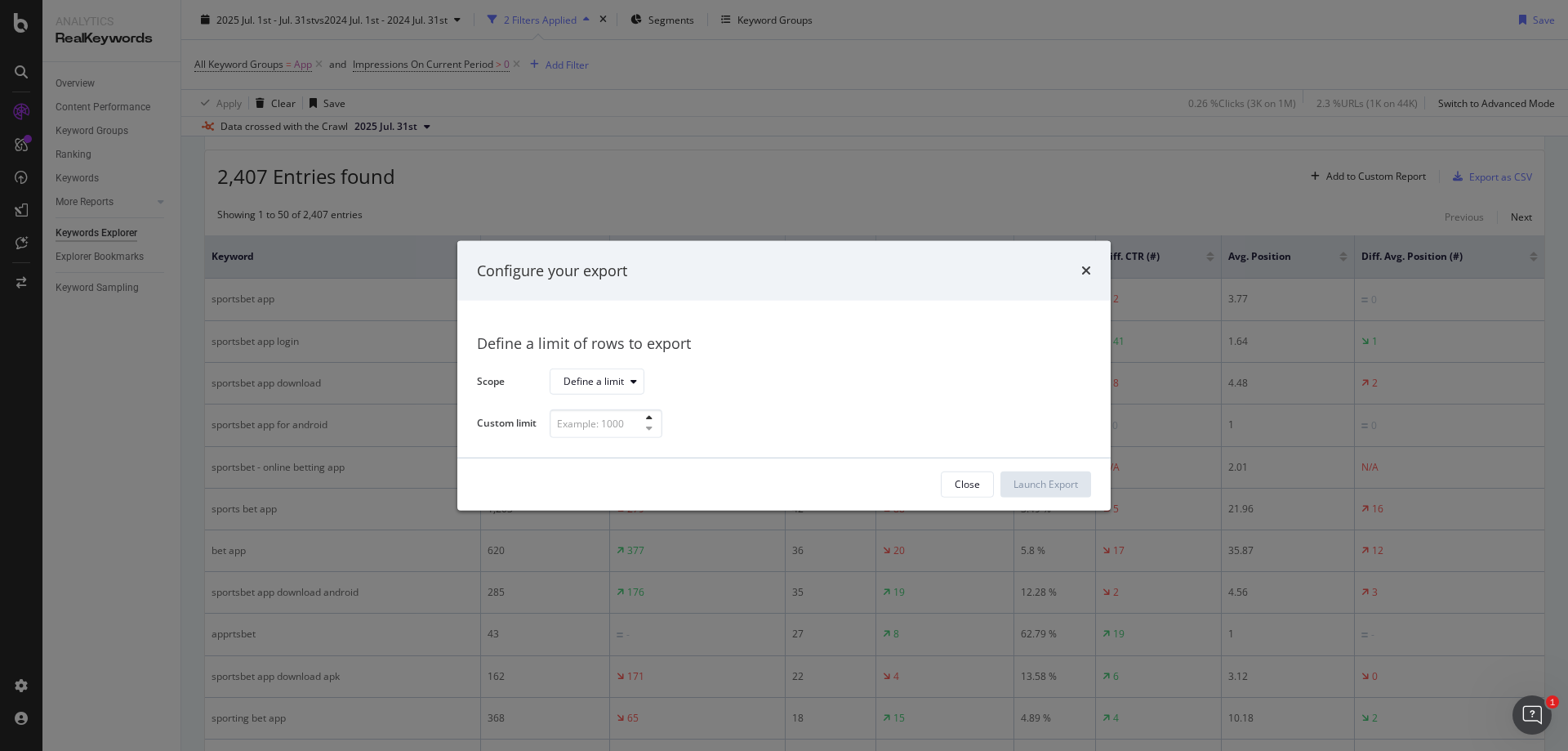 click at bounding box center (646, 423) 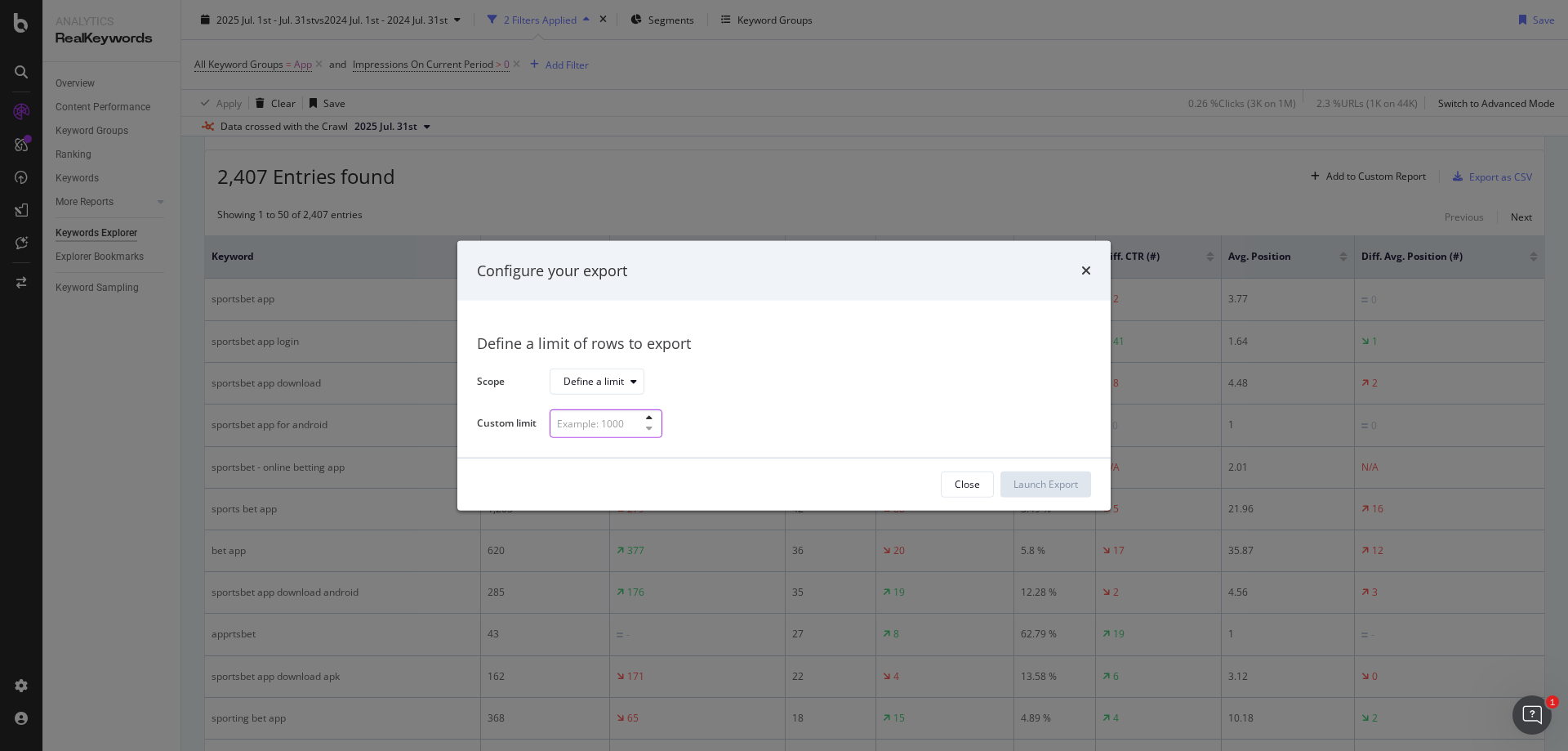 click at bounding box center [606, 423] 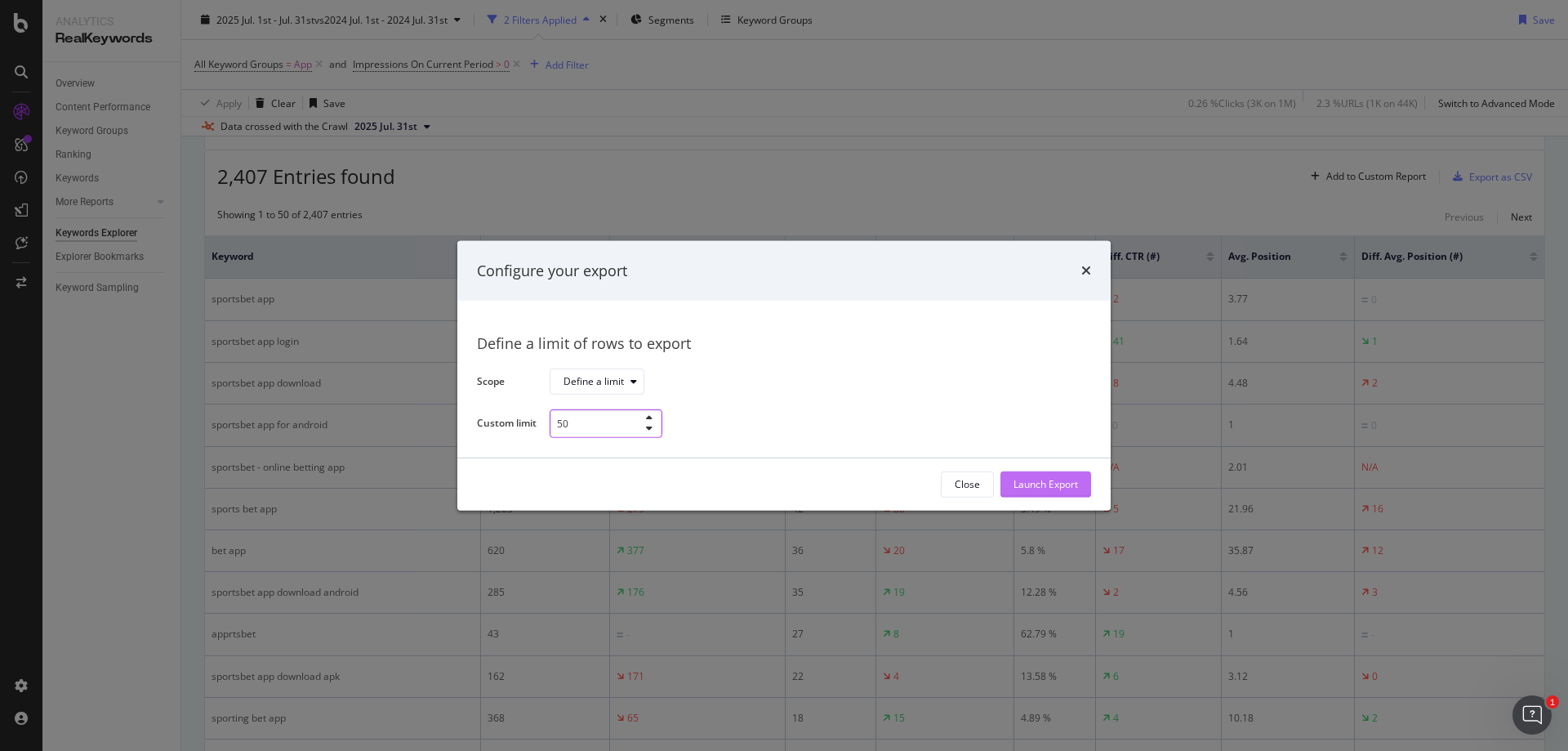 type on "50" 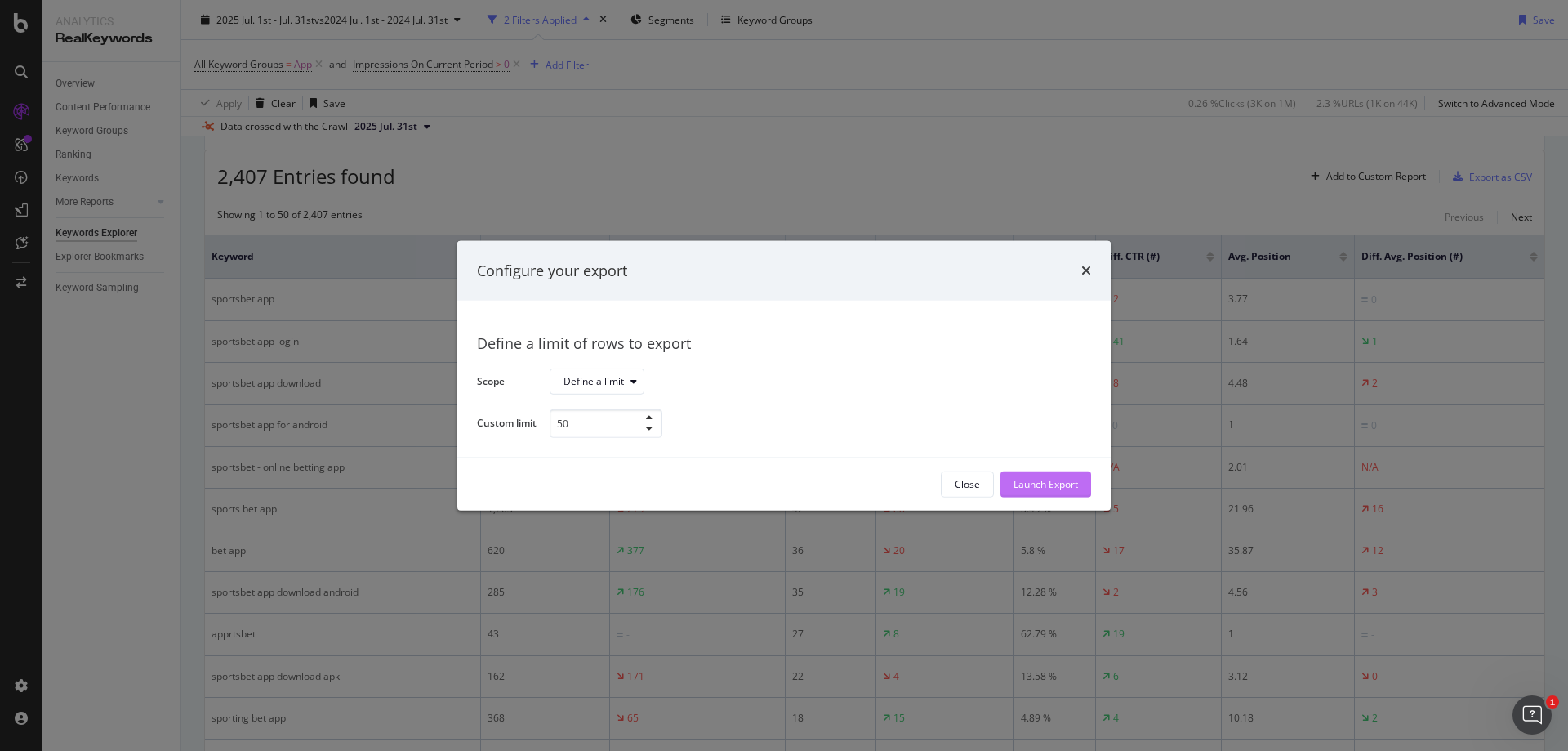 click on "Launch Export" at bounding box center [1045, 485] 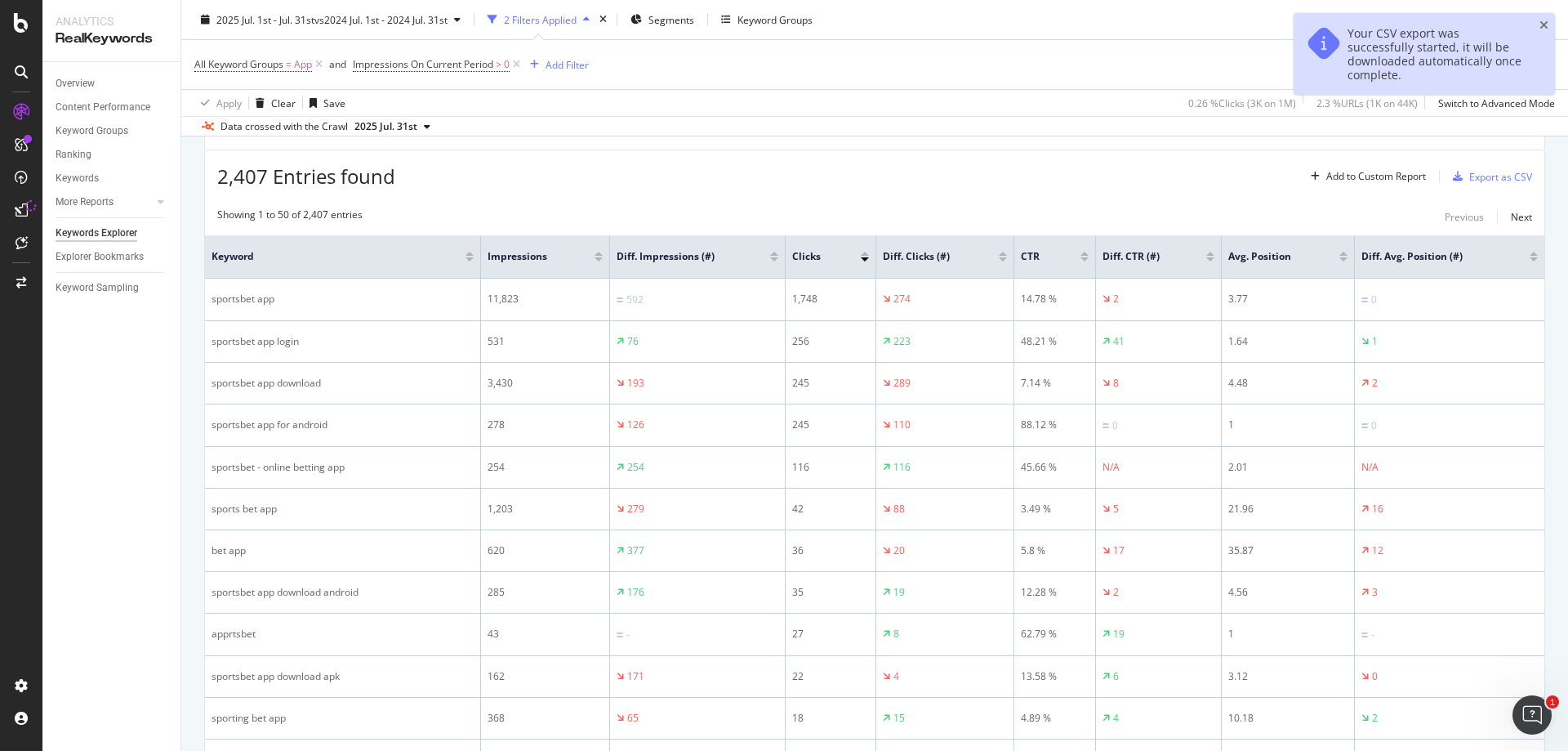 click on "Overview Content Performance Keyword Groups Ranking Keywords More Reports Countries Devices Content Structure Keywords Explorer Explorer Bookmarks Keyword Sampling" at bounding box center [111, 406] 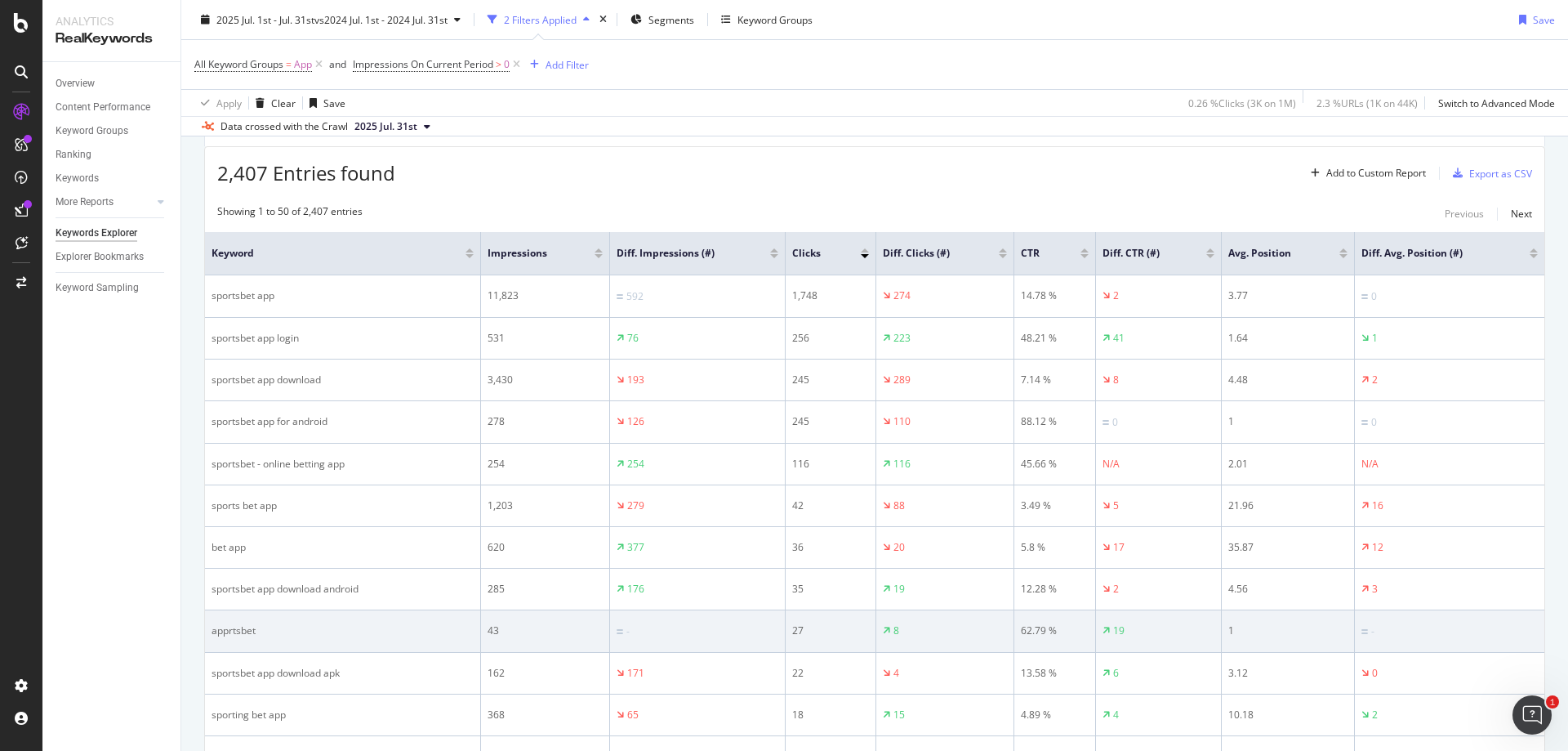 scroll, scrollTop: 475, scrollLeft: 0, axis: vertical 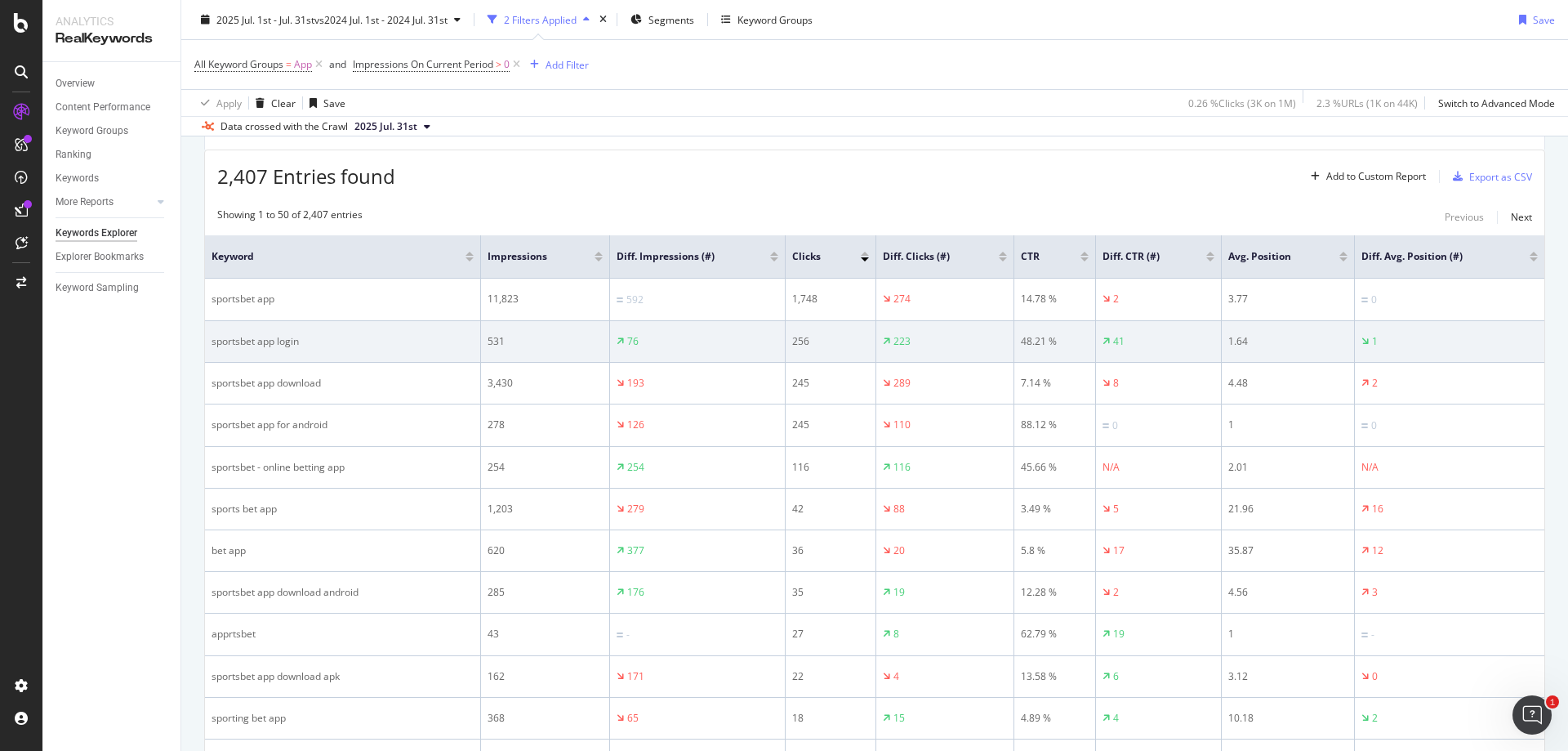 click on "76" at bounding box center [697, 342] 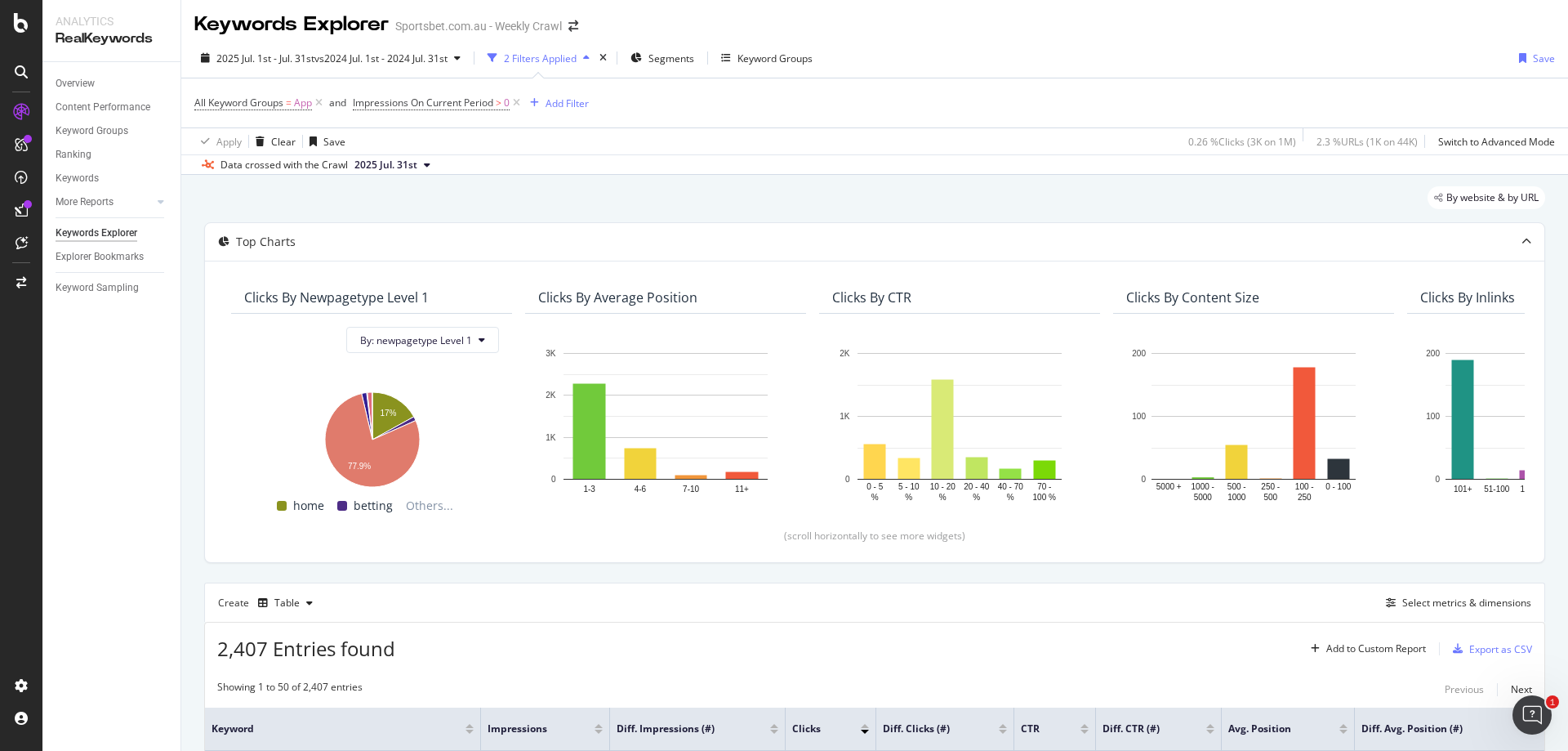 scroll, scrollTop: 0, scrollLeft: 0, axis: both 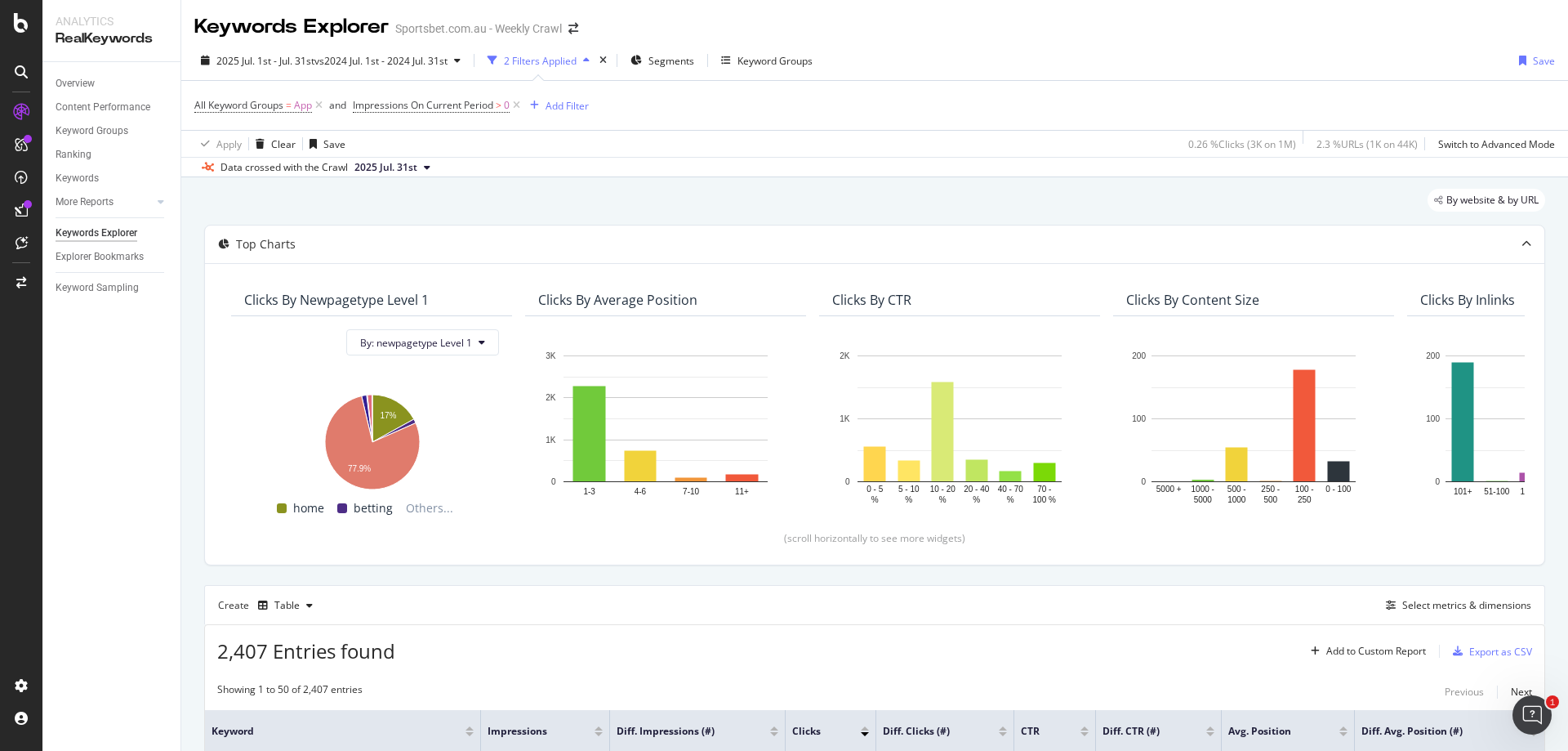 click on "By website & by URL Top Charts Clicks By newpagetype Level 1 By: newpagetype Level 1 Hold CTRL while clicking to filter the report. 17% 77.9% newpagetype Level 1 Clicks home 558 betting 47 others 2,564 racing 56 huddle 8 specials 53 events 0 results 4 sport 0 0.1% home betting Others... Clicks By Average Position Hold CTRL while clicking to filter the report. 1-3 4-6 7-10 11+ 0 1K 2K 3K Avg. Position Clicks 1-3 2,278 4-6 748 7-10 89 11+ 175 3K Clicks By CTR Hold CTRL while clicking to filter the report. 0 - 5 % 5 - 10 % 10 - 20 % 20 - 40 % 40 - 70 % 70 - 100 % 0 1K 2K CTR Clicks 0 - 5 % 557 5 - 10 % 334 10 - 20 % 1,589 20 - 40 % 354 40 - 70 % 163 70 - 100 % 293 2K Clicks By Content Size Hold CTRL while clicking to filter the report. 5000 + 1000 - 5000 500 - 1000 250 - 500 100 - 250 0 - 100 0 100 200 No. of Words (Content) Clicks 5000 + 1000 - 5000 3 500 - 1000 55 250 - 500 0 100 - 250 178 0 - 100 33 200 Clicks By Inlinks Hold CTRL while clicking to filter the report. 101+ 51-100 16-50 6-15 2-5 1 0 100 200 189" at bounding box center (875, 1559) 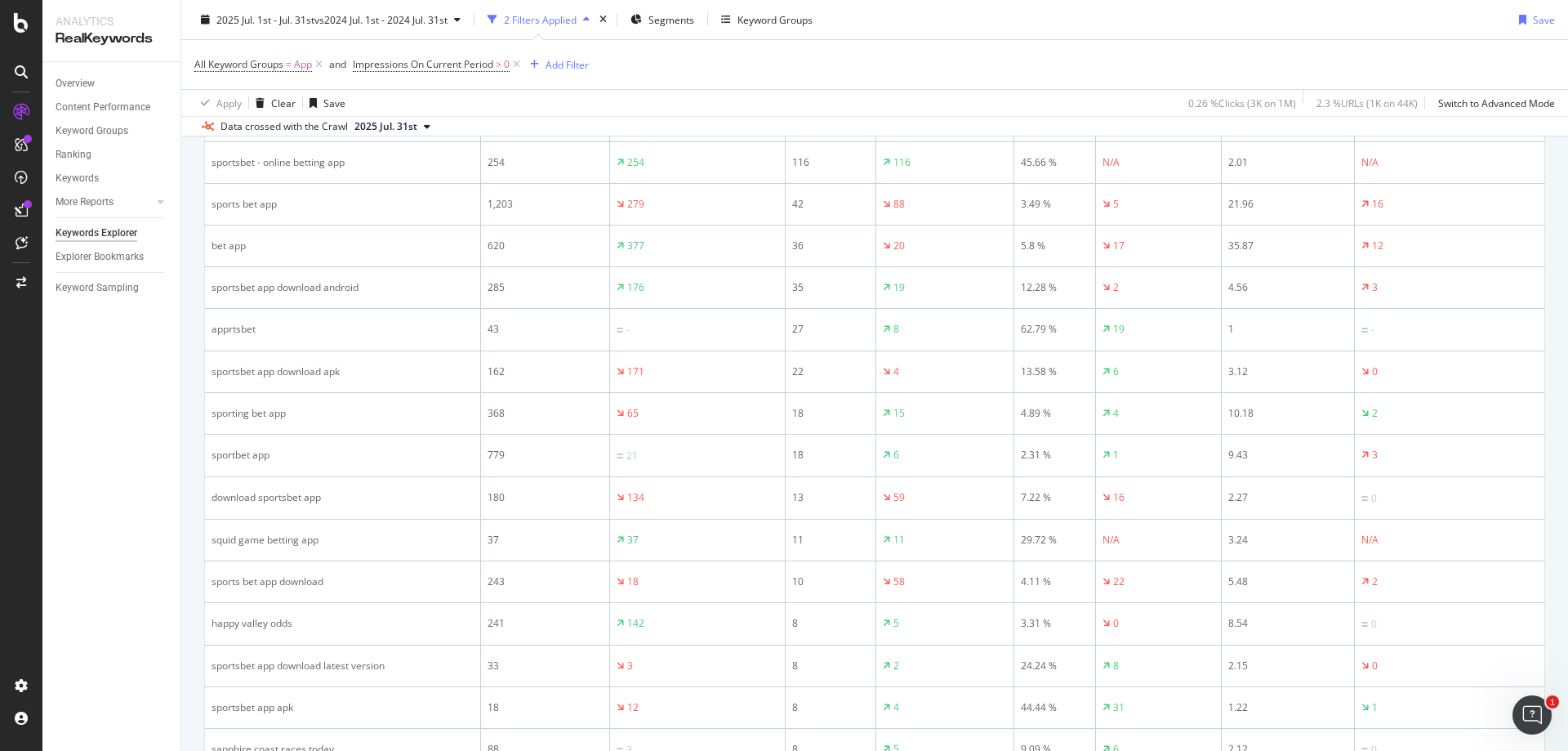 scroll, scrollTop: 817, scrollLeft: 0, axis: vertical 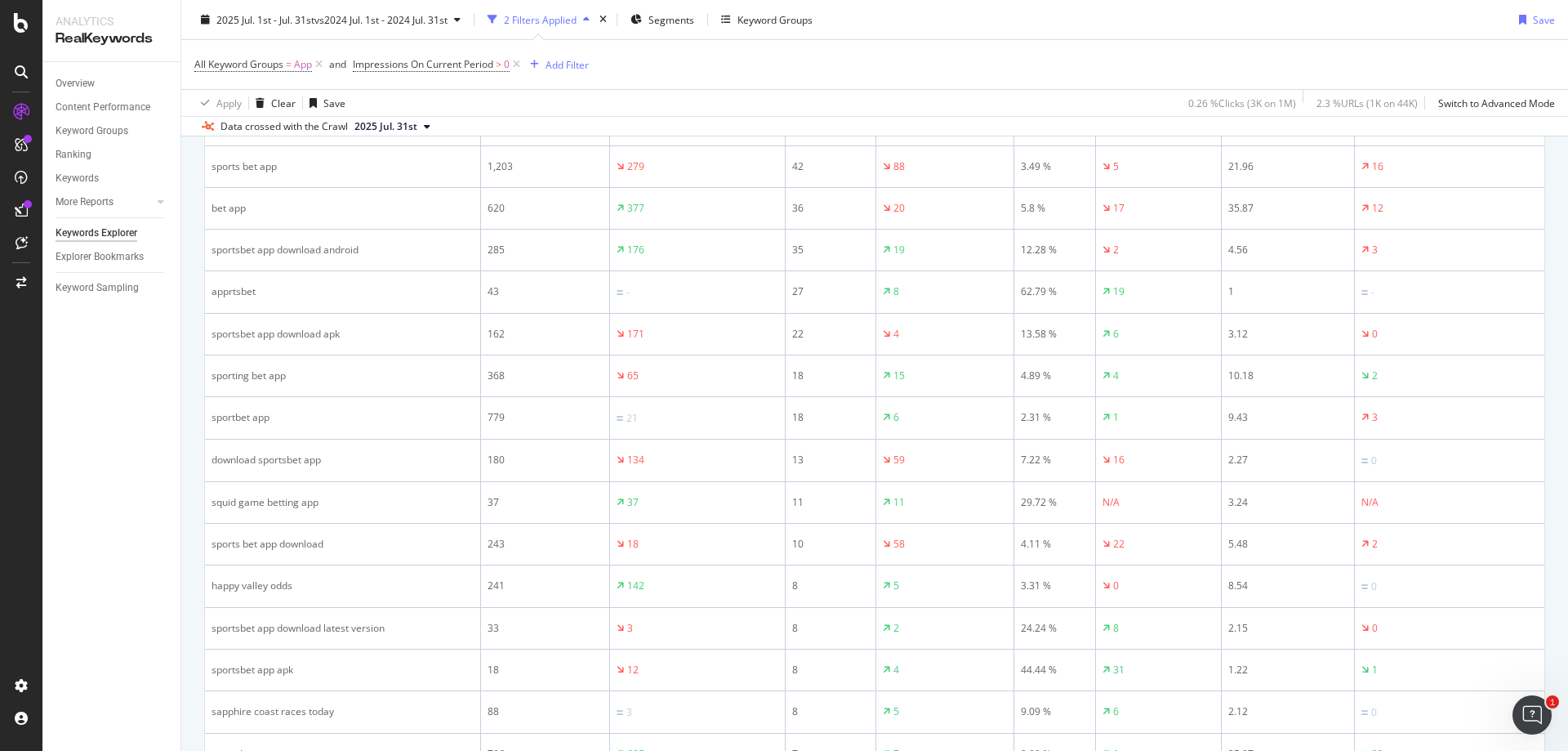 click on "Overview Content Performance Keyword Groups Ranking Keywords More Reports Countries Devices Content Structure Keywords Explorer Explorer Bookmarks Keyword Sampling" at bounding box center [111, 406] 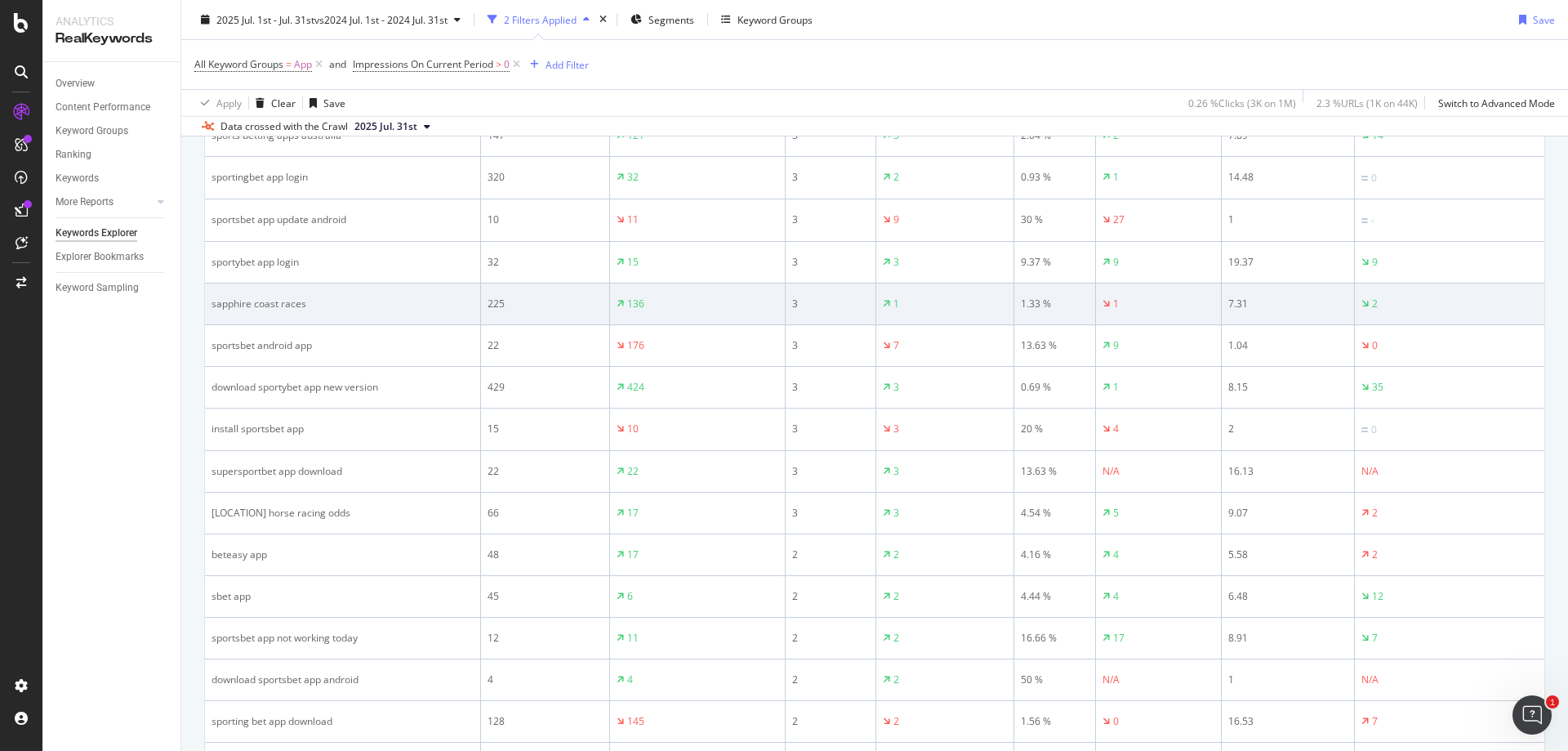scroll, scrollTop: 2125, scrollLeft: 0, axis: vertical 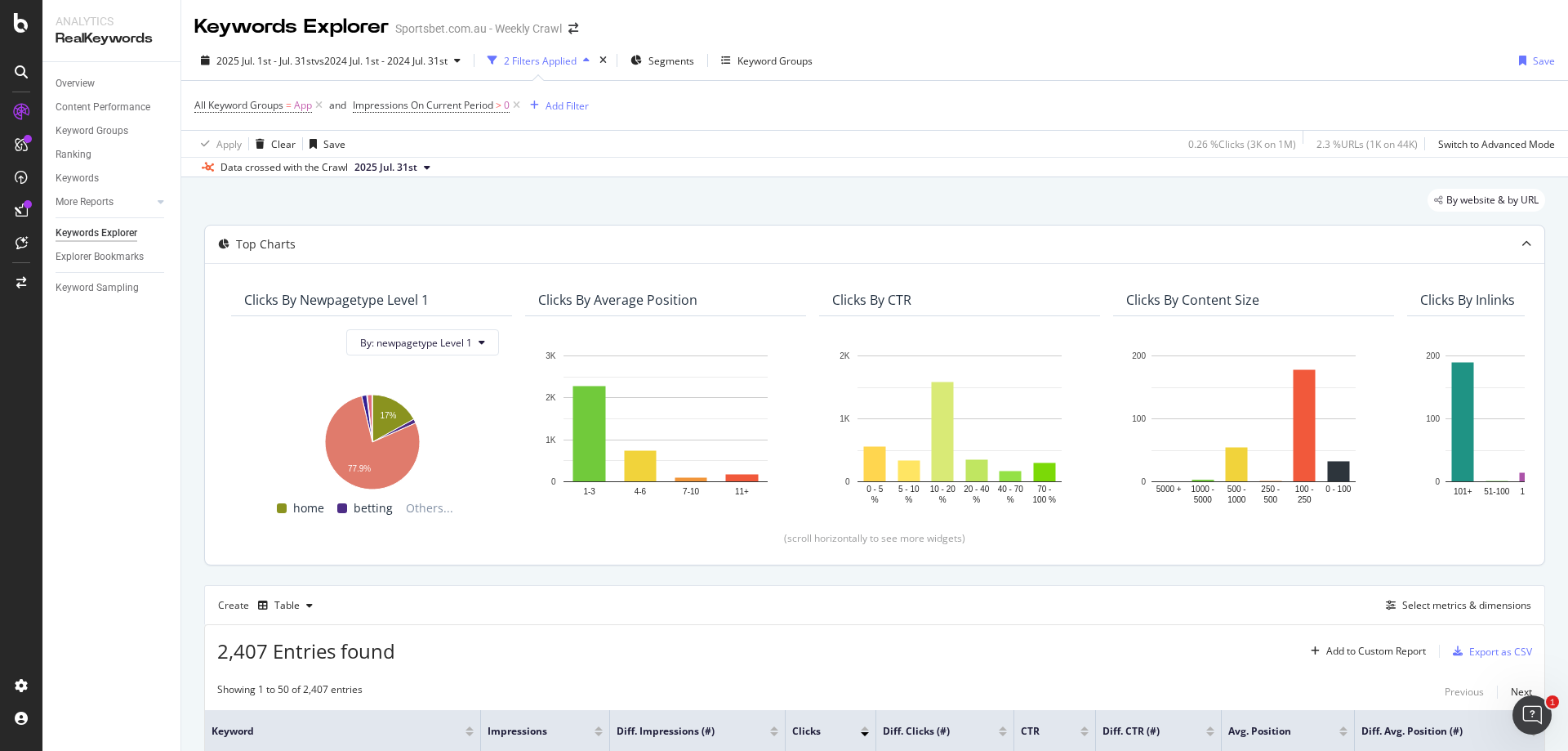 drag, startPoint x: 356, startPoint y: 446, endPoint x: 363, endPoint y: 252, distance: 194.12625 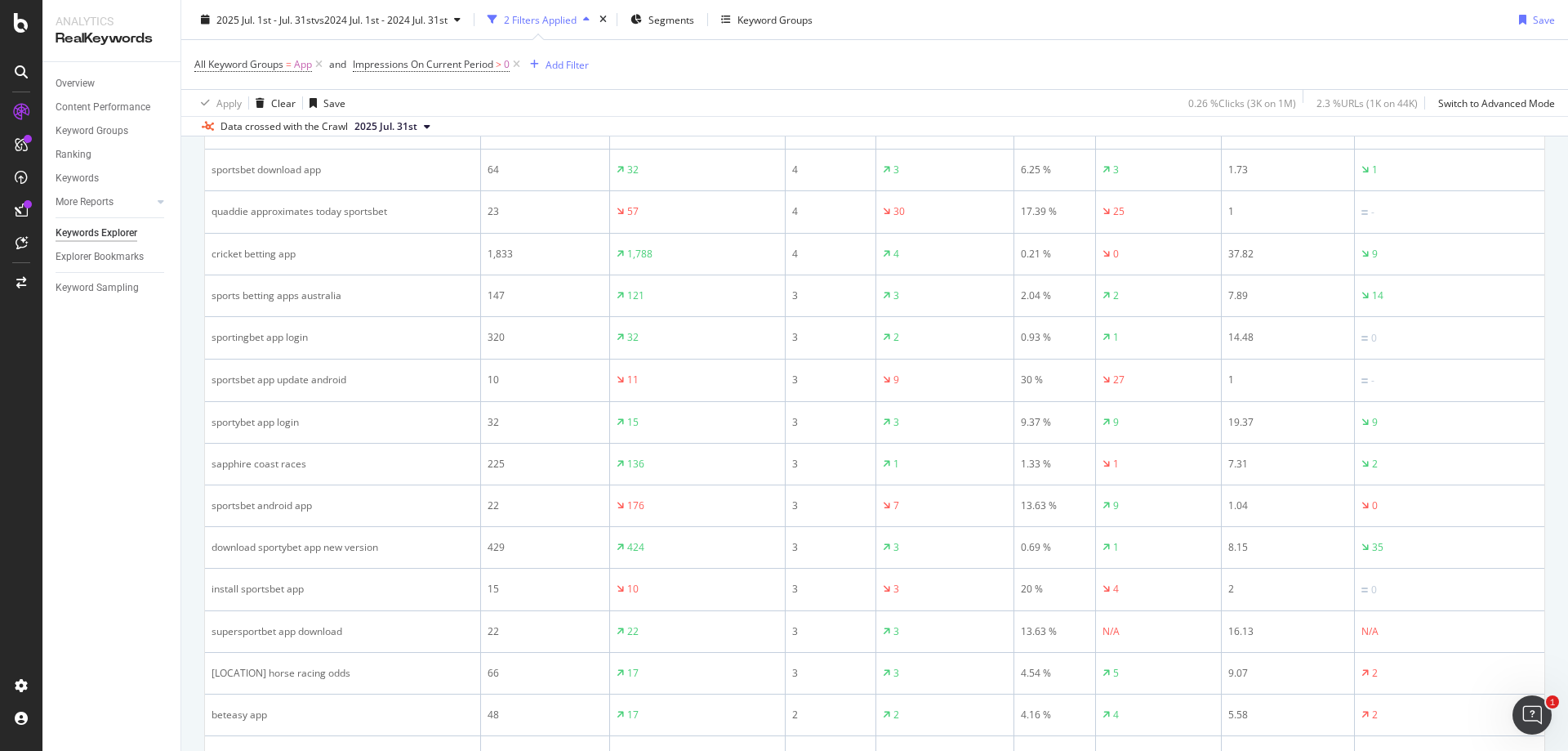 scroll, scrollTop: 2191, scrollLeft: 0, axis: vertical 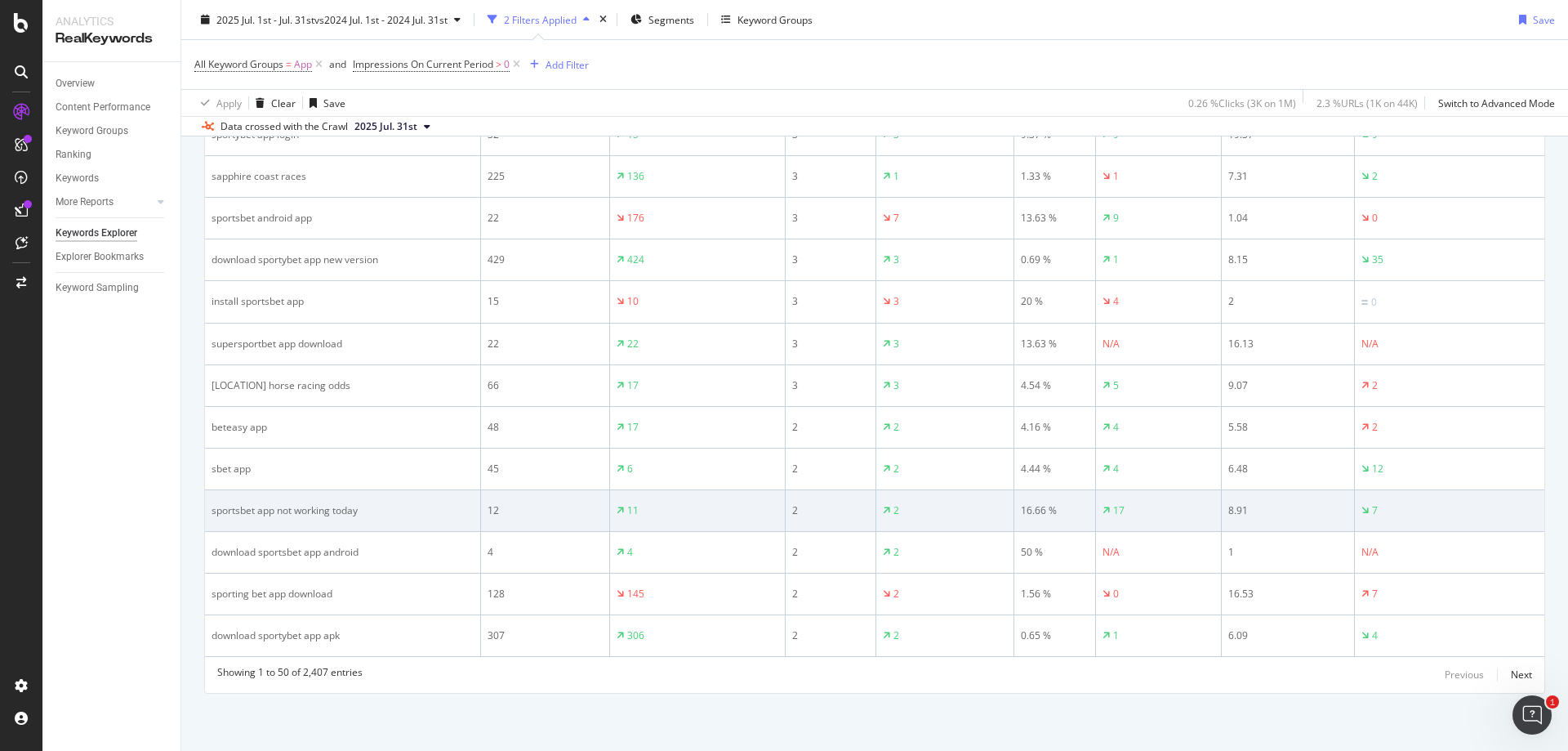 drag, startPoint x: 359, startPoint y: 202, endPoint x: 376, endPoint y: 504, distance: 302.4781 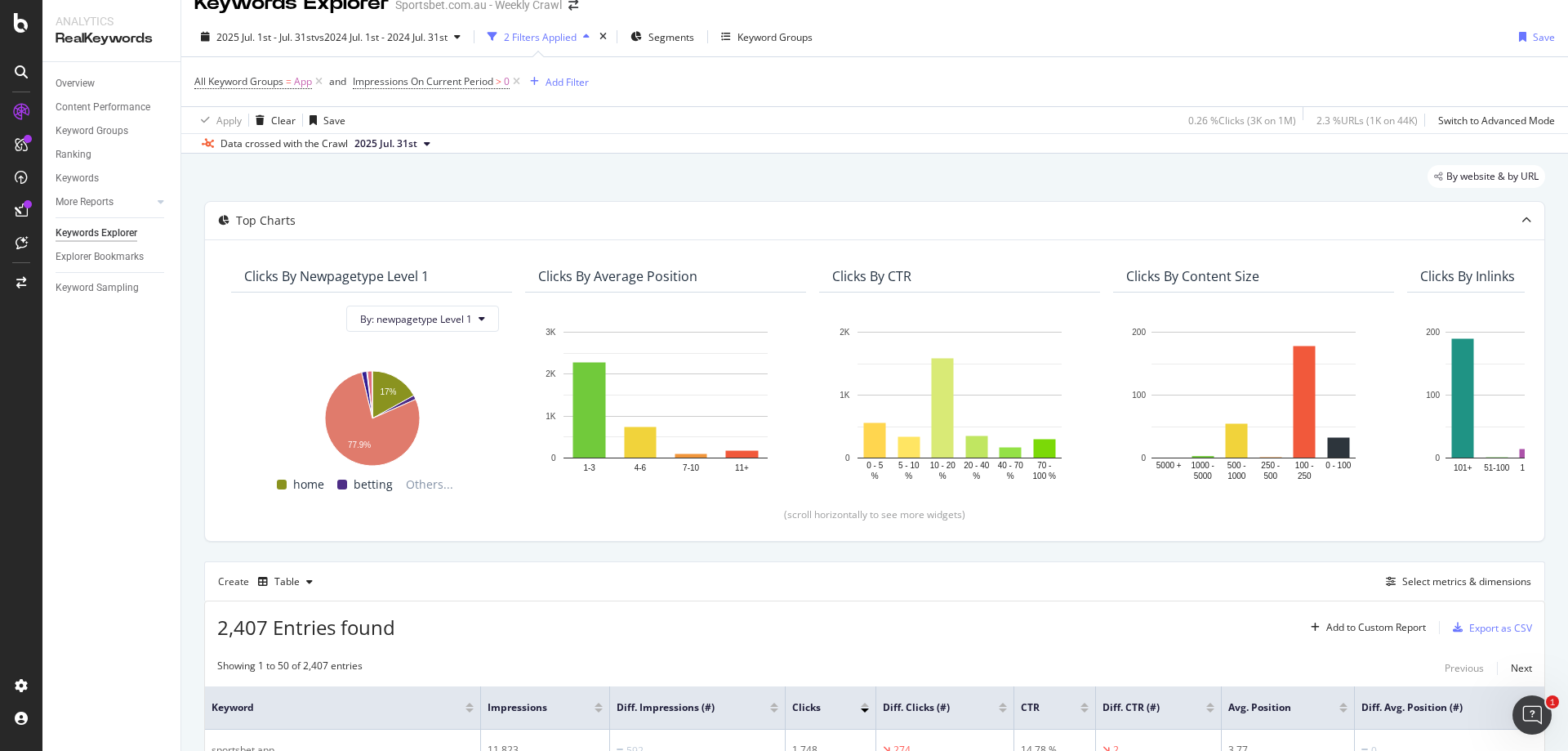 scroll, scrollTop: 0, scrollLeft: 0, axis: both 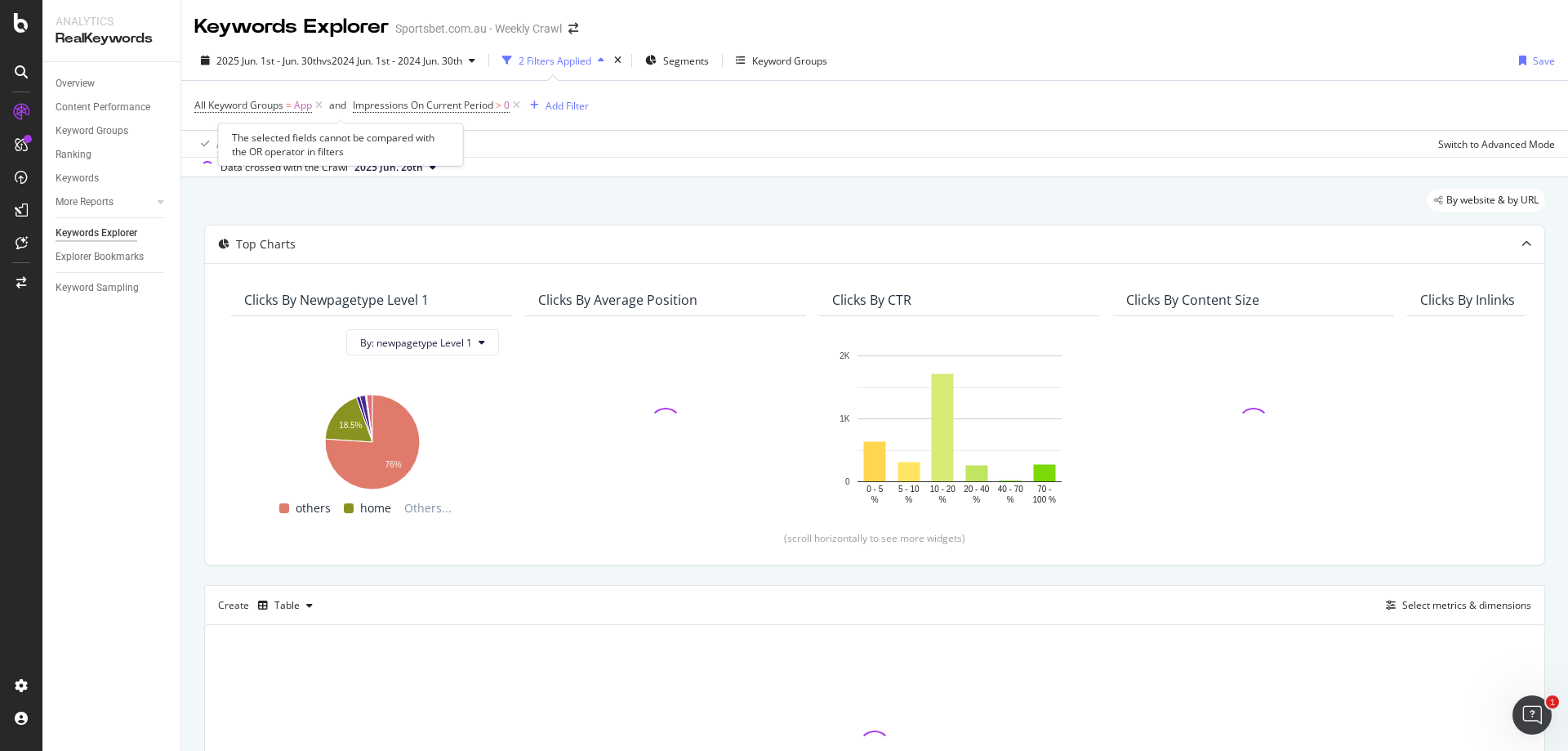 click on "and" at bounding box center [339, 105] 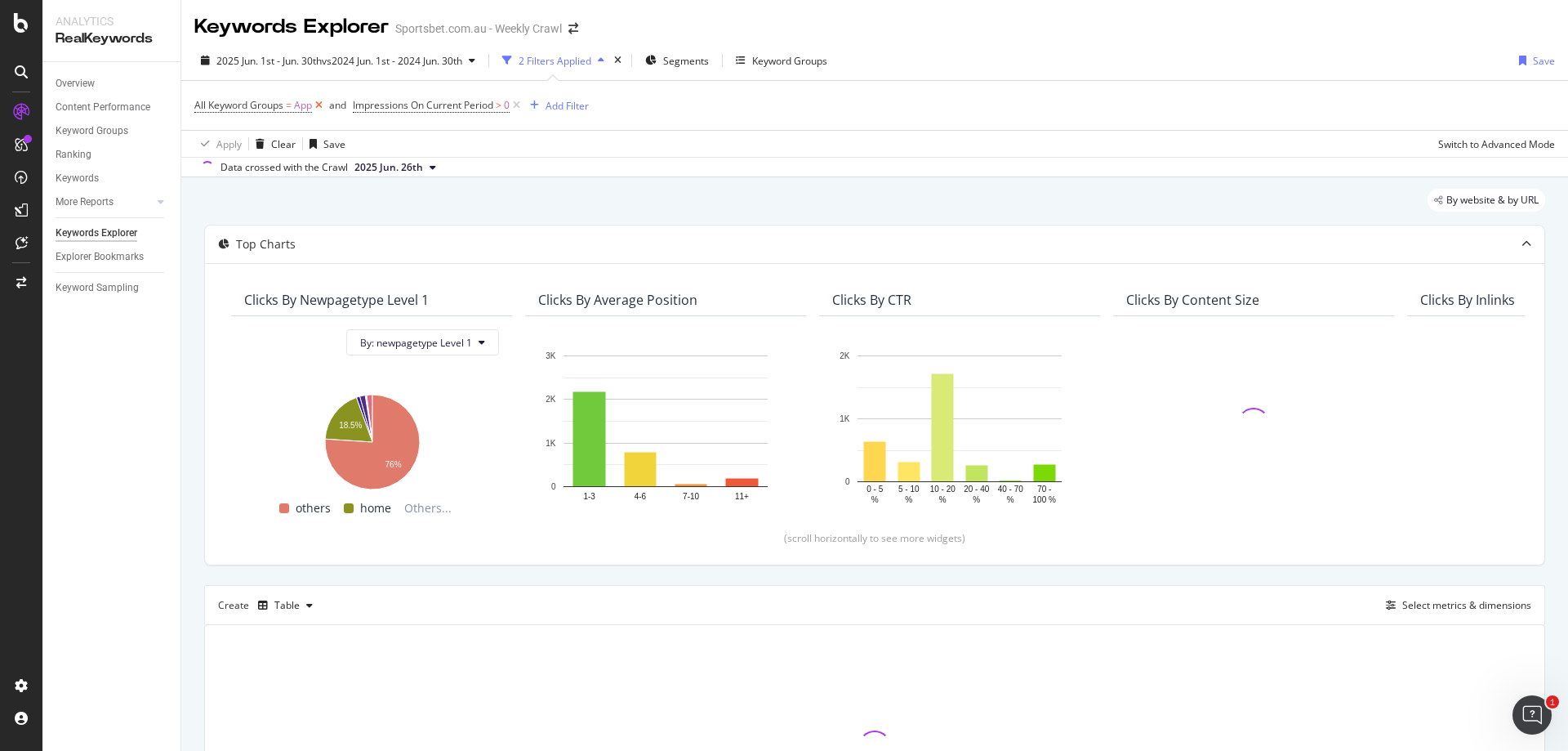 click at bounding box center [318, 105] 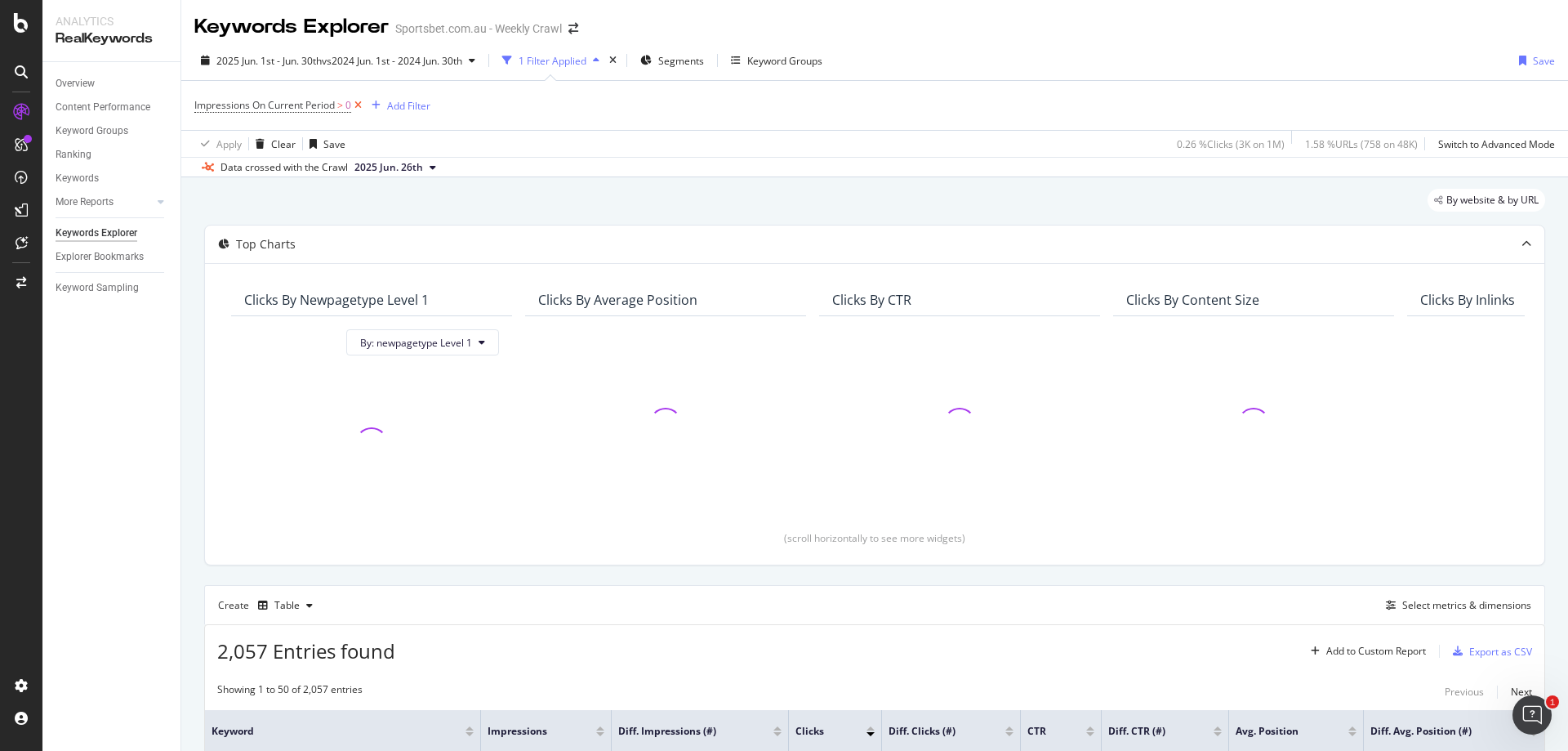 click at bounding box center [358, 105] 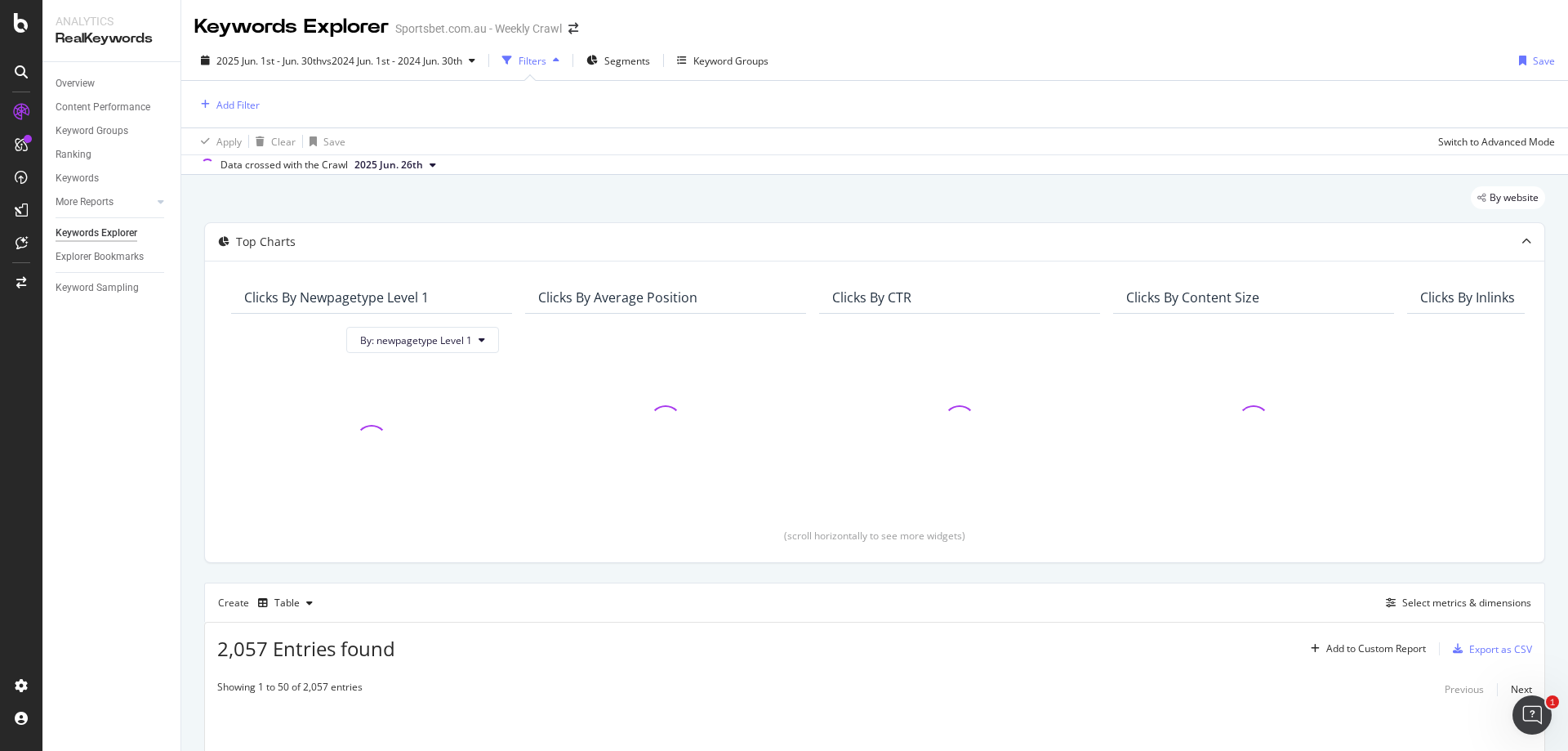 click at bounding box center [507, 60] 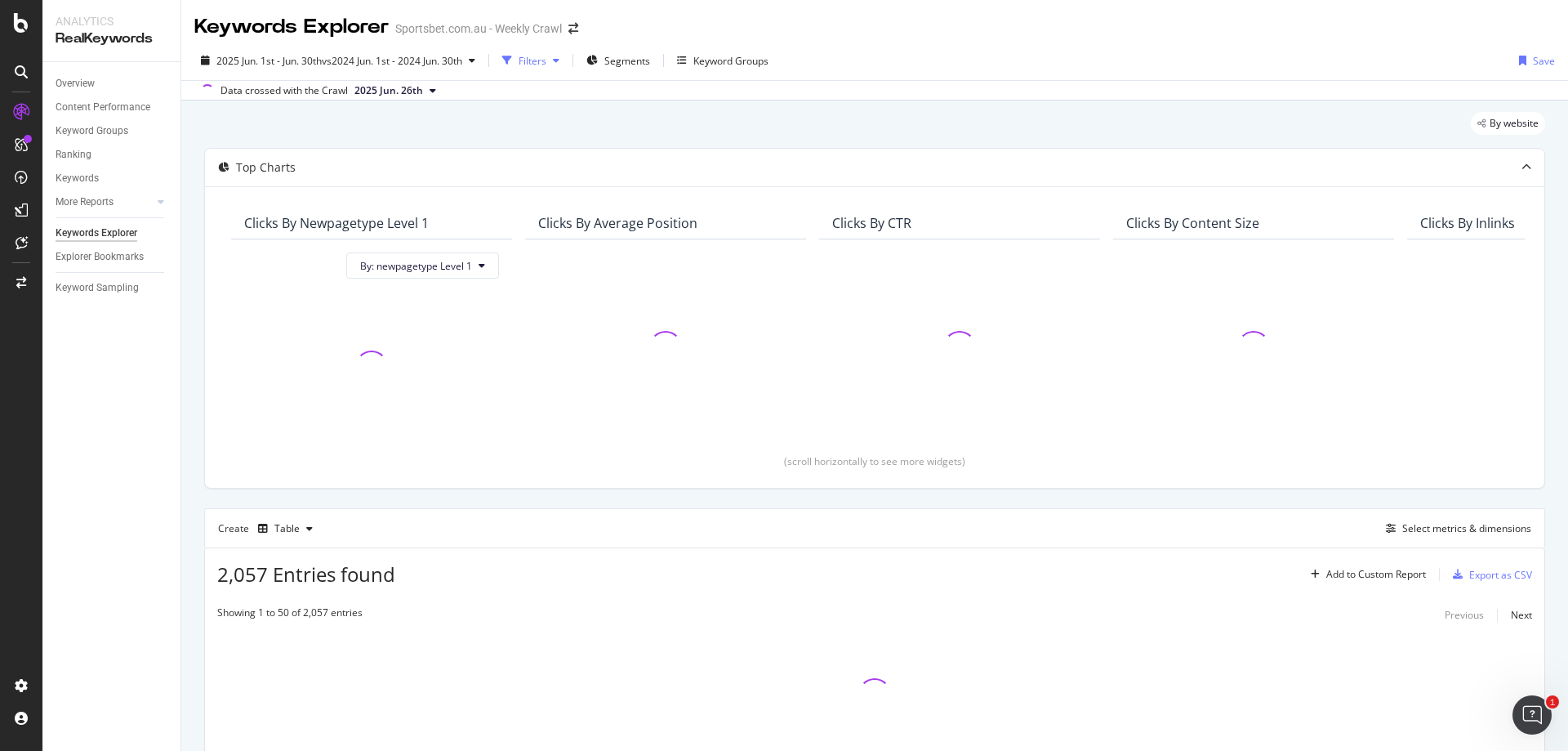 click at bounding box center [507, 60] 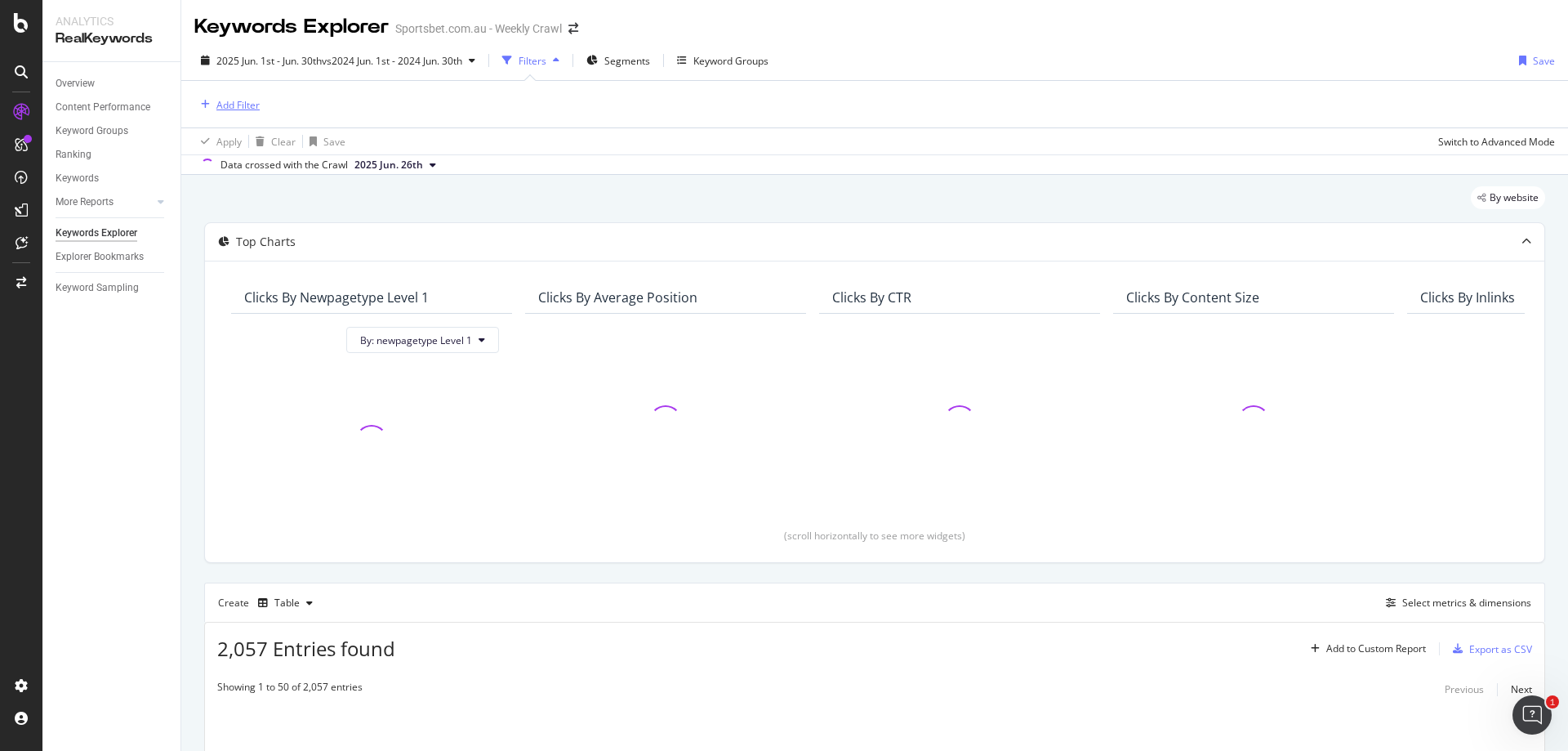 click on "Add Filter" at bounding box center [238, 105] 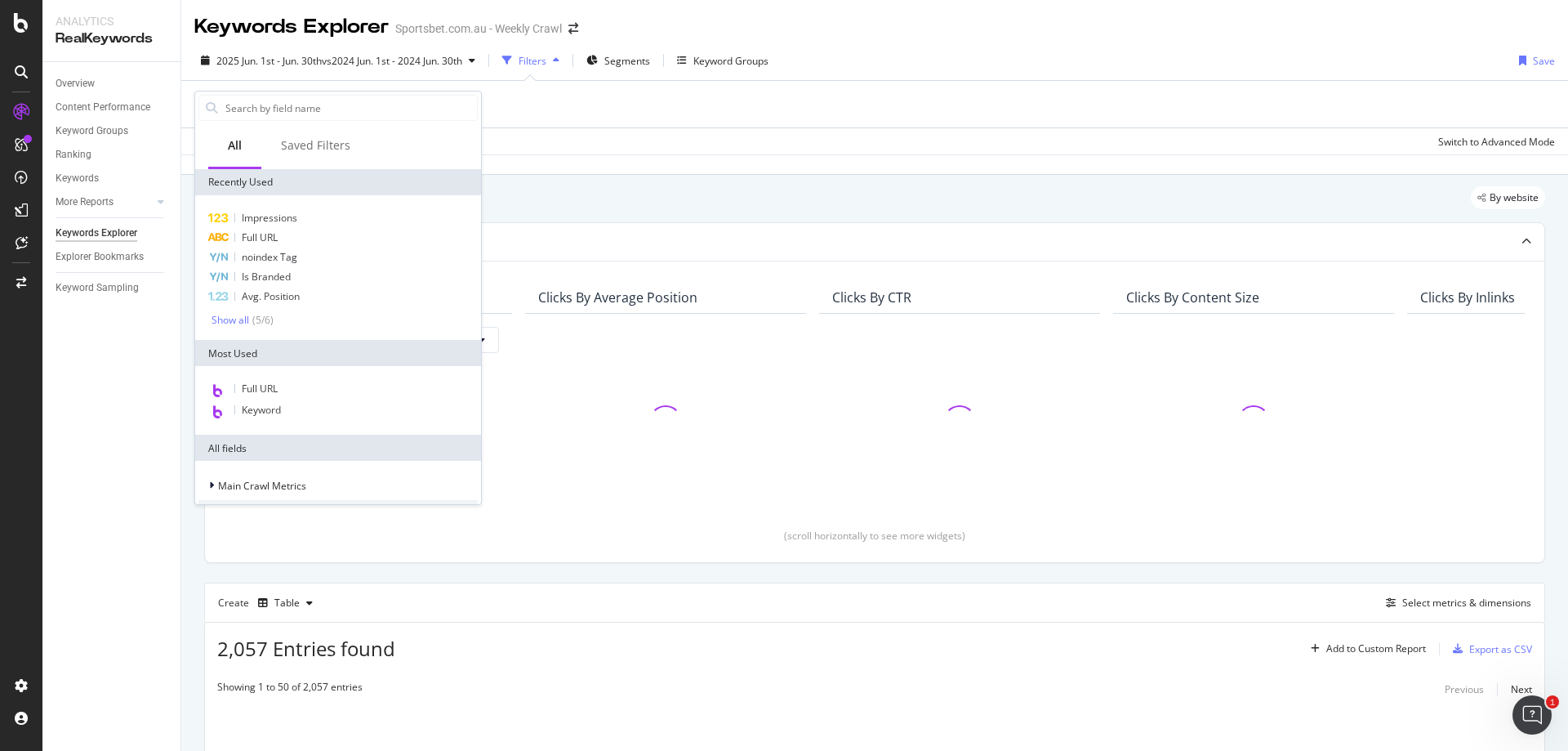 click on "Add Filter" at bounding box center [875, 104] 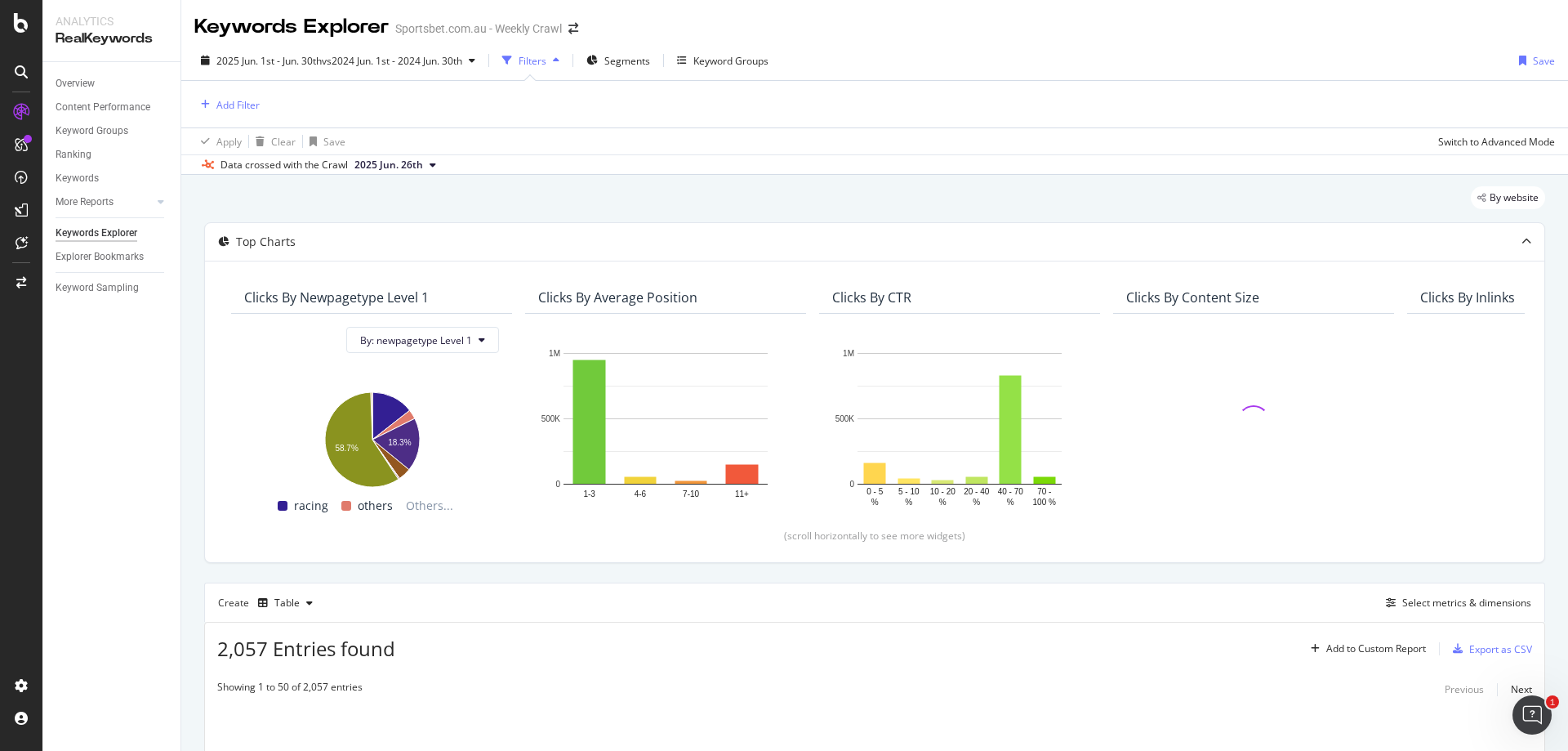 click at bounding box center (556, 60) 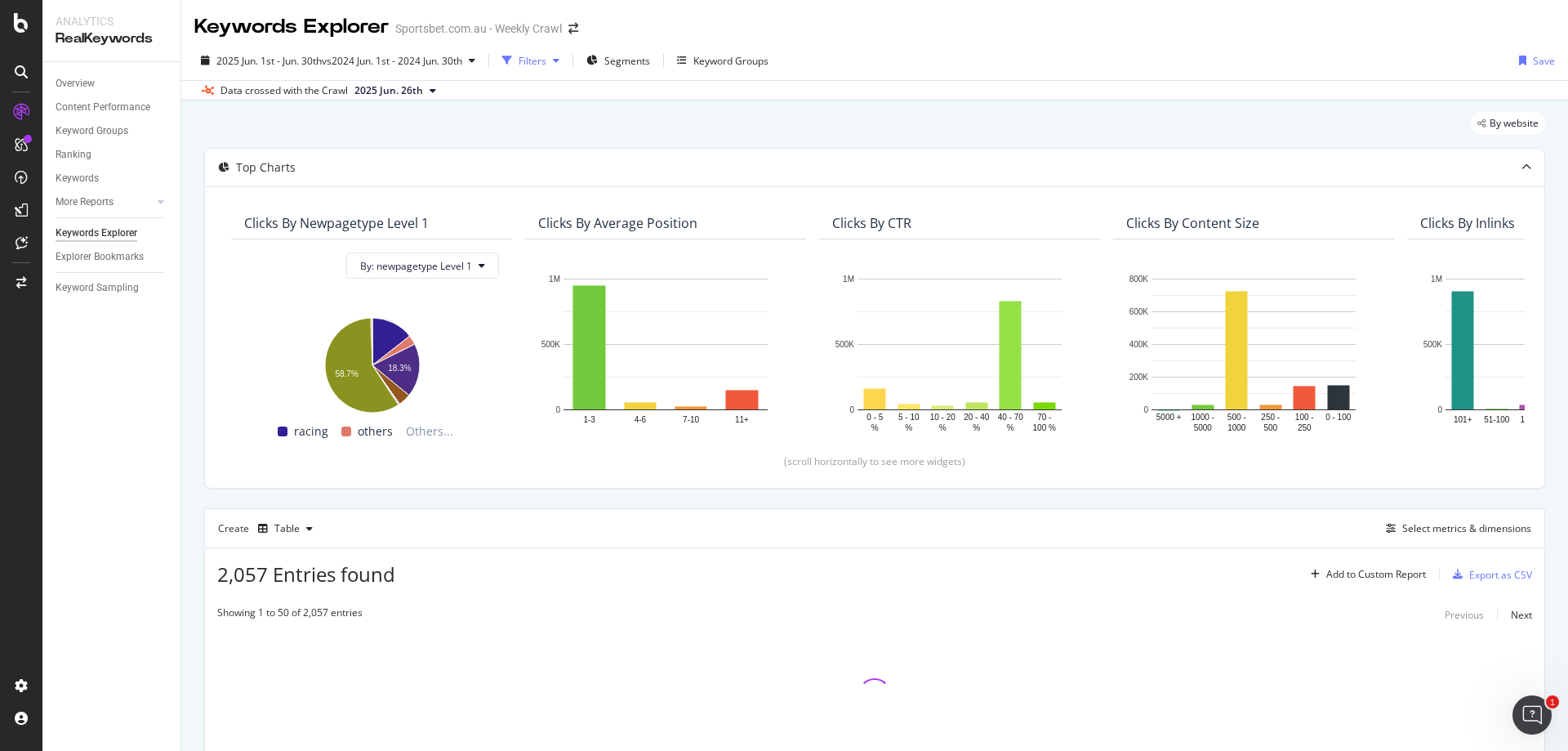 click at bounding box center [556, 60] 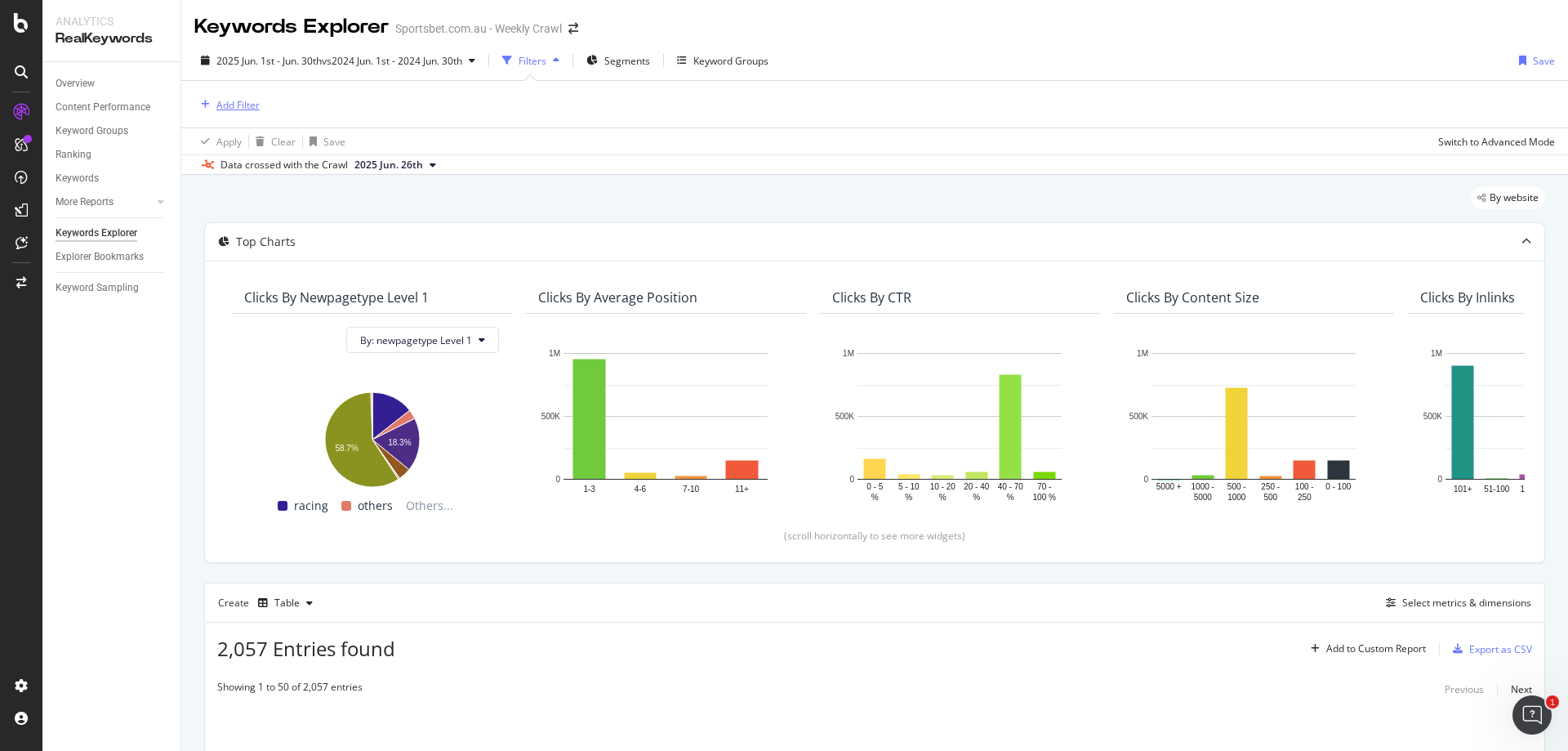 click on "Add Filter" at bounding box center (238, 105) 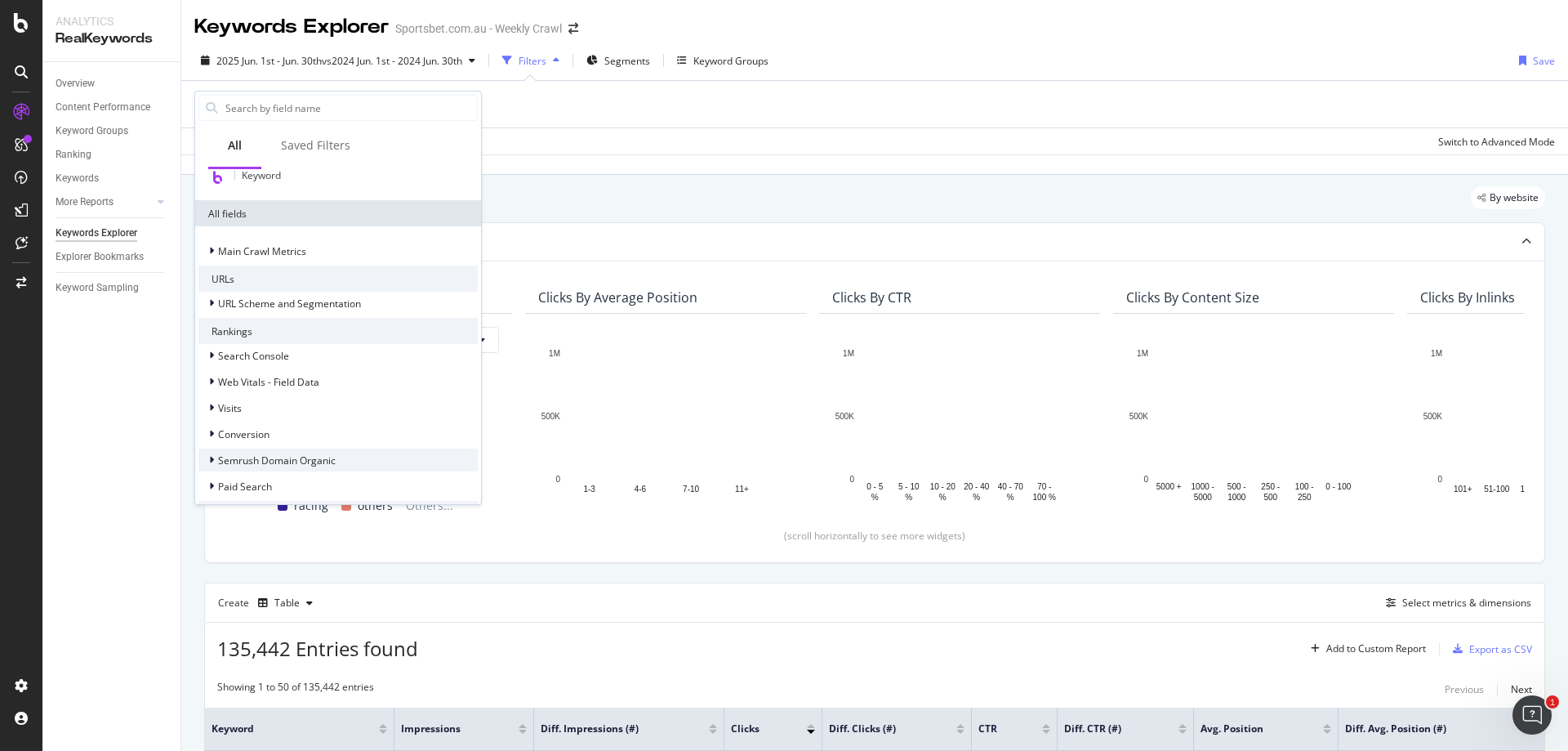 scroll, scrollTop: 0, scrollLeft: 0, axis: both 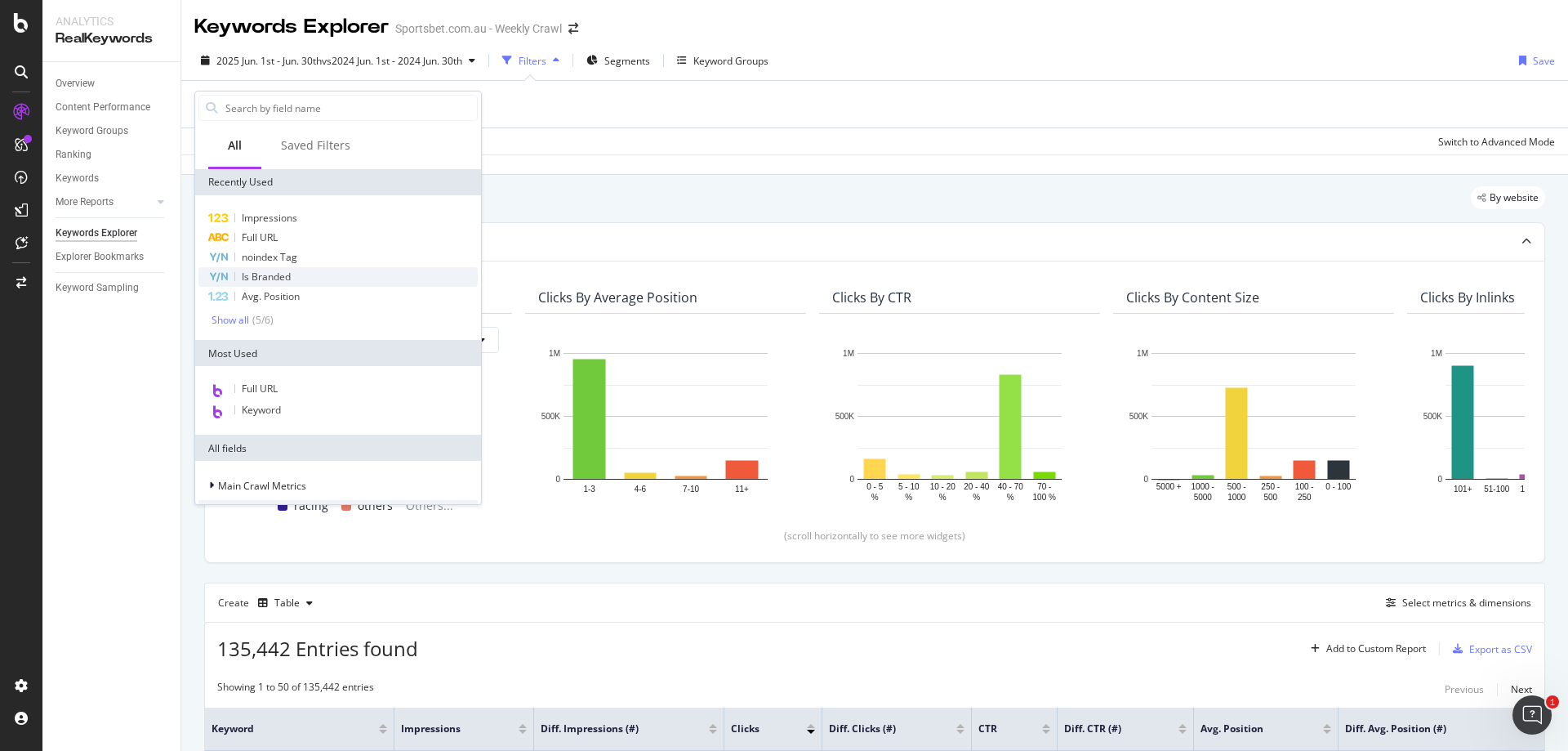 click on "Is Branded" at bounding box center [338, 277] 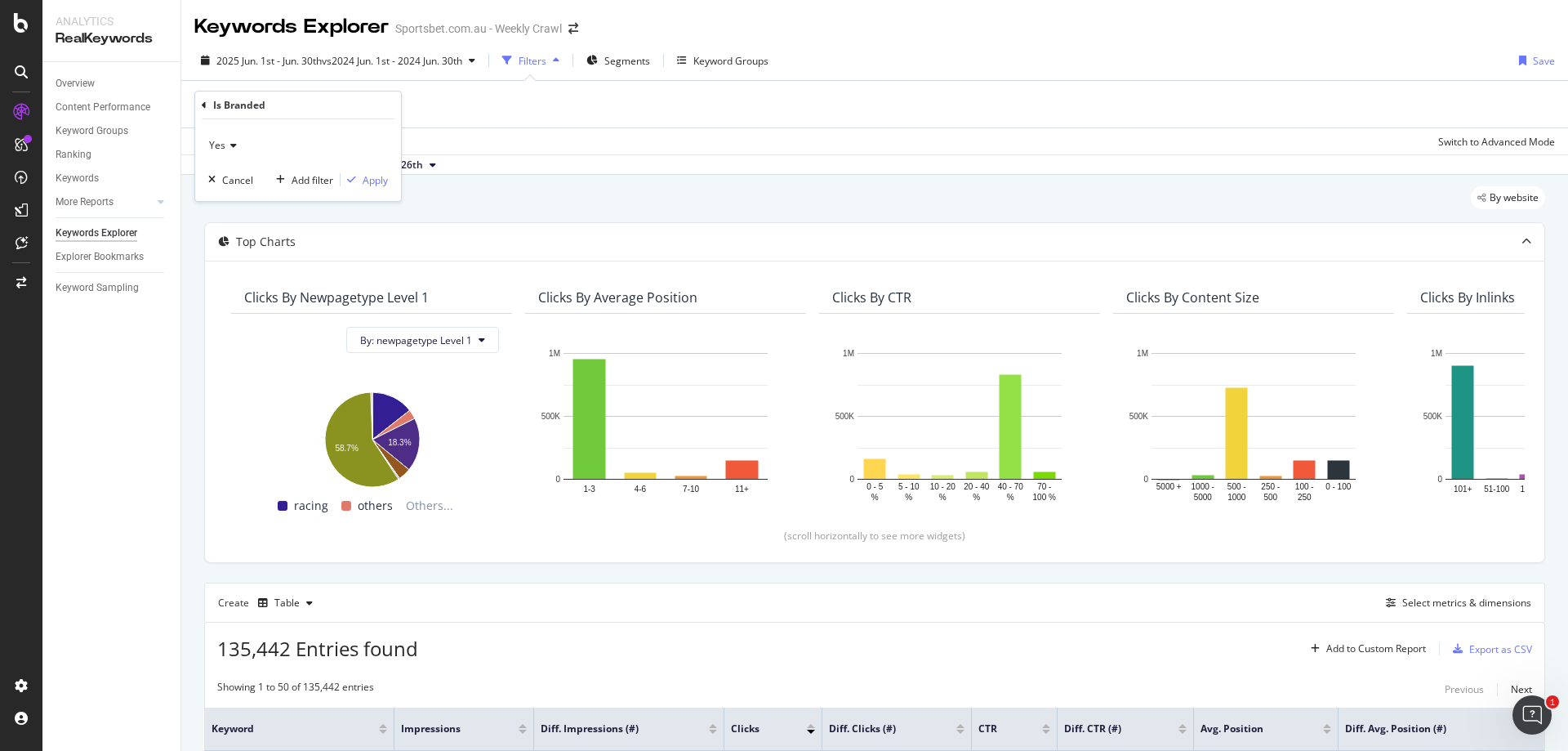 click at bounding box center (231, 145) 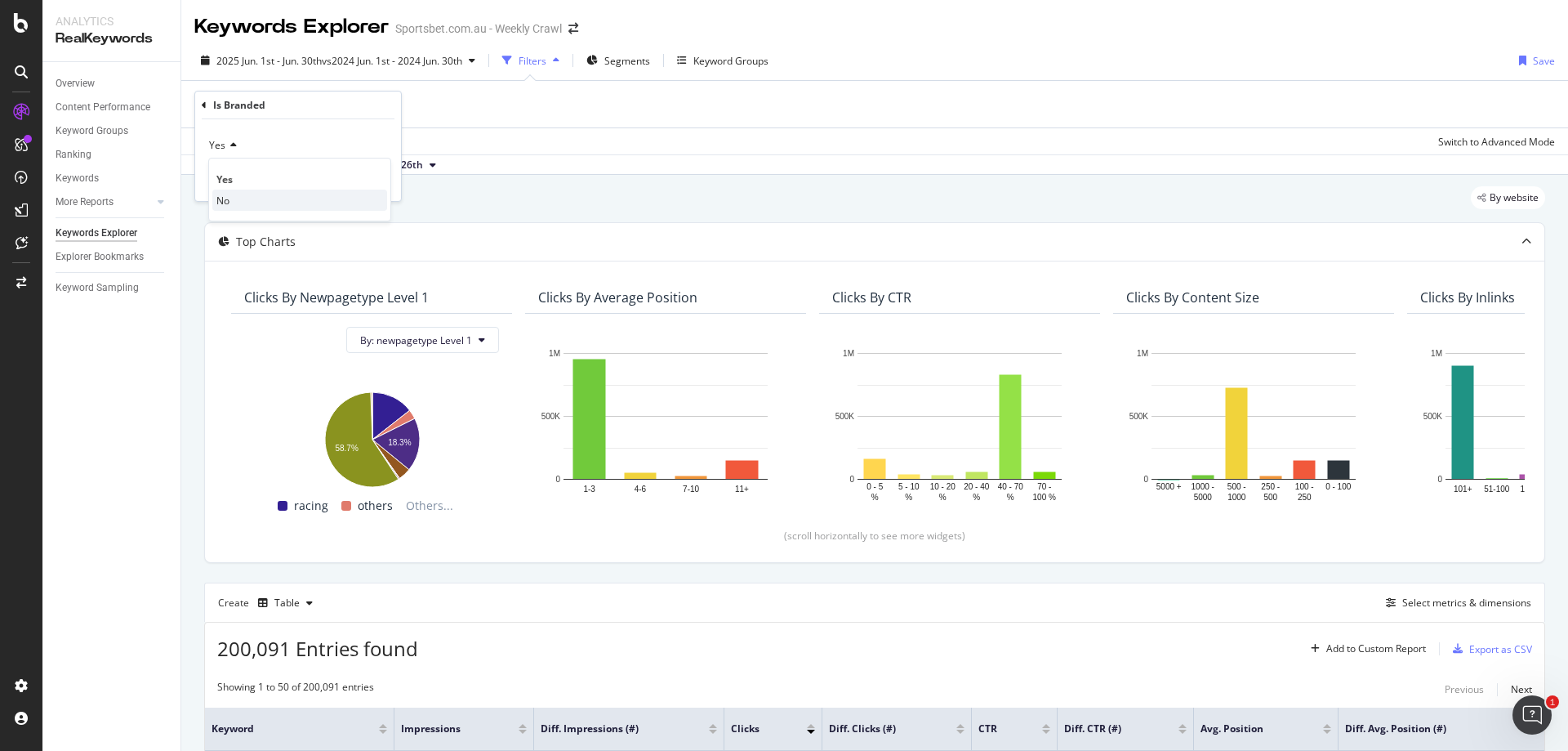 click on "No" at bounding box center [300, 200] 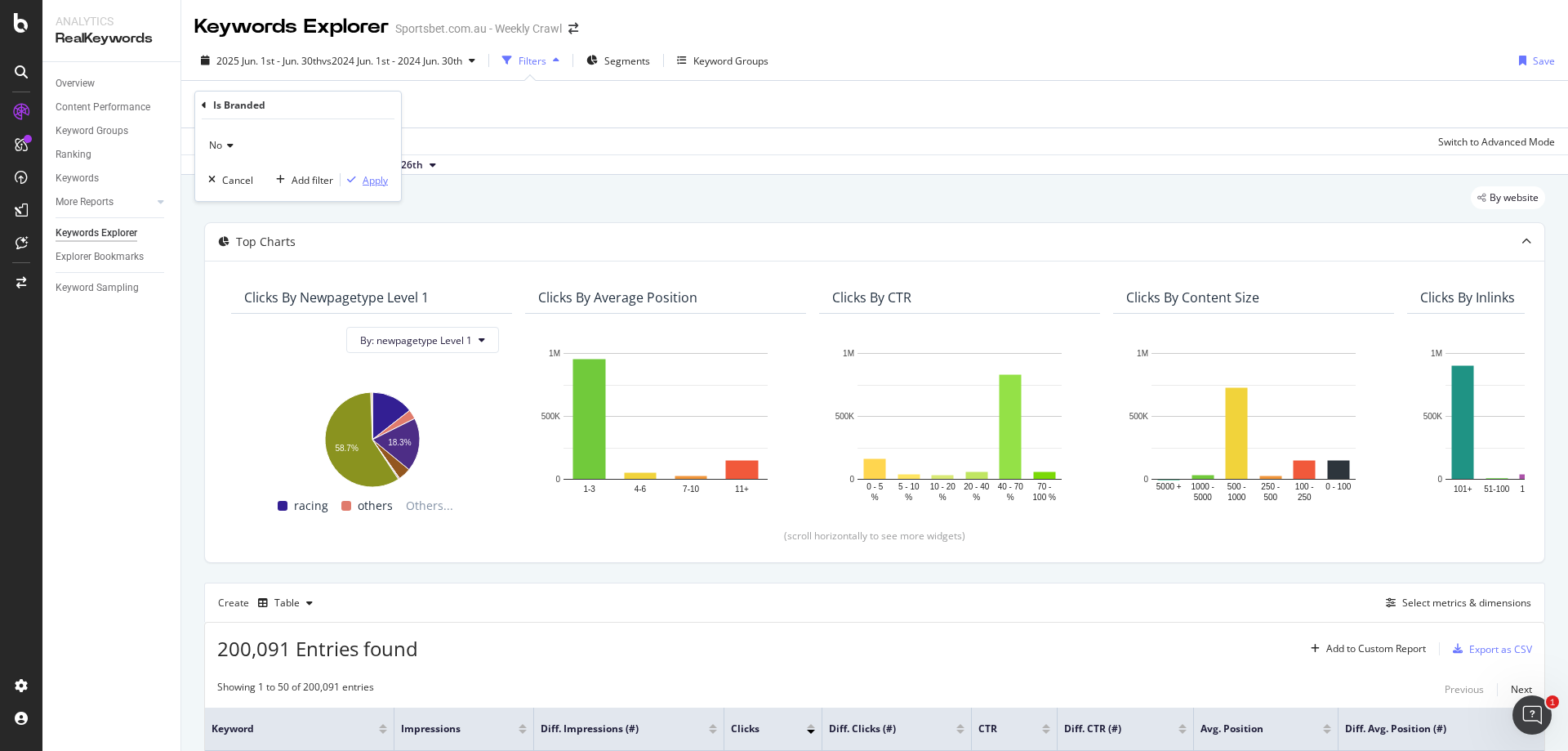 click on "Apply" at bounding box center (375, 180) 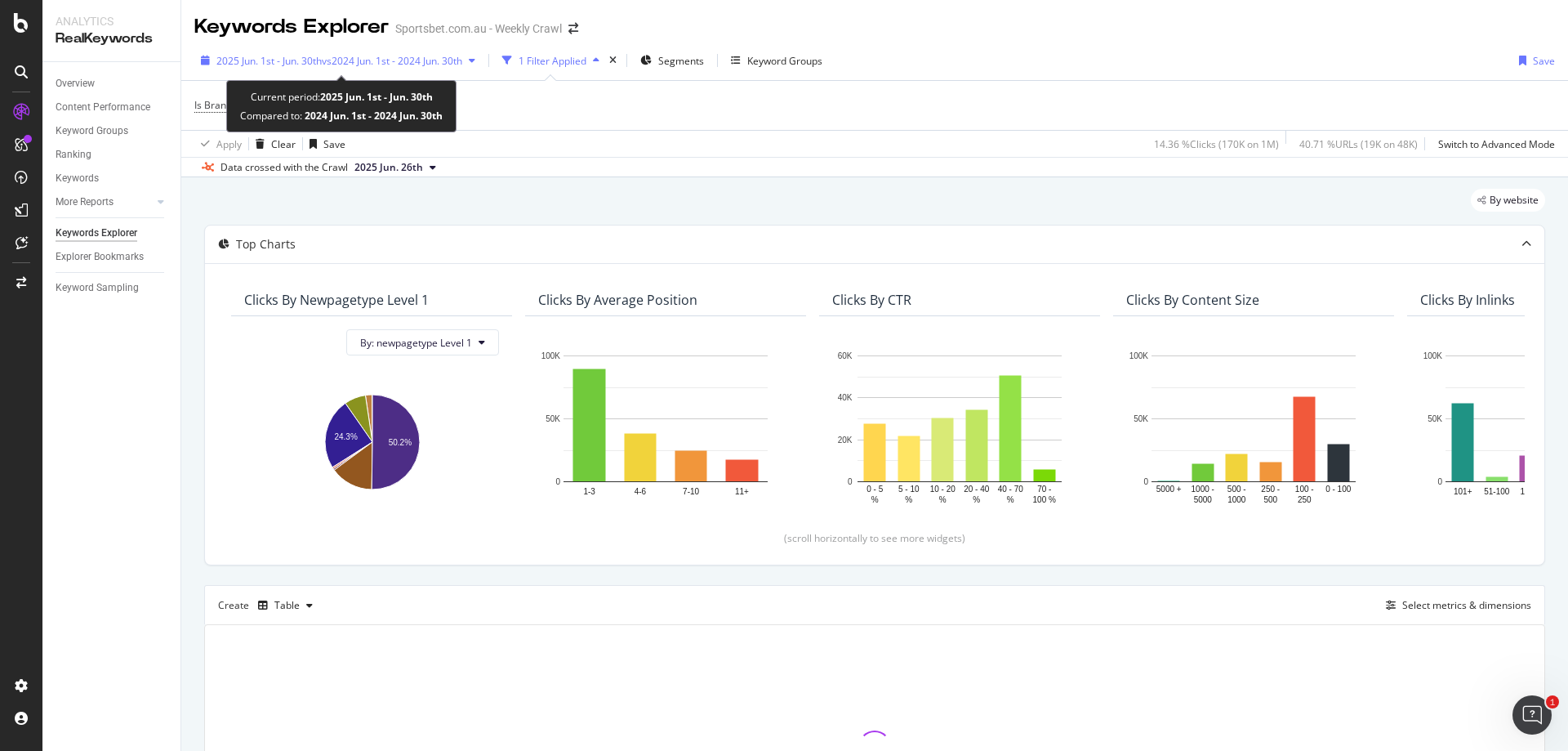 click on "vs  [DATE] [MONTH] [DAY] - [DATE] [MONTH] [DAY]" at bounding box center (392, 60) 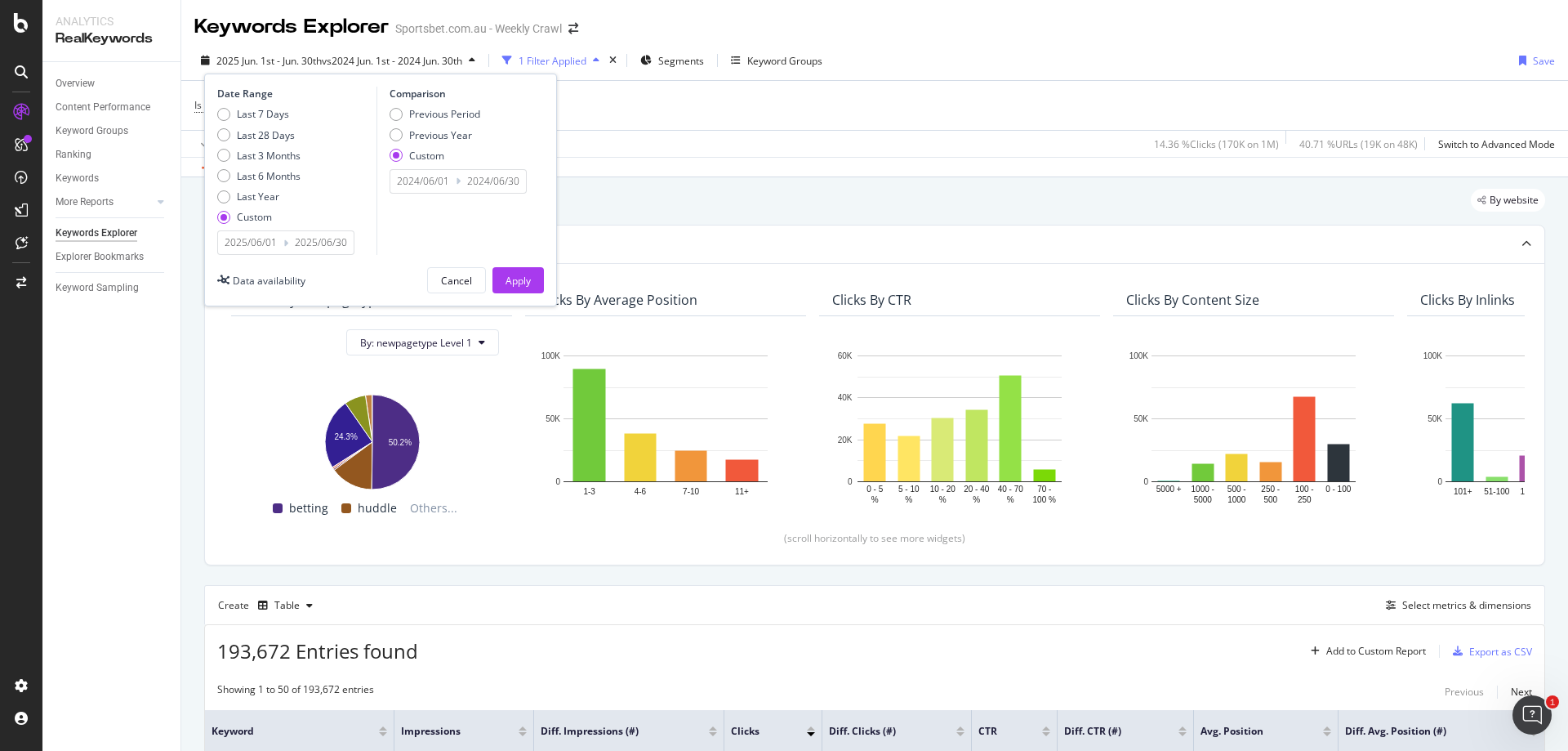 click on "2025/06/01" at bounding box center [251, 243] 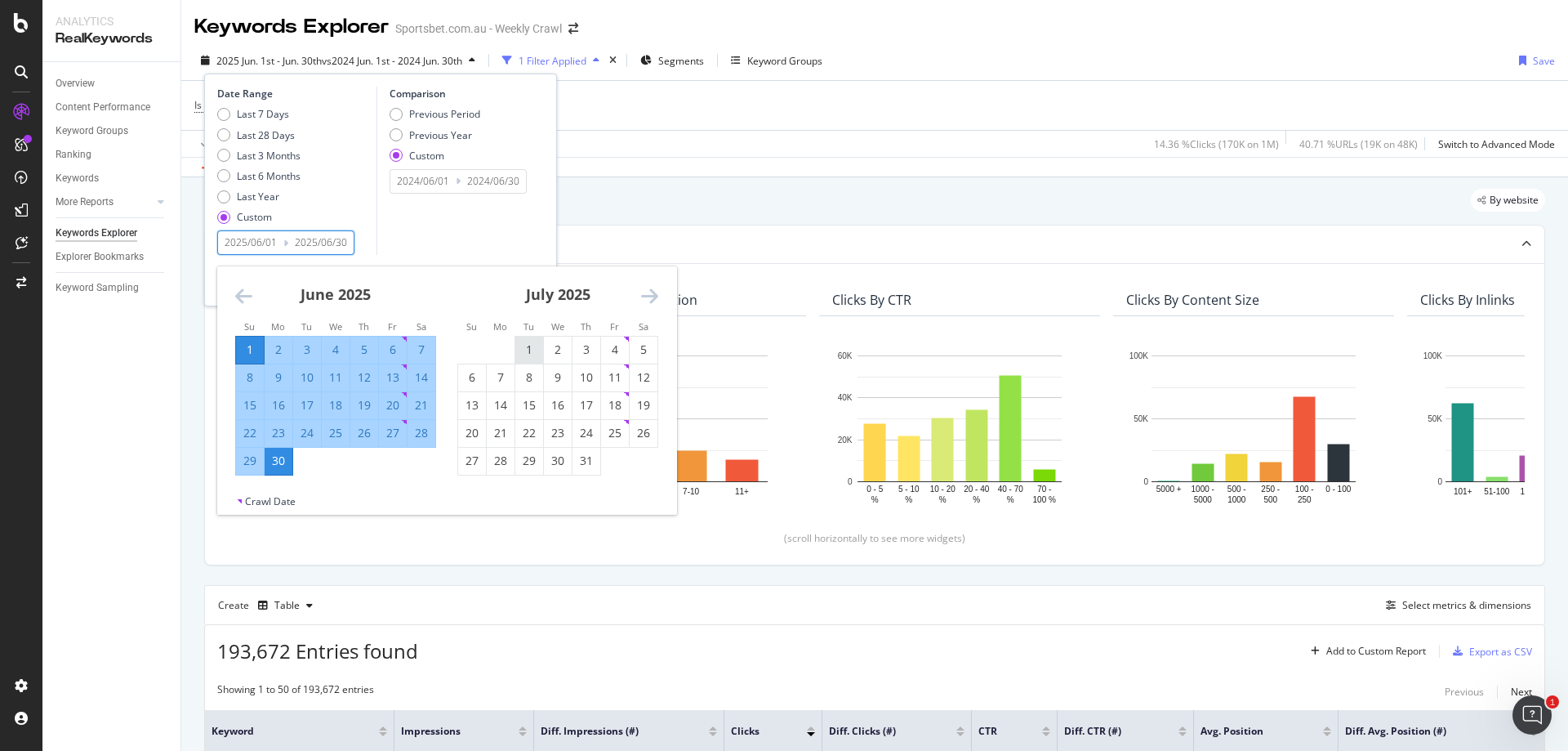 click on "1" at bounding box center (529, 350) 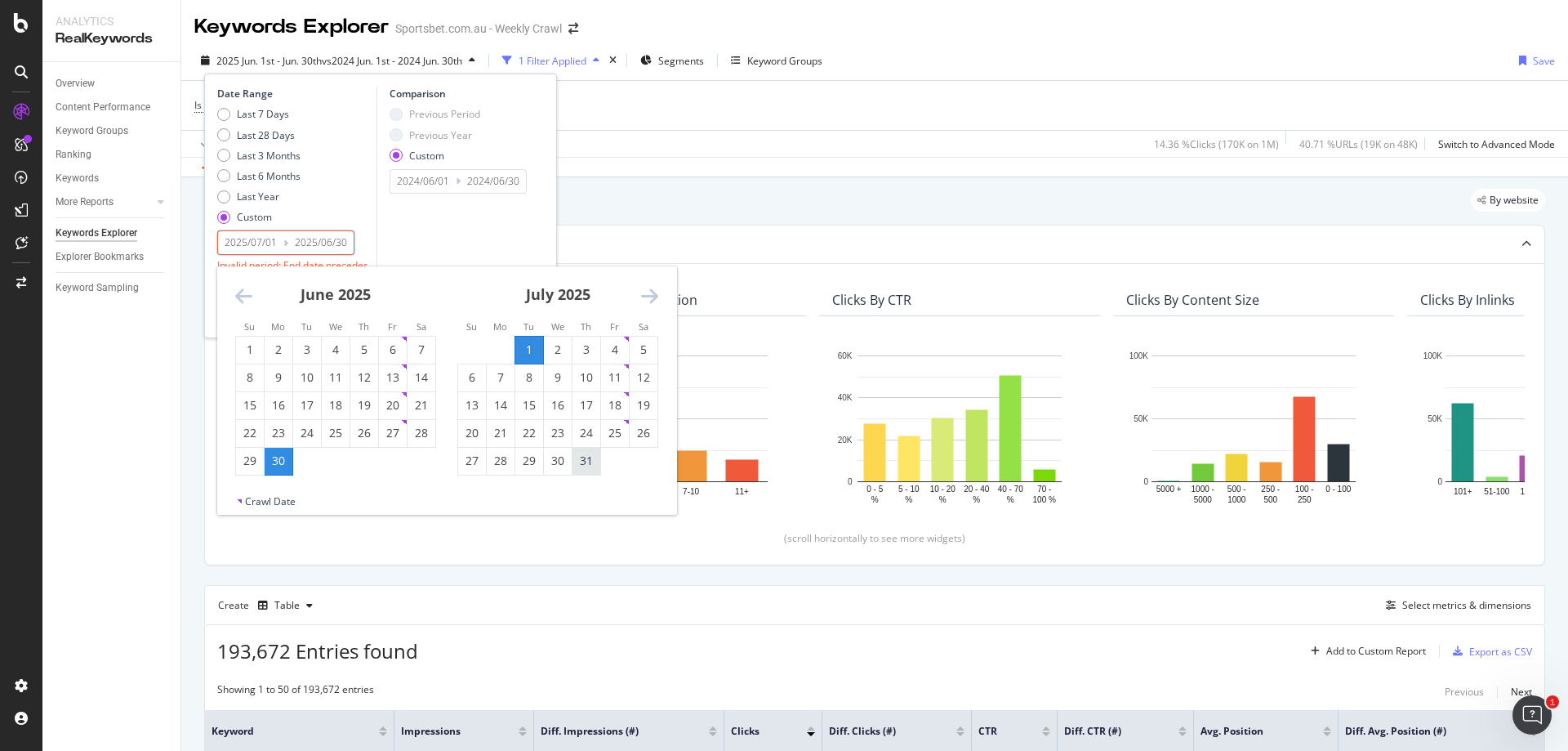 click on "31" at bounding box center (586, 461) 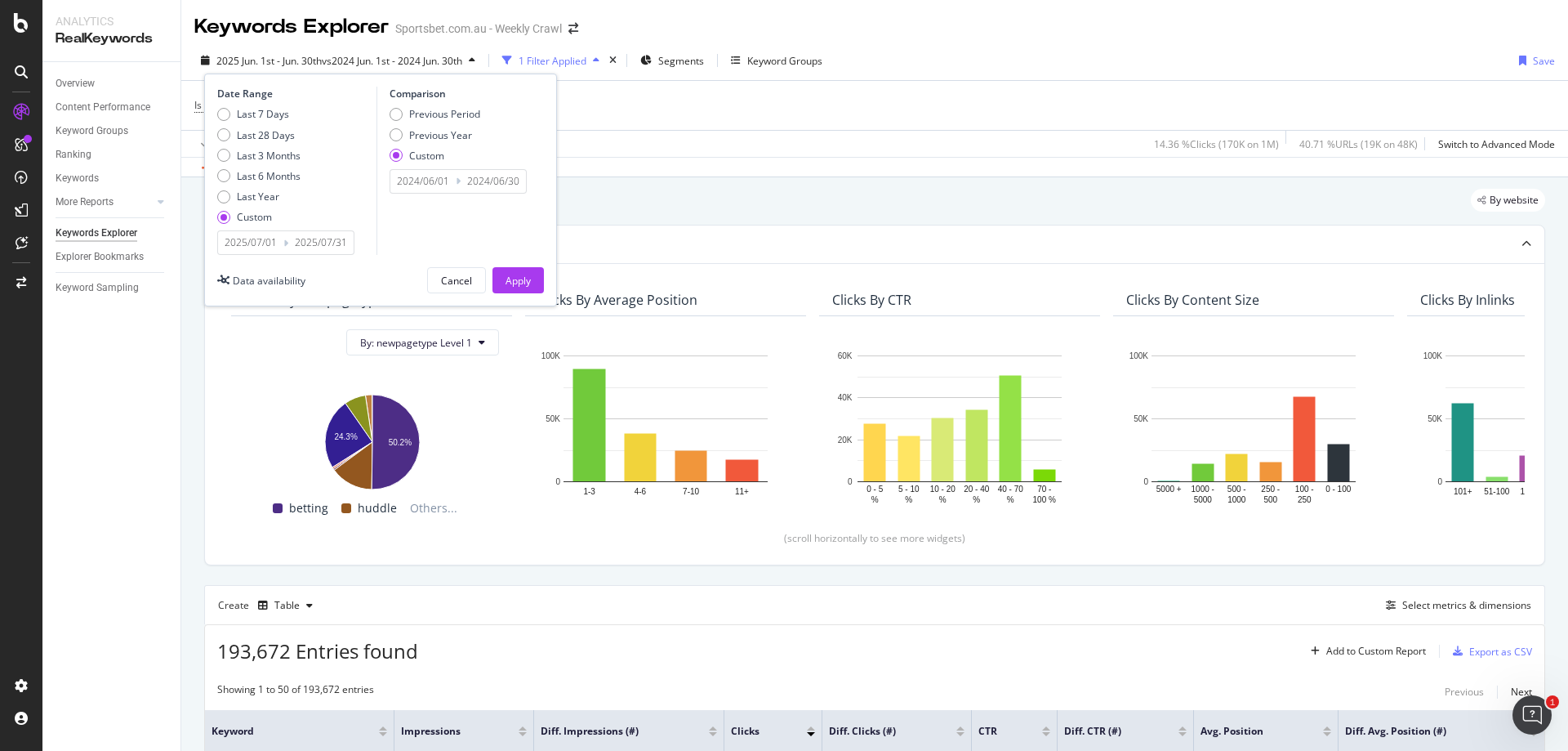 click on "2024/06/01" at bounding box center (423, 181) 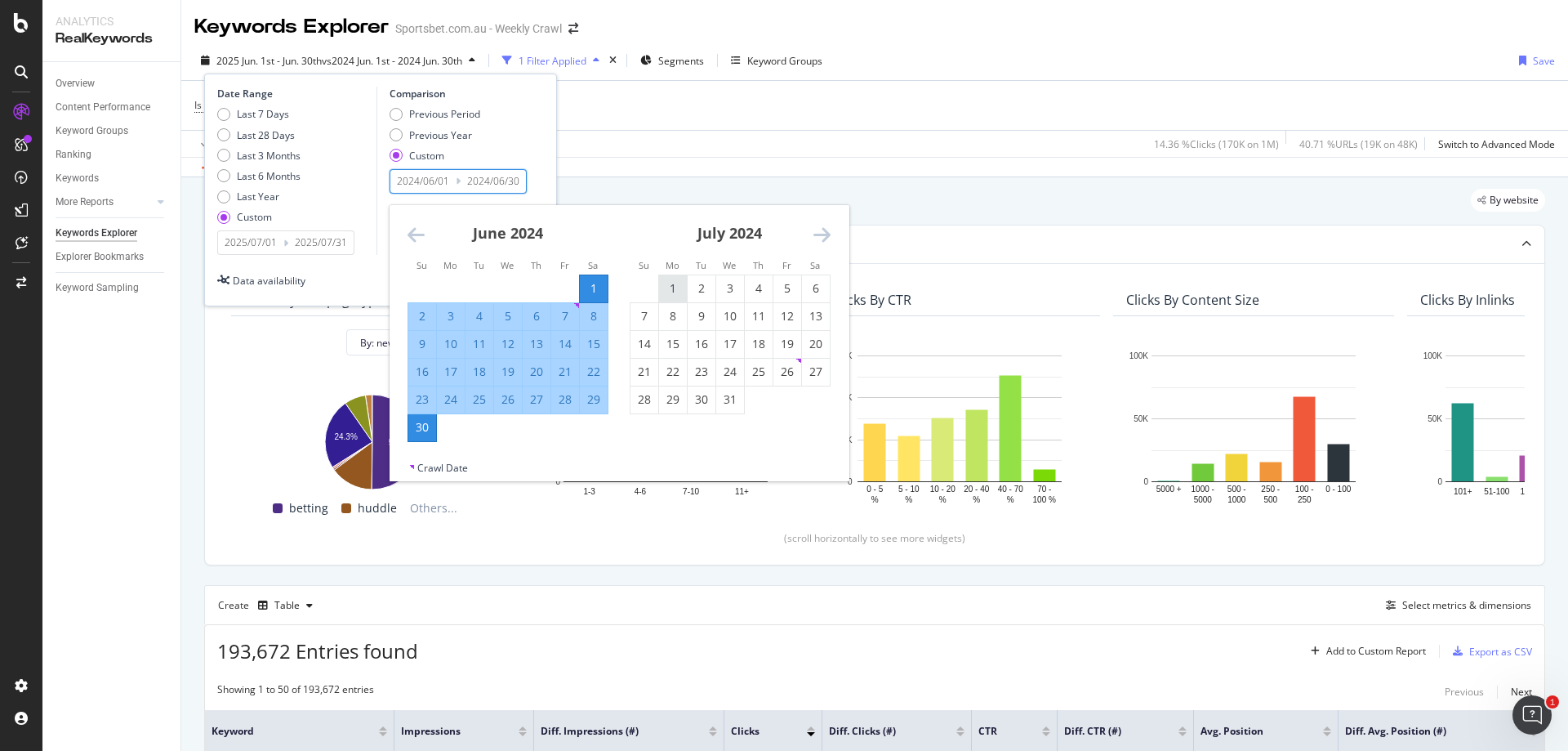 click on "1" at bounding box center [673, 288] 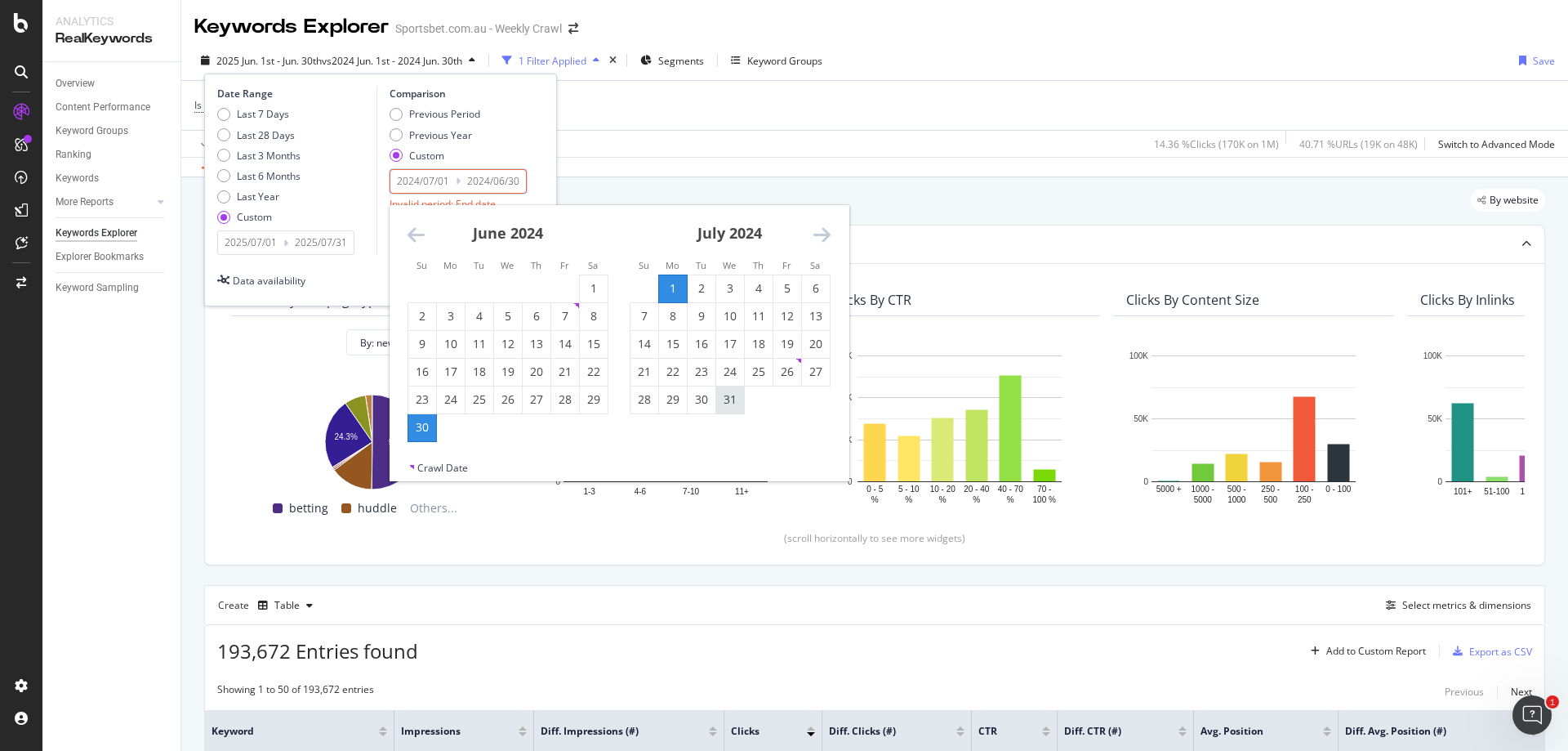 click on "31" at bounding box center [730, 400] 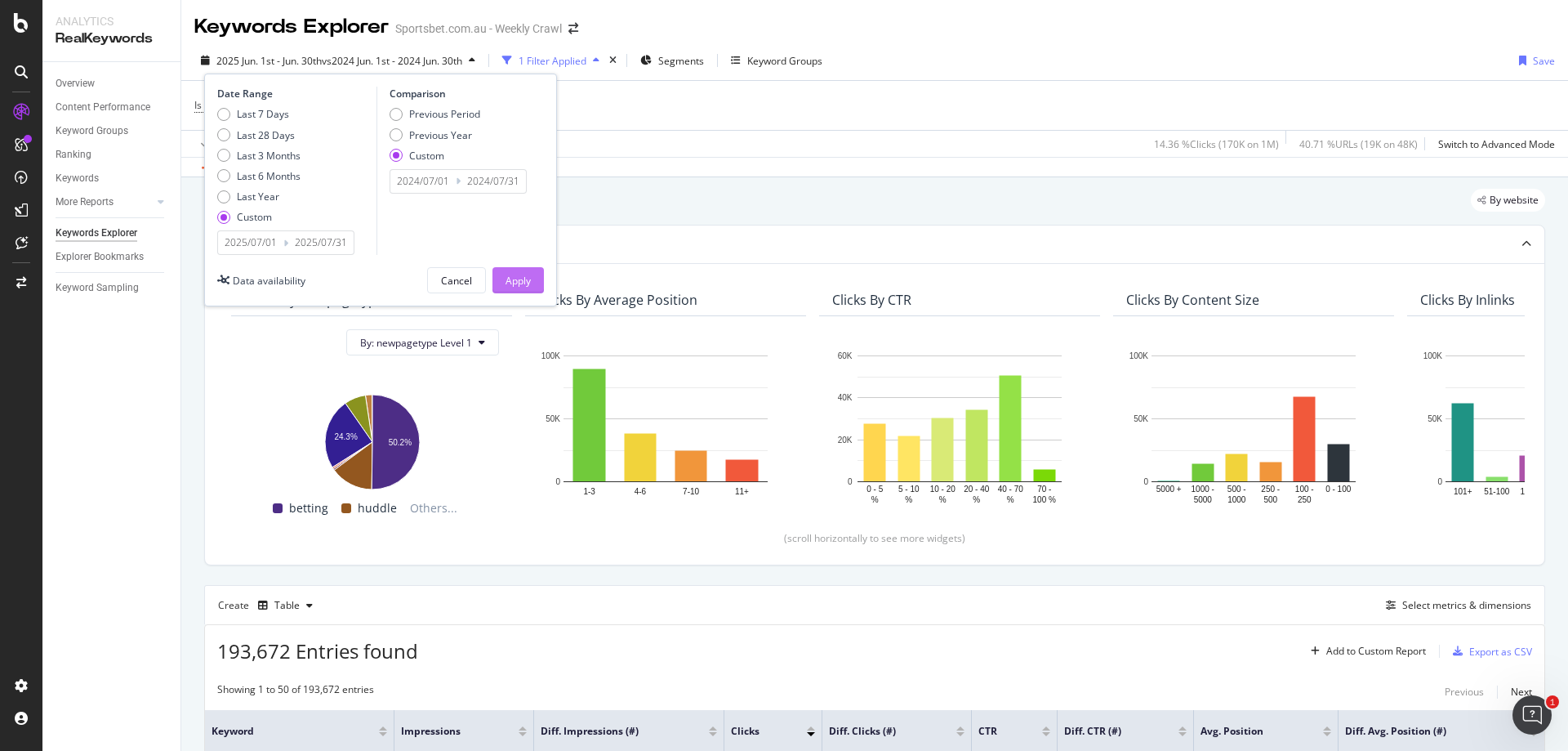 click on "Apply" at bounding box center (518, 280) 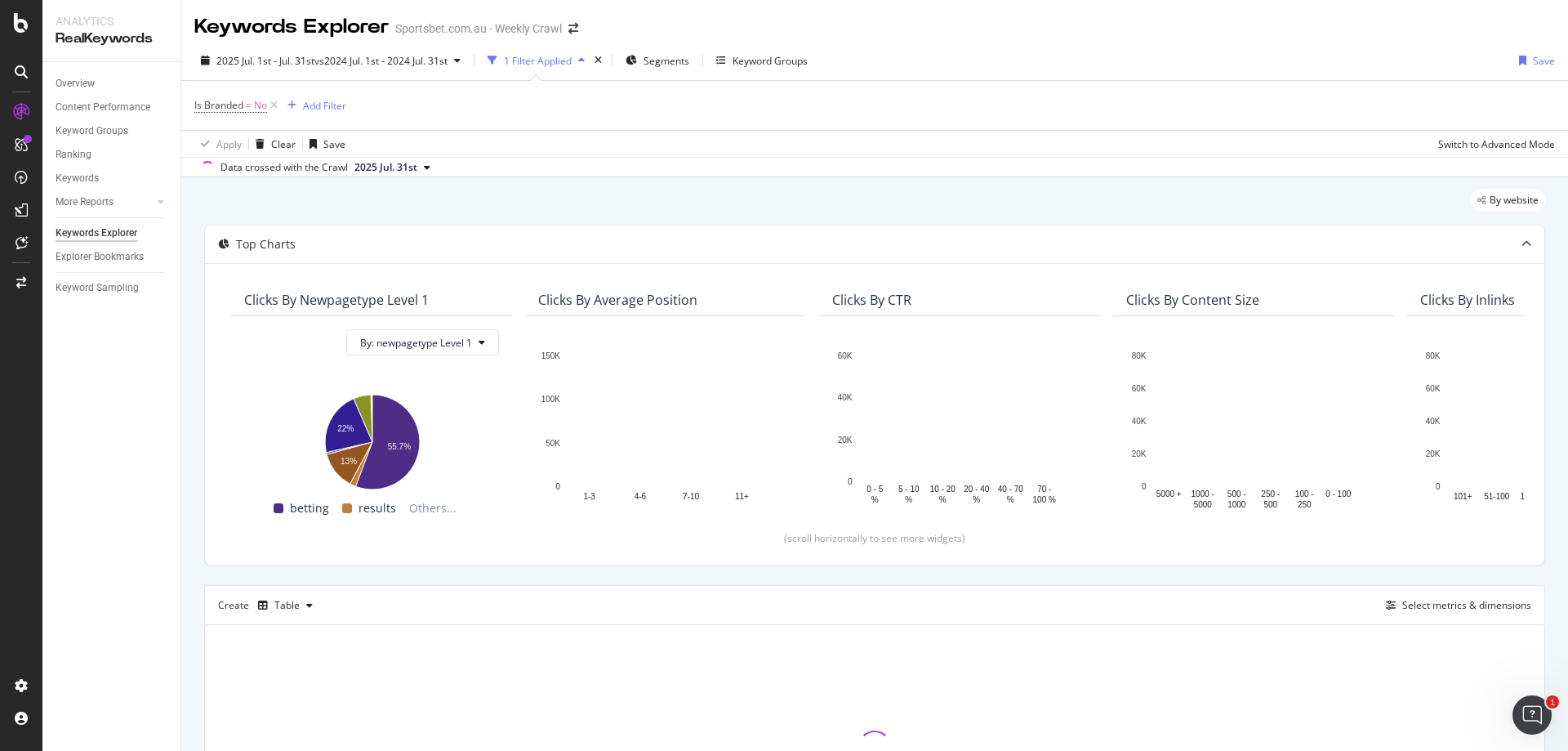 click on "By website Top Charts Clicks By newpagetype Level 1 By: newpagetype Level 1 Hold CTRL while clicking to filter the report. 22% 13% 55.7% newpagetype Level 1 Clicks betting 113,907 results 4,202 huddle 26,564 events 1,332 racing 45,069 specials 107 home 12,233 others 855 sport 144 0.1% betting results Others... Clicks By Average Position Hold CTRL while clicking to filter the report. 1-3 4-6 7-10 11+ 0 50K 100K 150K Avg. Position Clicks 1-3 119,994 4-6 42,393 7-10 23,548 11+ 15,518 150K Clicks By CTR Hold CTRL while clicking to filter the report. 0 - 5 % 5 - 10 % 10 - 20 % 20 - 40 % 40 - 70 % 70 - 100 % 0 20K 40K 60K CTR Clicks 0 - 5 % 29,684 5 - 10 % 20,762 10 - 20 % 31,378 20 - 40 % 34,121 40 - 70 % 54,349 70 - 100 % 31,159 60K Clicks By Content Size Hold CTRL while clicking to filter the report. 5000 + 1000 - 5000 500 - 1000 250 - 500 100 - 250 0 - 100 0 20K 40K 60K 80K No. of Words (Content) Clicks 5000 + 0 1000 - 5000 18,130 500 - 1000 19,149 250 - 500 18,644 100 - 250 60,621 0 - 100 53,677 80K 101+ 16-50" at bounding box center [875, 552] 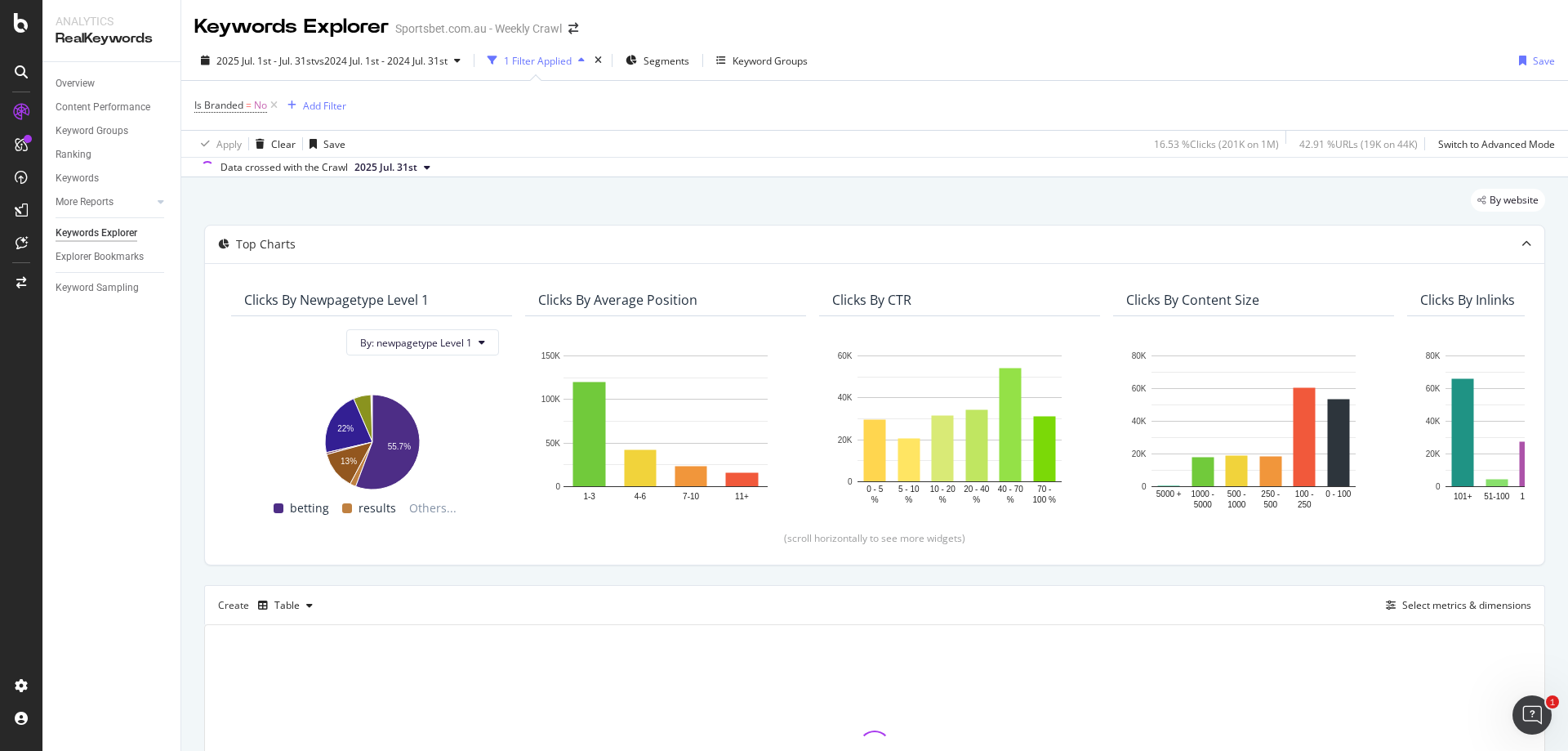 drag, startPoint x: 200, startPoint y: 195, endPoint x: 198, endPoint y: 187, distance: 8.246211 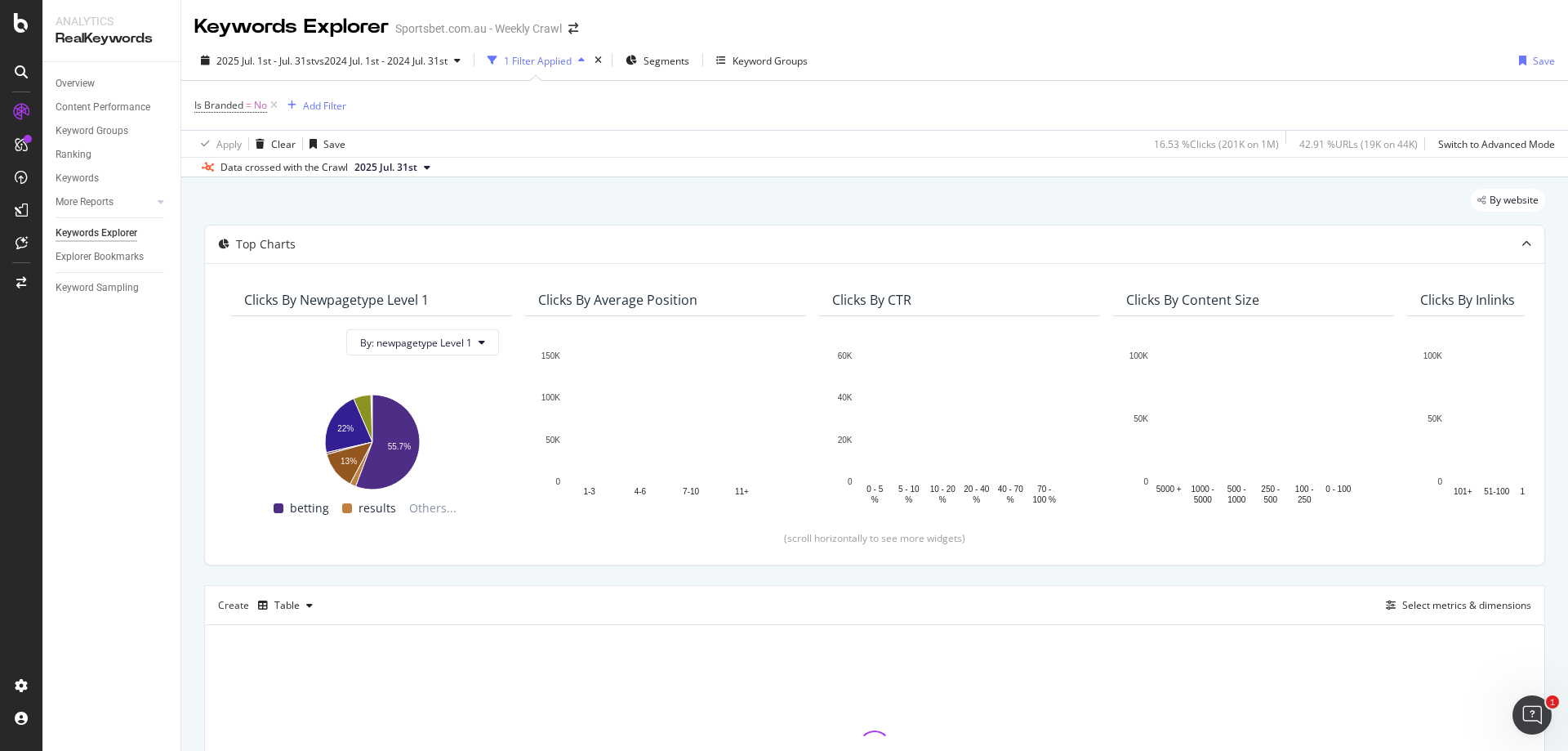 scroll, scrollTop: 176, scrollLeft: 0, axis: vertical 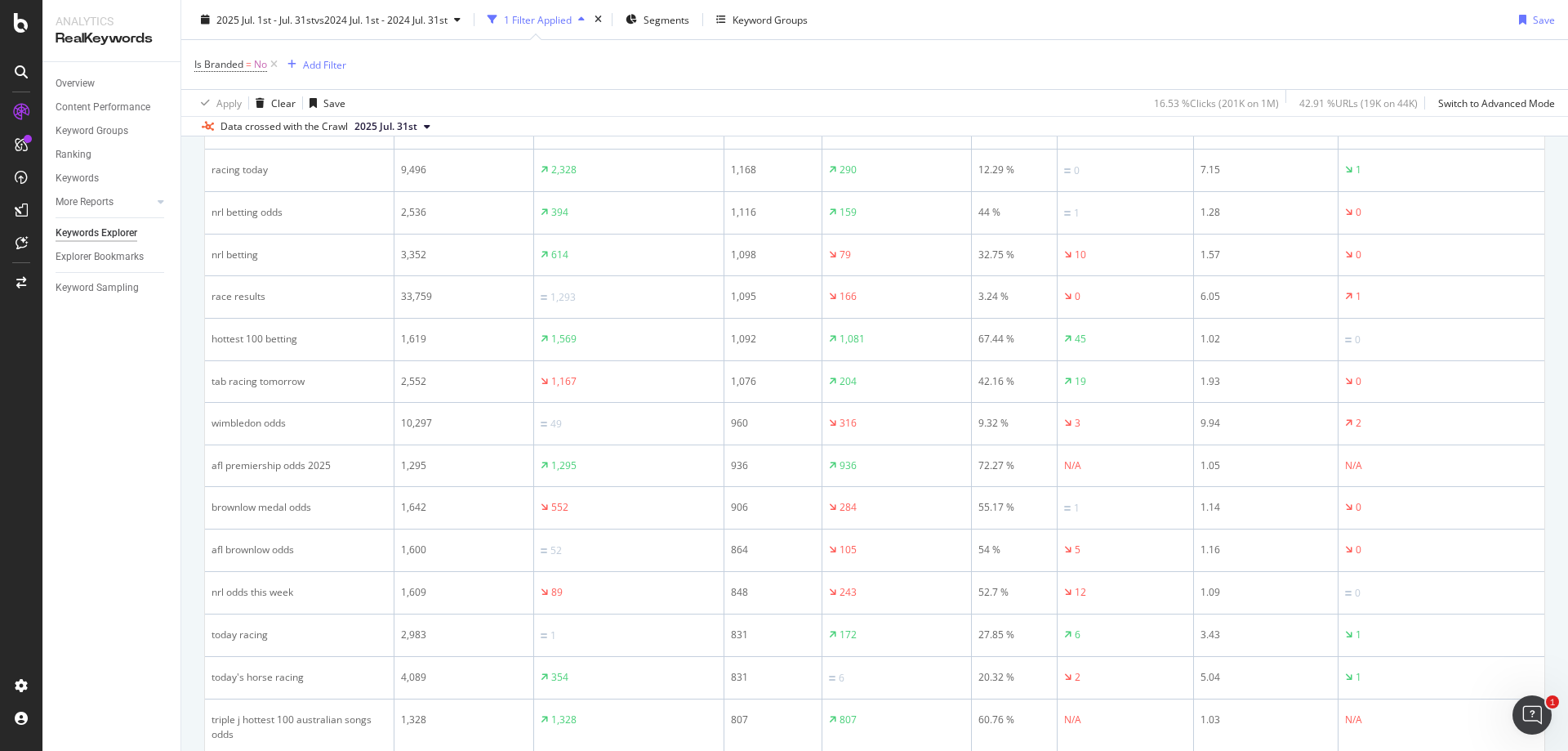 drag, startPoint x: 198, startPoint y: 311, endPoint x: 154, endPoint y: 168, distance: 149.6162 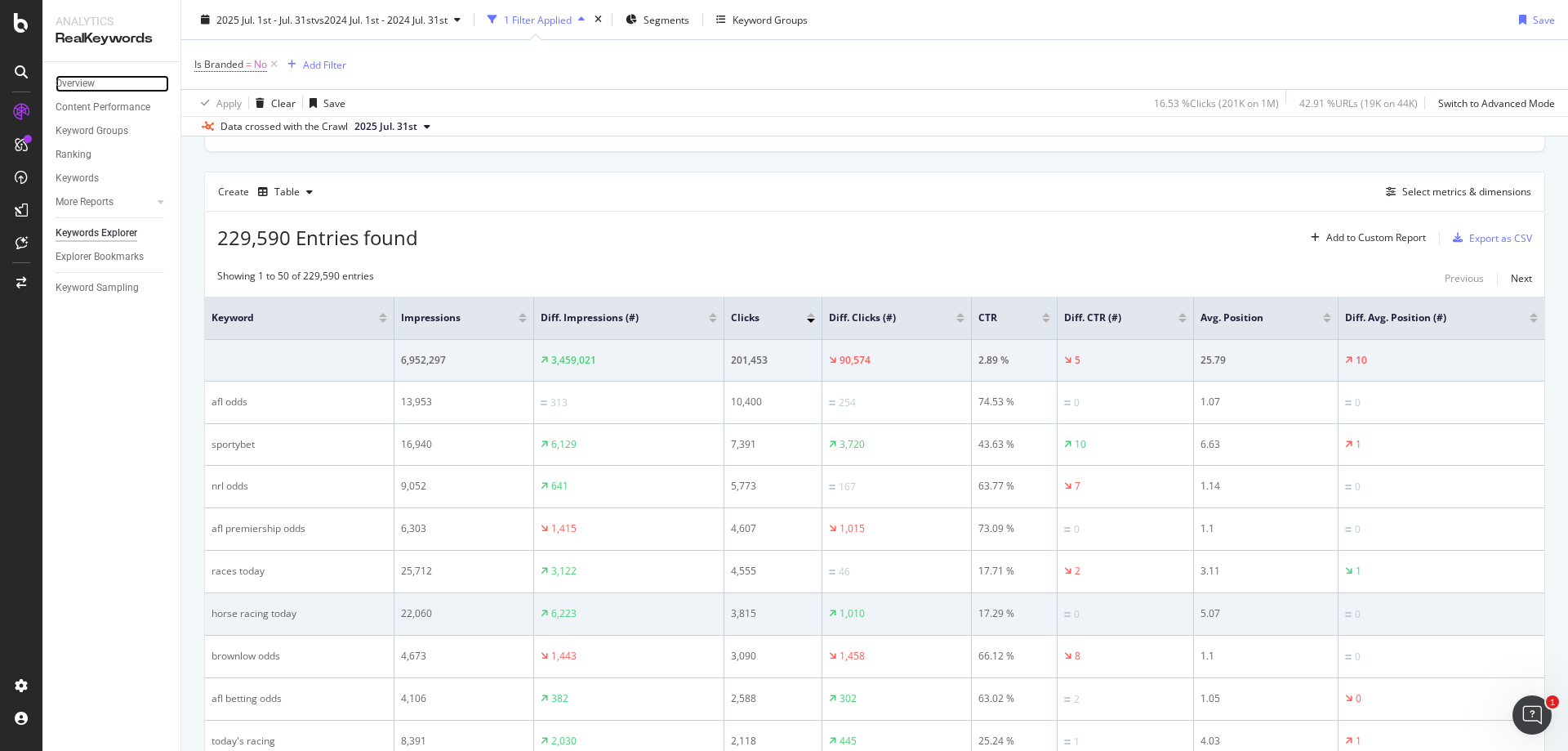 scroll, scrollTop: 209, scrollLeft: 0, axis: vertical 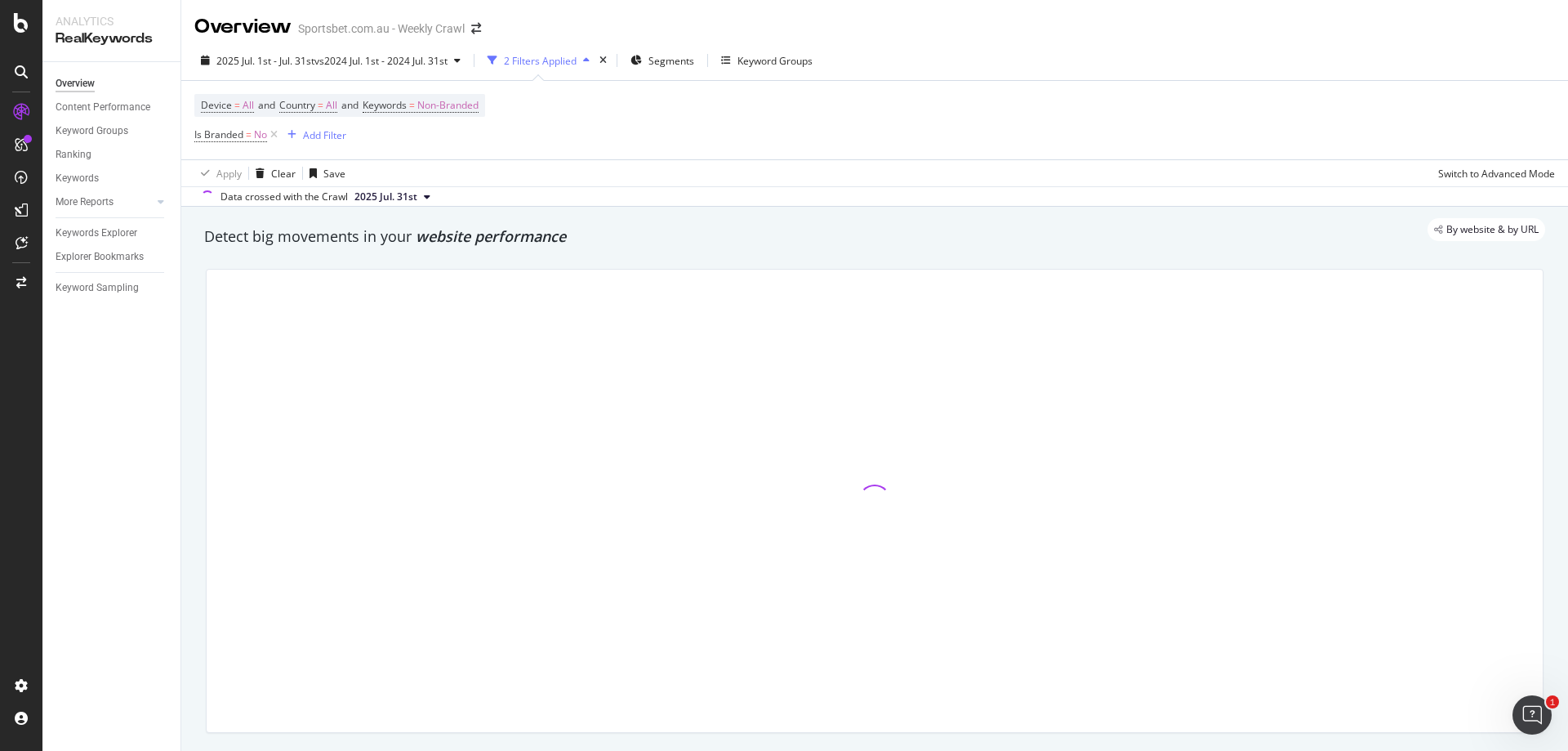 click at bounding box center [875, 501] 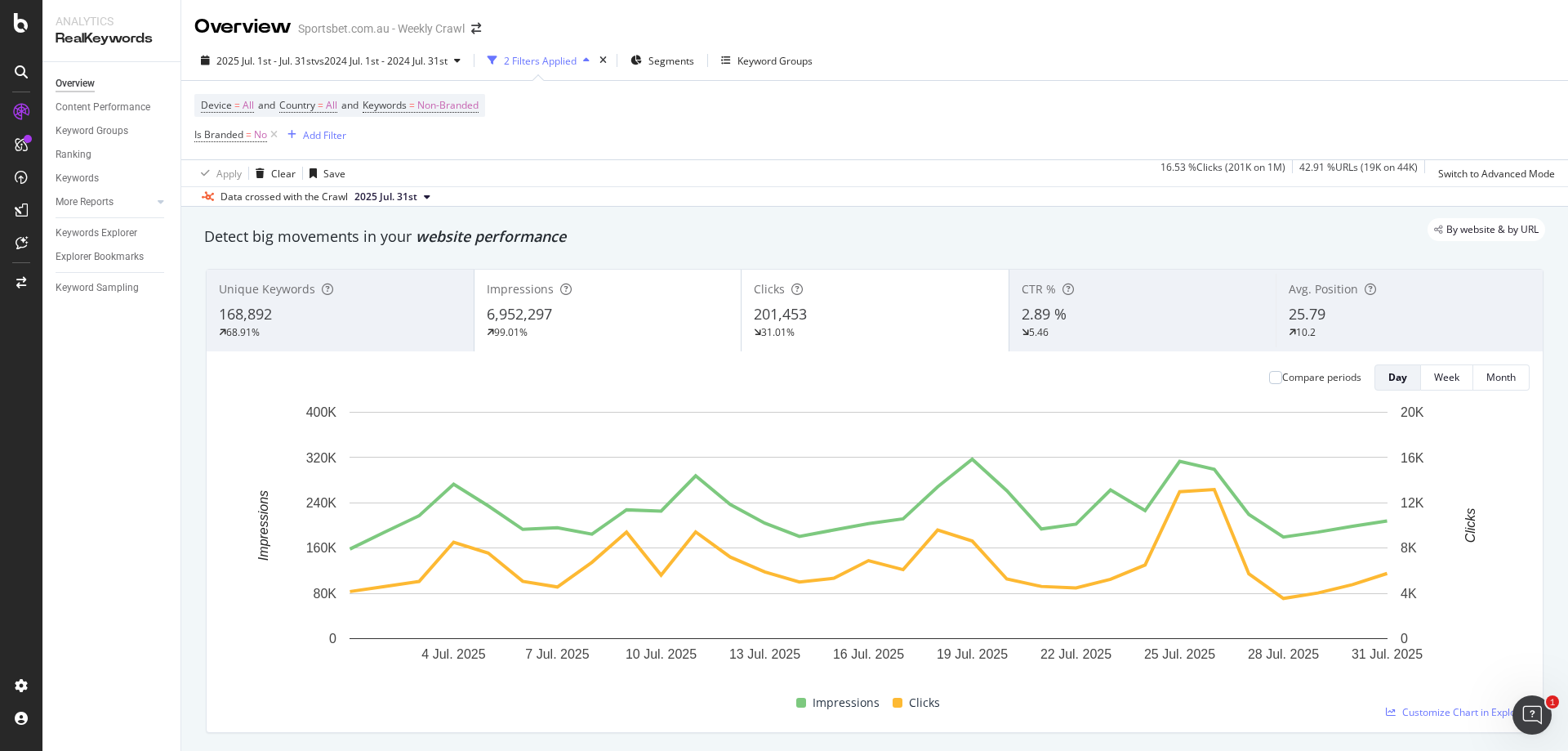click at bounding box center [274, 135] 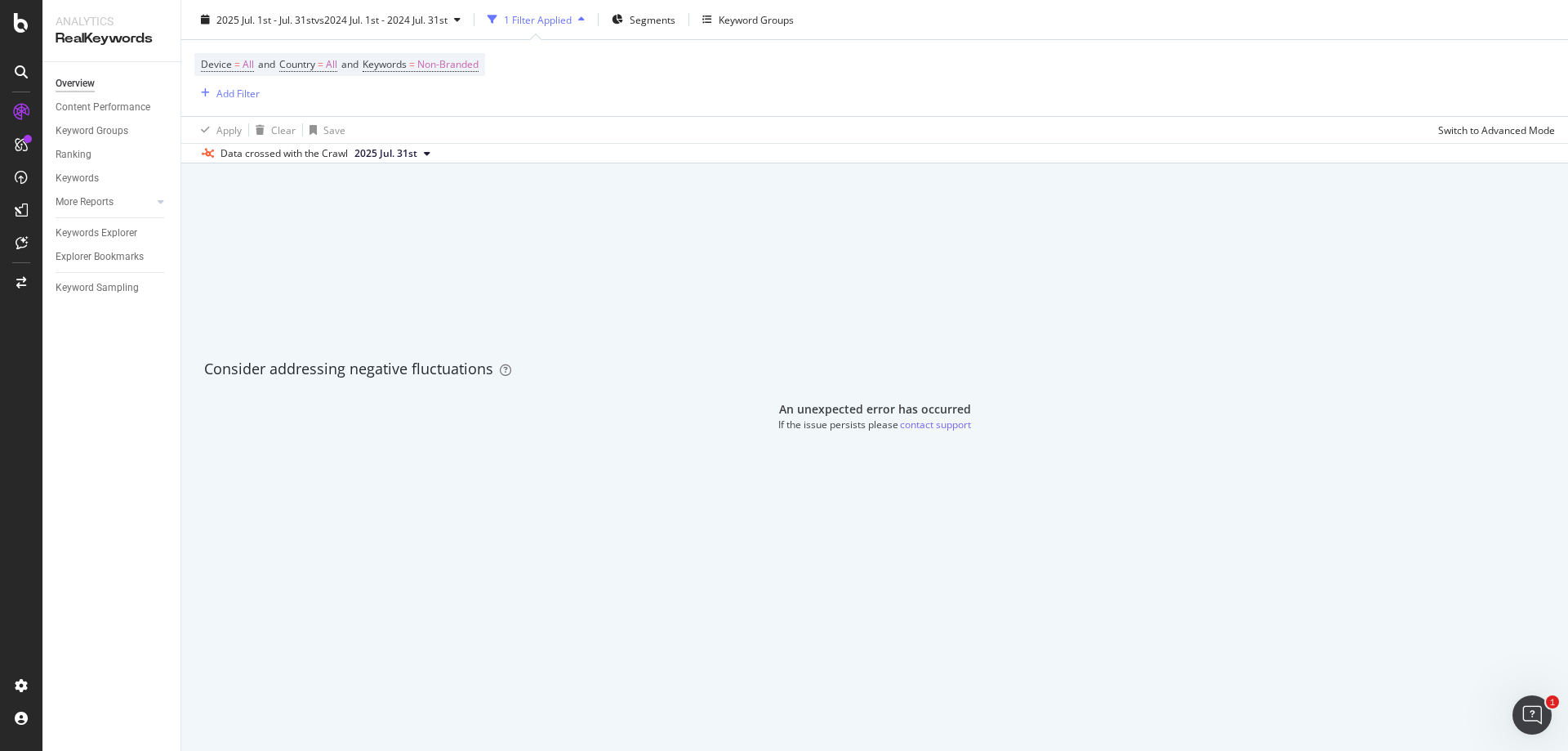 scroll, scrollTop: 1716, scrollLeft: 0, axis: vertical 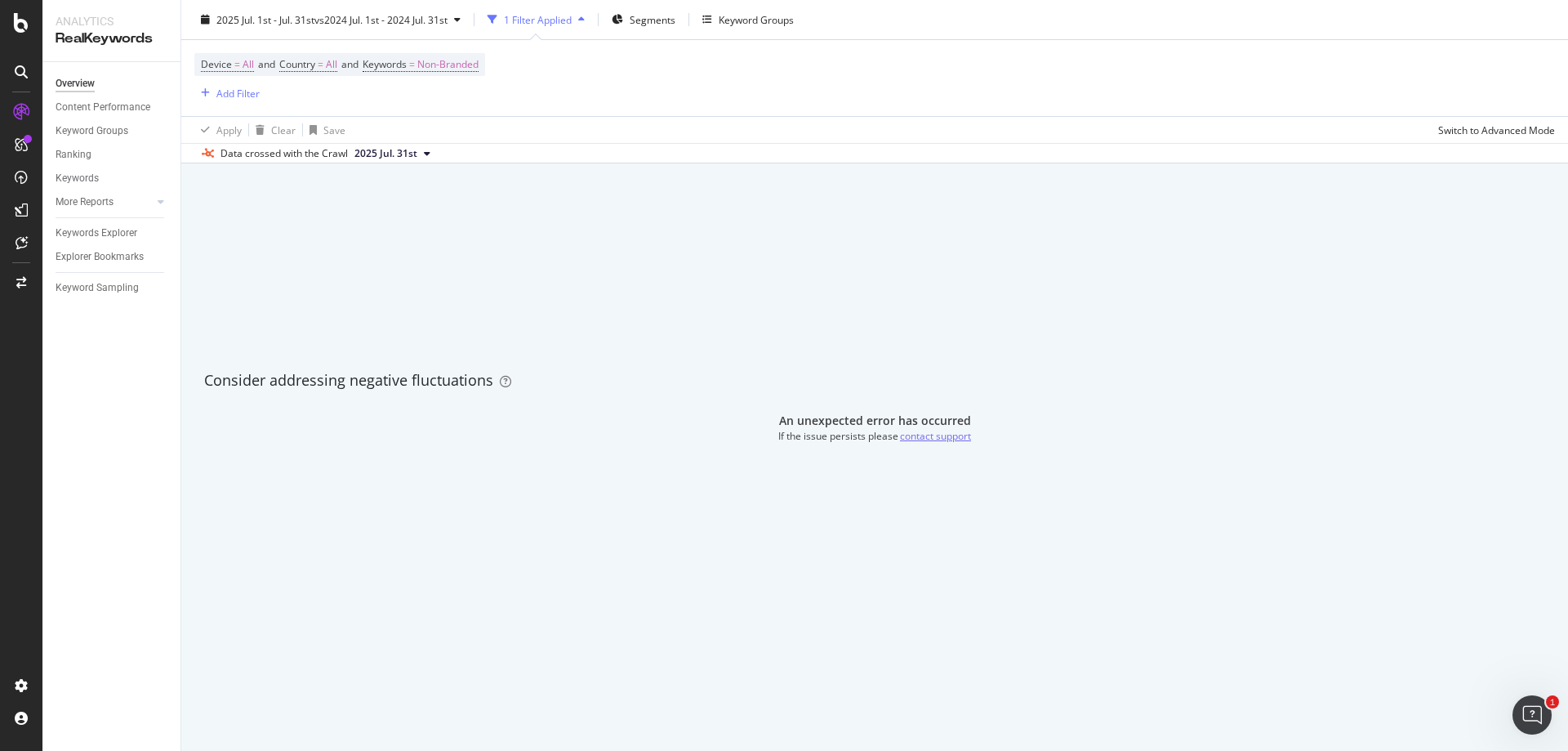 click on "contact support" at bounding box center [935, 436] 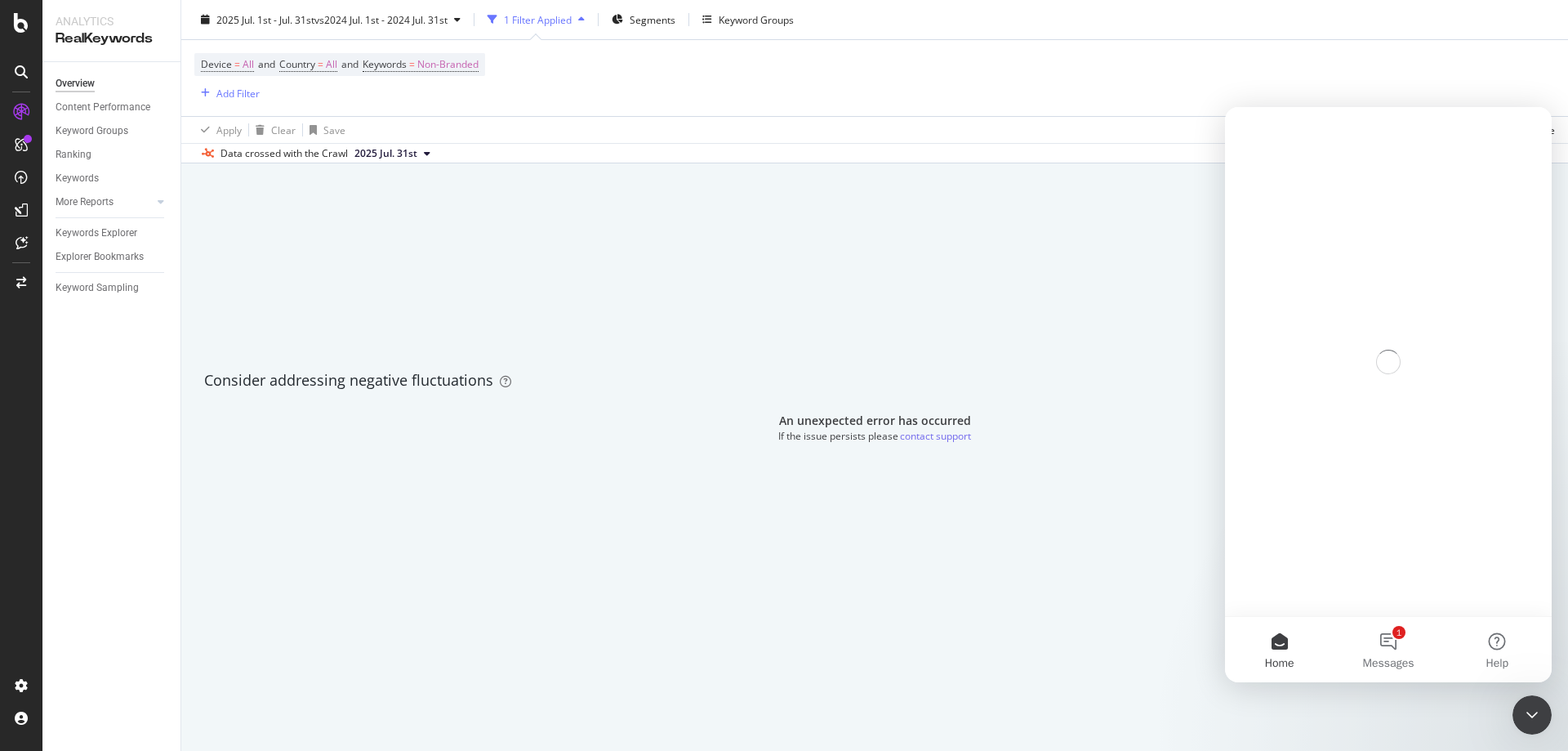 scroll, scrollTop: 0, scrollLeft: 0, axis: both 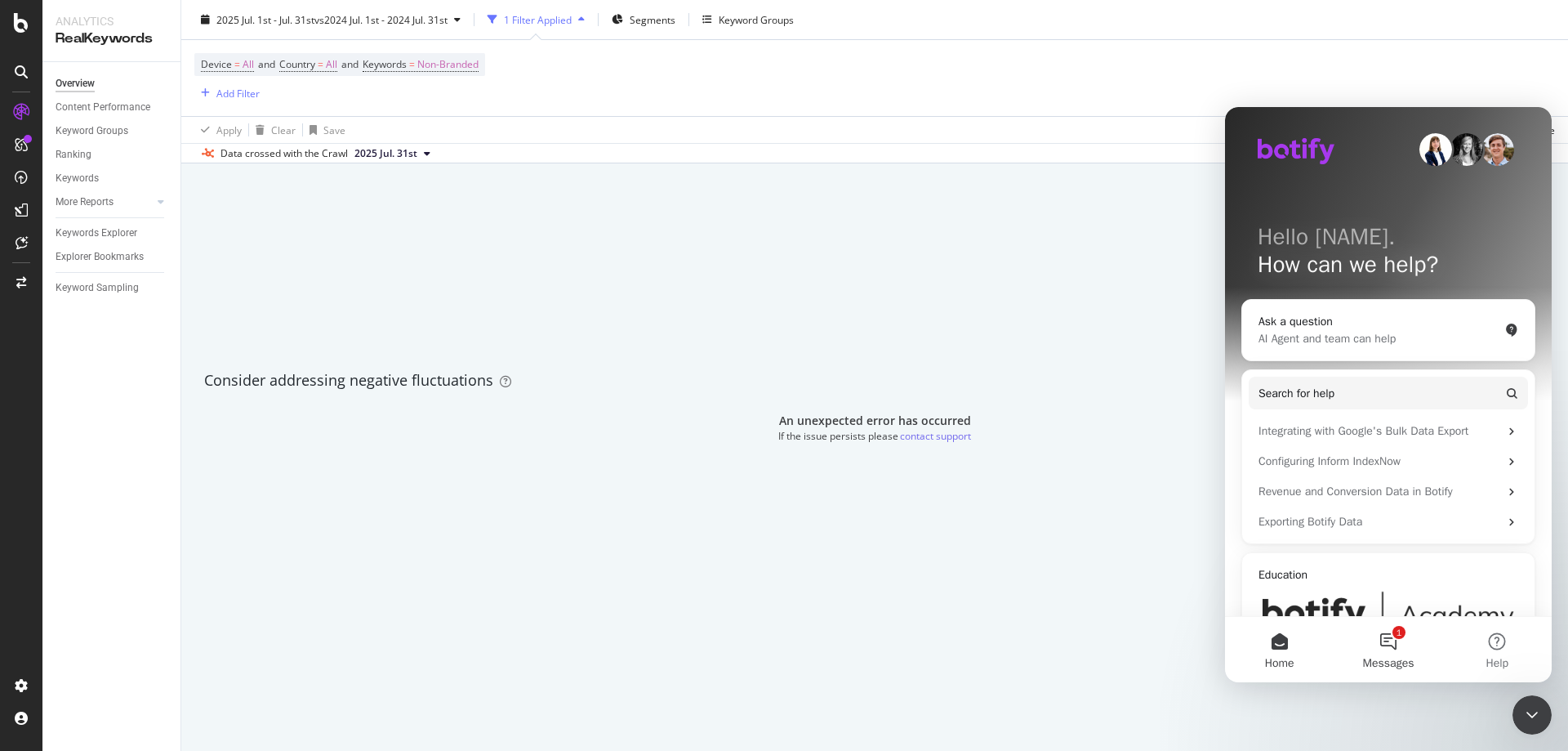 click on "1 Messages" at bounding box center (1388, 650) 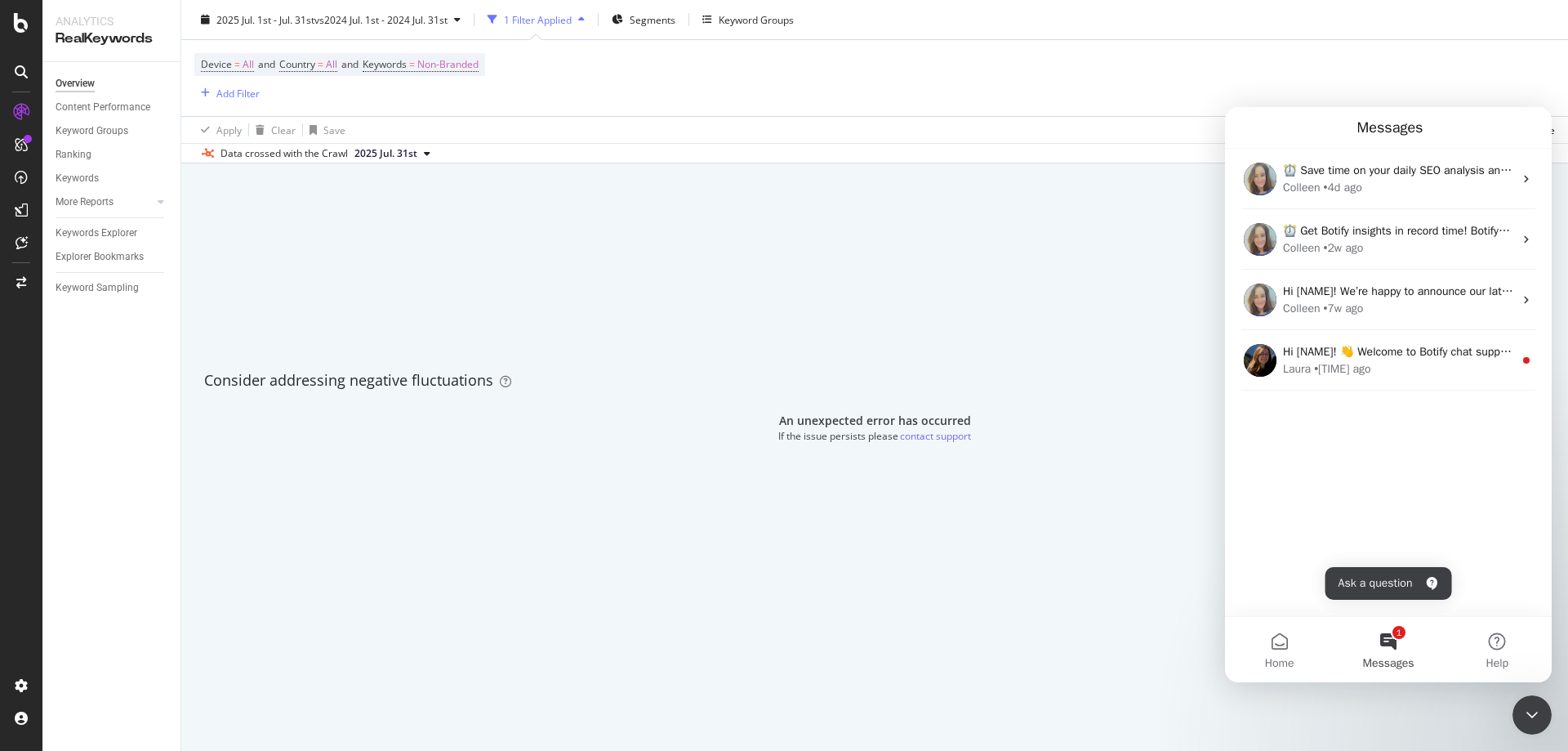 click 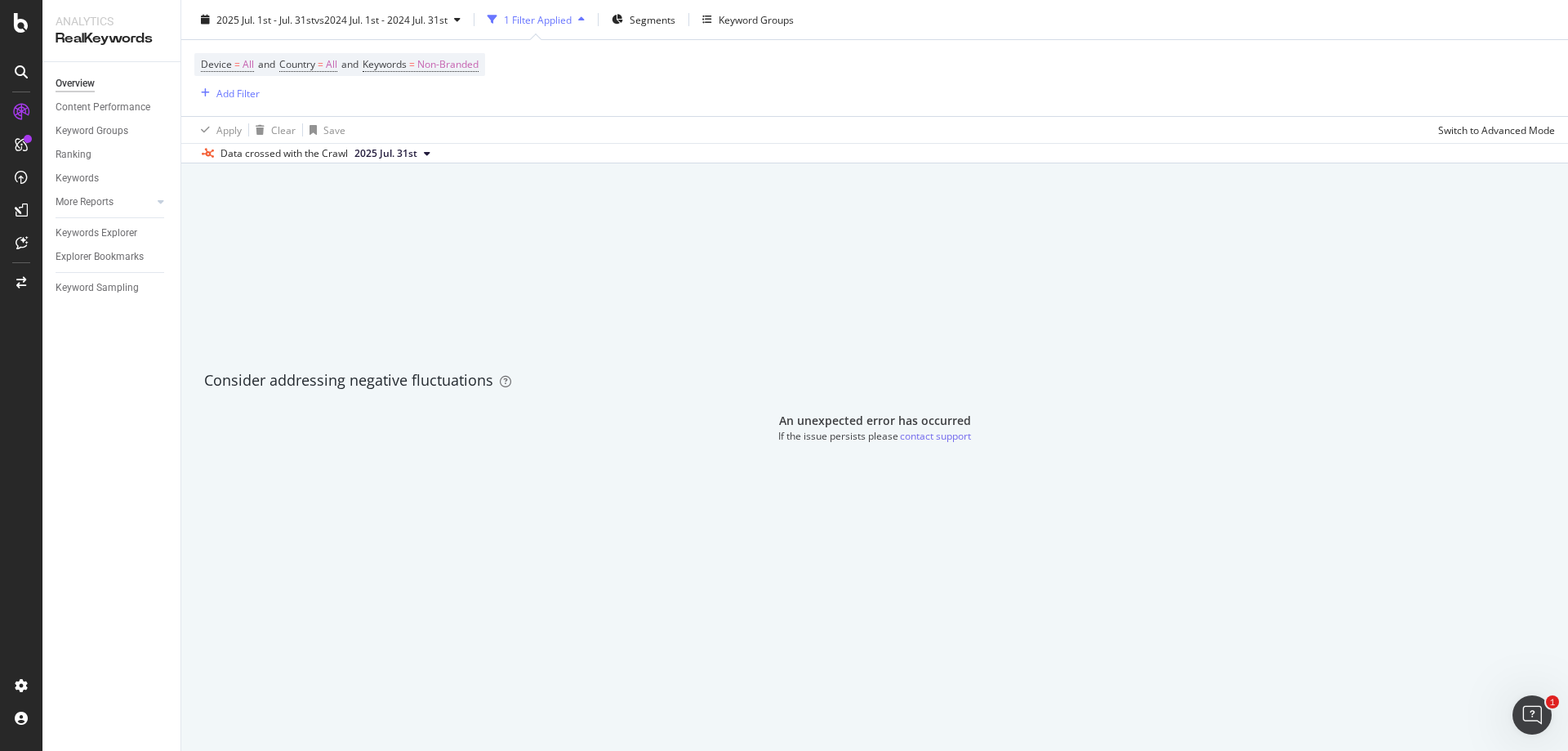 scroll, scrollTop: 0, scrollLeft: 0, axis: both 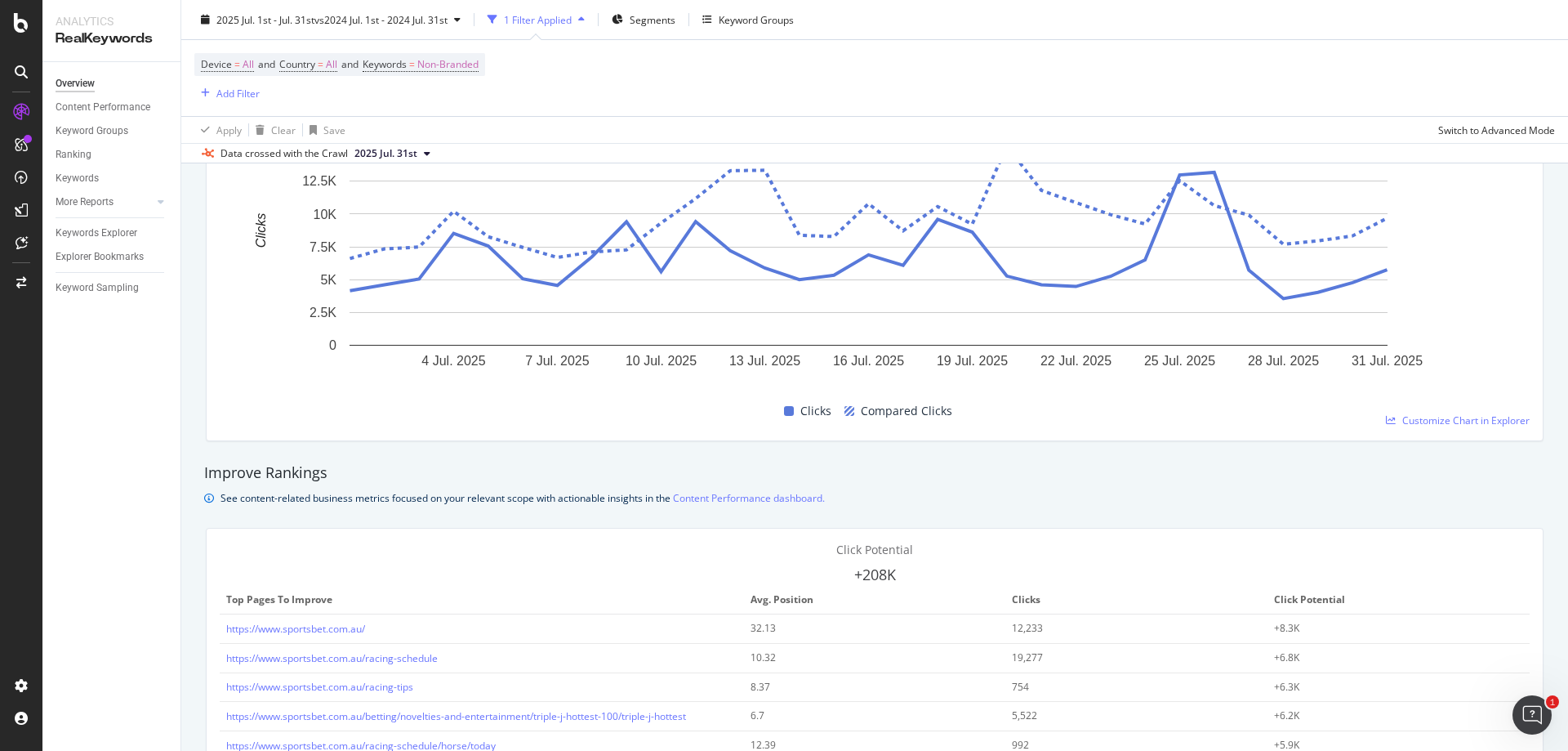 click on "Click Potential +208K Top pages to improve Avg. Position Clicks Click Potential https://www.sportsbet.com.au/ 32.13 12,233 +8.3K https://www.sportsbet.com.au/racing-schedule 10.32 19,277 +6.8K https://www.sportsbet.com.au/racing-tips 8.37 754 +6.3K https://www.sportsbet.com.au/betting/novelties-and-entertainment/triple-j-hottest-100/triple-j-hottest-100-of-australian-songs-specials-9321224 6.7 5,522 +6.2K https://www.sportsbet.com.au/racing-schedule/horse/today 12.39 992 +5.9K Dive deeper in Explorer" at bounding box center (875, 658) 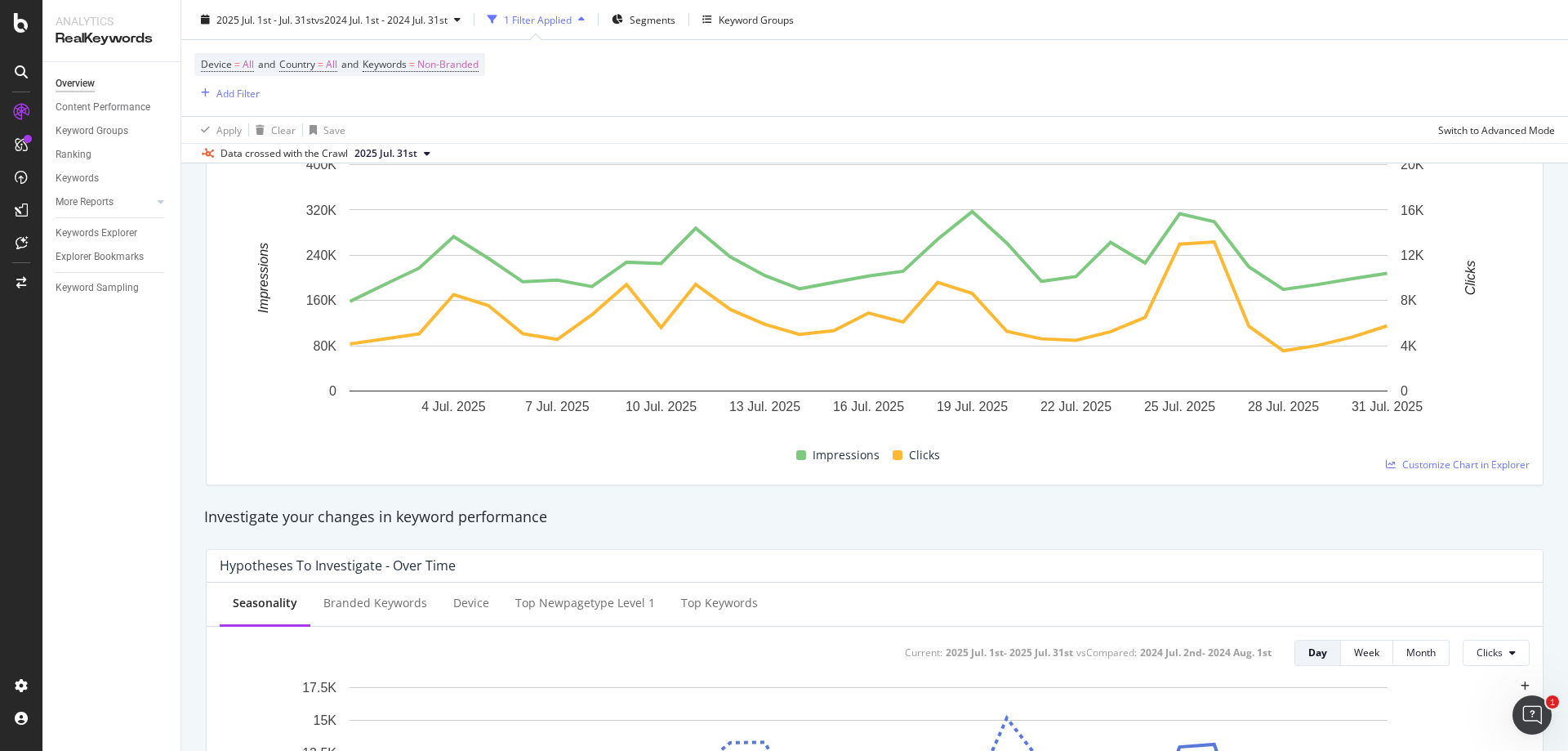 scroll, scrollTop: 0, scrollLeft: 0, axis: both 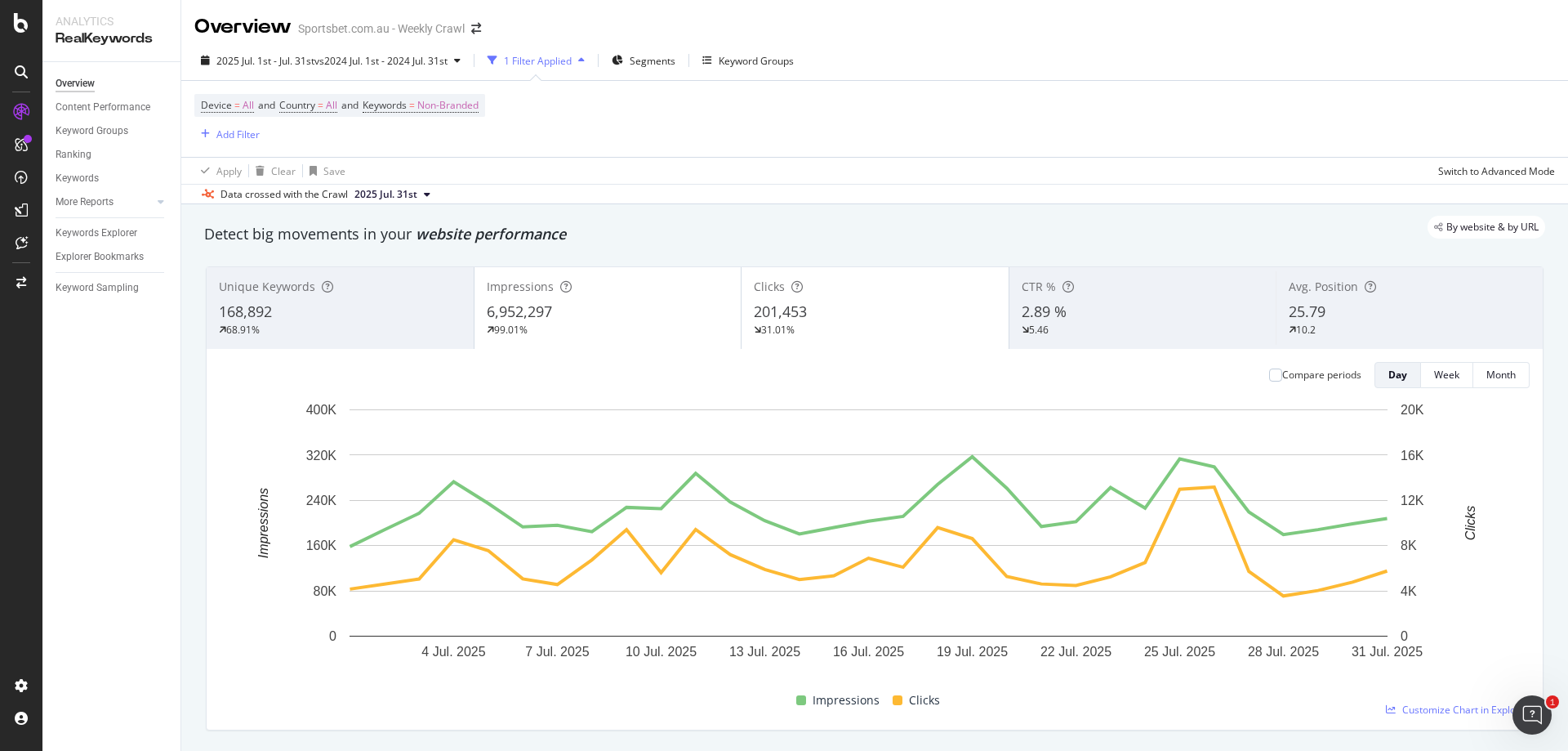 click on "Compare periods Day Week Month 4 Jul. 2025 7 Jul. 2025 10 Jul. 2025 13 Jul. 2025 16 Jul. 2025 19 Jul. 2025 22 Jul. 2025 25 Jul. 2025 28 Jul. 2025 31 Jul. 2025 0 80K 160K 240K 320K 400K 0 4K 8K 12K 16K 20K Impressions Clicks Date Impressions Clicks 1 Jul. 2025 158,297 4,160 2 Jul. 2025 188,120 4,604 3 Jul. 2025 217,113 5,051 4 Jul. 2025 272,890 8,522 5 Jul. 2025 234,612 7,564 6 Jul. 2025 193,082 5,063 7 Jul. 2025 195,976 4,561 8 Jul. 2025 184,682 6,742 9 Jul. 2025 227,611 9,408 10 Jul. 2025 225,349 5,609 11 Jul. 2025 287,723 9,422 12 Jul. 2025 237,021 7,207 13 Jul. 2025 204,056 5,888 14 Jul. 2025 180,593 4,998 15 Jul. 2025 191,984 5,336 16 Jul. 2025 203,230 6,890 17 Jul. 2025 211,628 6,095 18 Jul. 2025 268,204 9,593 19 Jul. 2025 316,982 8,623 20 Jul. 2025 261,403 5,272 21 Jul. 2025 193,821 4,612 22 Jul. 2025 202,218 4,479 23 Jul. 2025 262,814 5,247 24 Jul. 2025 226,283 6,509 25 Jul. 2025 313,353 12,981 26 Jul. 2025 299,285 13,173 27 Jul. 2025 219,479 5,727 28 Jul. 2025 179,533 3,554 29 Jul. 2025 188,292 4,032" at bounding box center [875, 539] 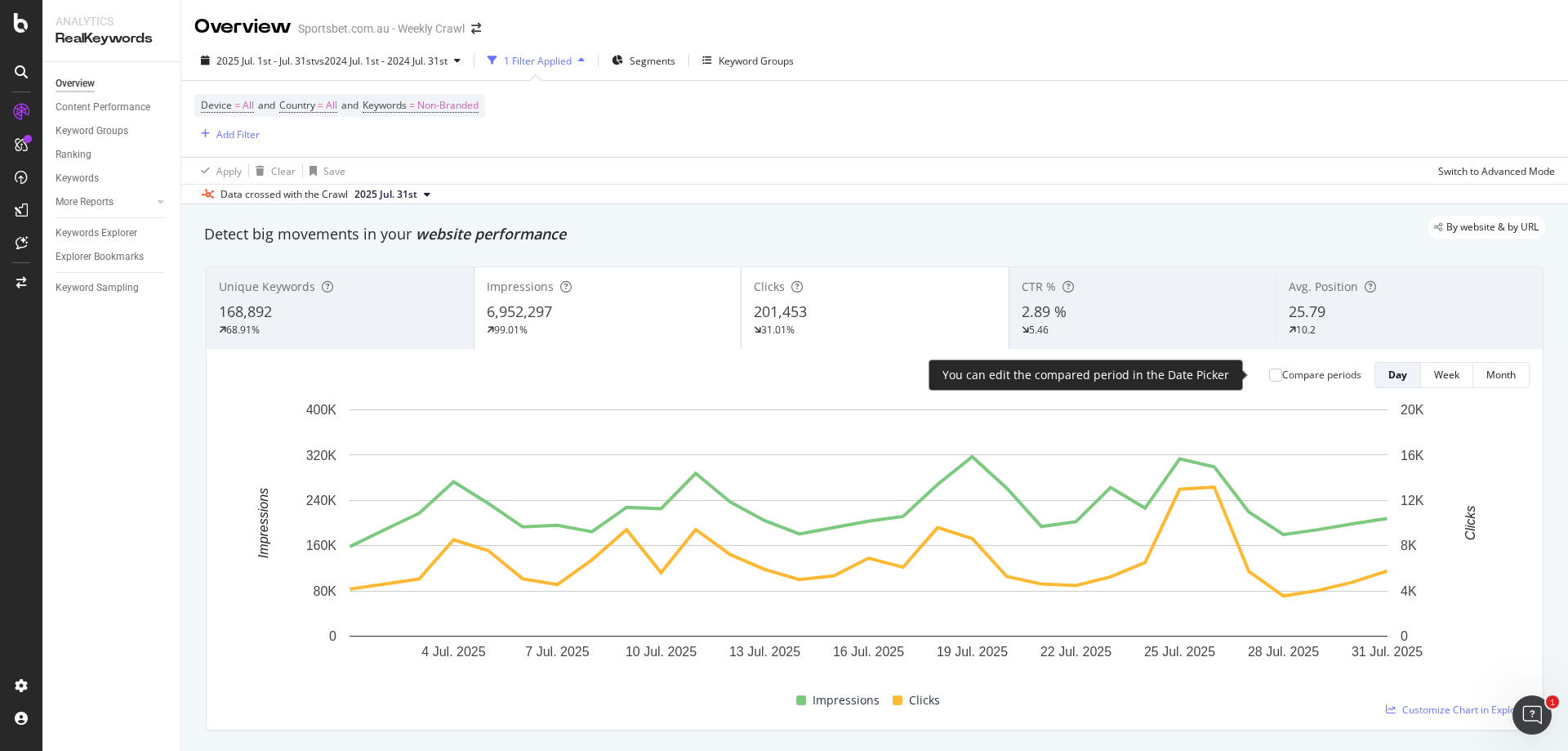 click on "Compare periods" at bounding box center (1321, 374) 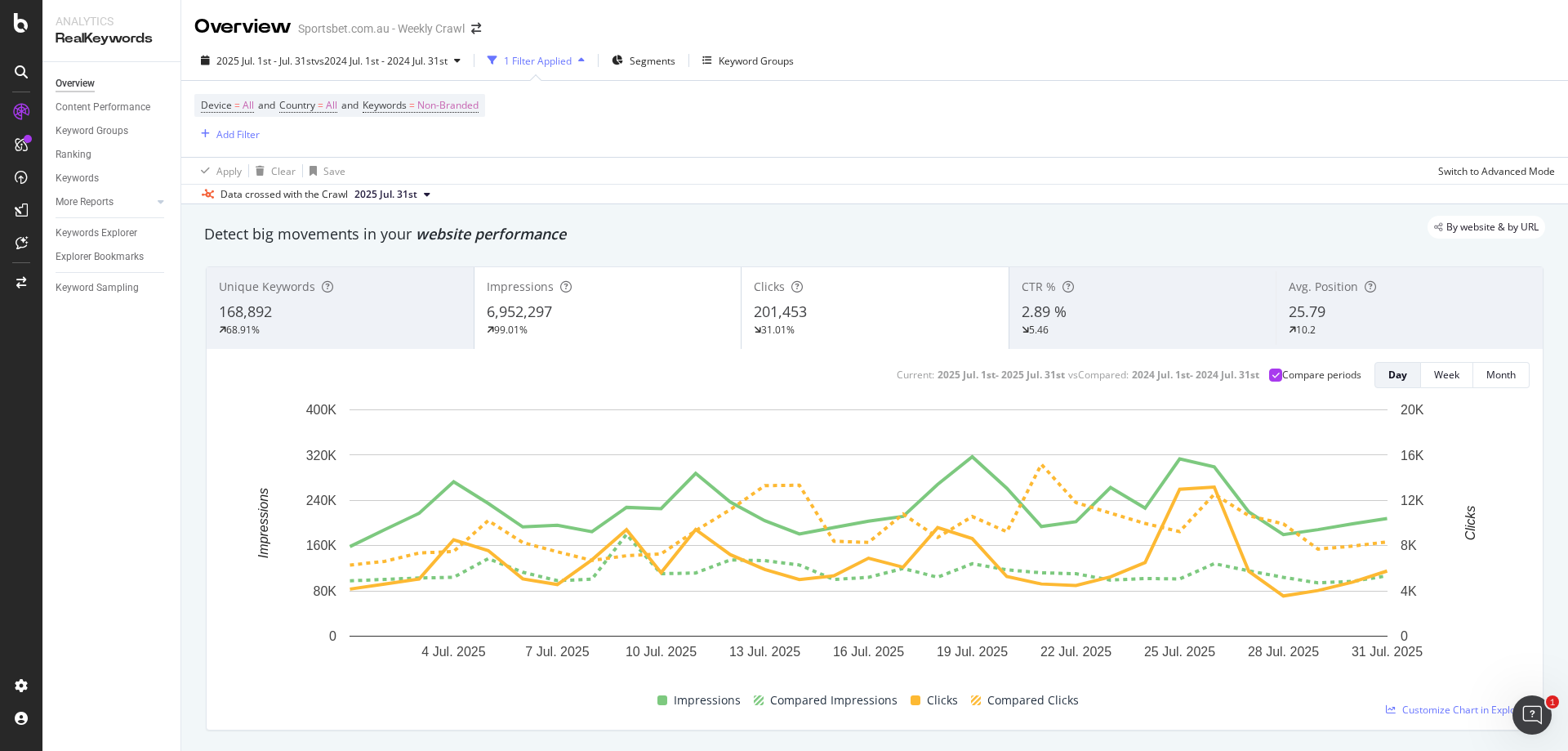 click on "99.01%" at bounding box center (608, 330) 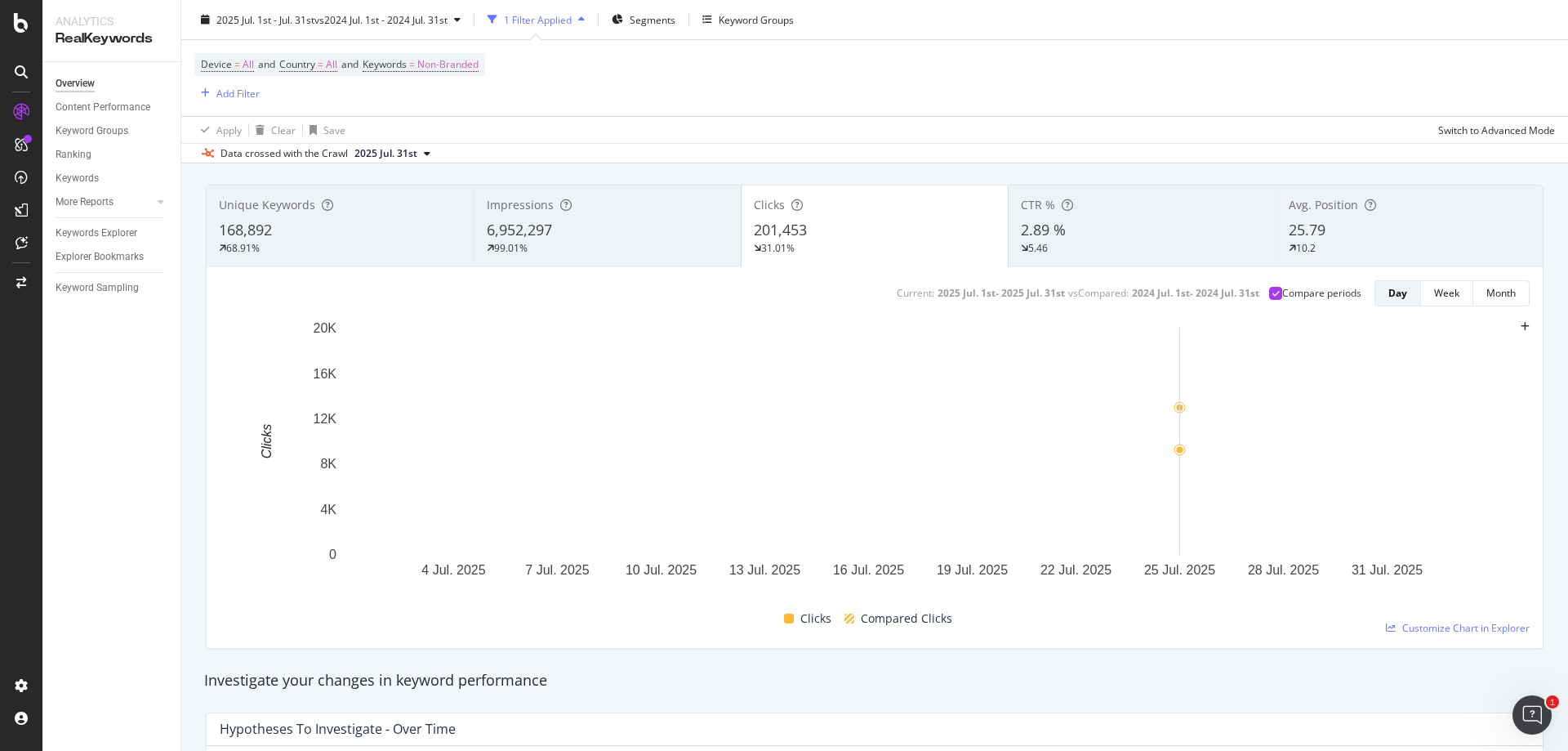 scroll, scrollTop: 245, scrollLeft: 0, axis: vertical 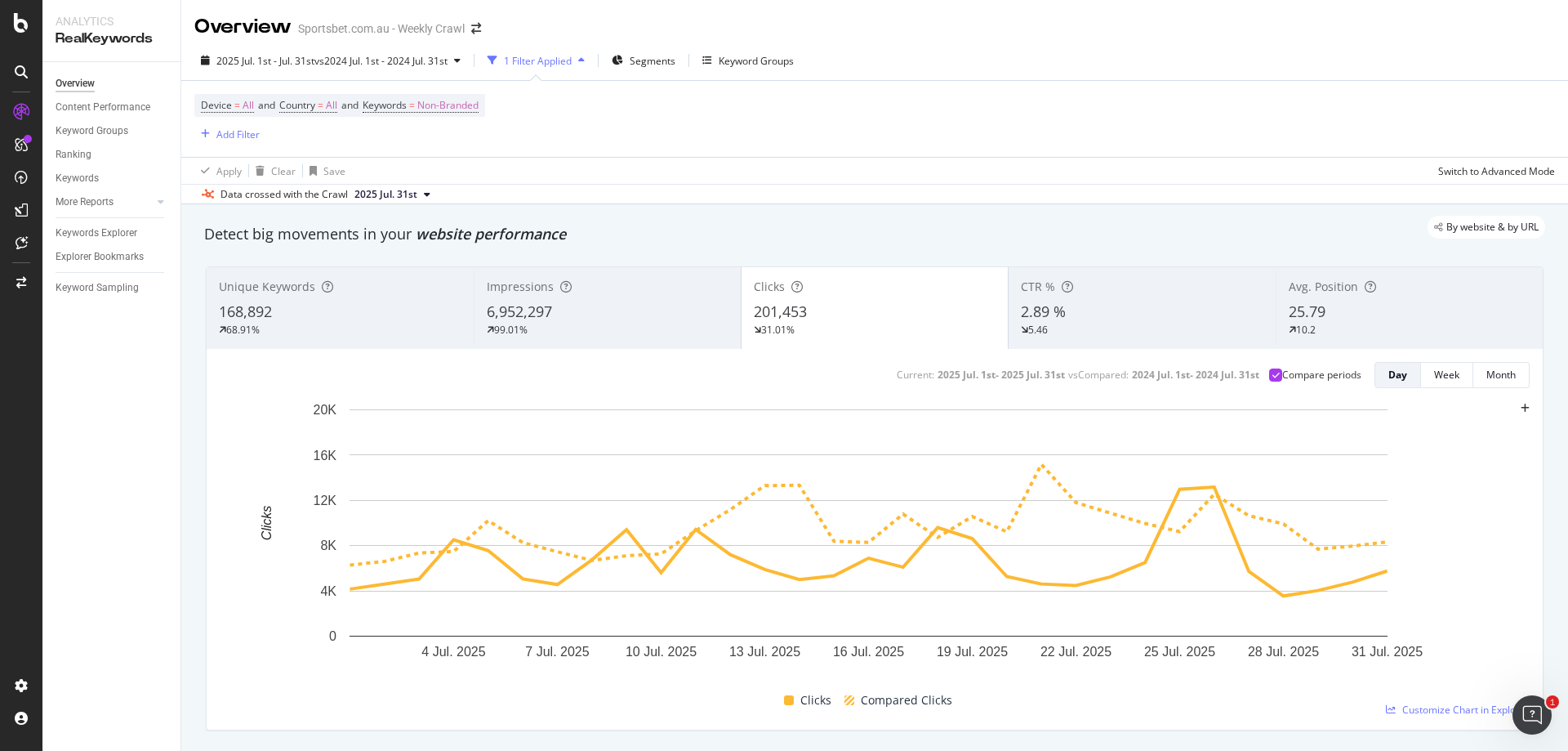 click 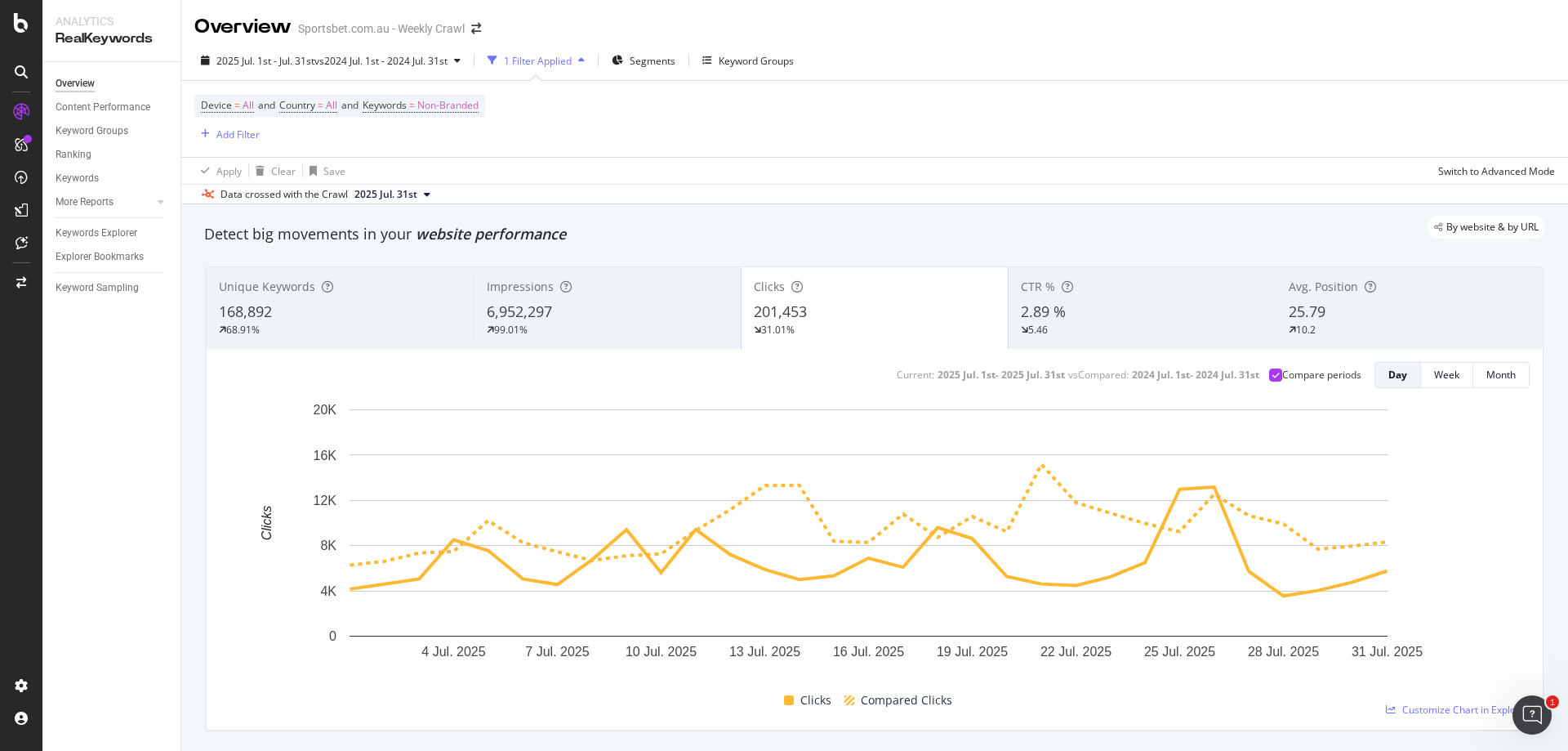 click on "Current: 2025 Jul. 1st  -   2025 Jul. 31st vs  Compared : 2024 Jul. 1st  -   2024 Jul. 31st Compare periods Day Week Month 4 Jul. 2025 7 Jul. 2025 10 Jul. 2025 13 Jul. 2025 16 Jul. 2025 19 Jul. 2025 22 Jul. 2025 25 Jul. 2025 28 Jul. 2025 31 Jul. 2025 0 4K 8K 12K 16K 20K Clicks Date Clicks Compared Clicks 1 Jul. 2025 4,160 6,282 2 Jul. 2025 4,604 6,612 3 Jul. 2025 5,051 7,347 4 Jul. 2025 8,522 7,487 5 Jul. 2025 7,564 10,215 6 Jul. 2025 5,063 8,269 7 Jul. 2025 4,561 7,458 8 Jul. 2025 6,742 6,694 9 Jul. 2025 9,408 7,109 10 Jul. 2025 5,609 7,276 11 Jul. 2025 9,422 9,320 12 Jul. 2025 7,207 11,177 13 Jul. 2025 5,888 13,304 14 Jul. 2025 4,998 13,339 15 Jul. 2025 5,336 8,386 16 Jul. 2025 6,890 8,287 17 Jul. 2025 6,095 10,787 18 Jul. 2025 9,593 8,723 19 Jul. 2025 8,623 10,569 20 Jul. 2025 5,272 9,227 21 Jul. 2025 4,612 15,182 22 Jul. 2025 4,479 11,803 23 Jul. 2025 5,247 10,870 24 Jul. 2025 6,509 9,960 25 Jul. 2025 12,981 9,241 26 Jul. 2025 13,173 12,544 27 Jul. 2025 5,727 10,648 28 Jul. 2025 3,554 9,923 29 Jul. 2025" at bounding box center [875, 539] 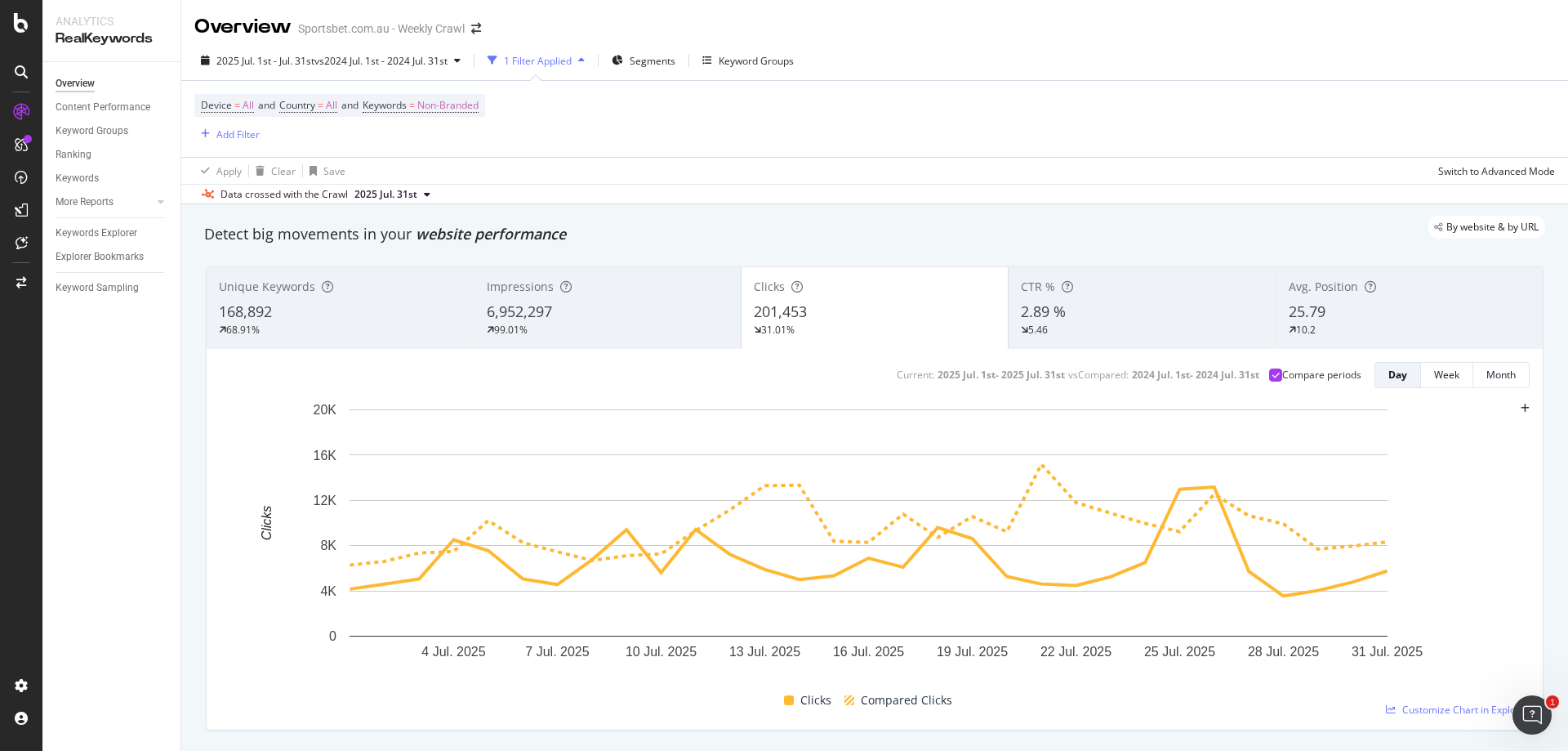click 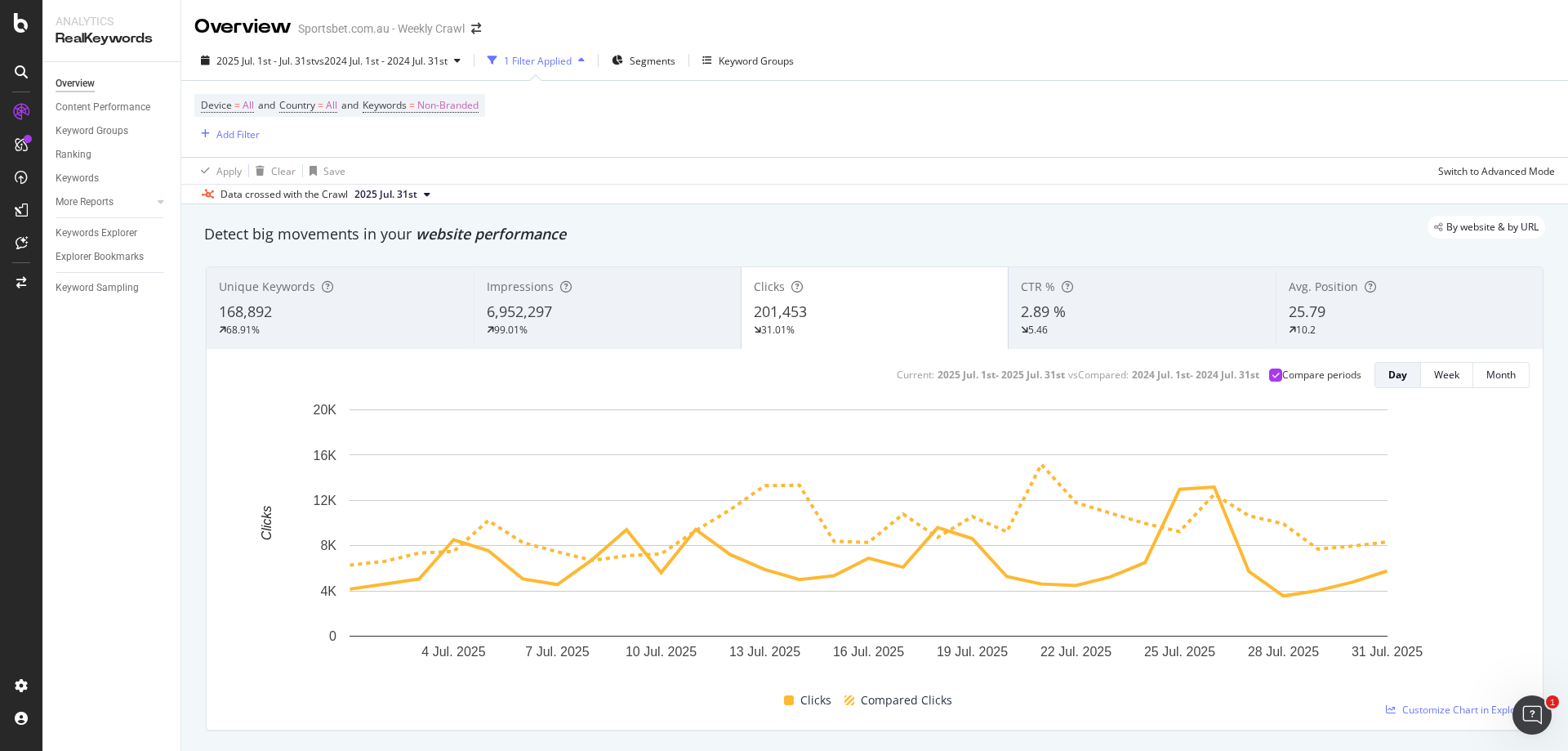 click on "6,952,297" at bounding box center [519, 311] 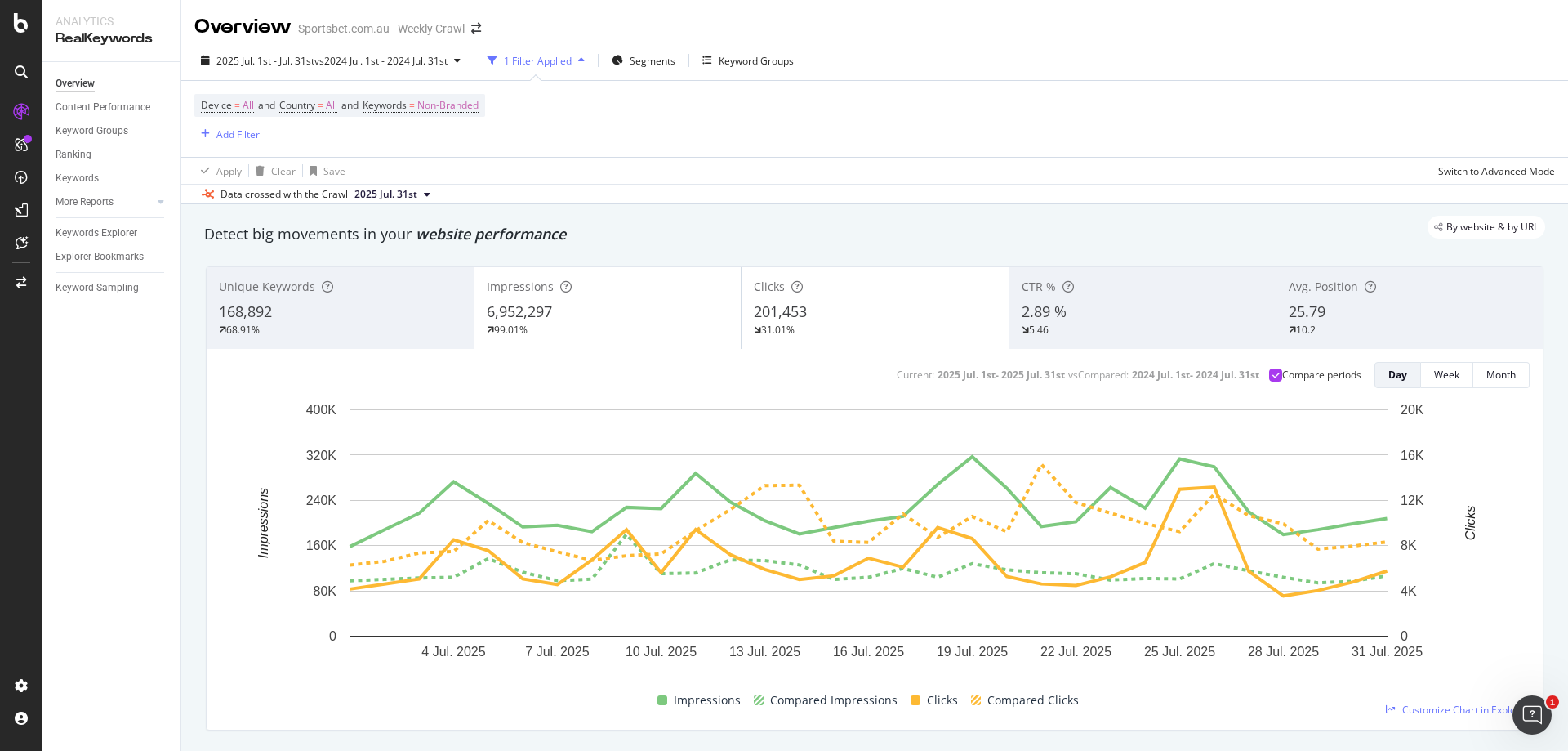 click on "201,453" at bounding box center [875, 312] 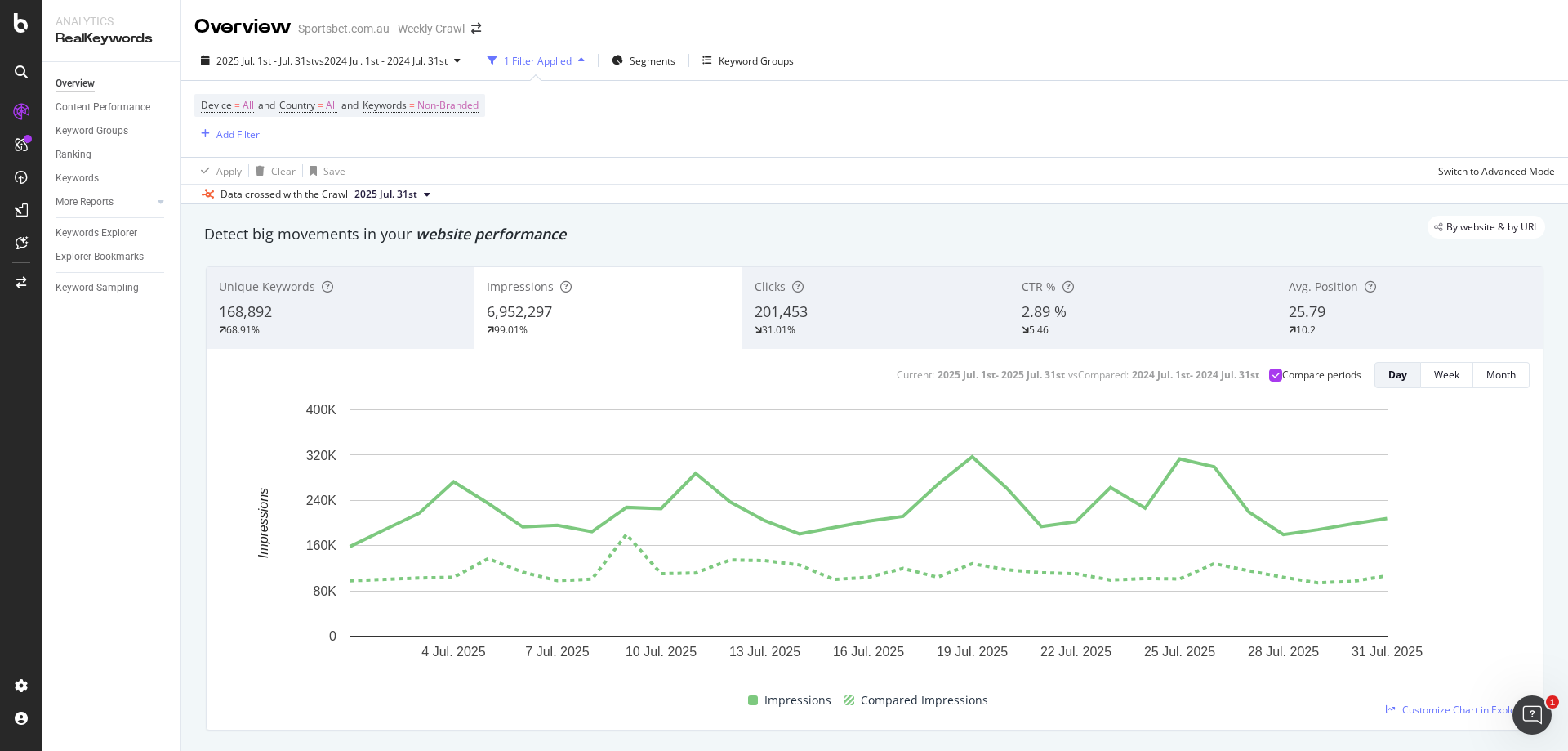click on "Current: 2025 Jul. 1st  -   2025 Jul. 31st vs  Compared : 2024 Jul. 1st  -   2024 Jul. 31st Compare periods Day Week Month" at bounding box center (875, 375) 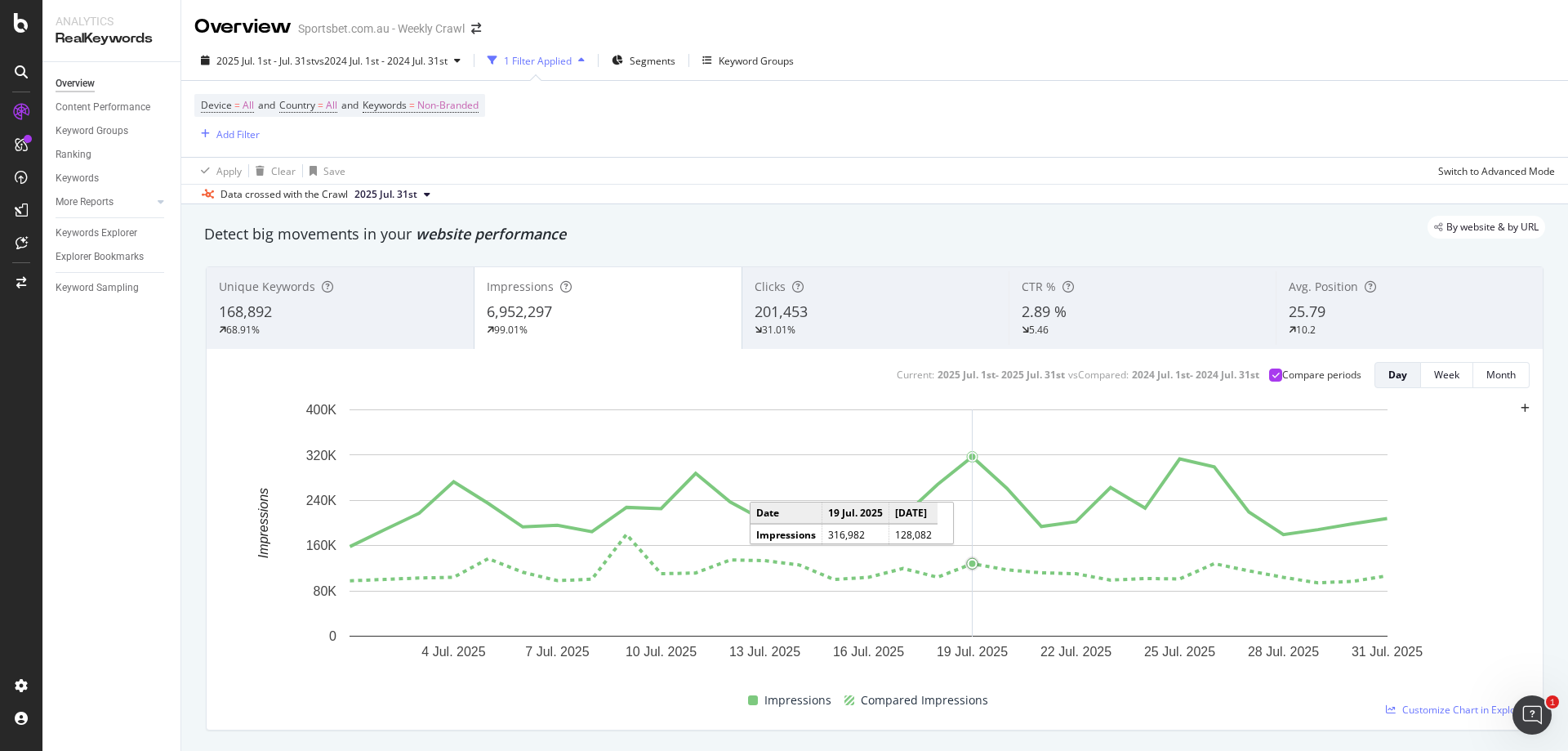 click 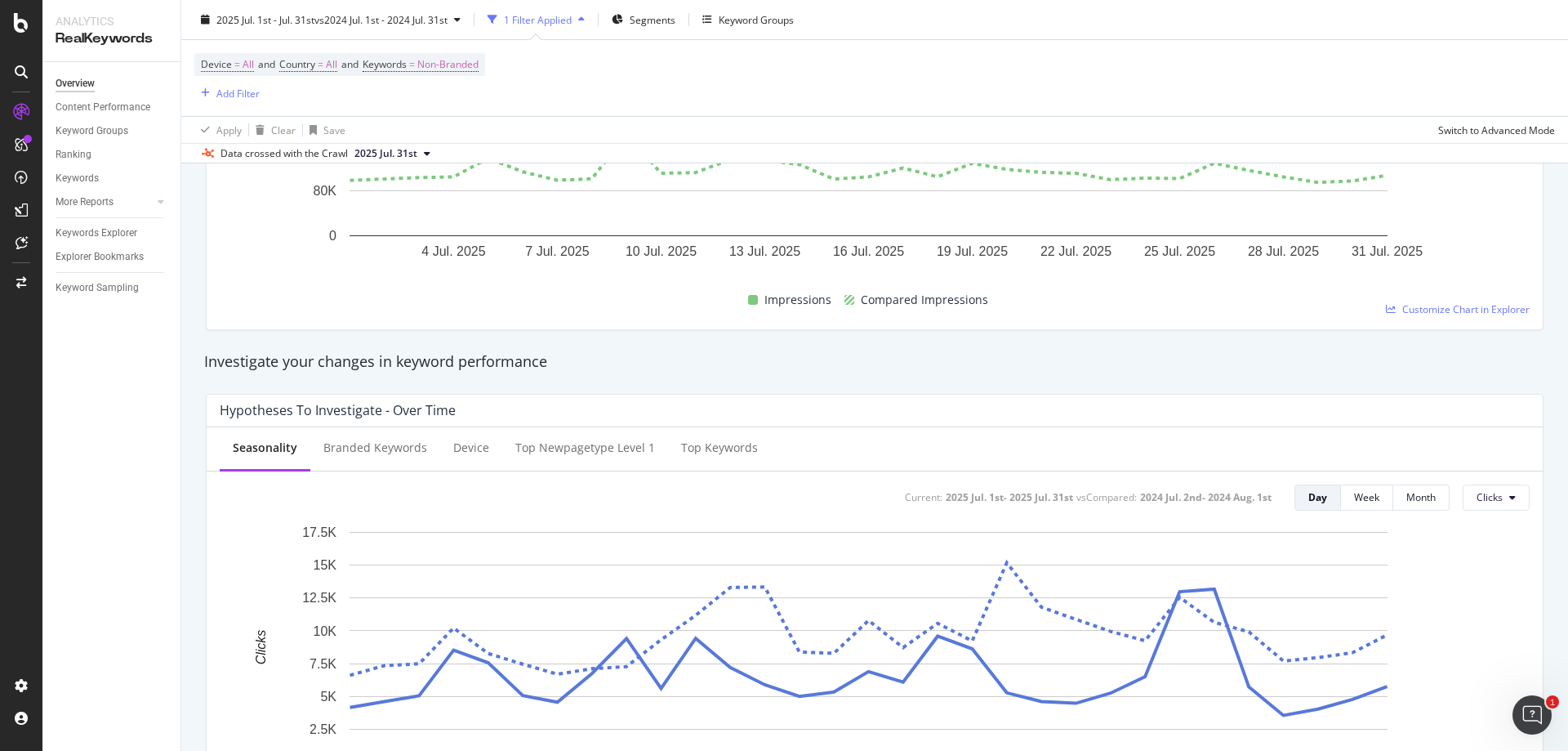scroll, scrollTop: 409, scrollLeft: 0, axis: vertical 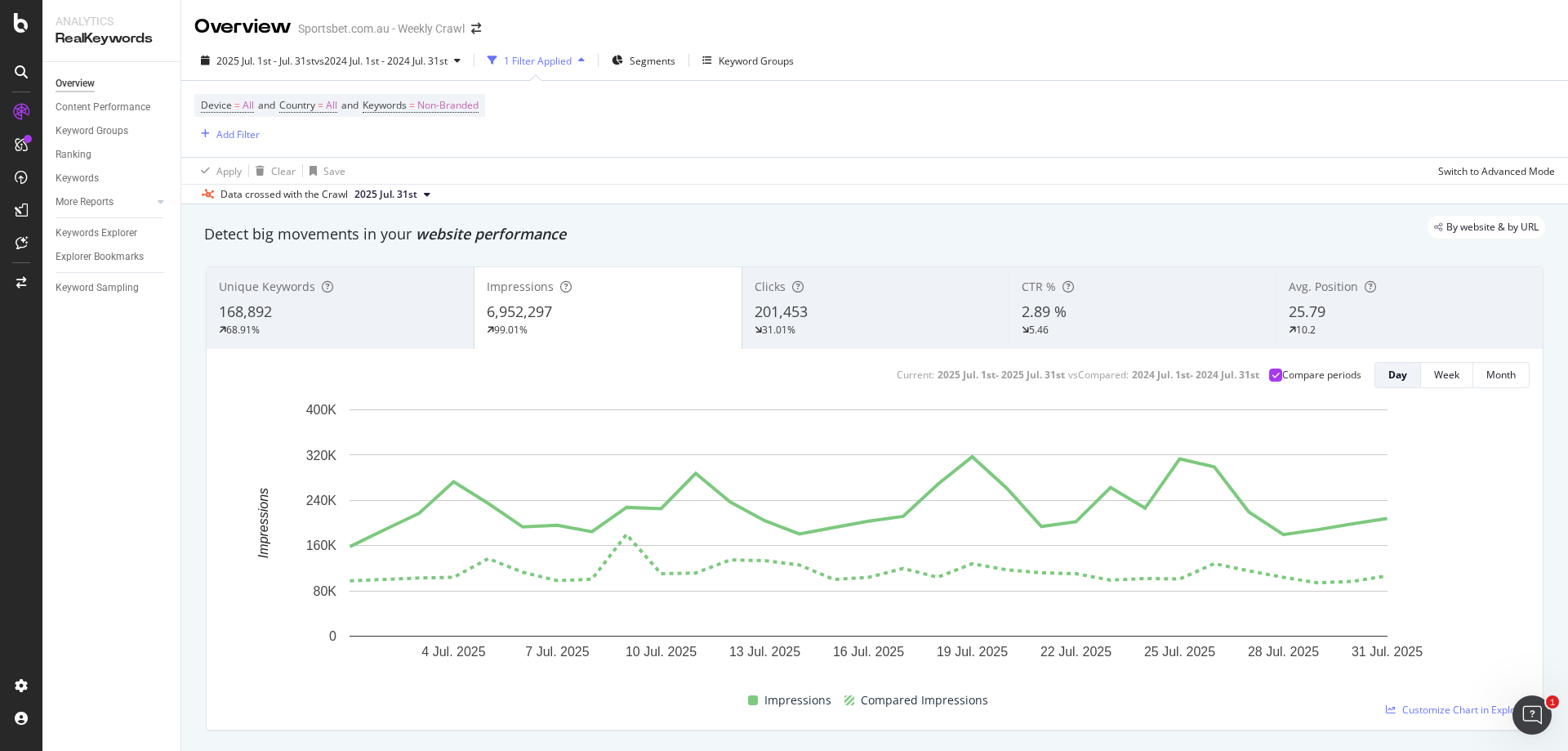 drag, startPoint x: 1010, startPoint y: 495, endPoint x: 1054, endPoint y: 222, distance: 276.52306 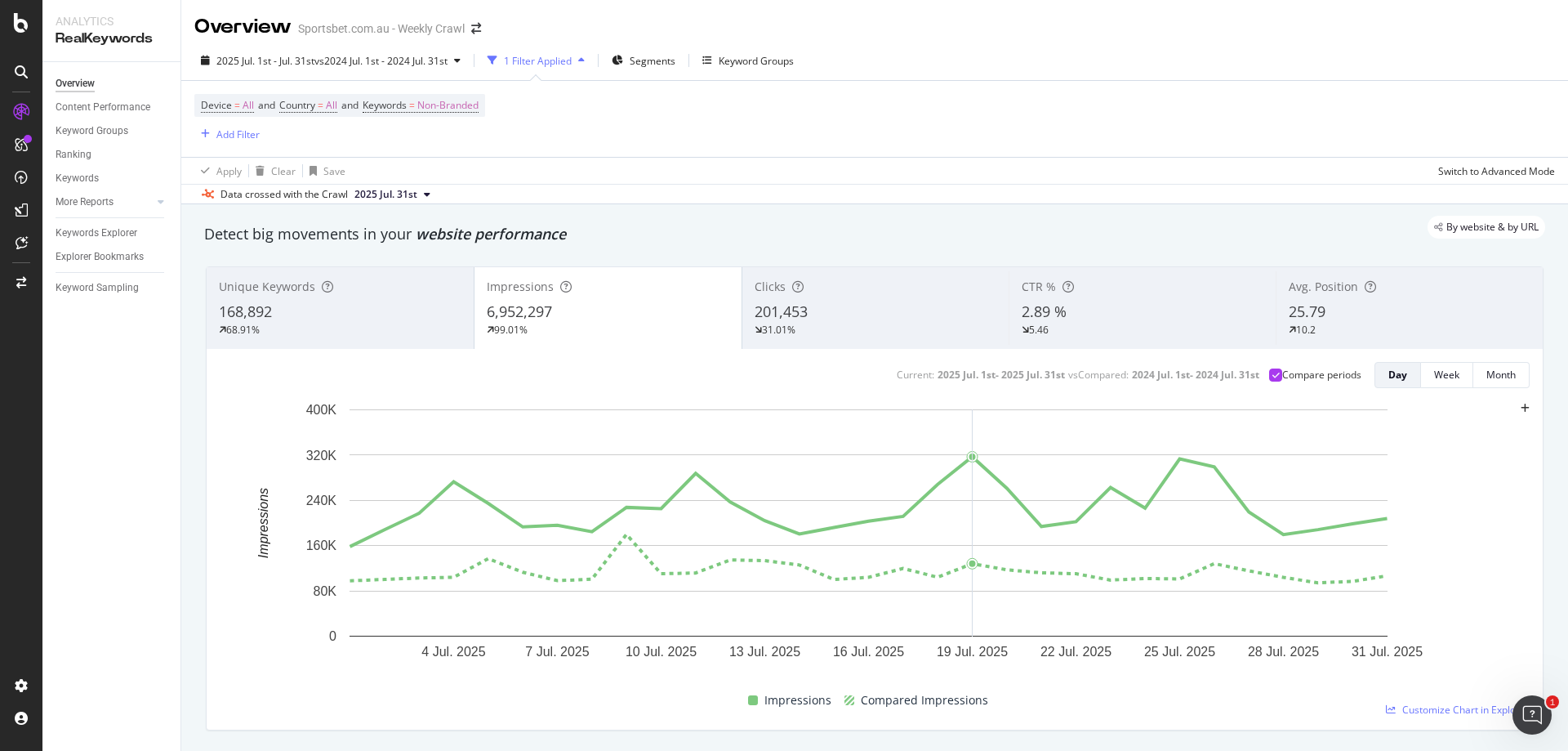 scroll, scrollTop: 82, scrollLeft: 0, axis: vertical 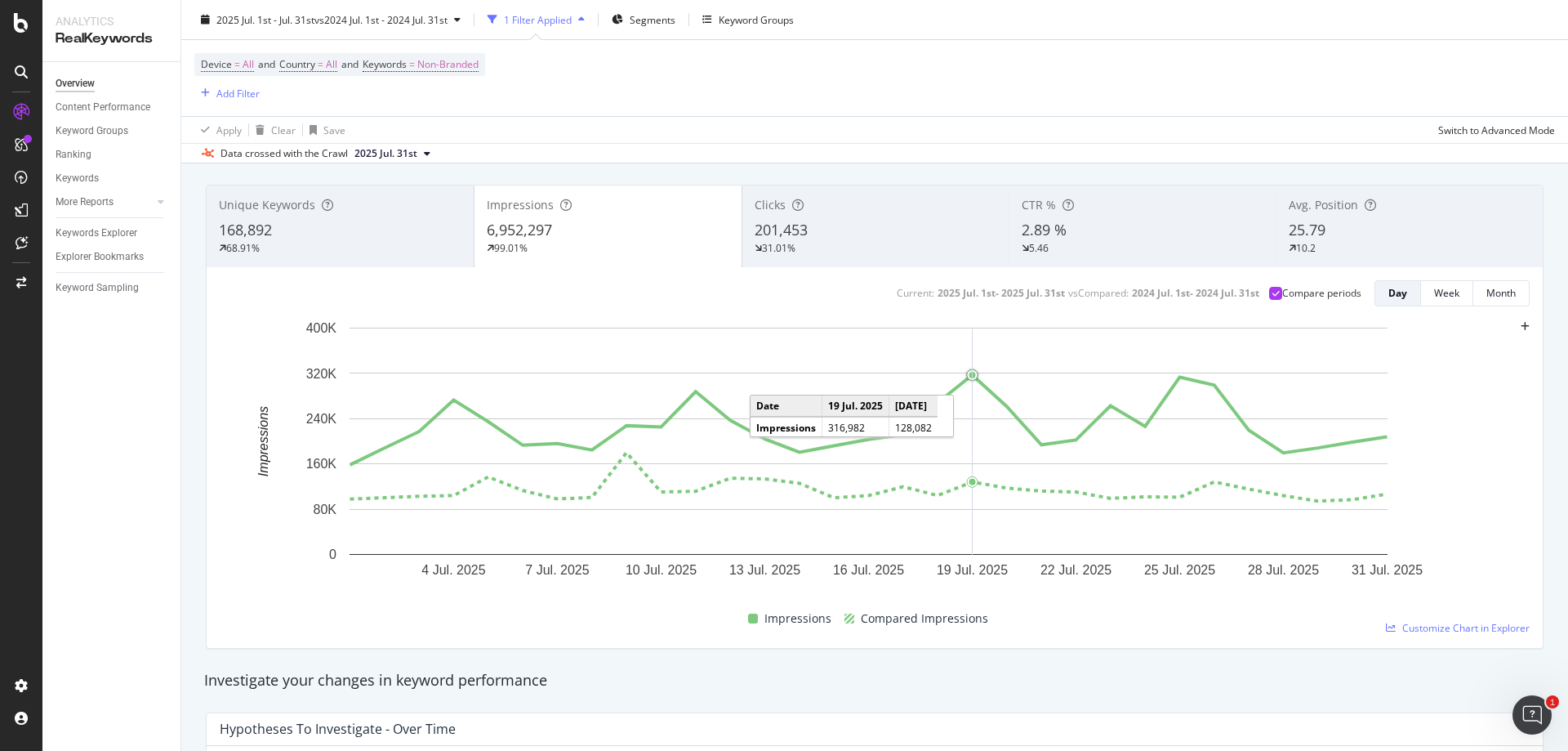 click 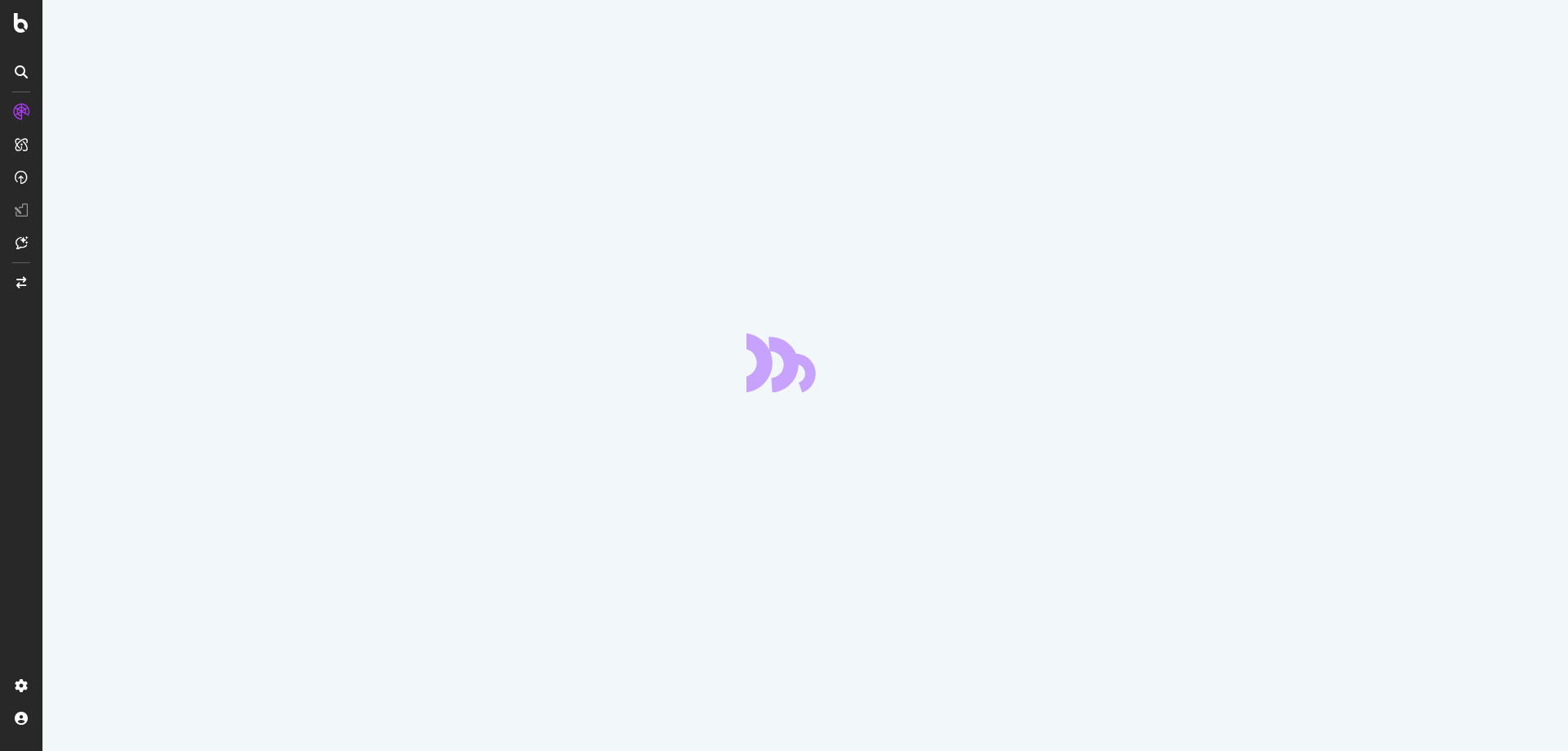 scroll, scrollTop: 0, scrollLeft: 0, axis: both 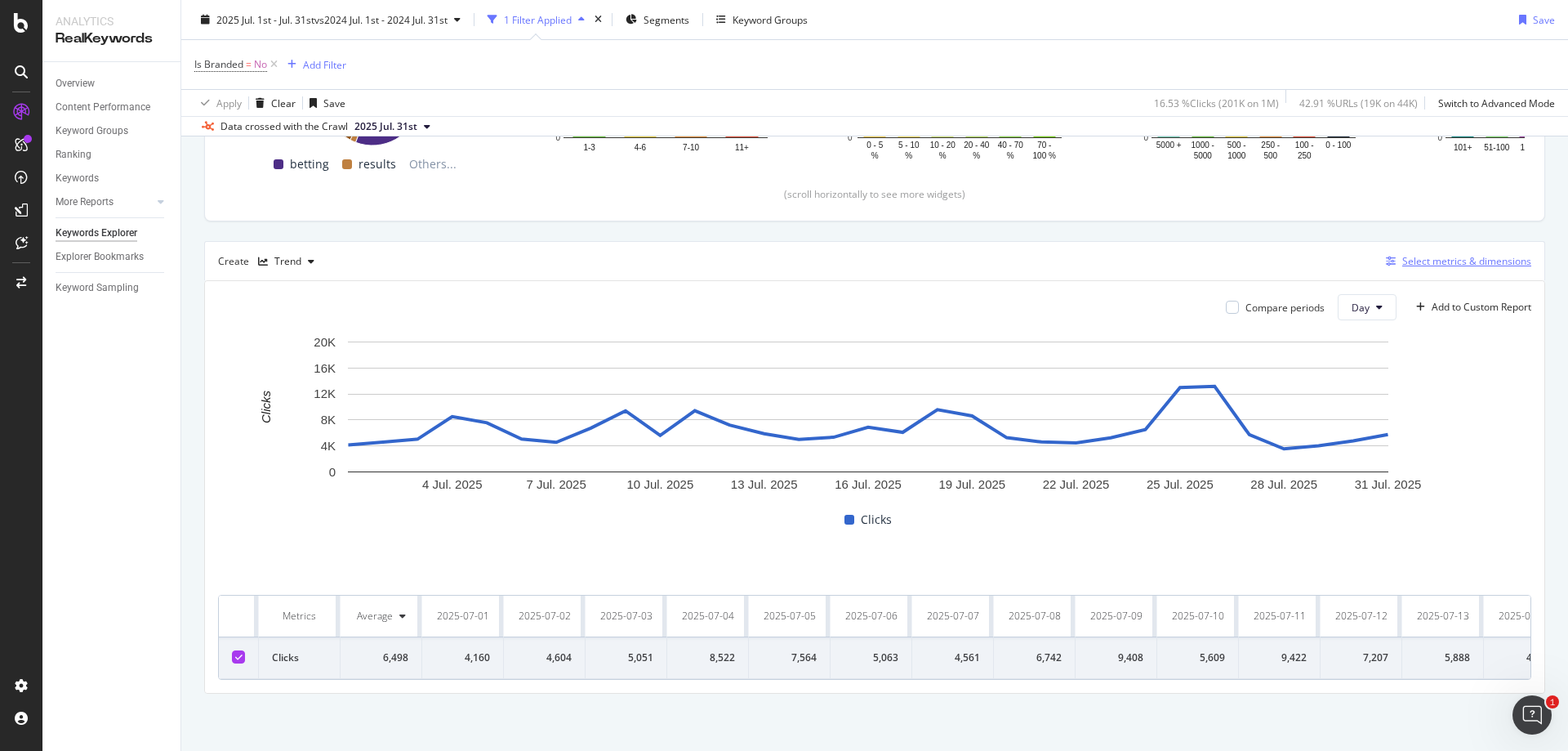 click on "Select metrics & dimensions" at bounding box center [1455, 262] 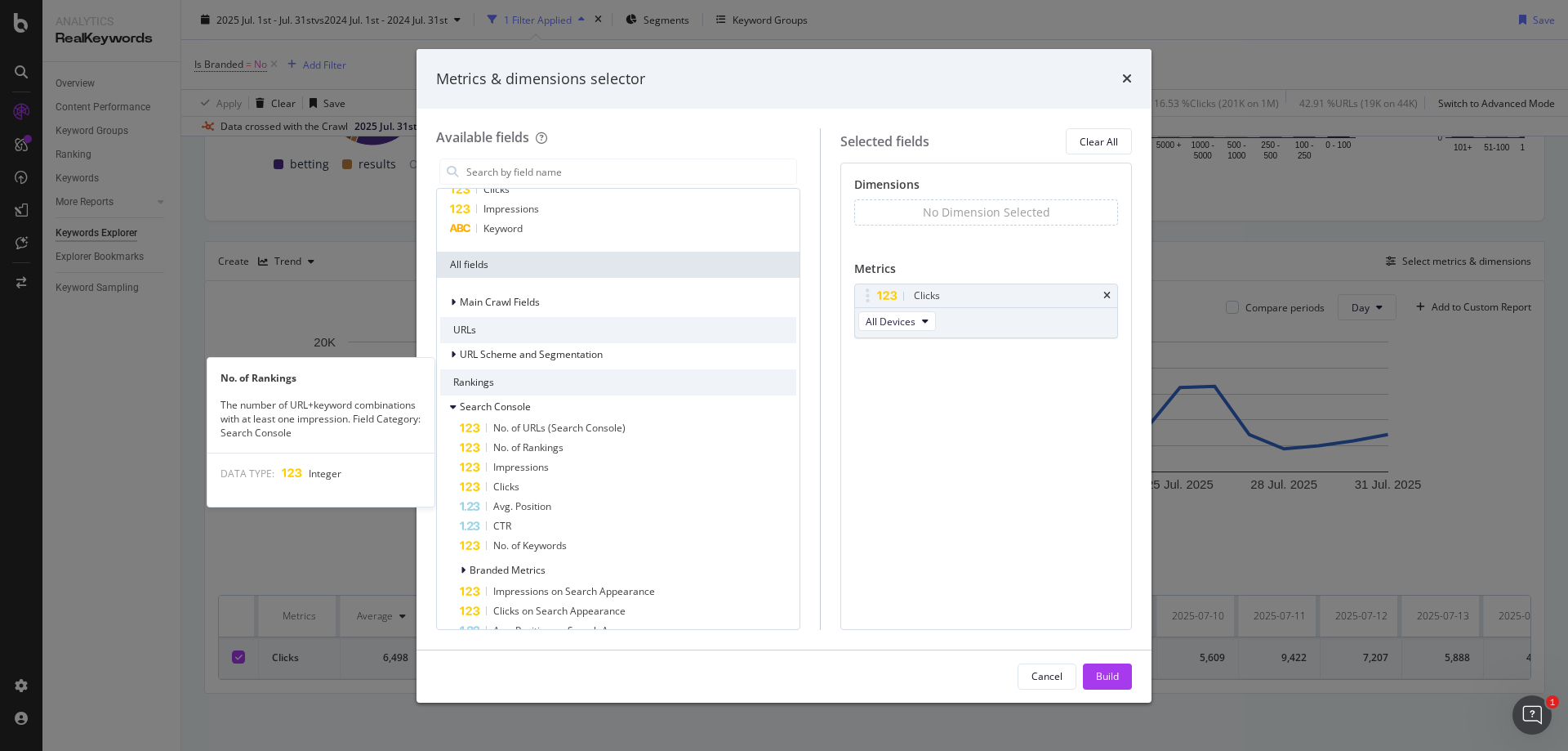 scroll, scrollTop: 0, scrollLeft: 0, axis: both 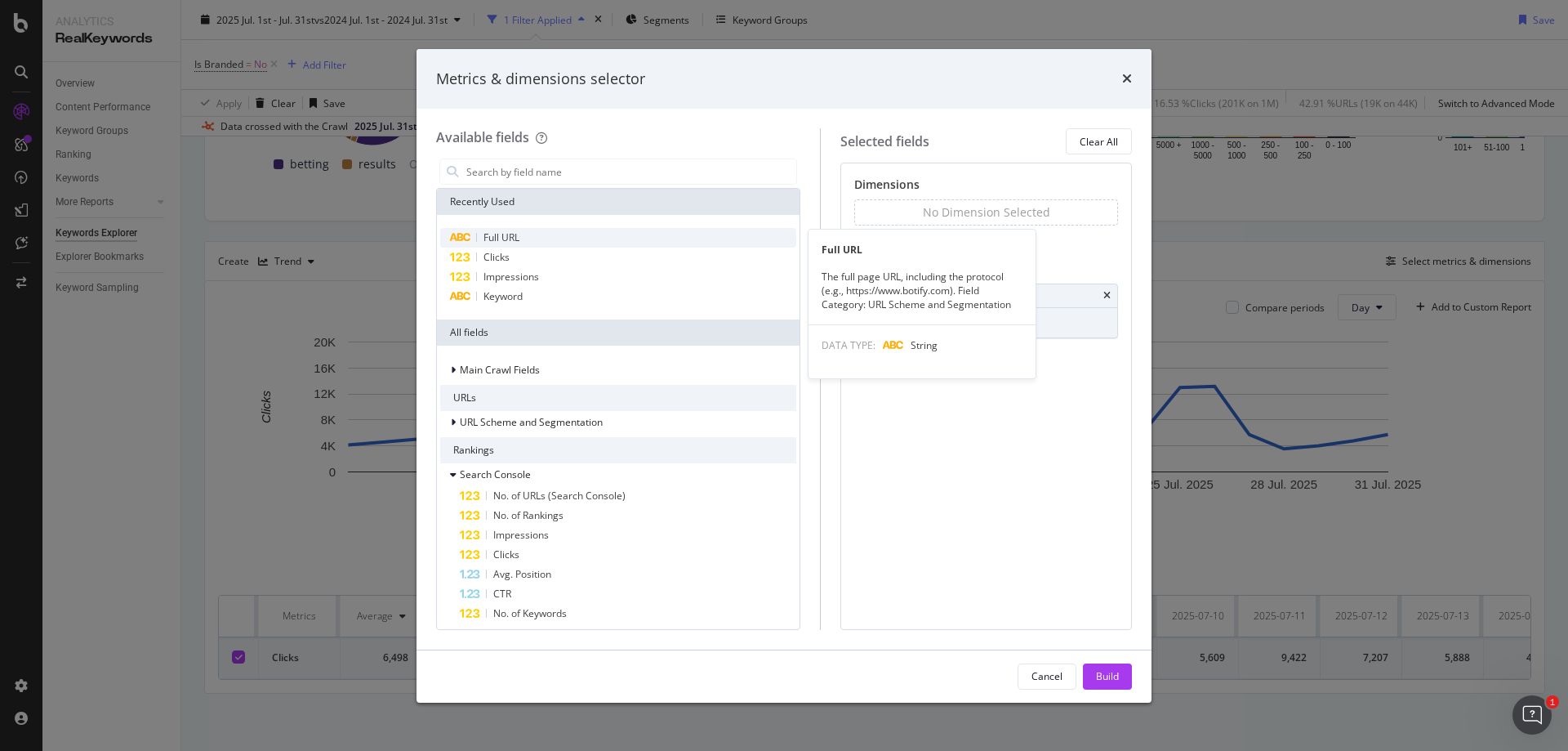 click on "Full URL" at bounding box center [618, 238] 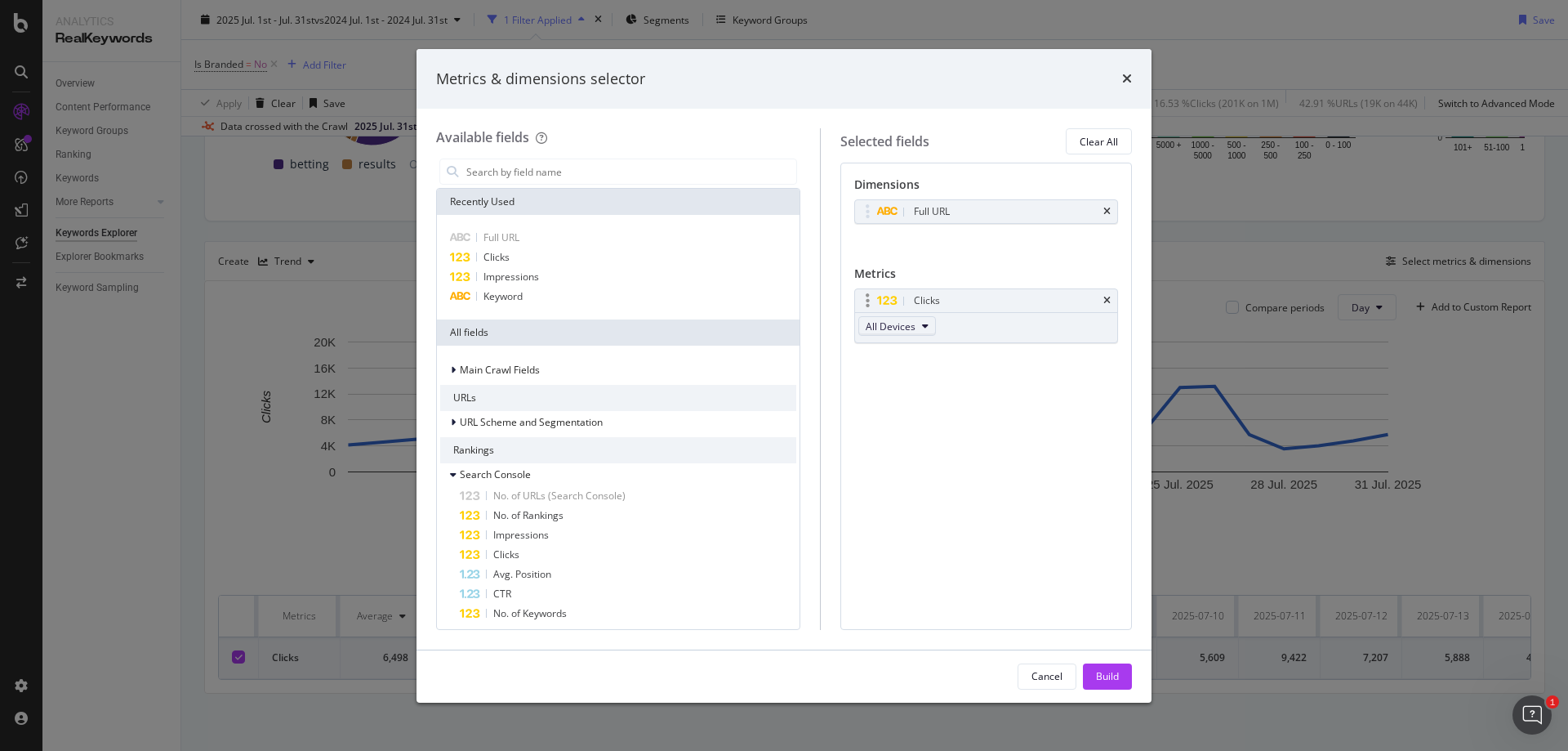 click on "All Devices" at bounding box center [897, 326] 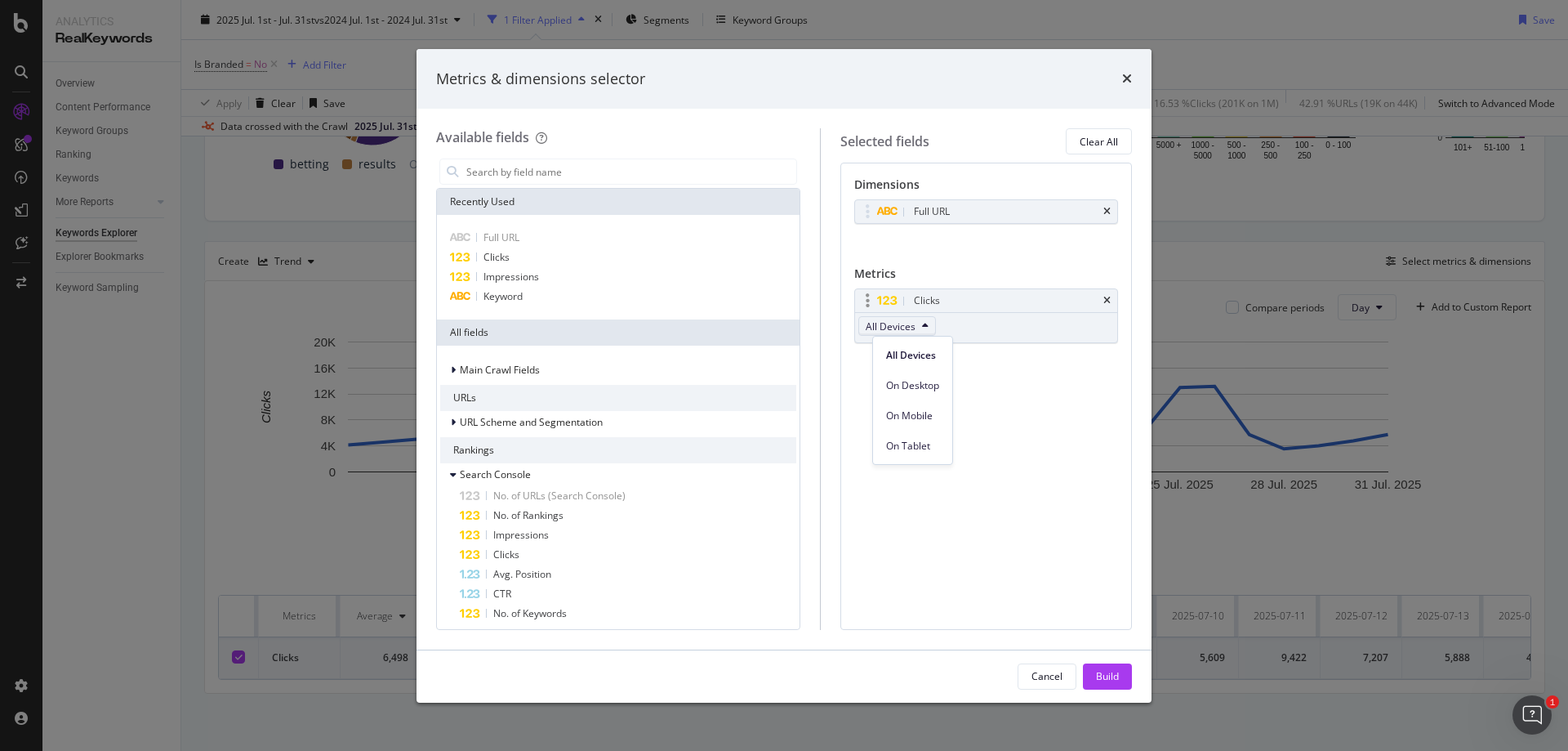 click on "All Devices" at bounding box center (897, 326) 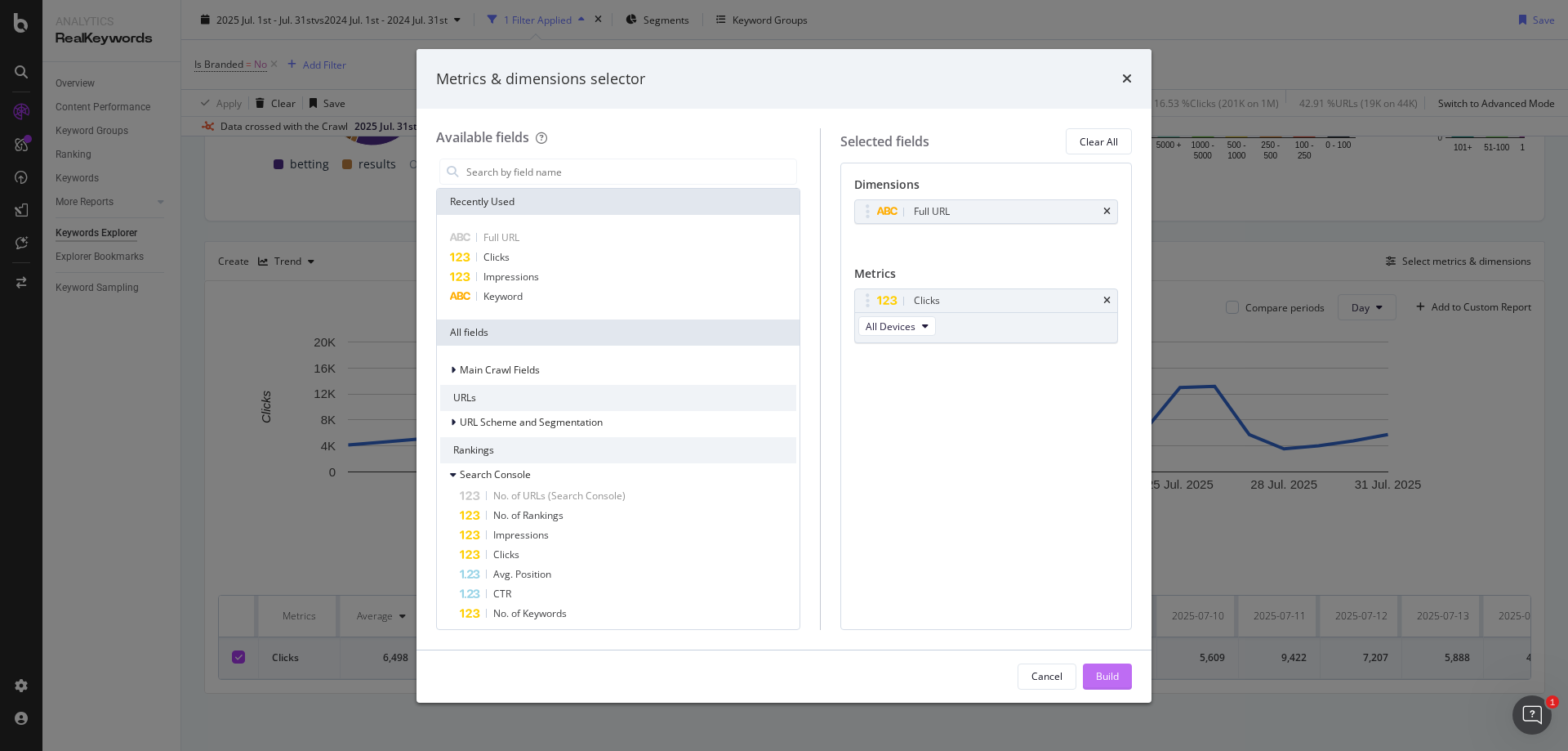 click on "Build" at bounding box center [1107, 677] 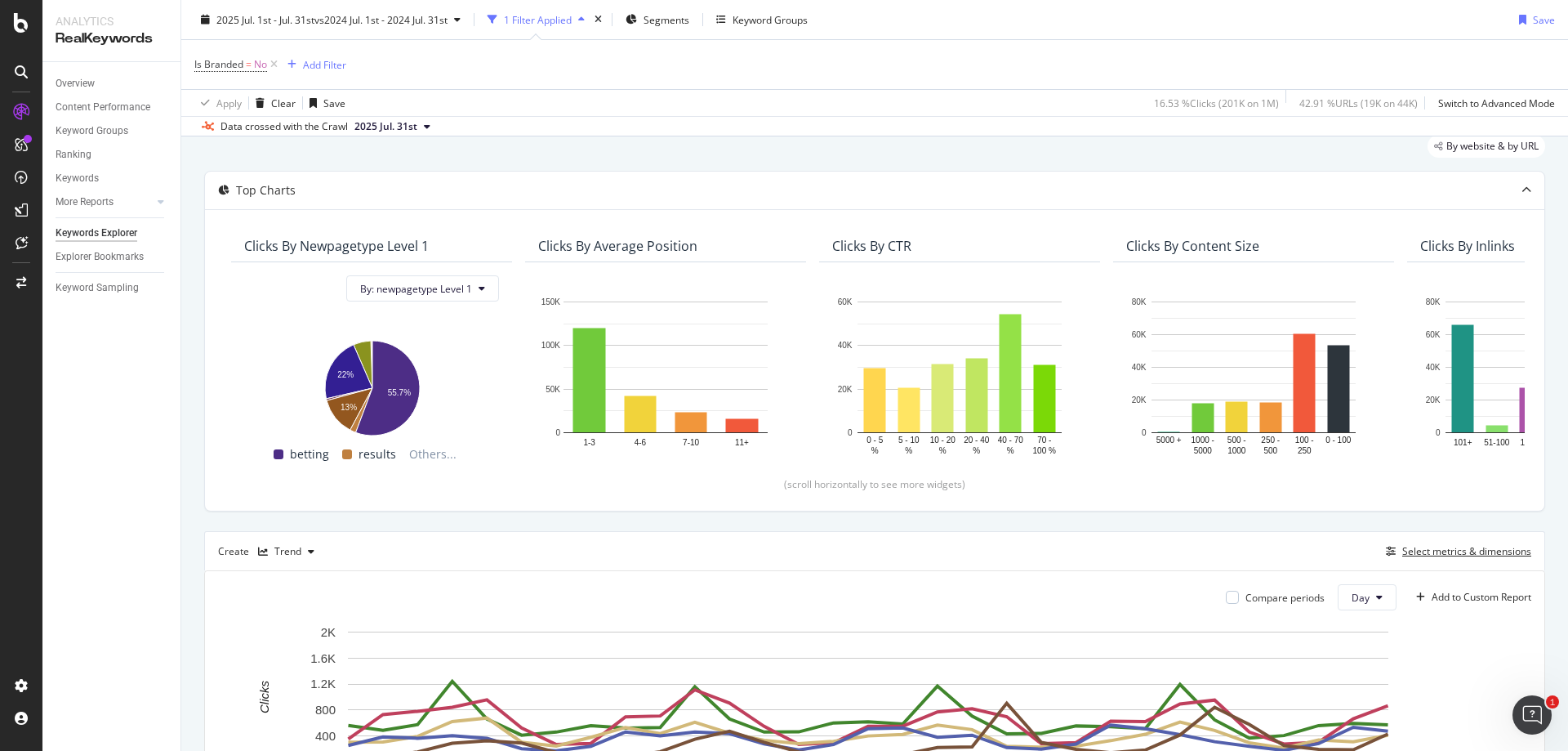 scroll, scrollTop: 82, scrollLeft: 0, axis: vertical 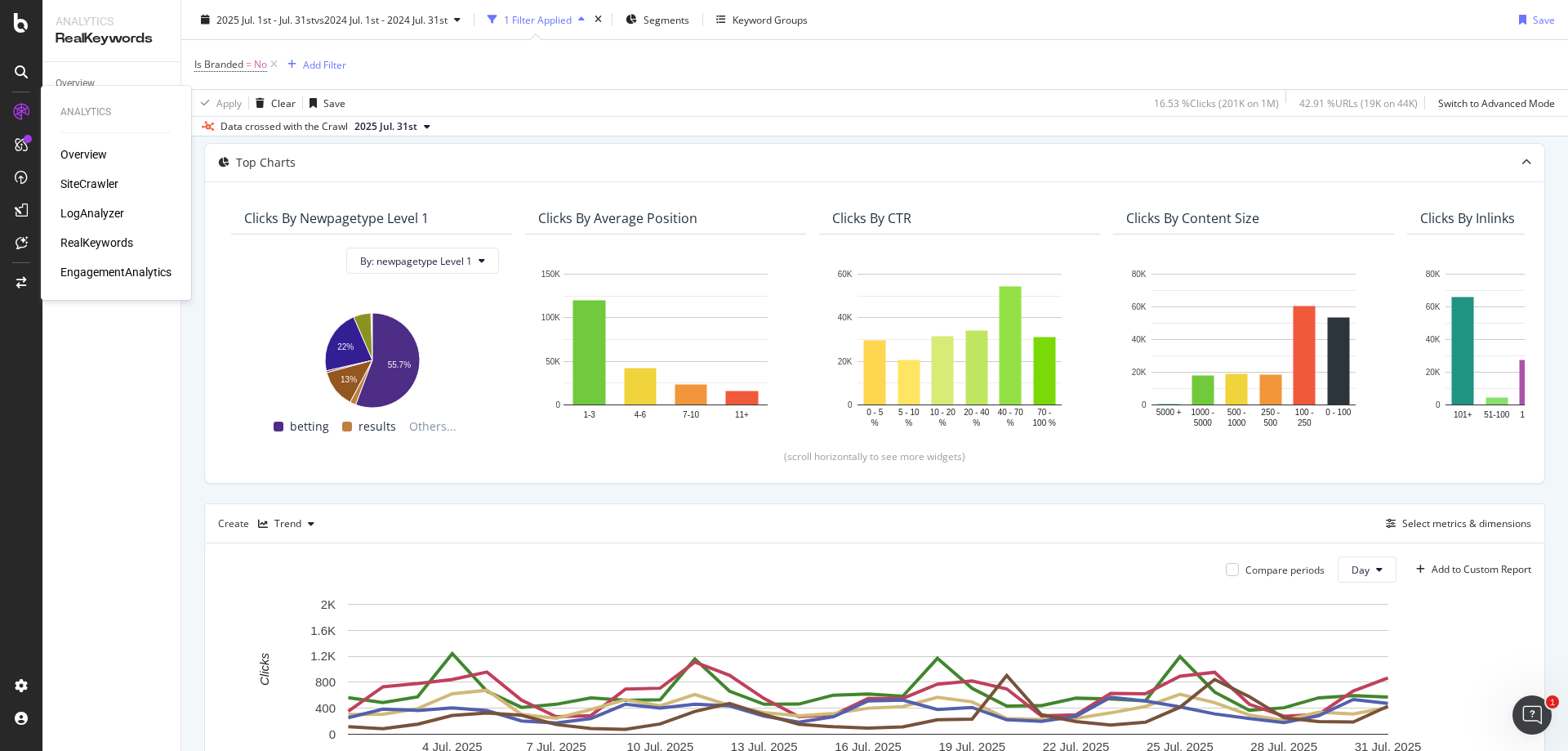 click on "Overview Content Performance Keyword Groups Ranking Keywords More Reports Countries Devices Content Structure Keywords Explorer Explorer Bookmarks Keyword Sampling" at bounding box center [111, 406] 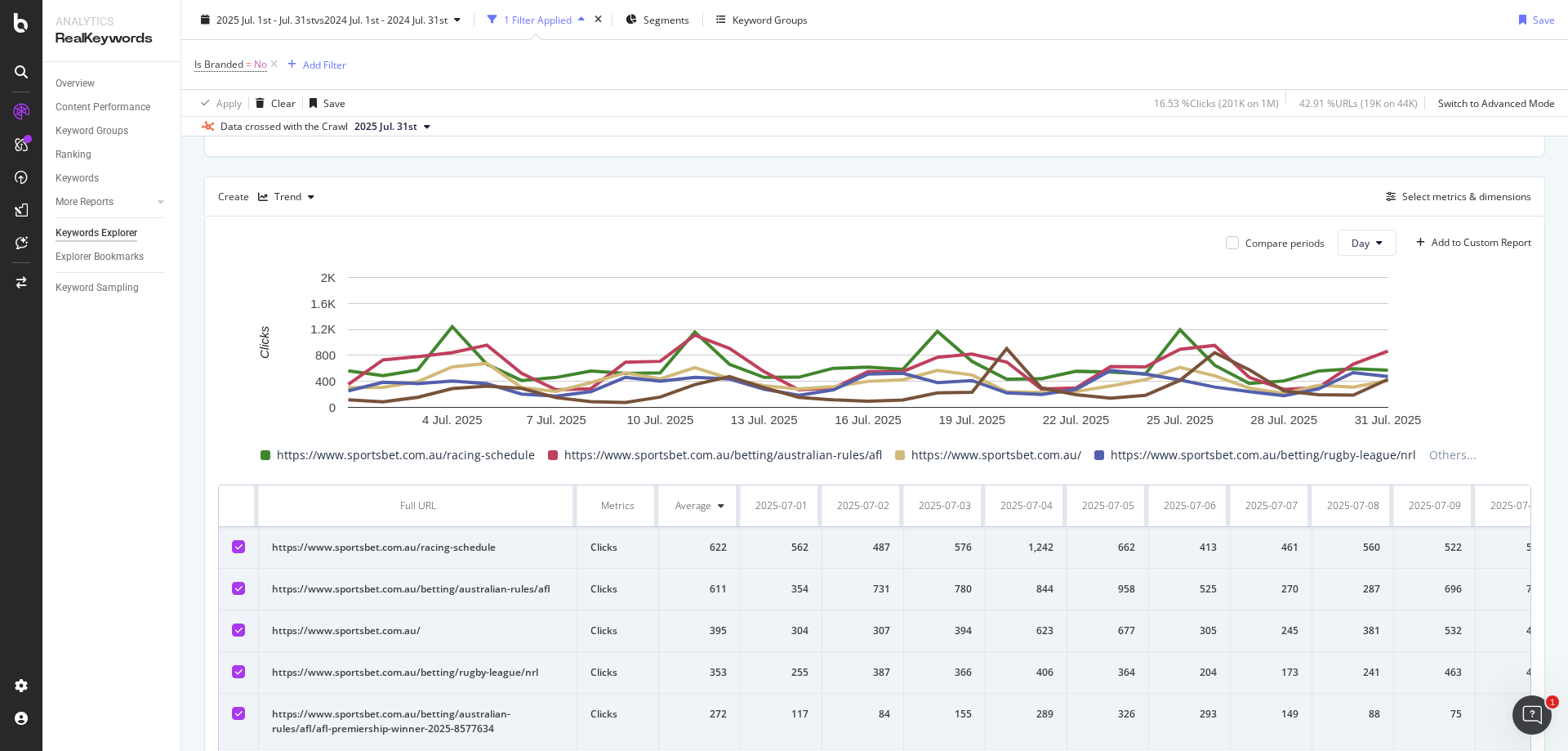 scroll, scrollTop: 572, scrollLeft: 0, axis: vertical 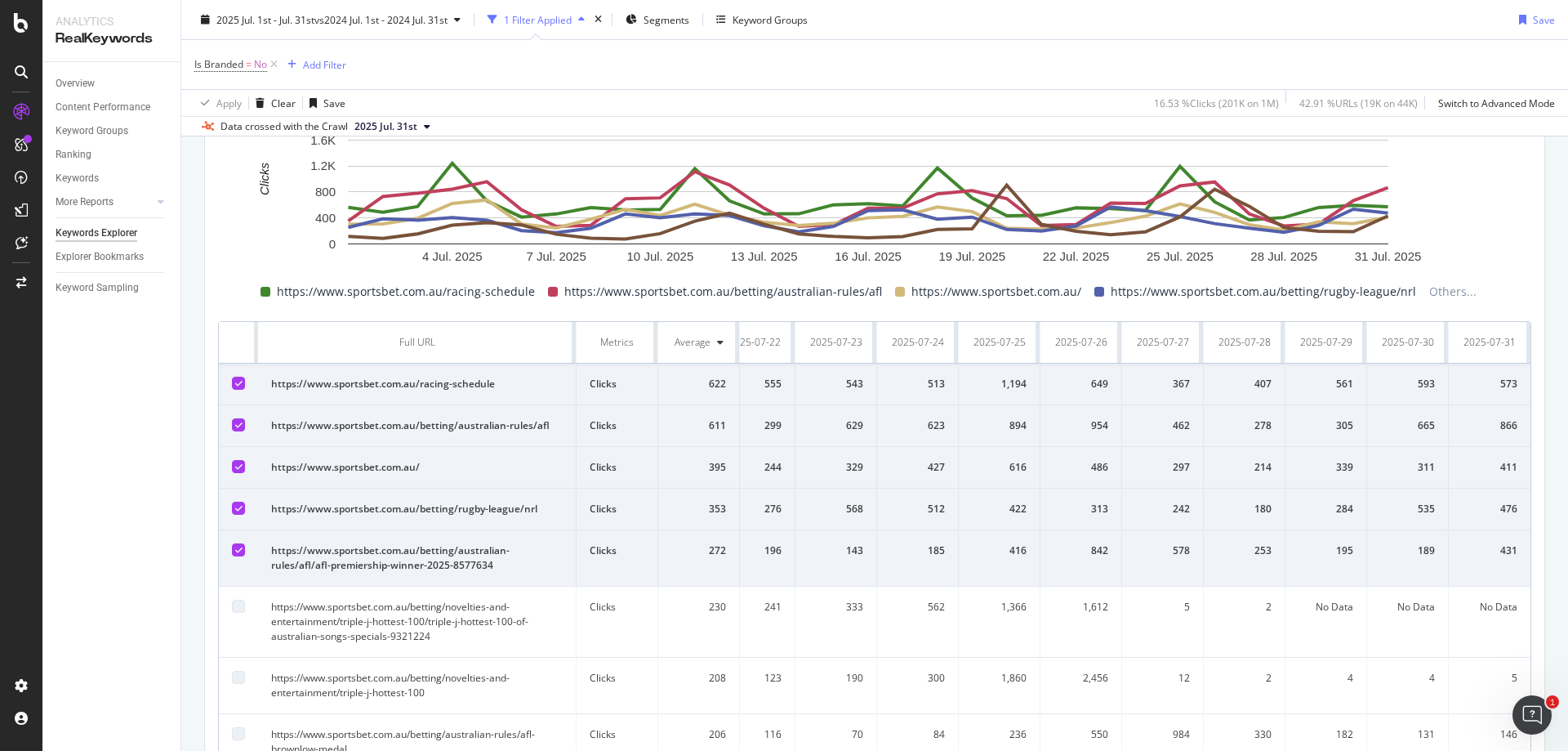 drag, startPoint x: 776, startPoint y: 409, endPoint x: 933, endPoint y: 394, distance: 157.7149 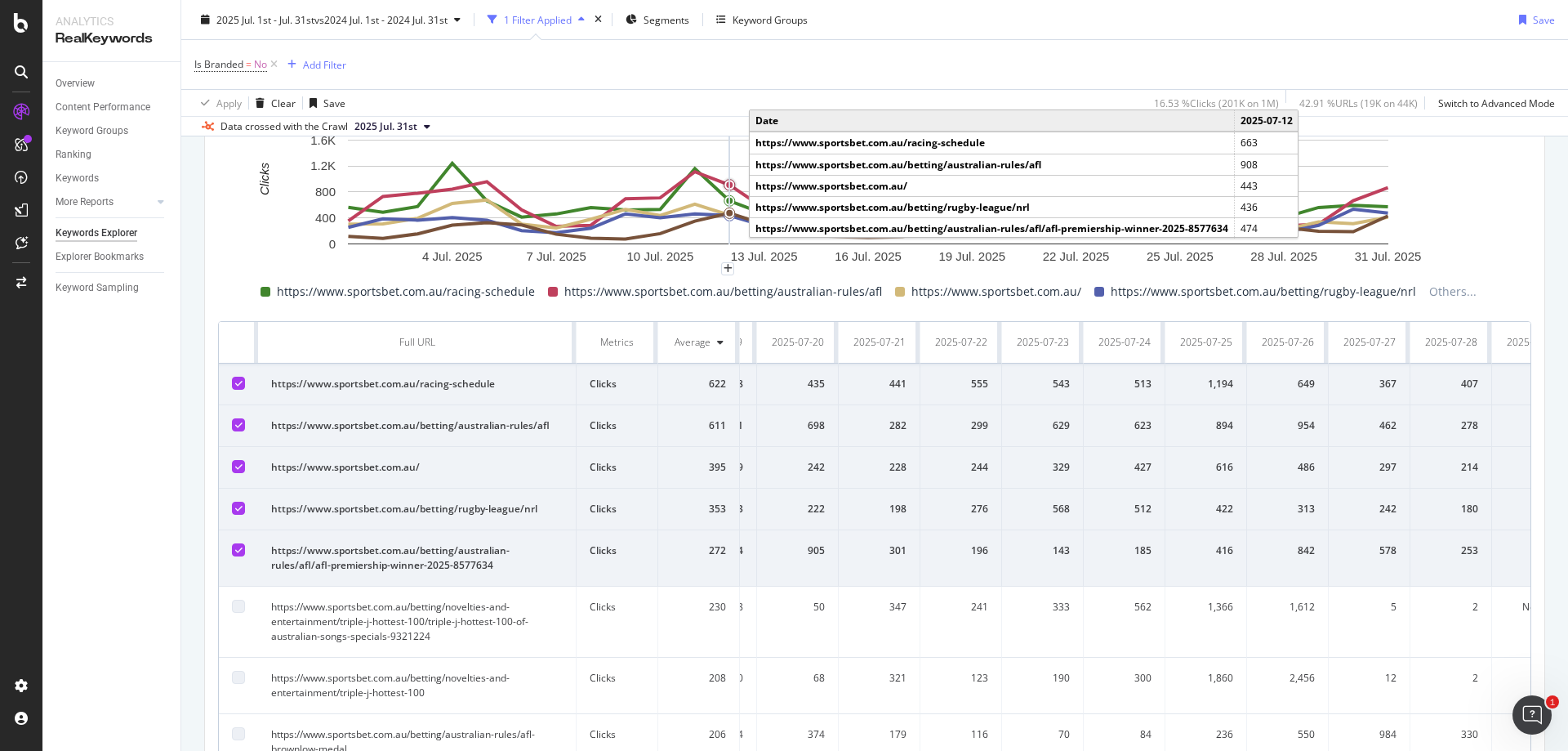 drag, startPoint x: 933, startPoint y: 394, endPoint x: 728, endPoint y: 176, distance: 299.247 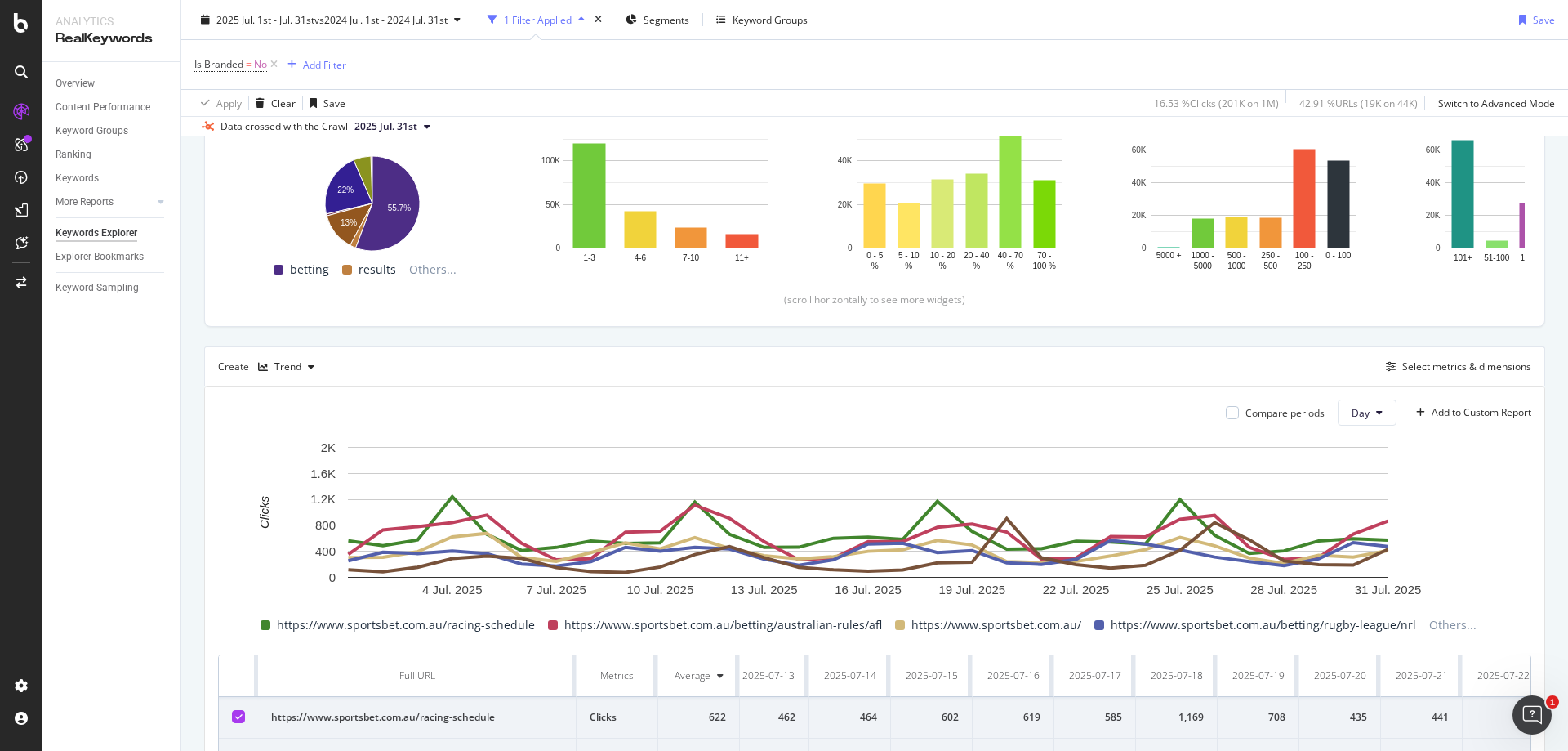 scroll, scrollTop: 245, scrollLeft: 0, axis: vertical 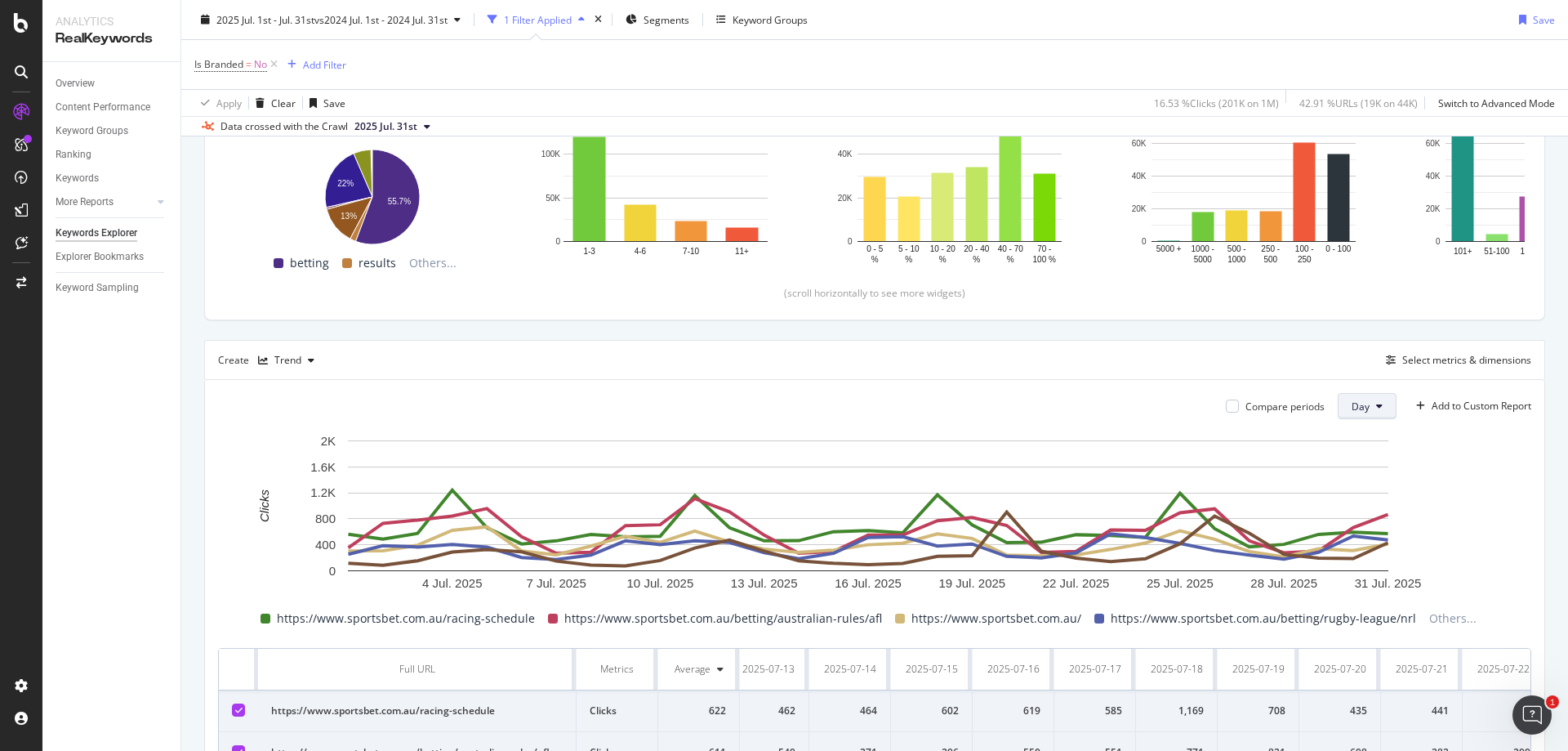 click on "Day" at bounding box center [1361, 406] 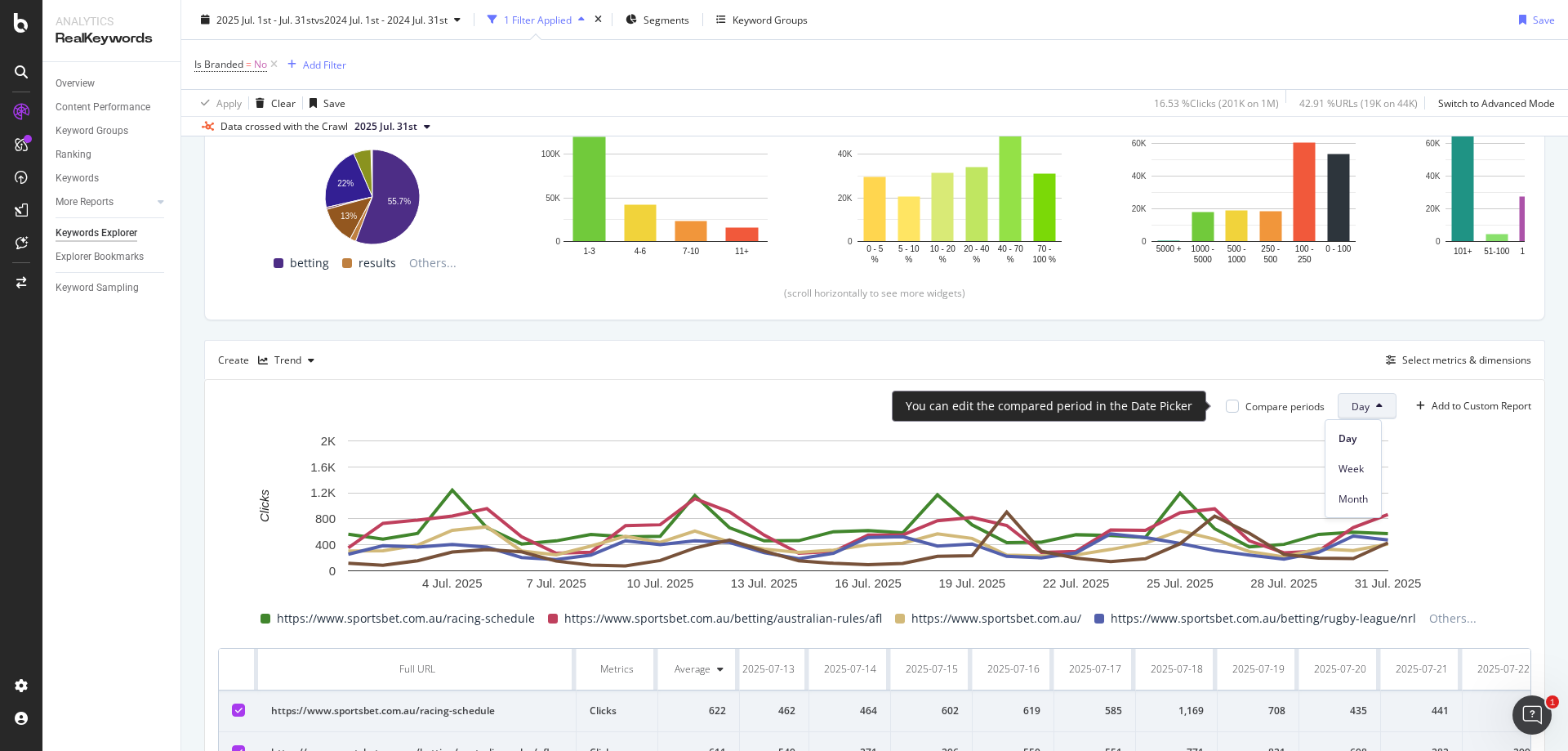 click on "Compare periods" at bounding box center (1285, 406) 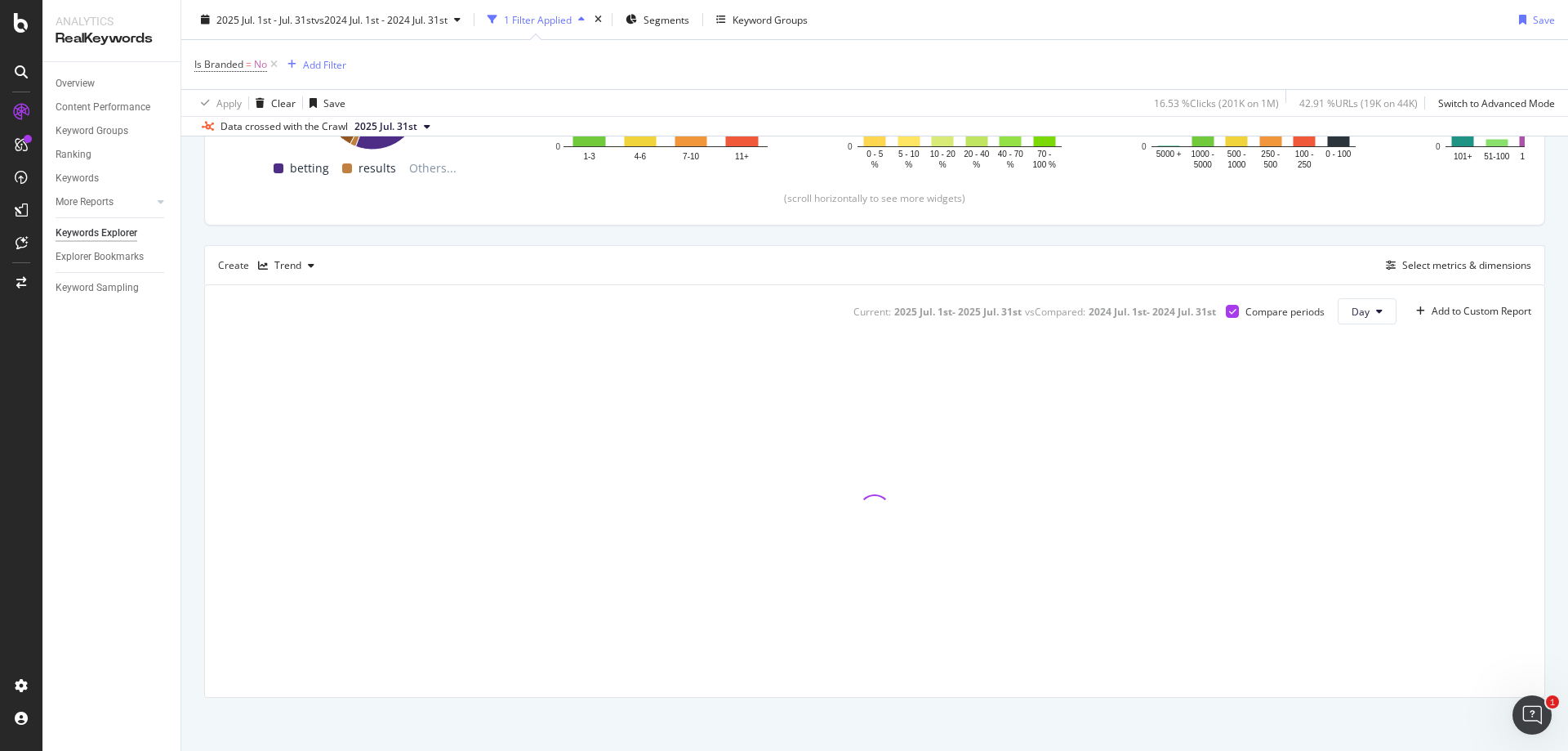 scroll, scrollTop: 344, scrollLeft: 0, axis: vertical 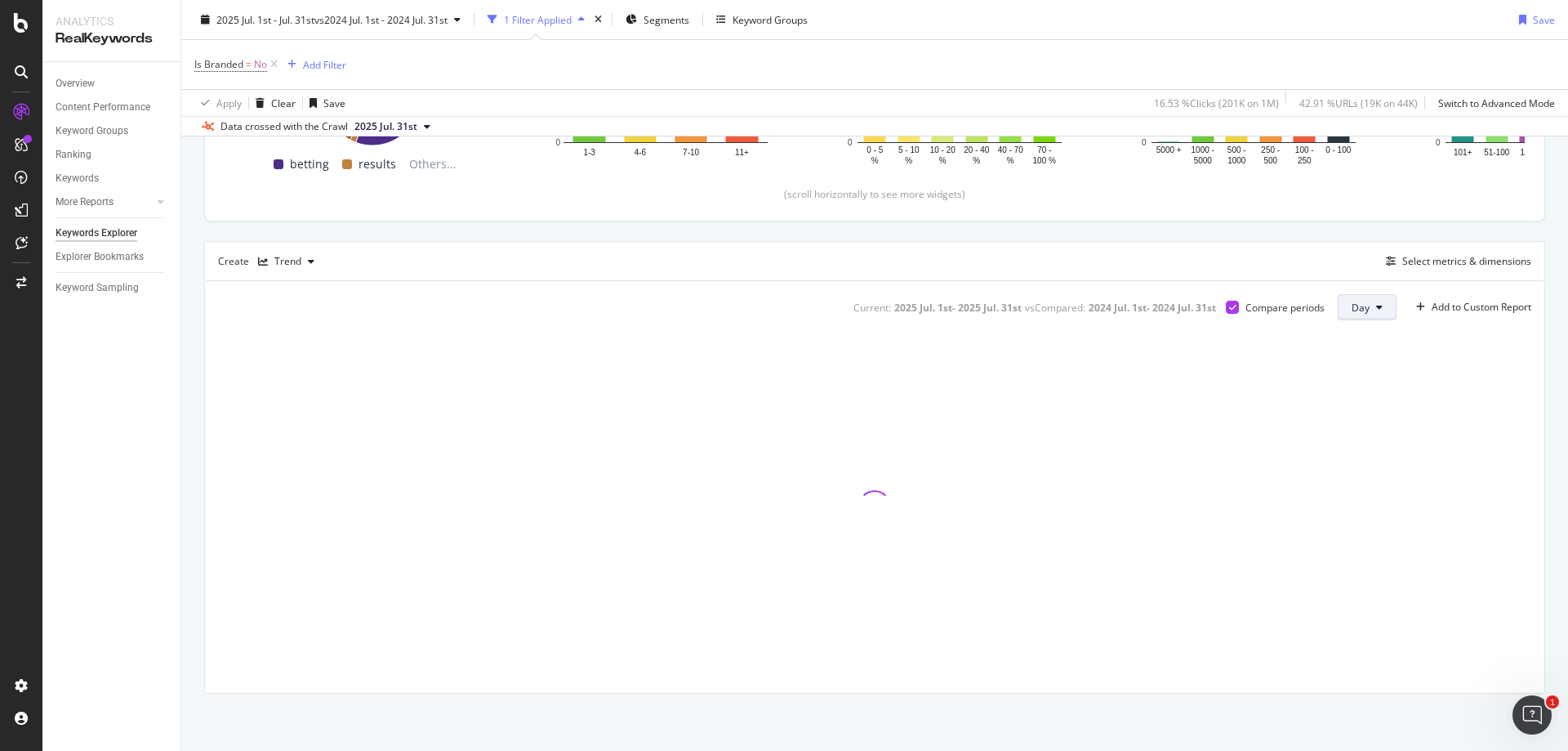 click on "Day" at bounding box center (1367, 307) 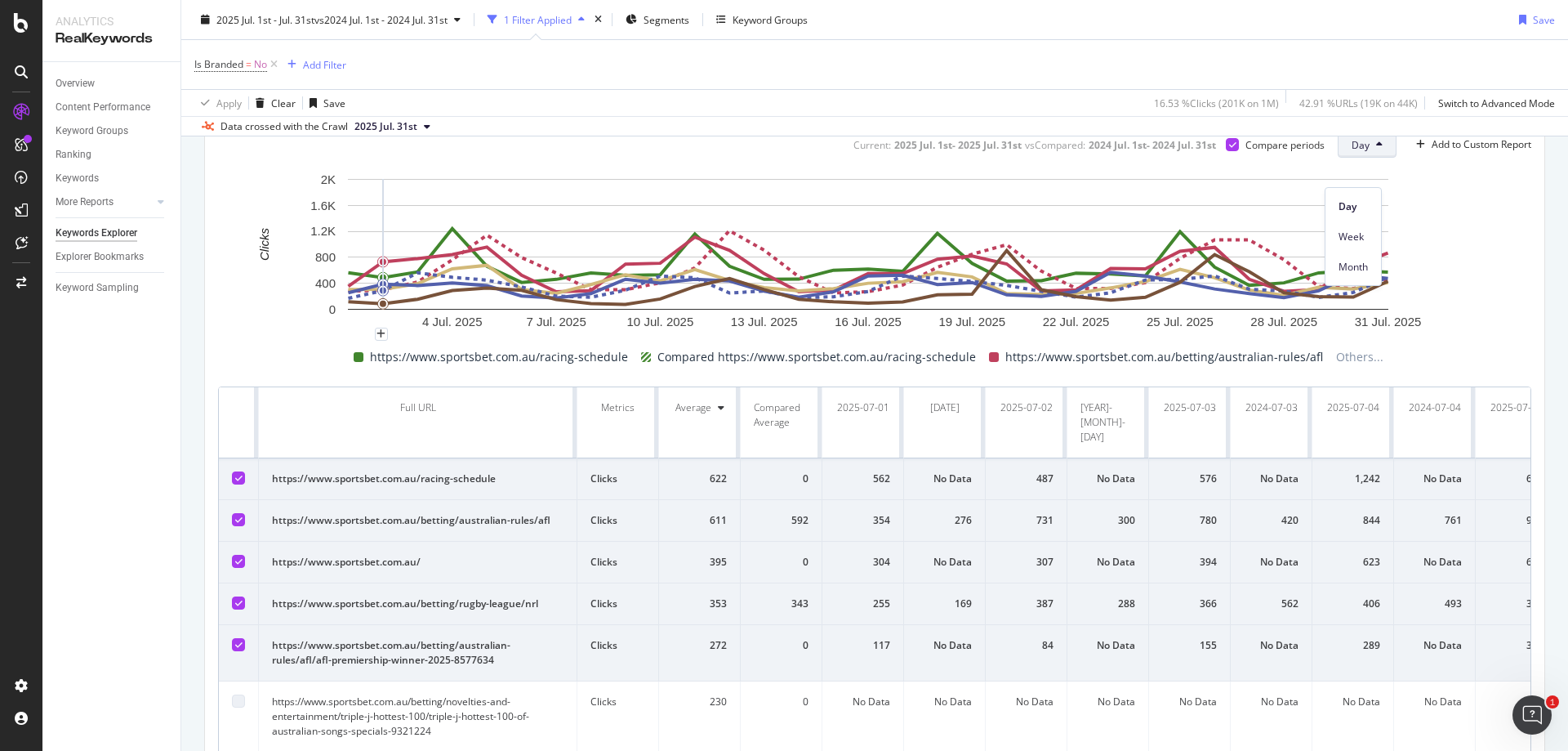 scroll, scrollTop: 507, scrollLeft: 0, axis: vertical 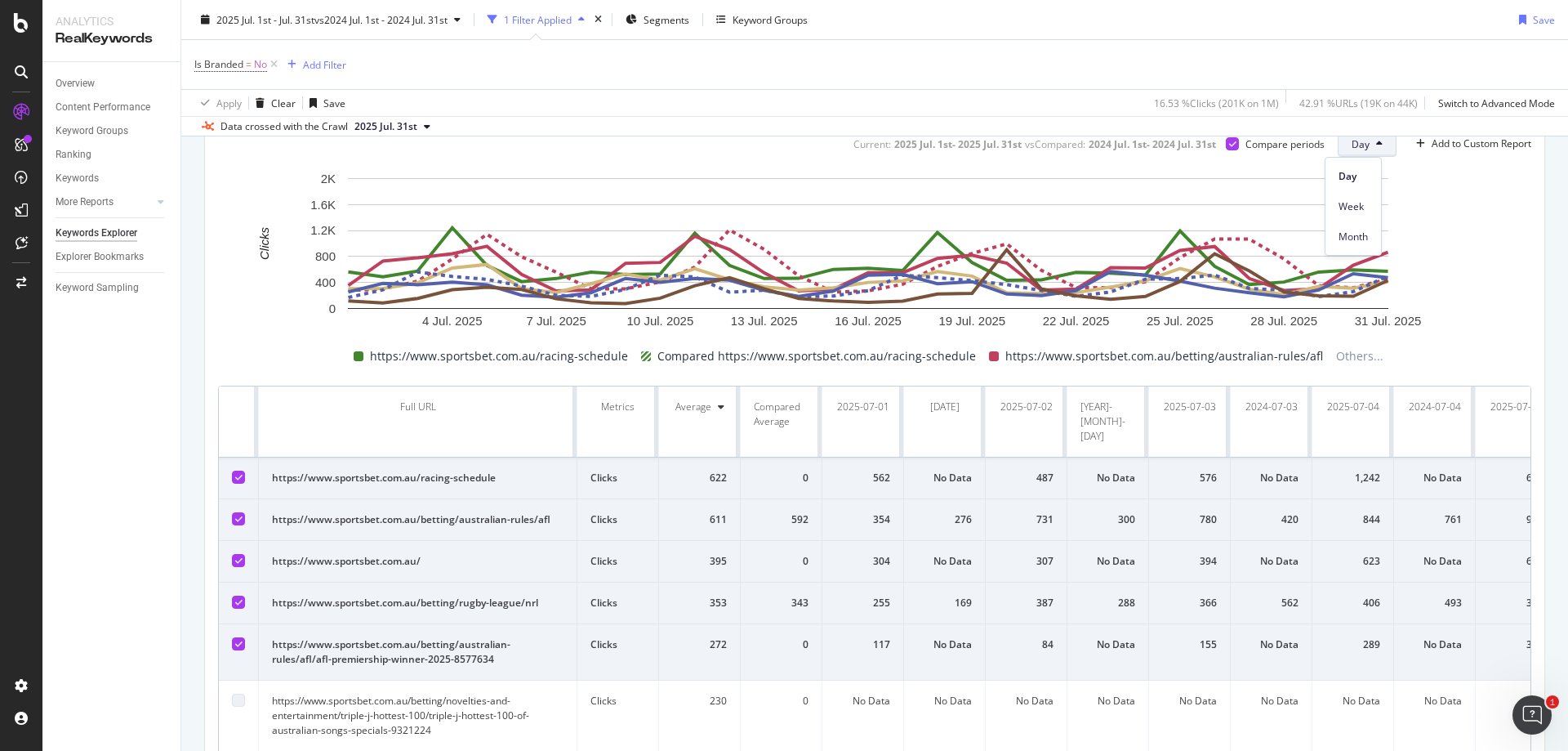 click on "Average" at bounding box center (700, 422) 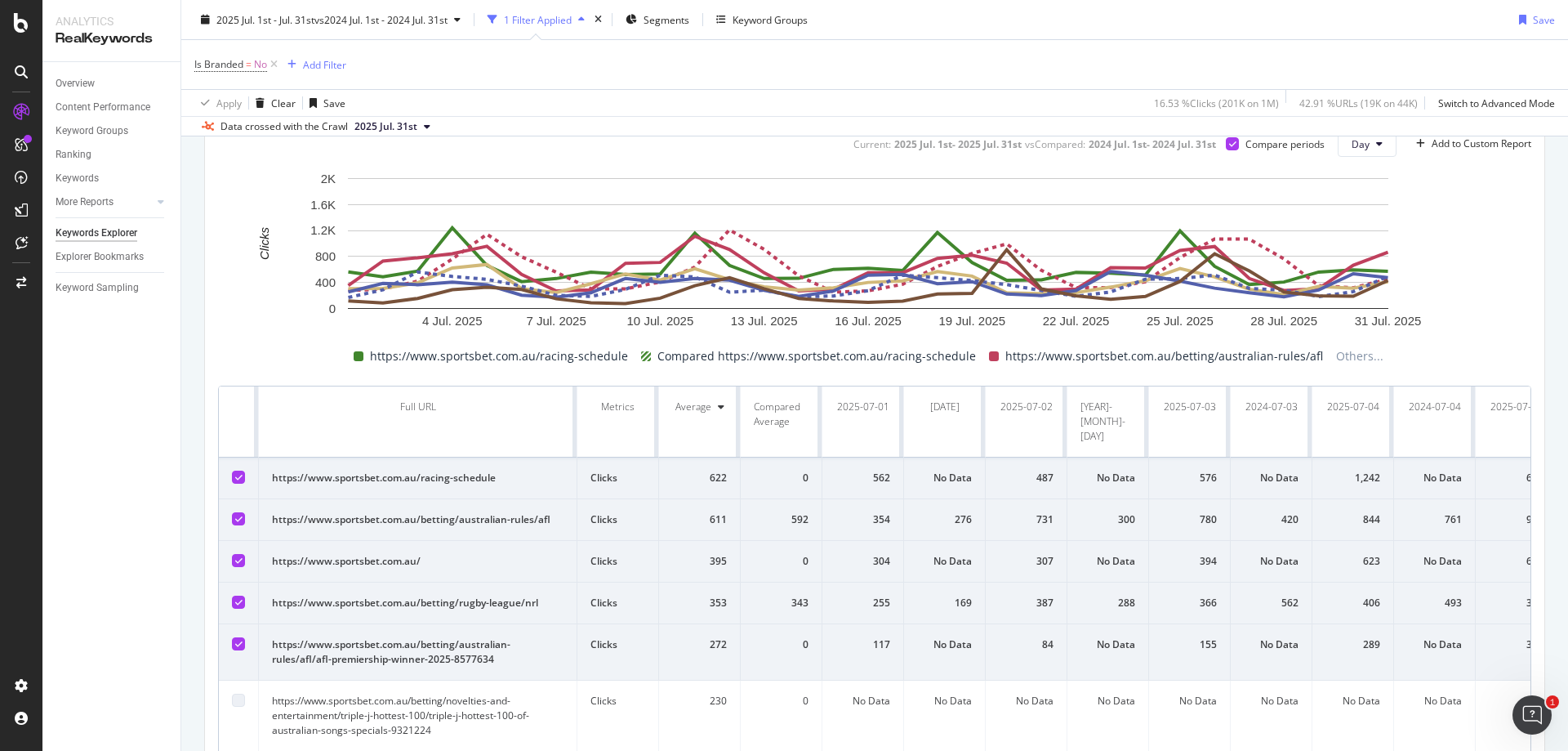 click on "Average" at bounding box center (693, 407) 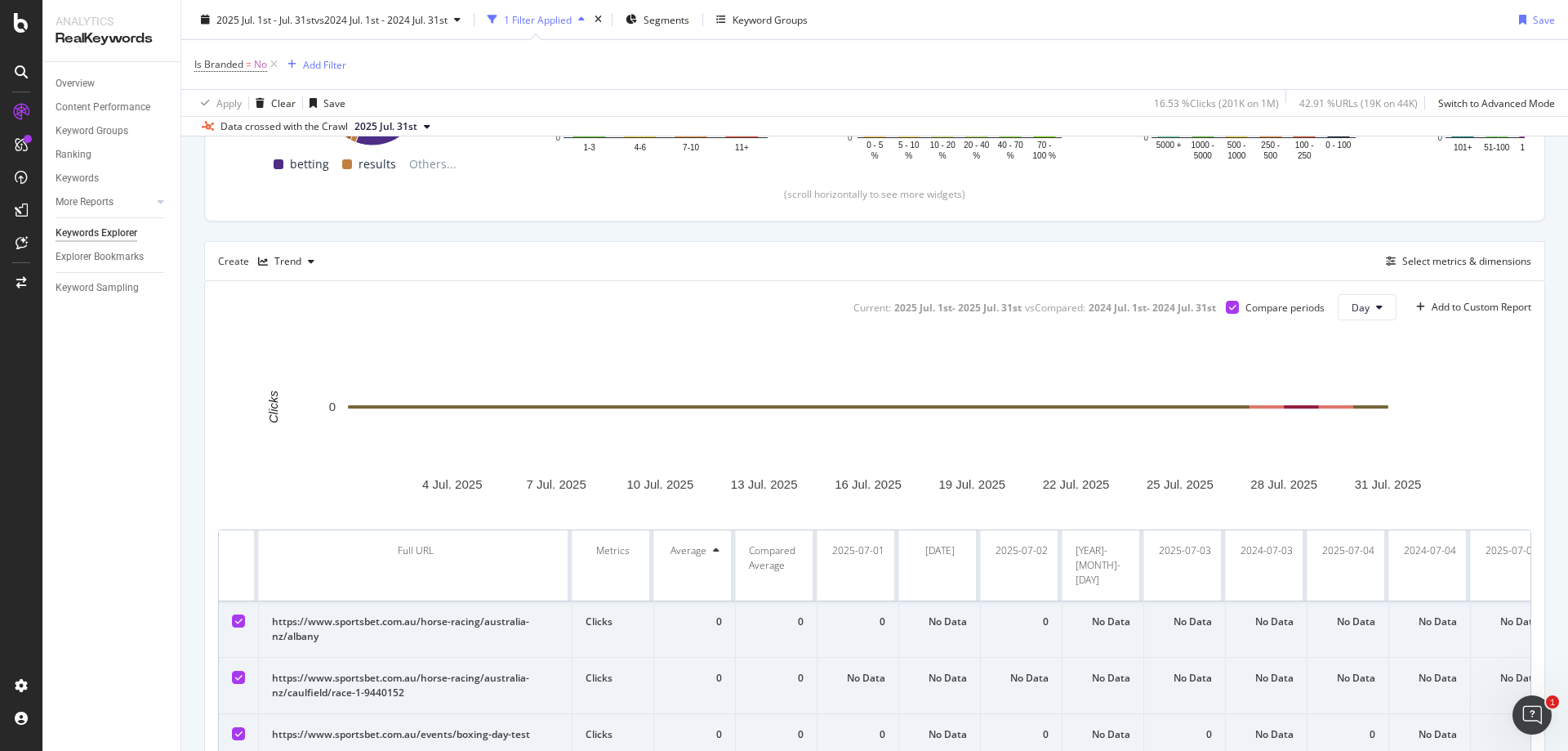scroll, scrollTop: 507, scrollLeft: 0, axis: vertical 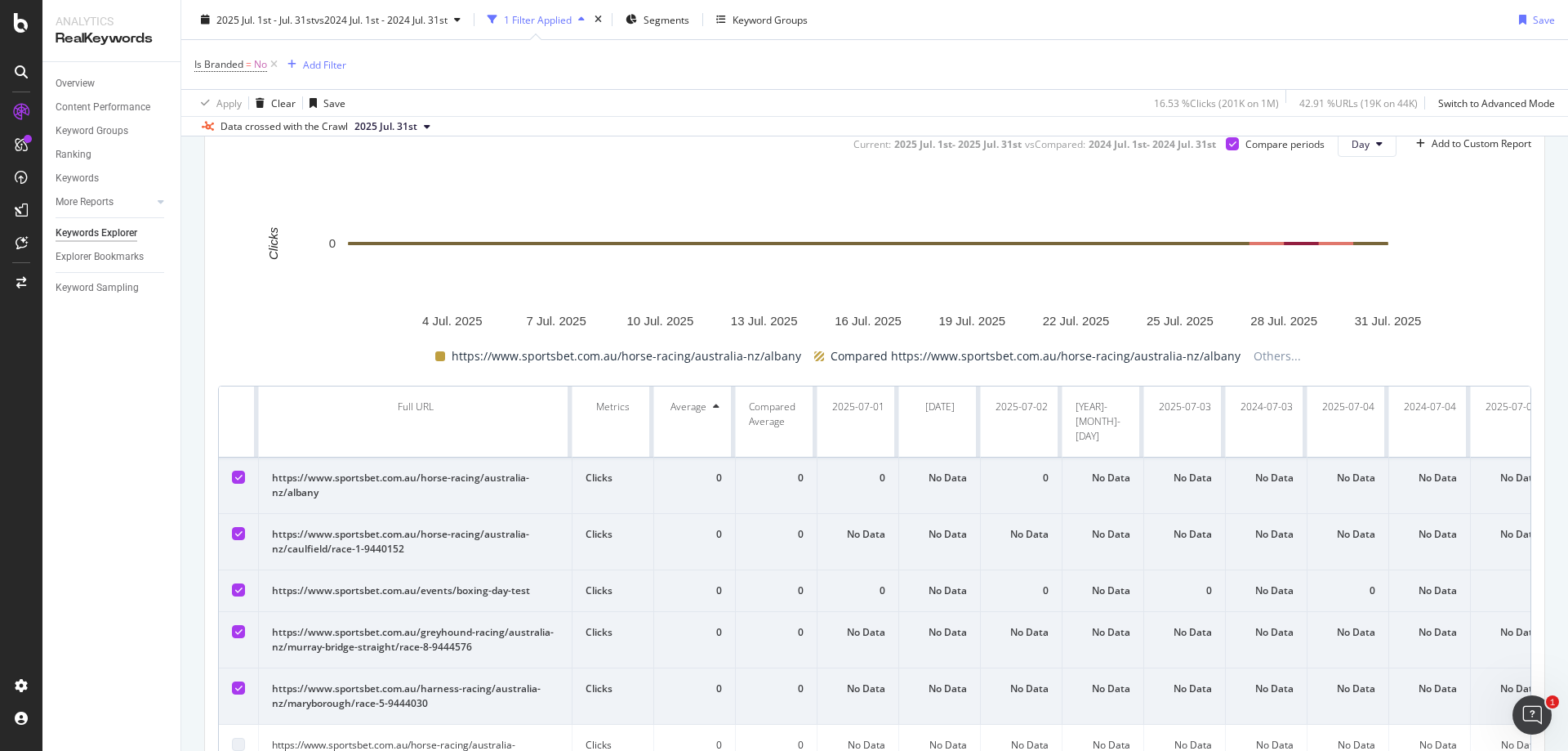 click on "Average" at bounding box center (694, 407) 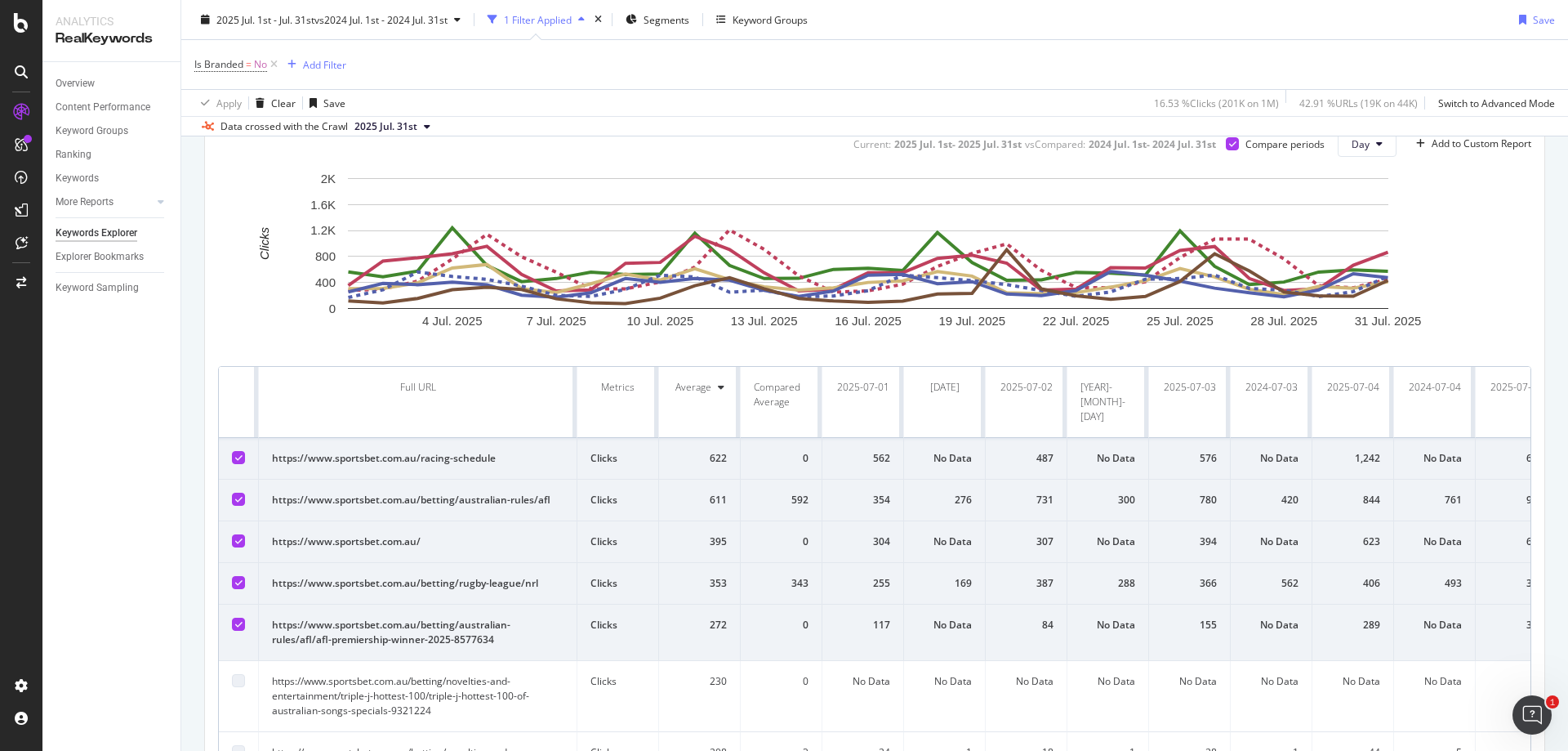 scroll, scrollTop: 181, scrollLeft: 0, axis: vertical 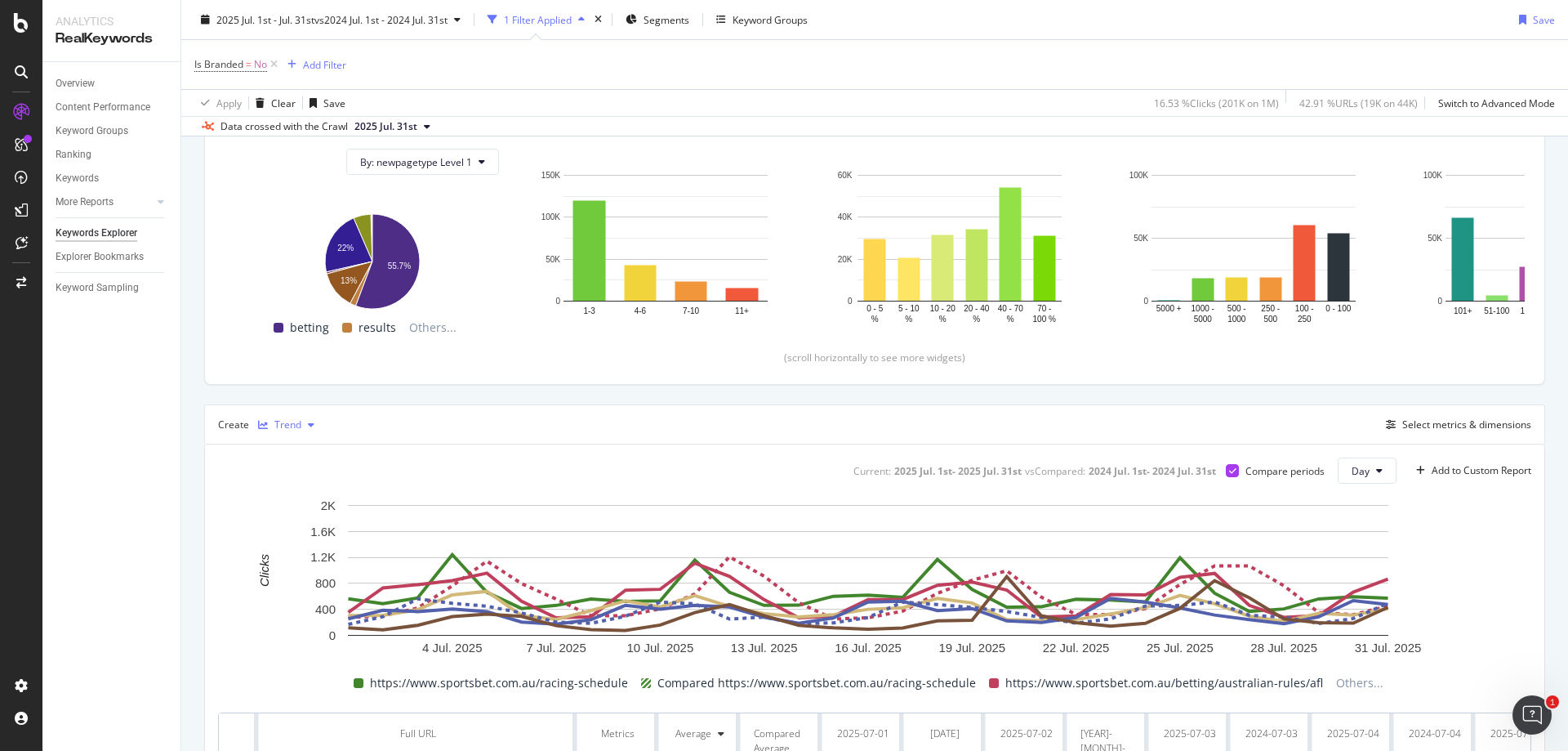 click on "Trend" at bounding box center [286, 425] 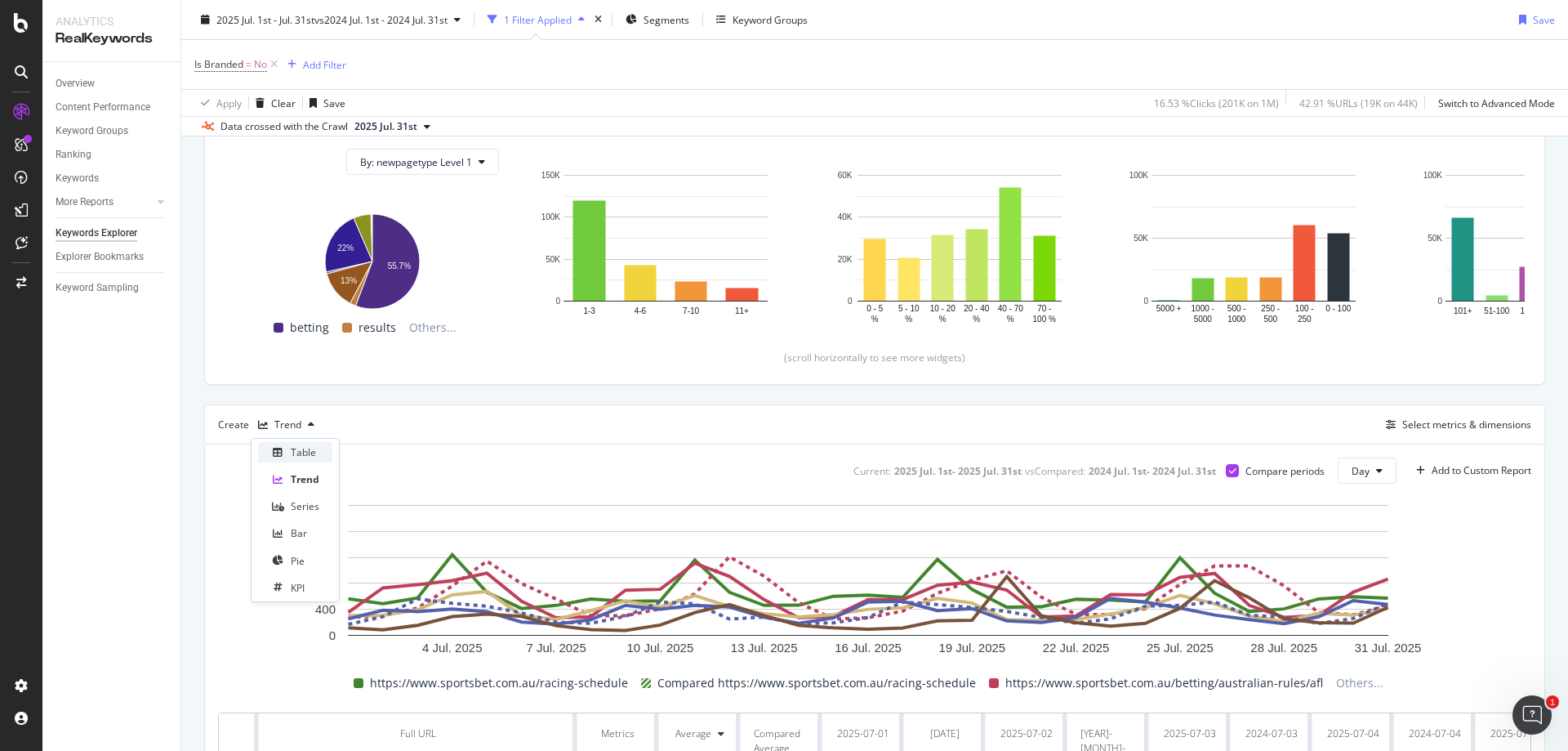 click on "Table" at bounding box center [303, 452] 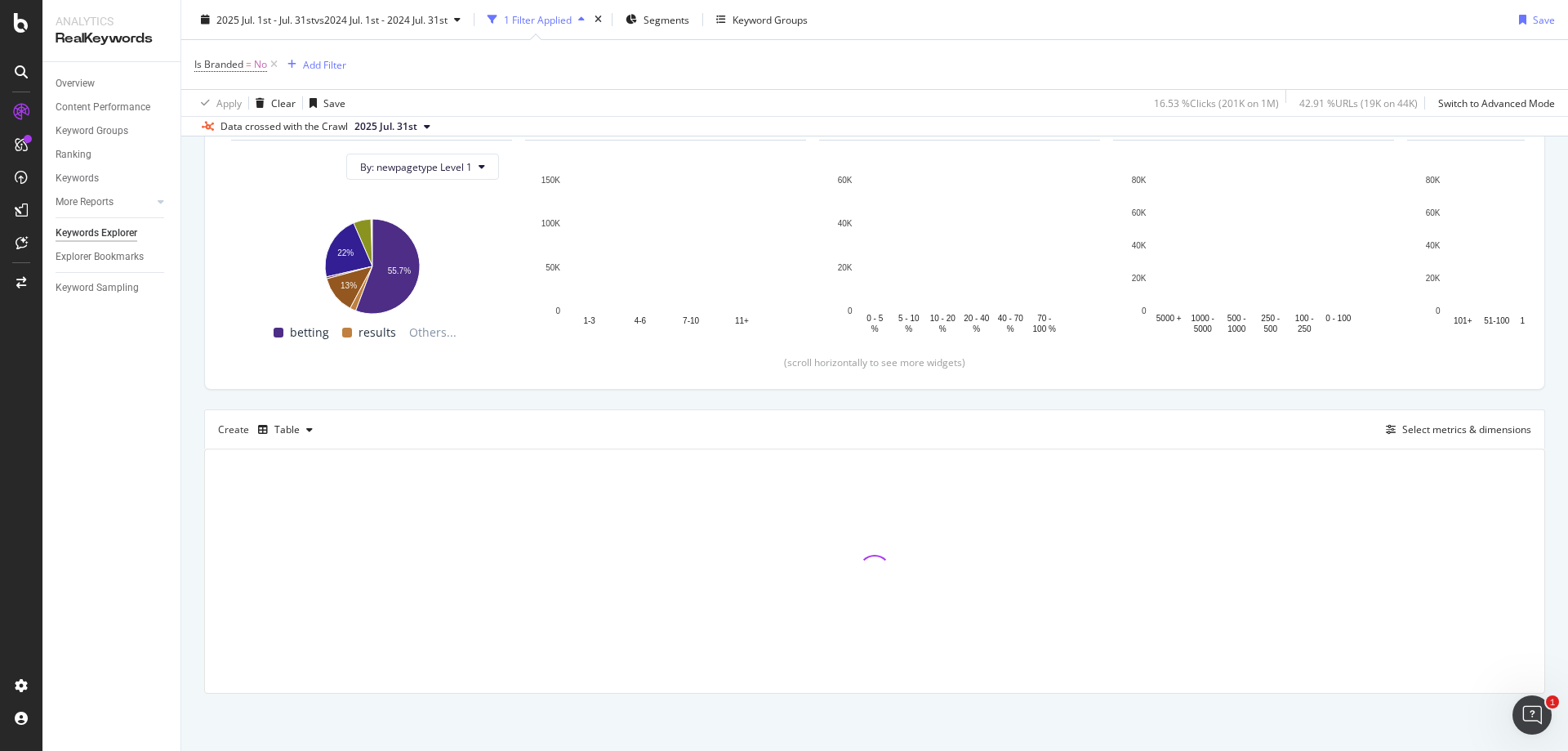 scroll, scrollTop: 176, scrollLeft: 0, axis: vertical 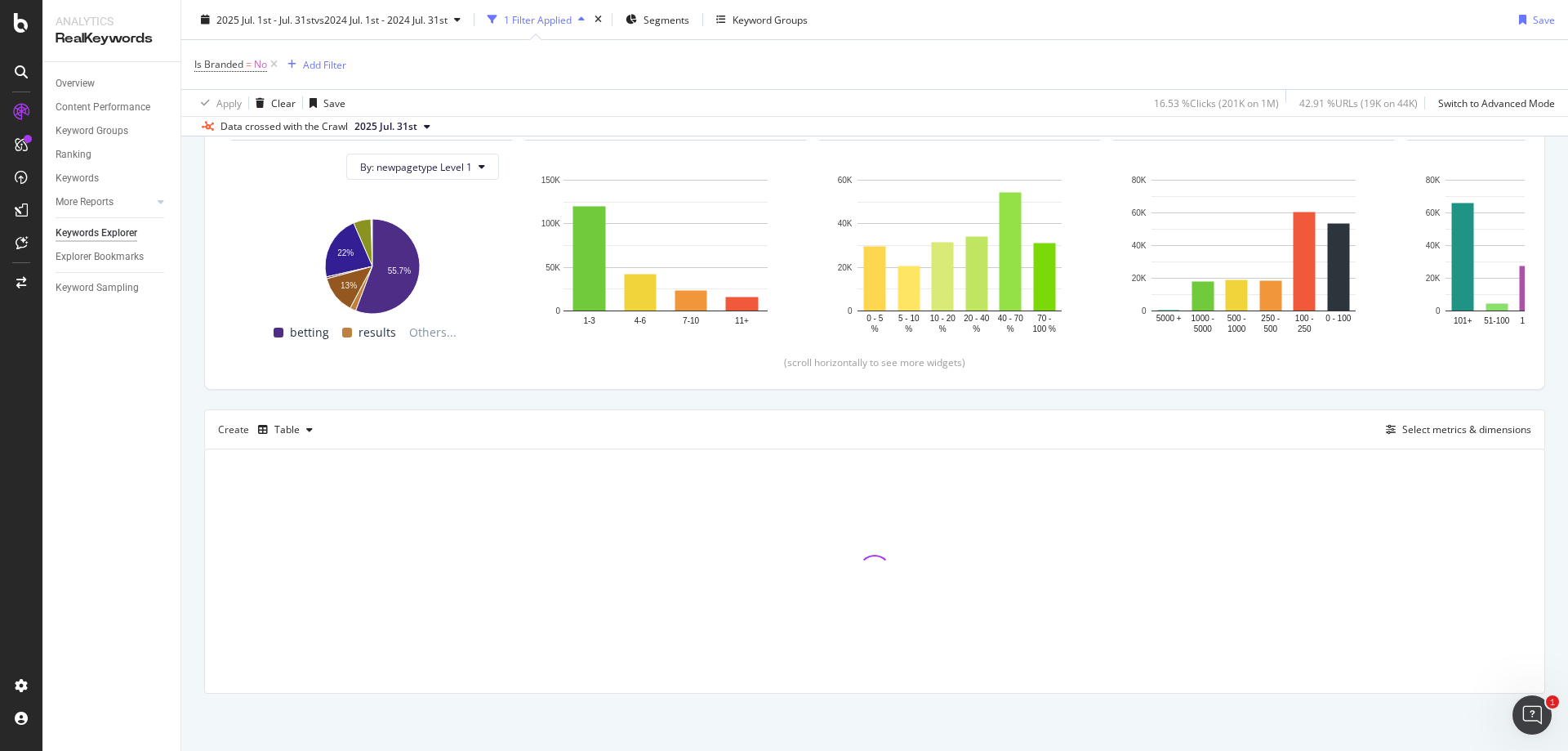 click on "By website & by URL Top Charts Clicks By newpagetype Level 1 By: newpagetype Level 1 Hold CTRL while clicking to filter the report. 22% 13% 55.7% newpagetype Level 1 Clicks betting 113,907 results 4,202 huddle 26,564 events 1,332 racing 45,069 specials 107 home 12,233 others 855 sport 144 0.1% betting results Others... Clicks By Average Position Hold CTRL while clicking to filter the report. 1-3 4-6 7-10 11+ 0 50K 100K 150K Avg. Position Clicks 1-3 119,994 4-6 42,393 7-10 23,548 11+ 15,518 150K Clicks By CTR Hold CTRL while clicking to filter the report. 0 - 5 % 5 - 10 % 10 - 20 % 20 - 40 % 40 - 70 % 70 - 100 % 0 20K 40K 60K CTR Clicks 0 - 5 % 29,684 5 - 10 % 20,762 10 - 20 % 31,378 20 - 40 % 34,121 40 - 70 % 54,349 70 - 100 % 31,159 60K Clicks By Content Size Hold CTRL while clicking to filter the report. 5000 + 1000 - 5000 500 - 1000 250 - 500 100 - 250 0 - 100 0 20K 40K 60K 80K No. of Words (Content) Clicks 5000 + 0 1000 - 5000 18,130 500 - 1000 19,149 250 - 500 18,644 100 - 250 60,621 0 - 100 53,677 80K 1" at bounding box center [875, 376] 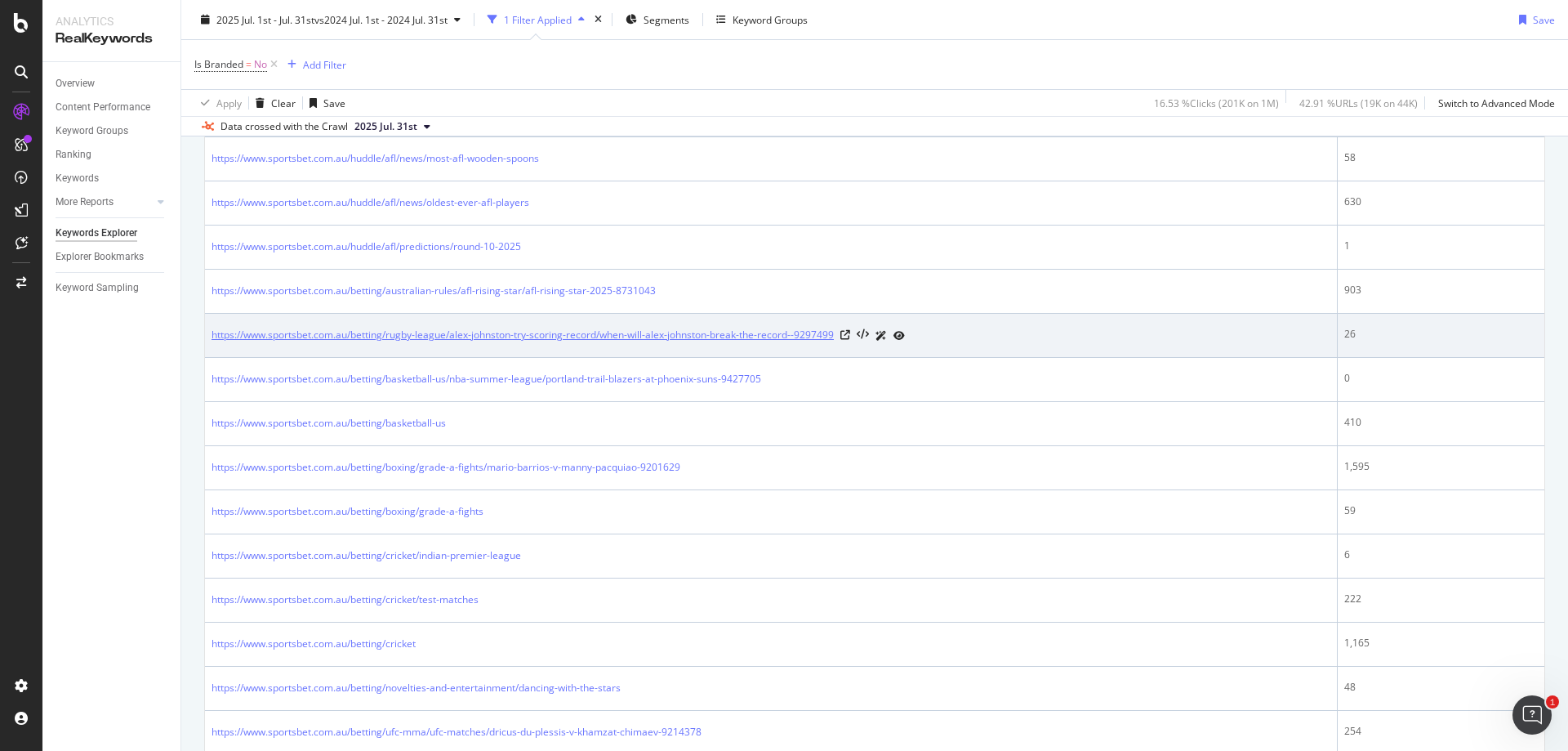 scroll, scrollTop: 426, scrollLeft: 0, axis: vertical 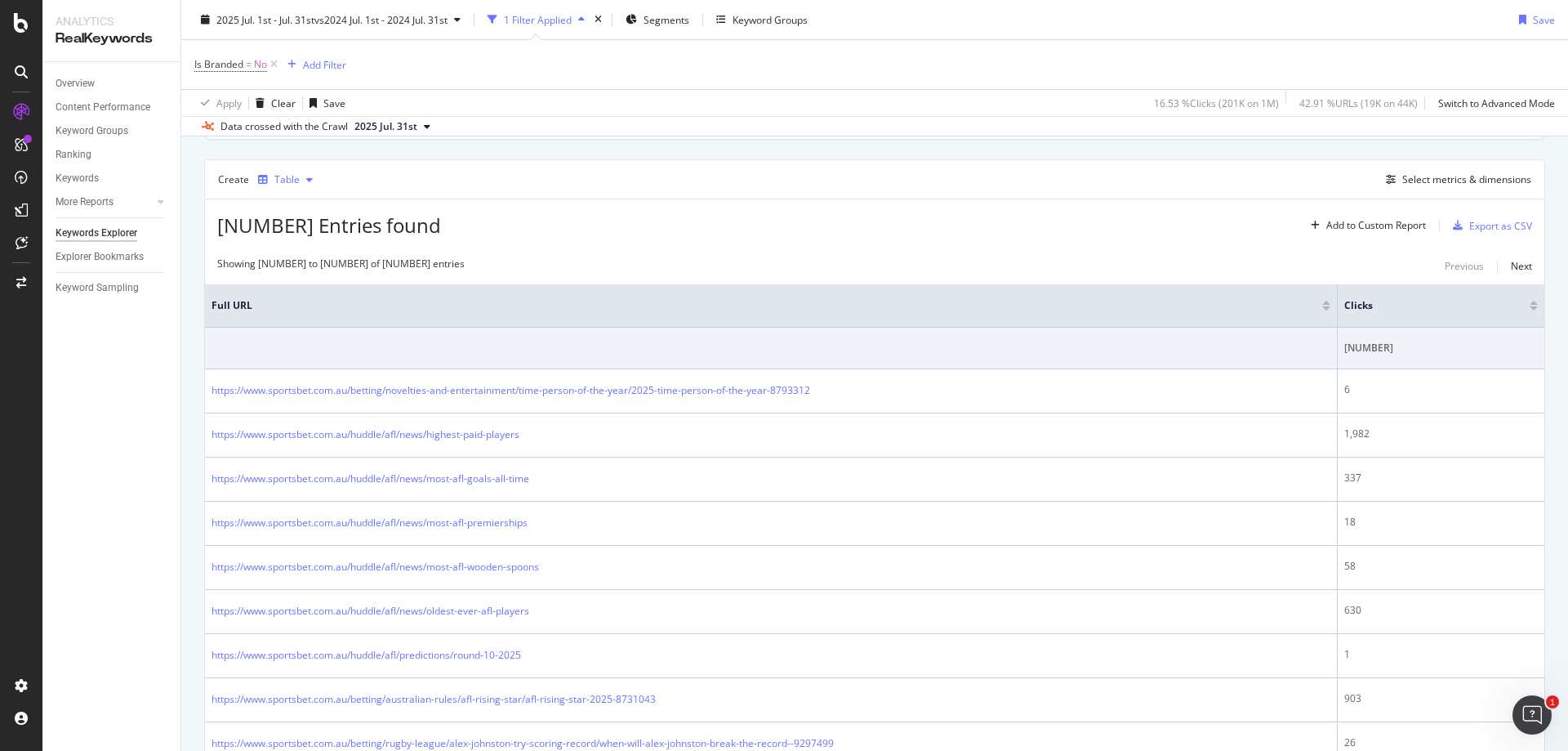 click on "Table" at bounding box center (287, 180) 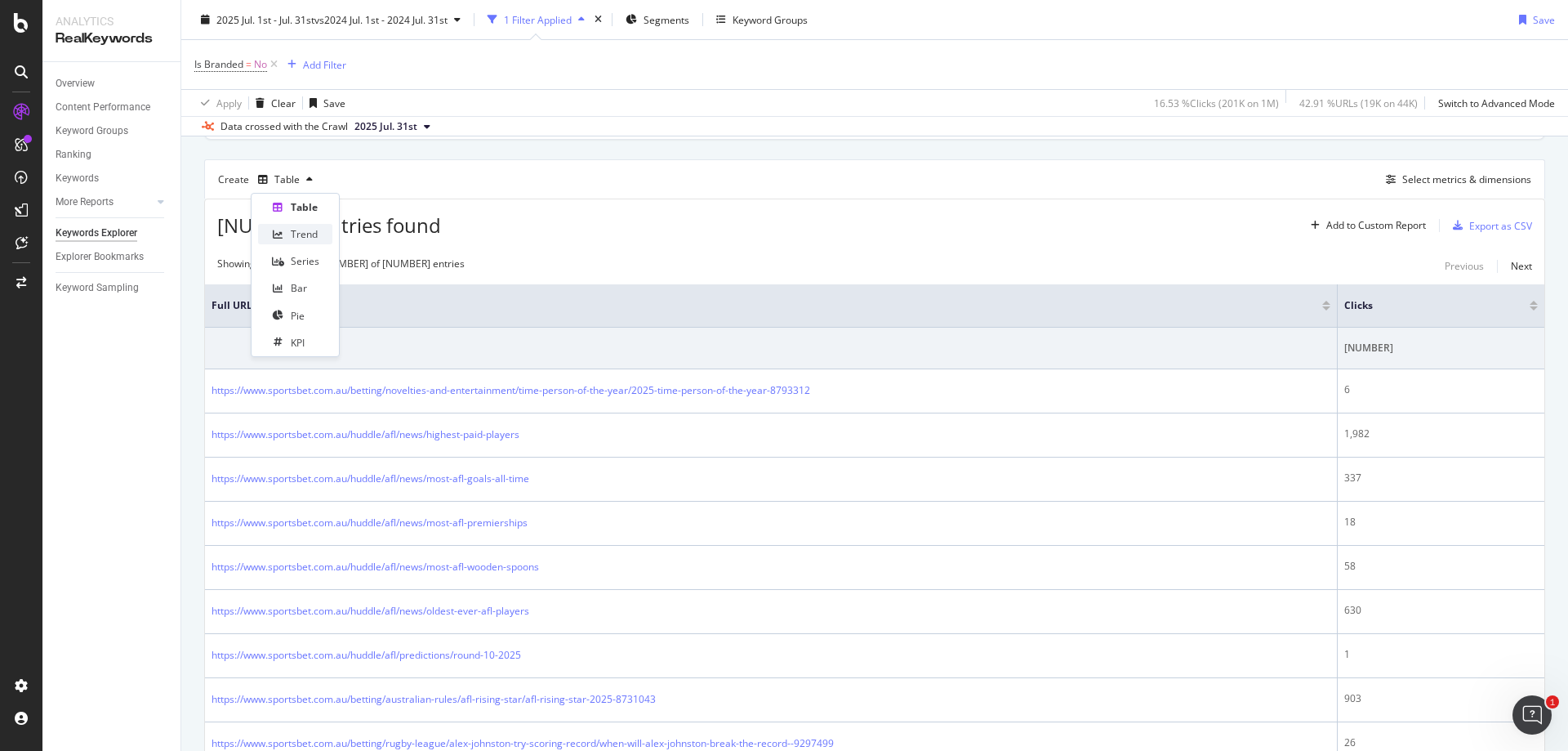 click on "Trend" at bounding box center [295, 234] 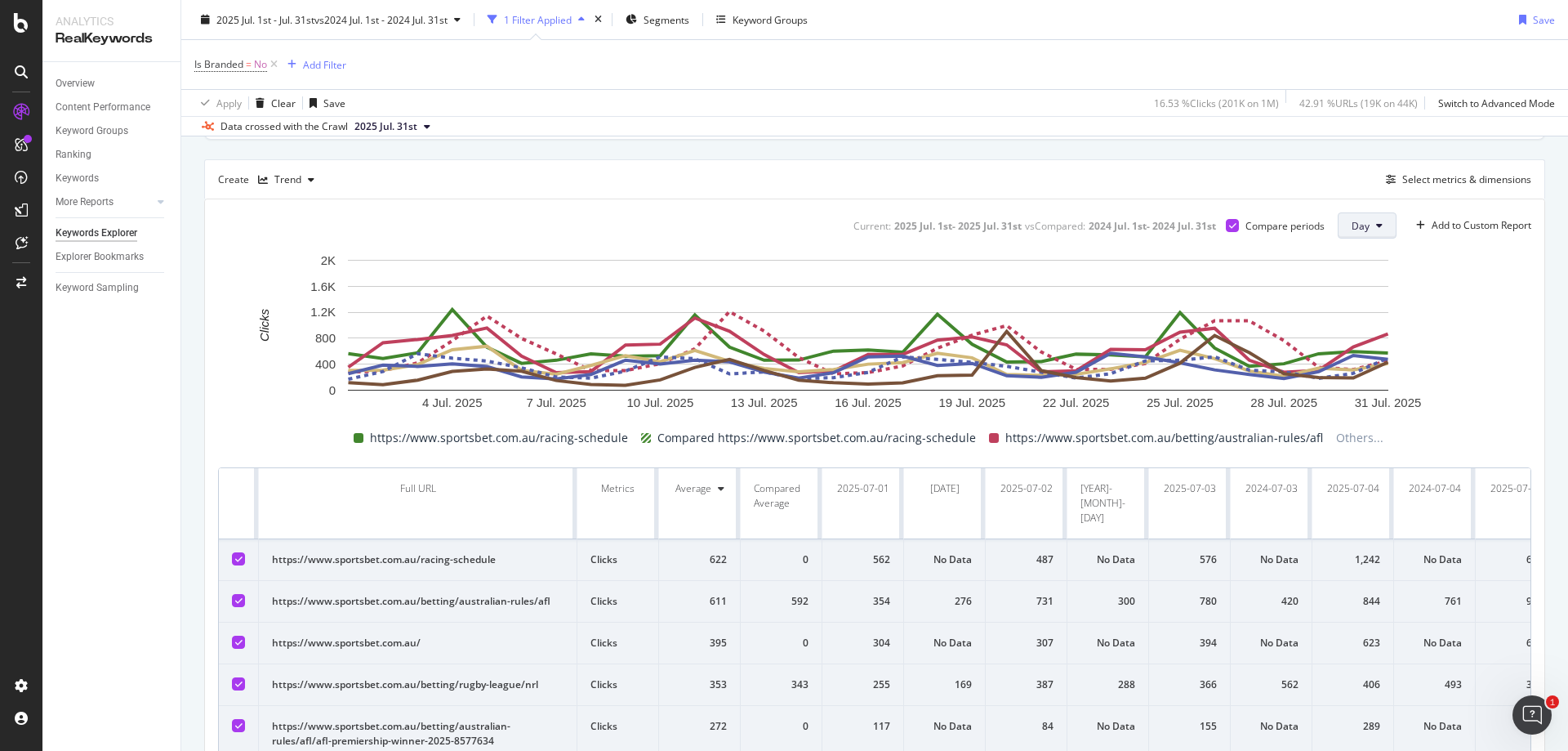 click on "Day" at bounding box center (1367, 226) 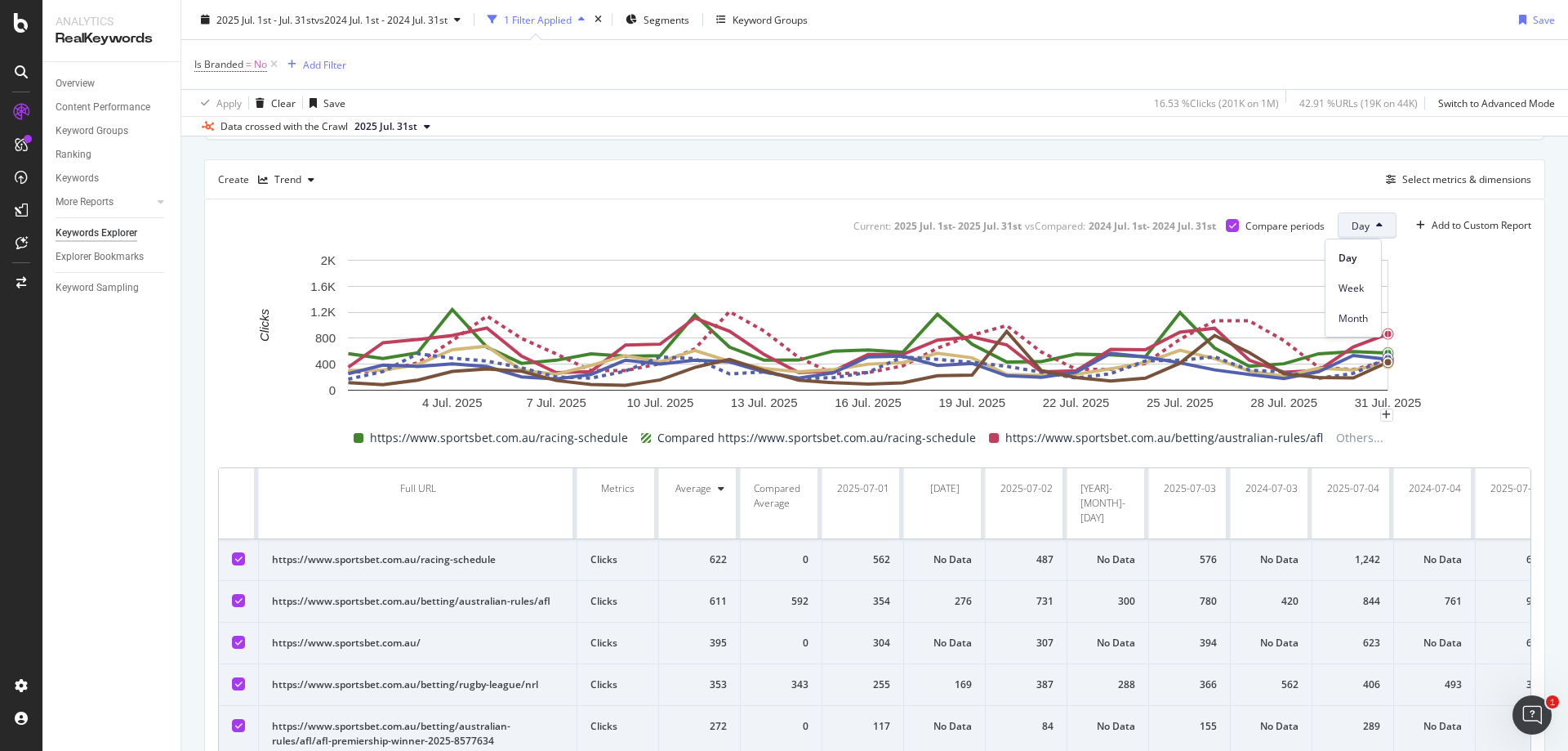 click 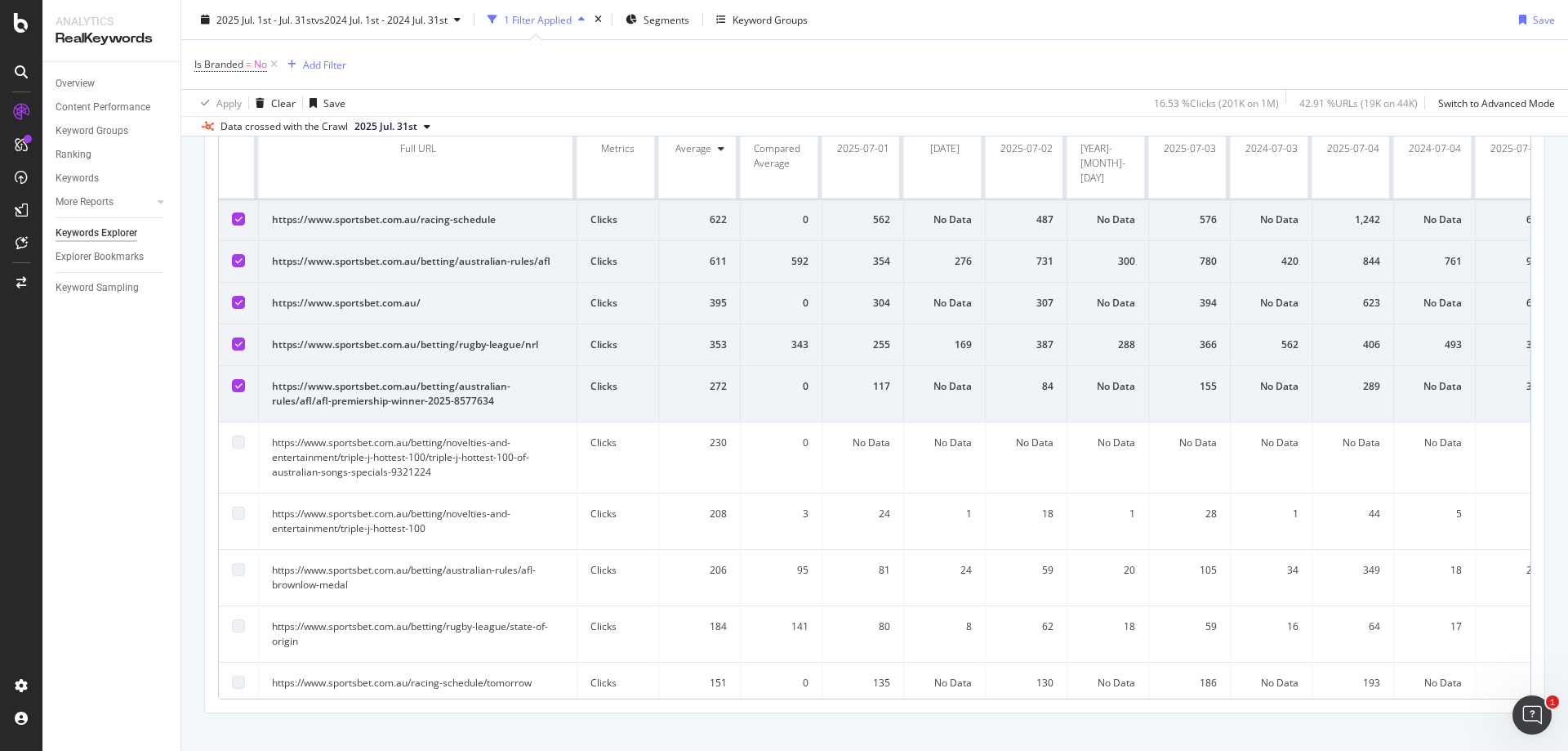scroll, scrollTop: 785, scrollLeft: 0, axis: vertical 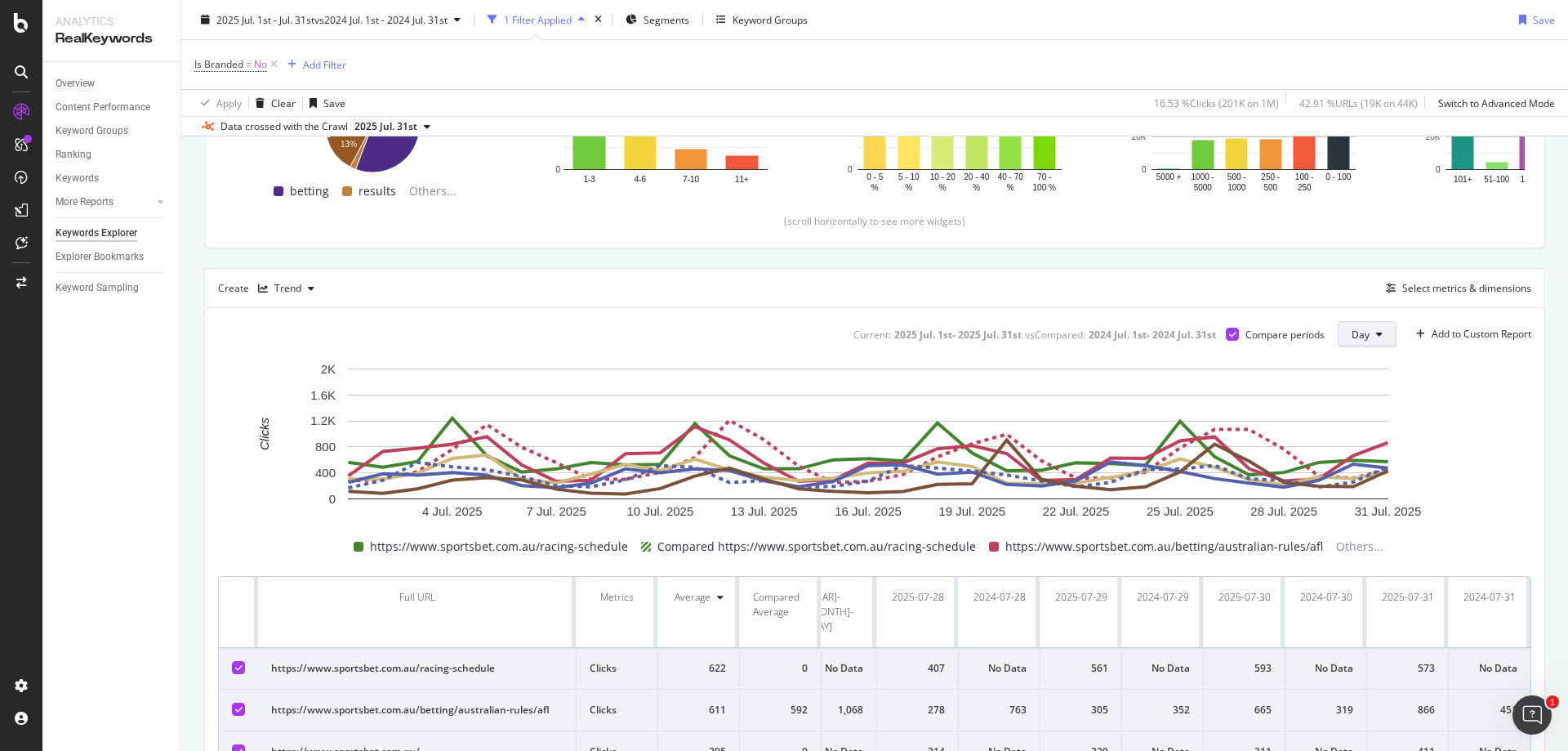 click on "Day" at bounding box center (1361, 334) 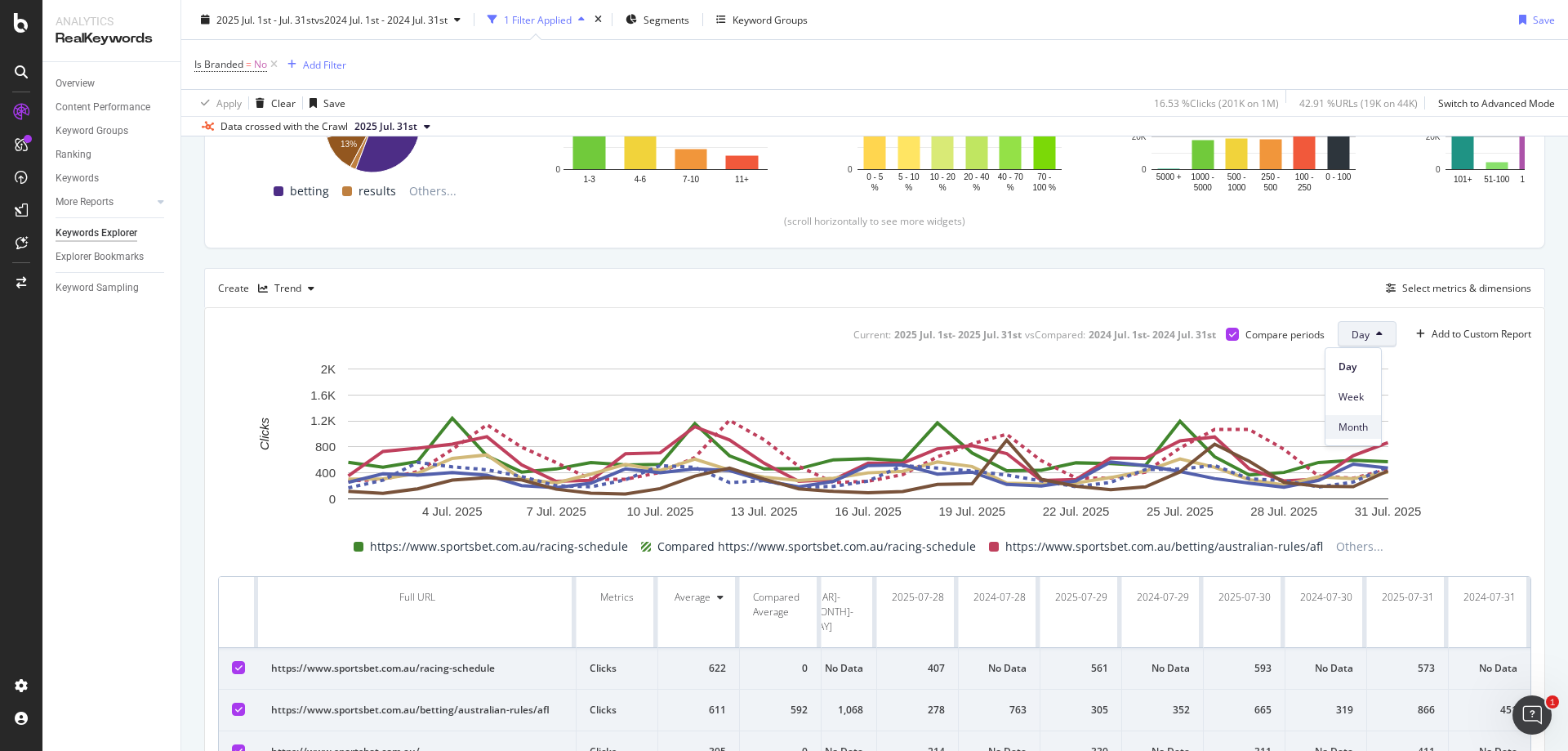 click on "Month" at bounding box center [1353, 427] 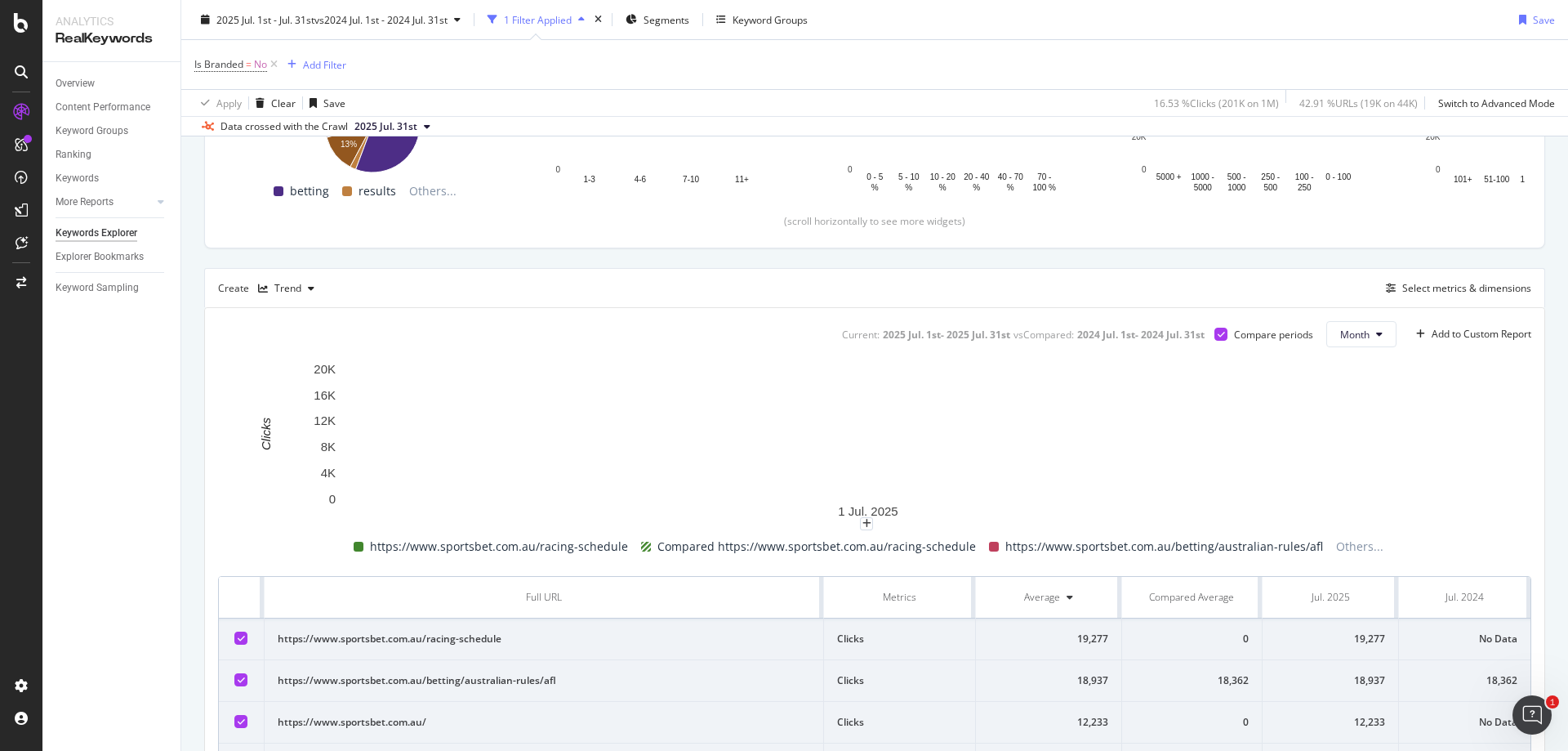 scroll, scrollTop: 562, scrollLeft: 0, axis: vertical 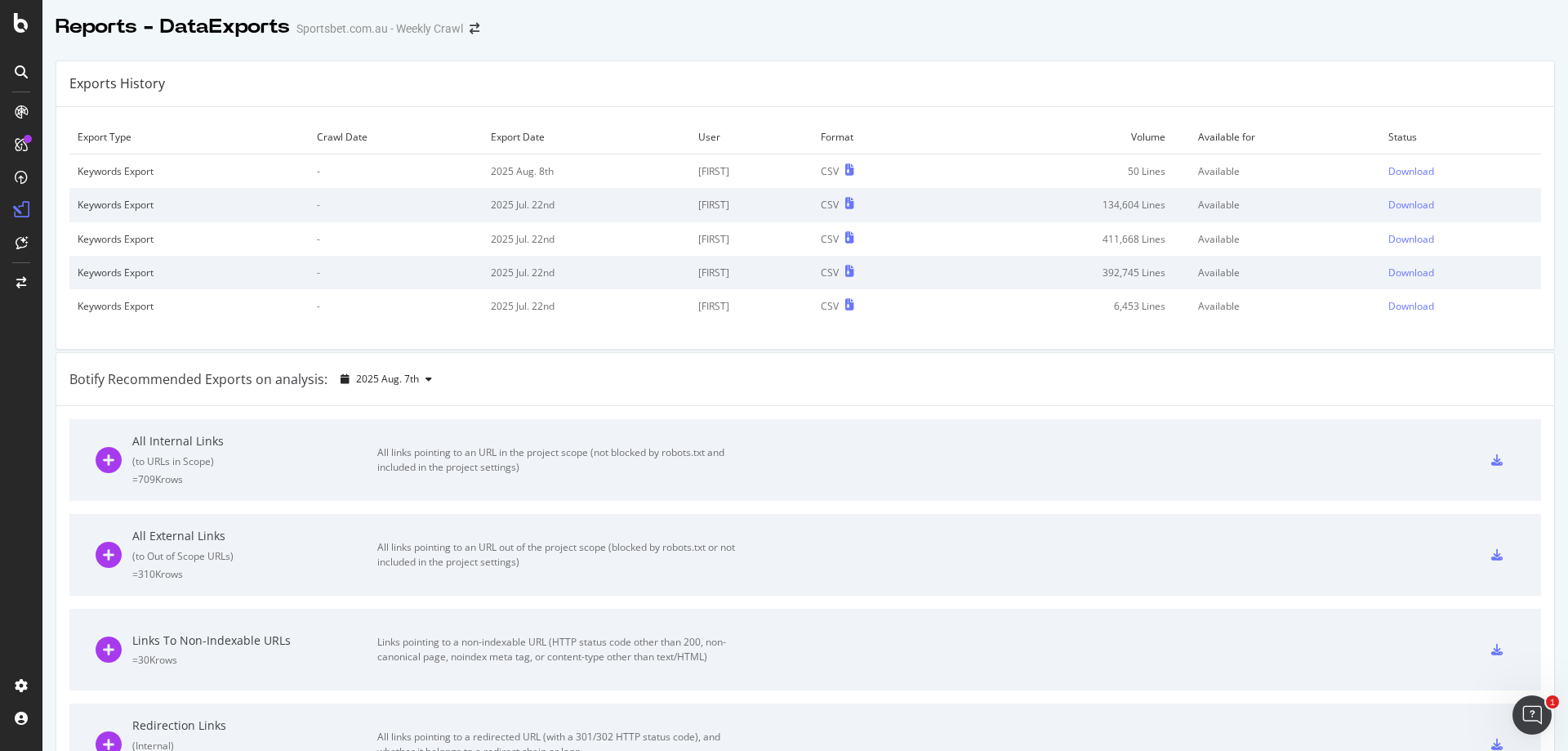 click on "Botify Recommended Exports on analysis: [YEAR] [MONTH]. [DAY]" at bounding box center [805, 379] 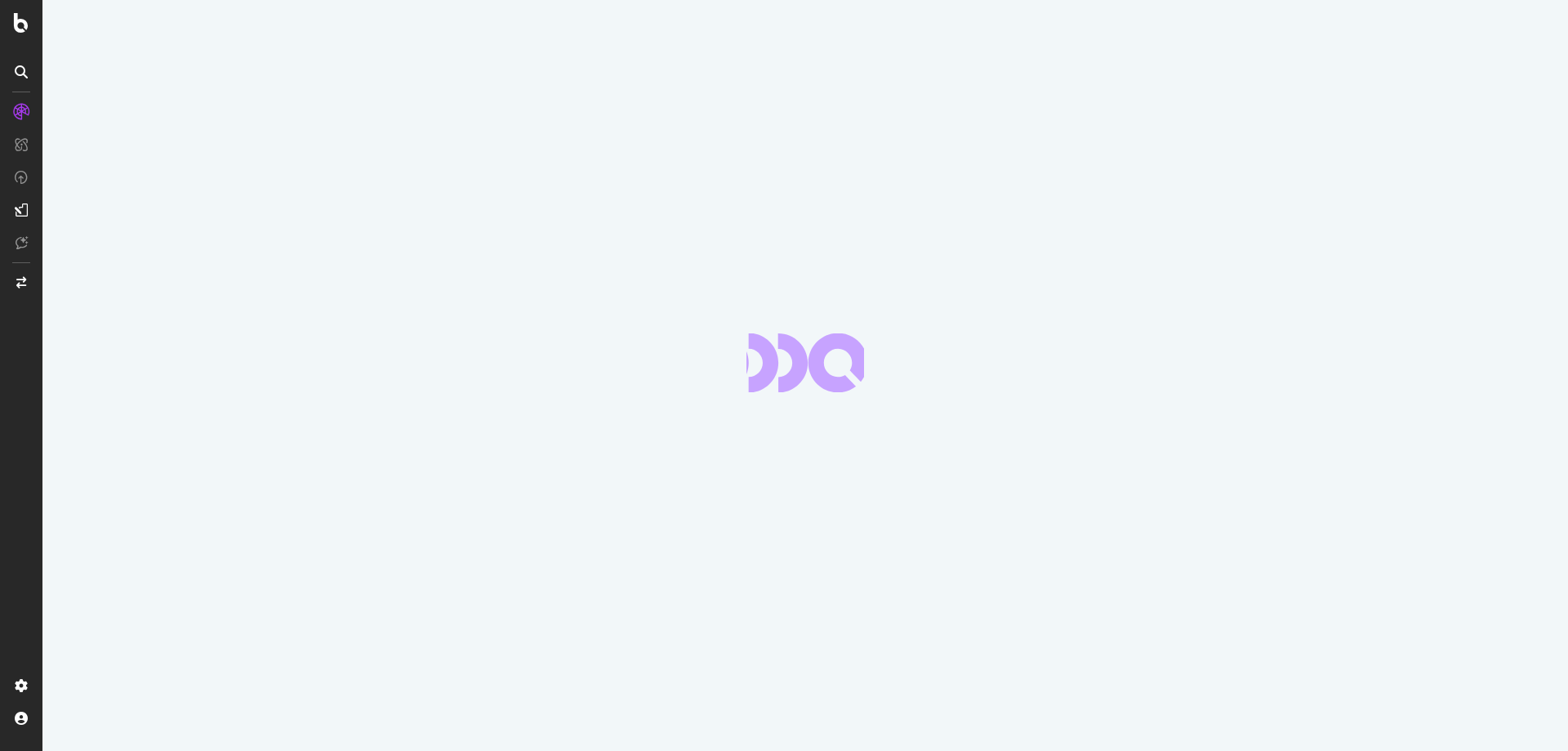 scroll, scrollTop: 0, scrollLeft: 0, axis: both 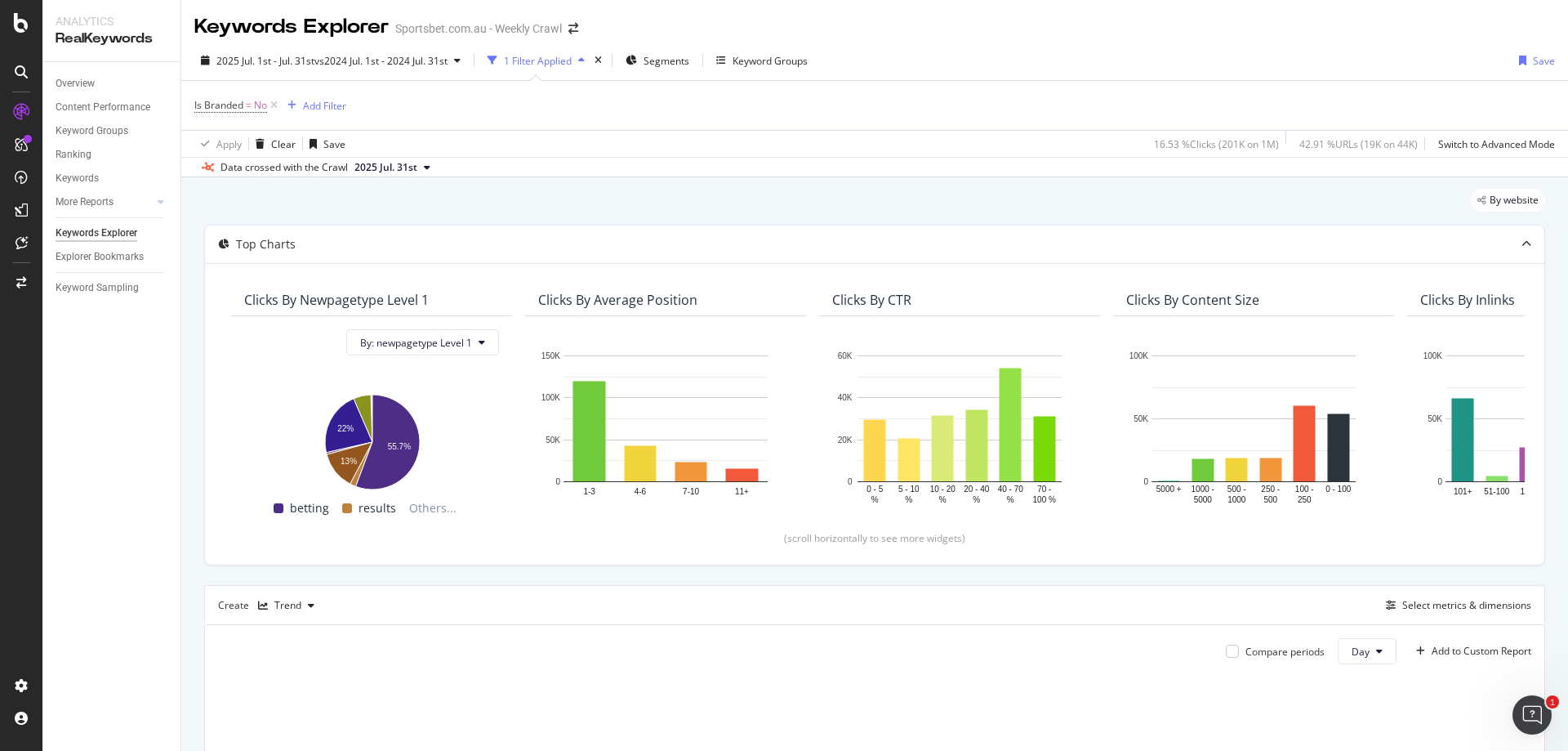 click on "By website Top Charts Clicks By newpagetype Level 1 By: newpagetype Level 1 Hold CTRL while clicking to filter the report. 22% 13% 55.7% newpagetype Level 1 Clicks betting 113,907 results 4,202 huddle 26,564 events 1,332 racing 45,069 specials 107 home 12,233 others 855 sport 144 0.1% betting results Others... Clicks By Average Position Hold CTRL while clicking to filter the report. 1-3 4-6 7-10 11+ 0 50K 100K 150K Avg. Position Clicks 1-3 119,994 4-6 42,393 7-10 23,548 11+ 15,518 150K Clicks By CTR Hold CTRL while clicking to filter the report. 0 - 5 % 5 - 10 % 10 - 20 % 20 - 40 % 40 - 70 % 70 - 100 % 0 20K 40K 60K CTR Clicks 0 - 5 % 29,684 5 - 10 % 20,762 10 - 20 % 31,378 20 - 40 % 34,121 40 - 70 % 54,349 70 - 100 % 31,159 60K Clicks By Content Size Hold CTRL while clicking to filter the report. 5000 + 1000 - 5000 500 - 1000 250 - 500 100 - 250 0 - 100 0 50K 100K No. of Words (Content) Clicks 5000 + 0 1000 - 5000 18,130 500 - 1000 19,149 250 - 500 18,644 100 - 250 60,621 0 - 100 53,677 100K 101+ 51-100 6-15" at bounding box center [875, 636] 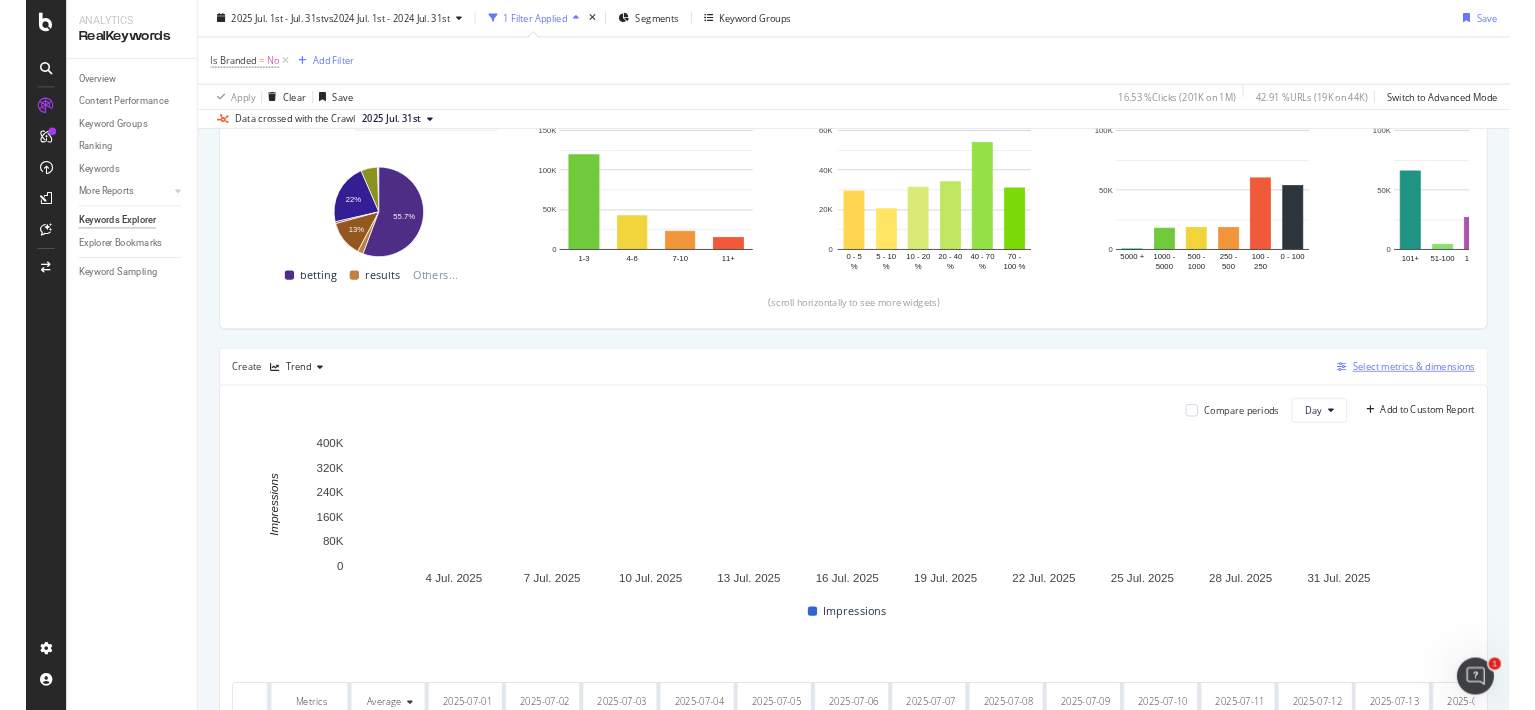 scroll, scrollTop: 121, scrollLeft: 0, axis: vertical 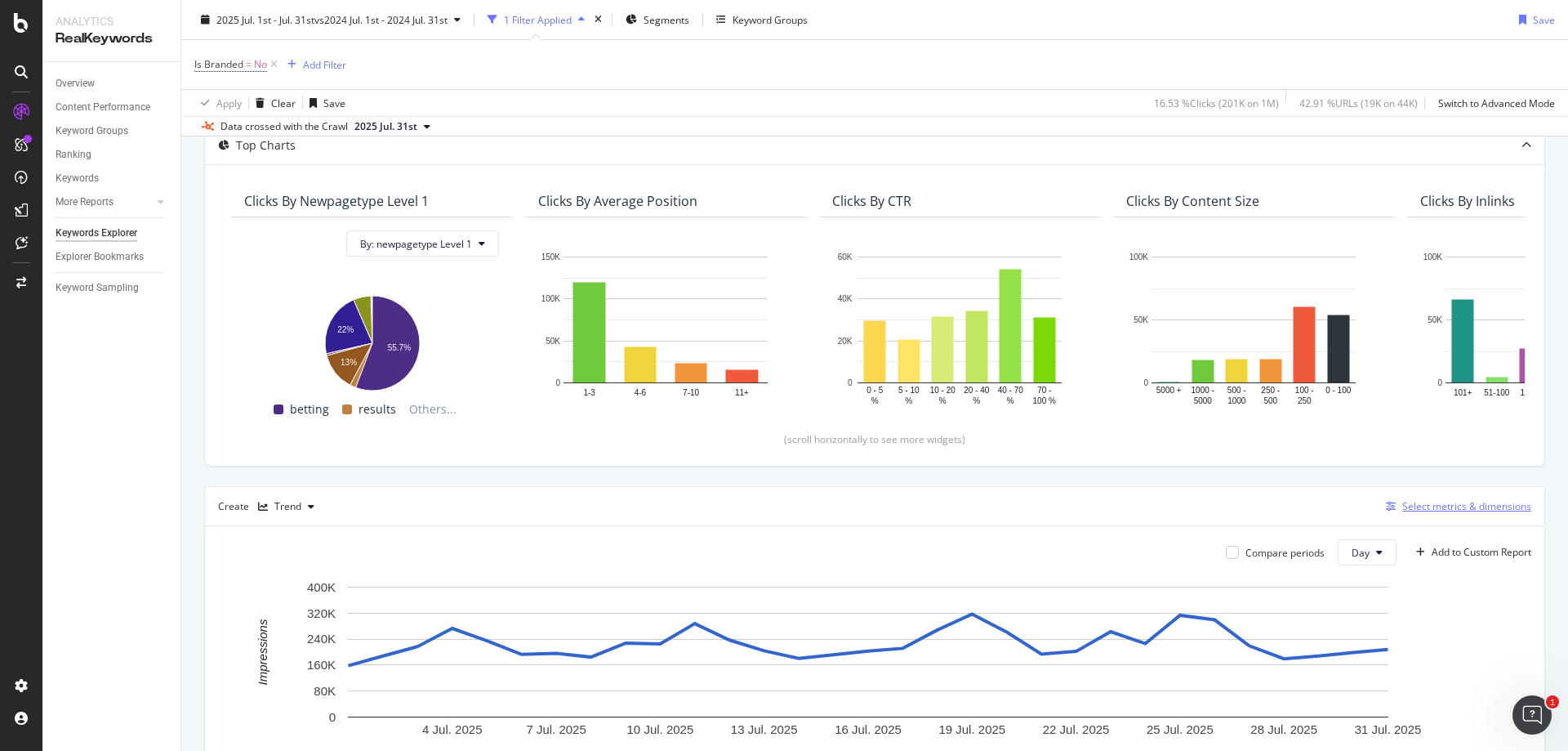 click on "Select metrics & dimensions" at bounding box center (1467, 506) 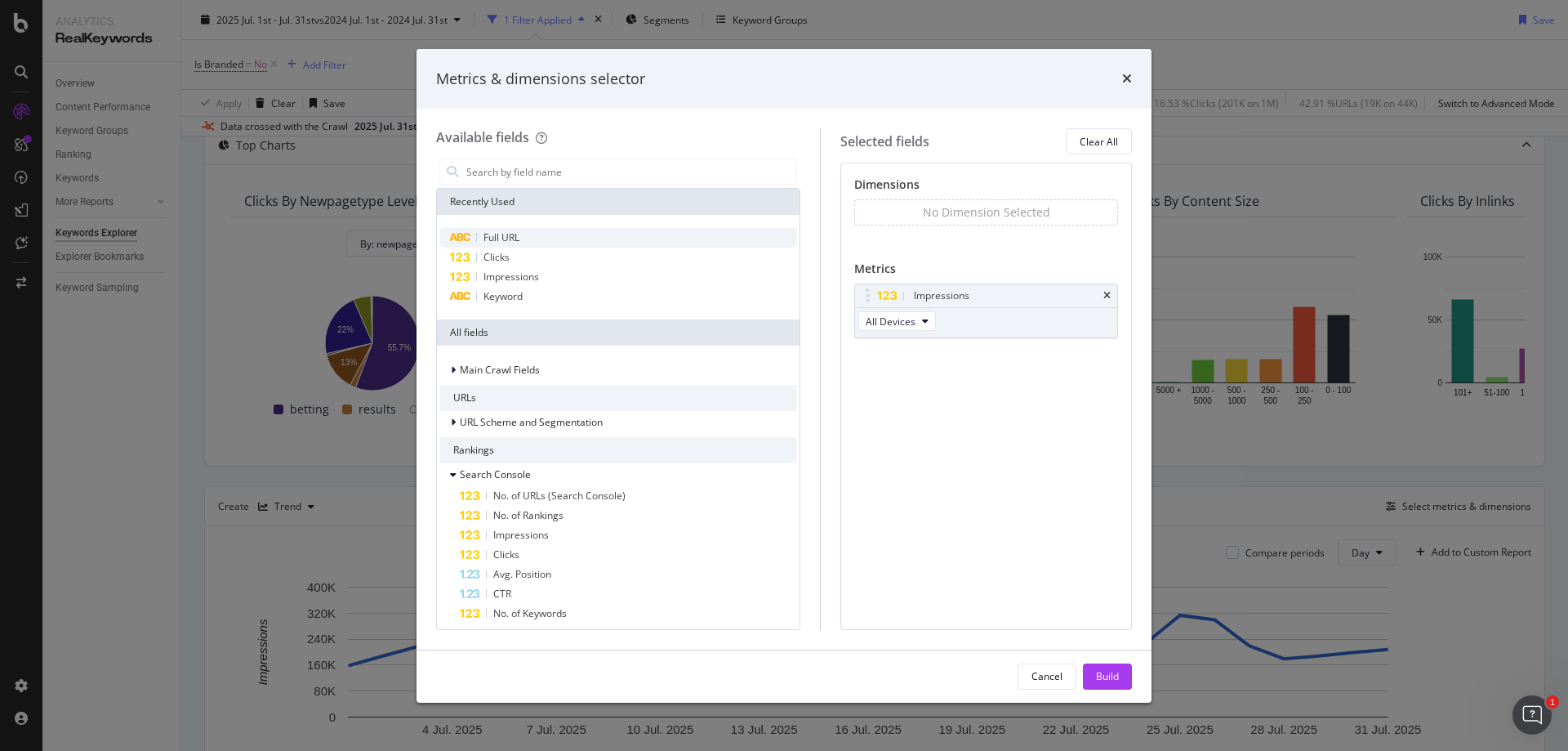 click on "Full URL" at bounding box center (618, 238) 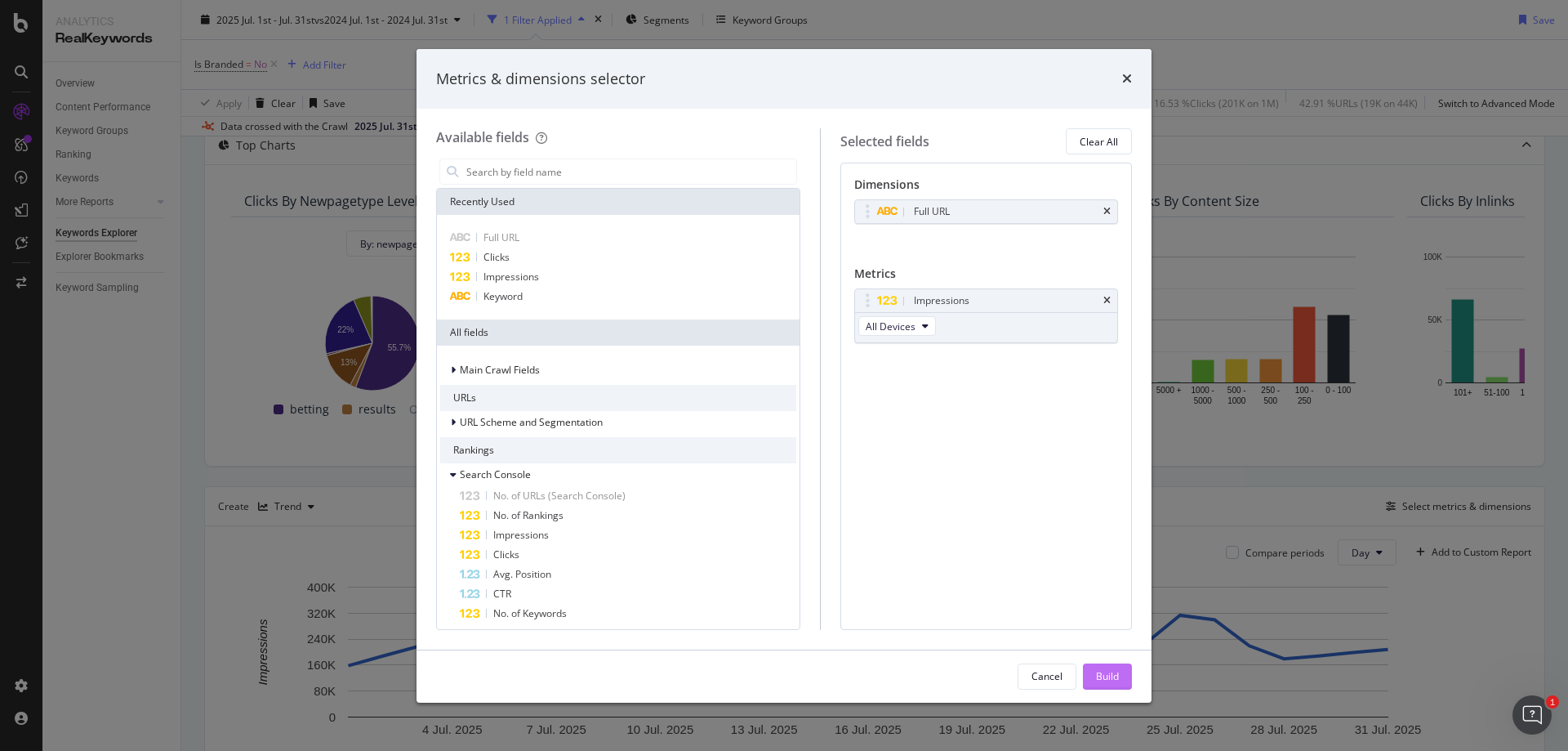 click on "Build" at bounding box center [1107, 676] 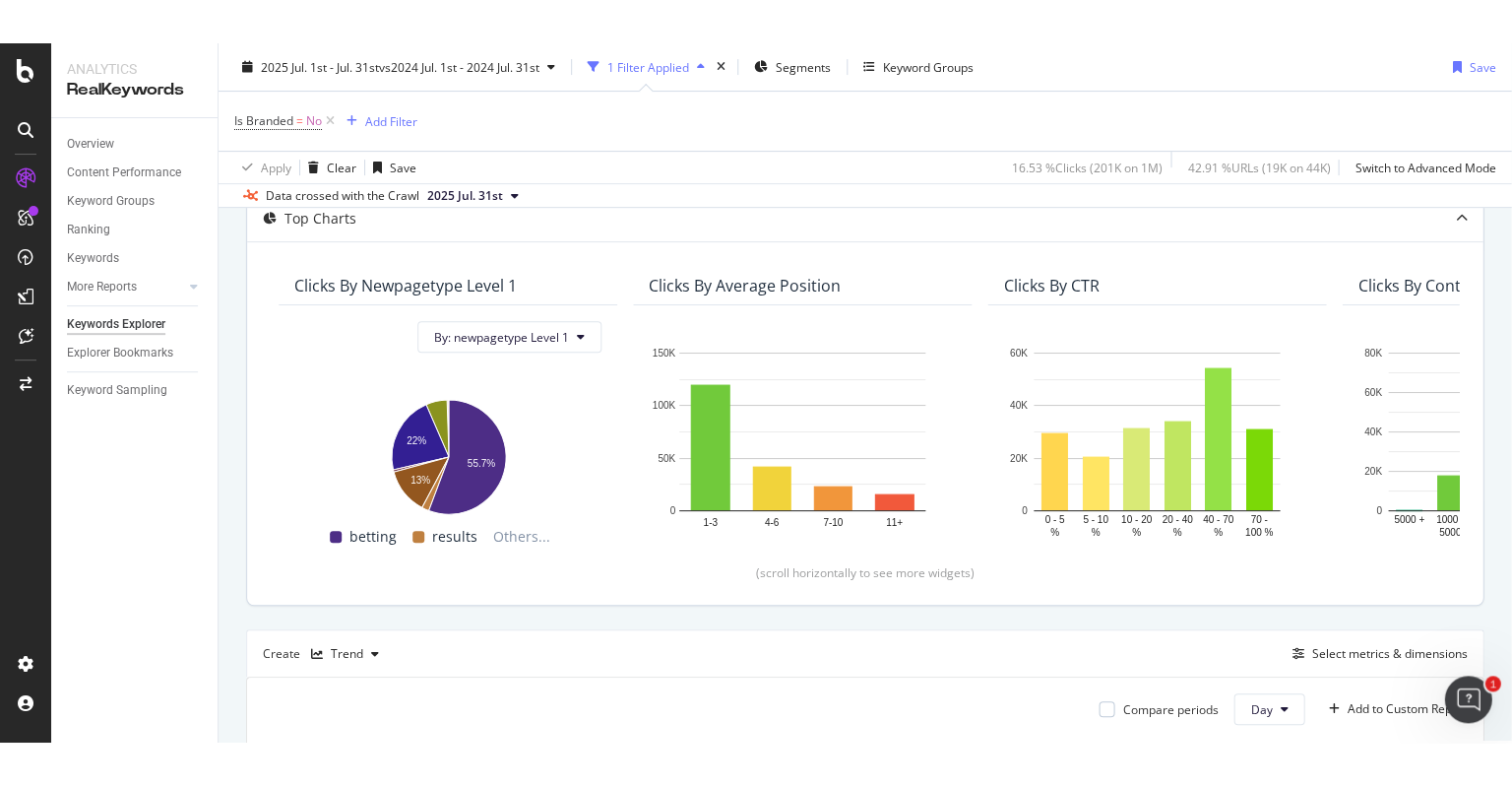 scroll, scrollTop: 118, scrollLeft: 0, axis: vertical 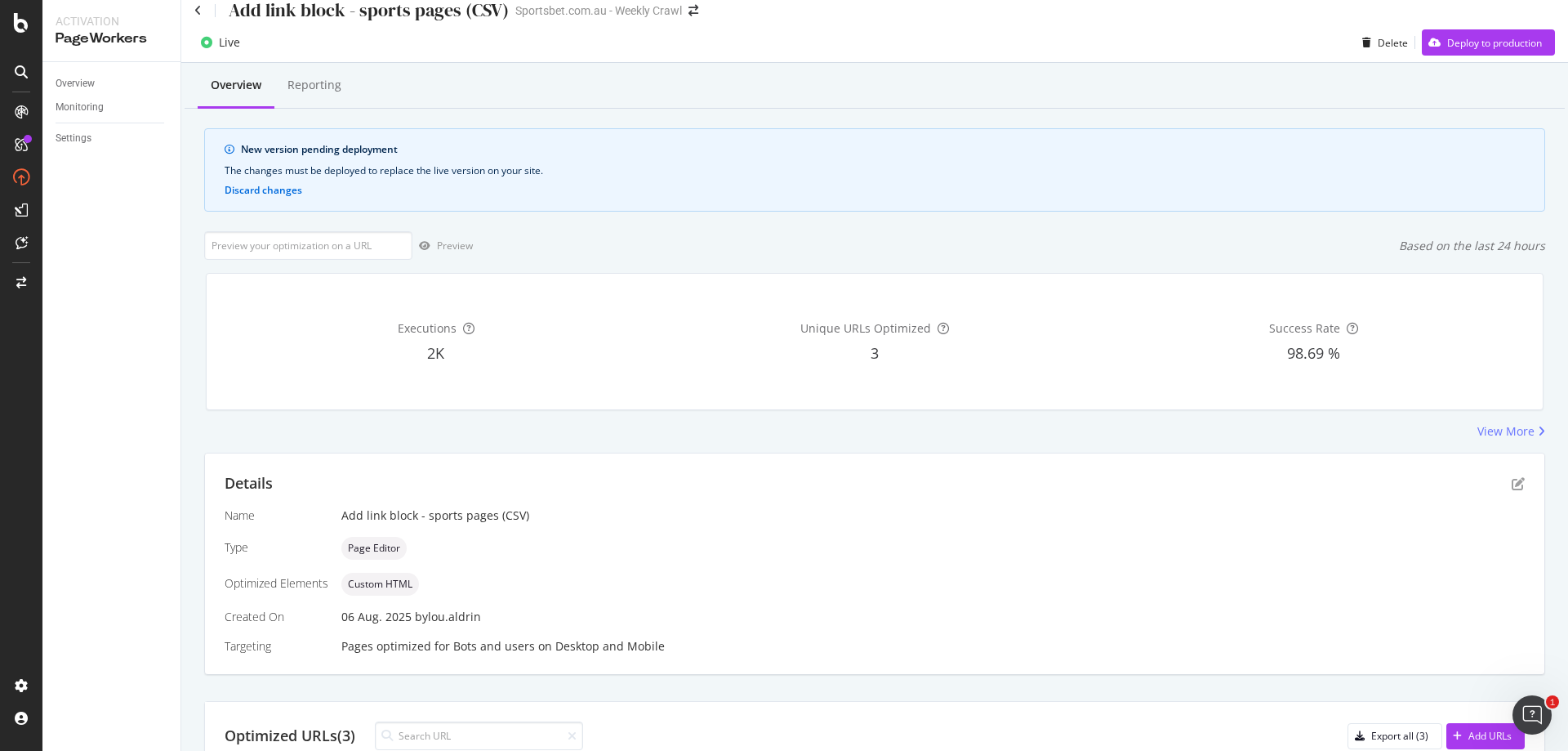 drag, startPoint x: 578, startPoint y: 244, endPoint x: 565, endPoint y: 244, distance: 13 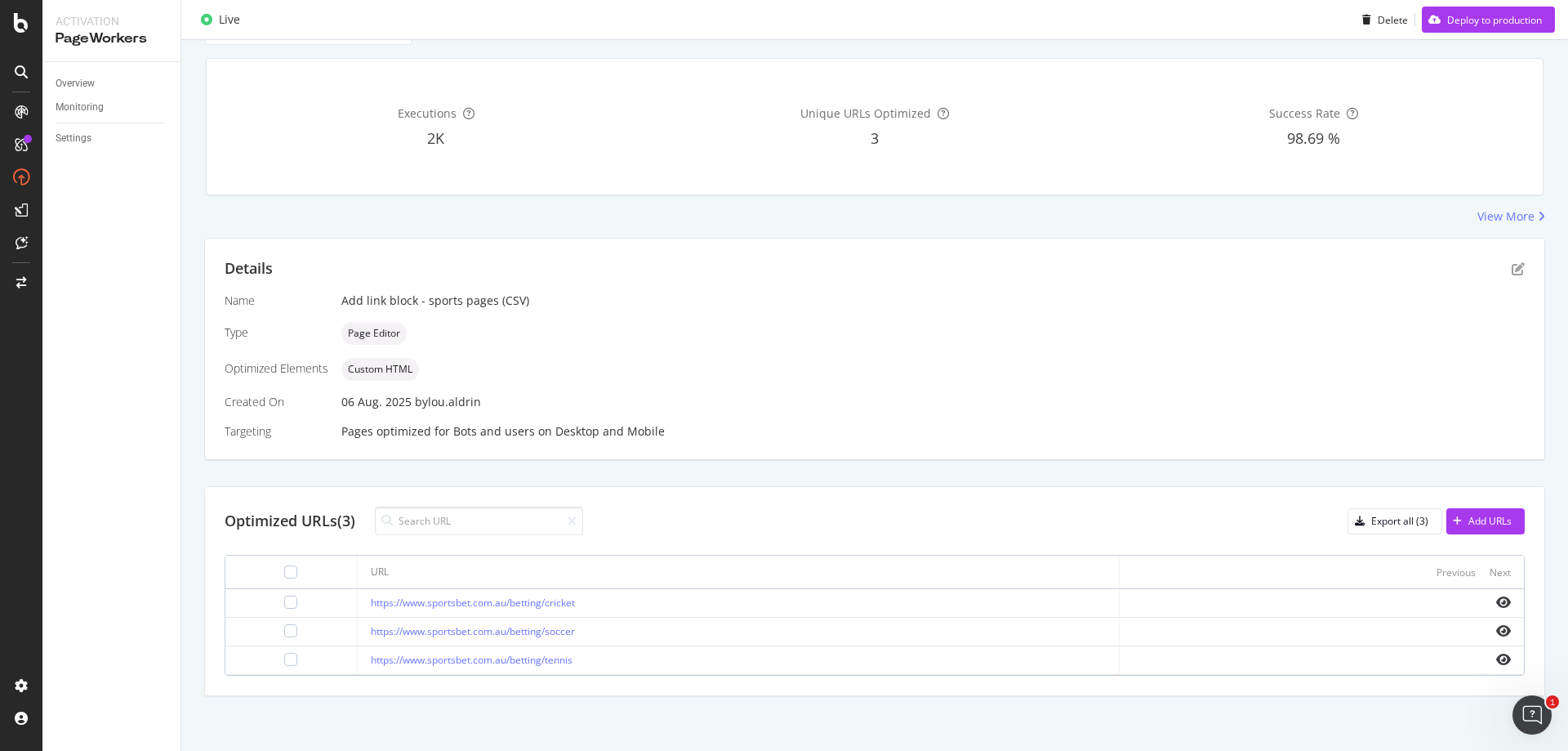 scroll, scrollTop: 233, scrollLeft: 0, axis: vertical 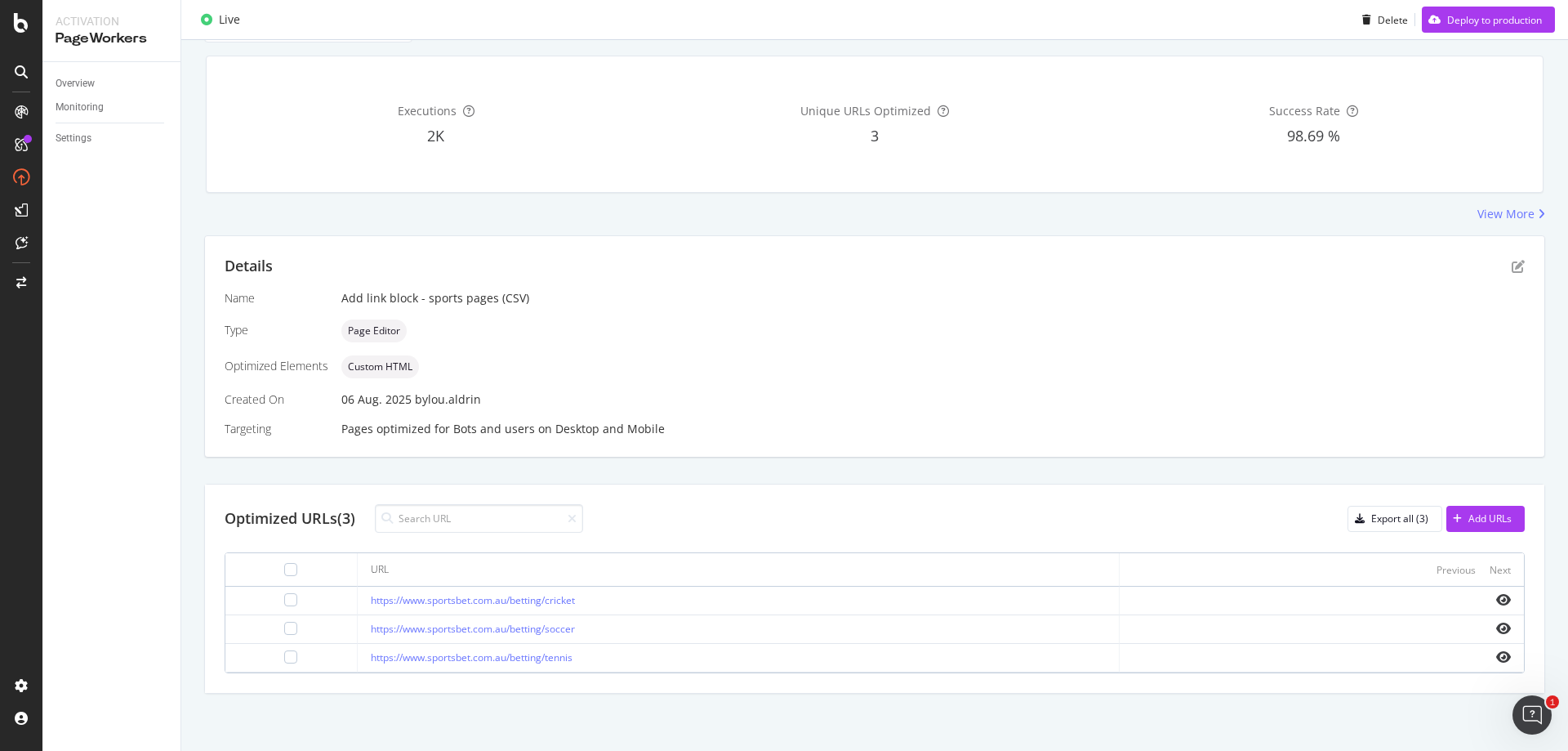 click on "https://www.sportsbet.com.au/betting/cricket" at bounding box center (738, 601) 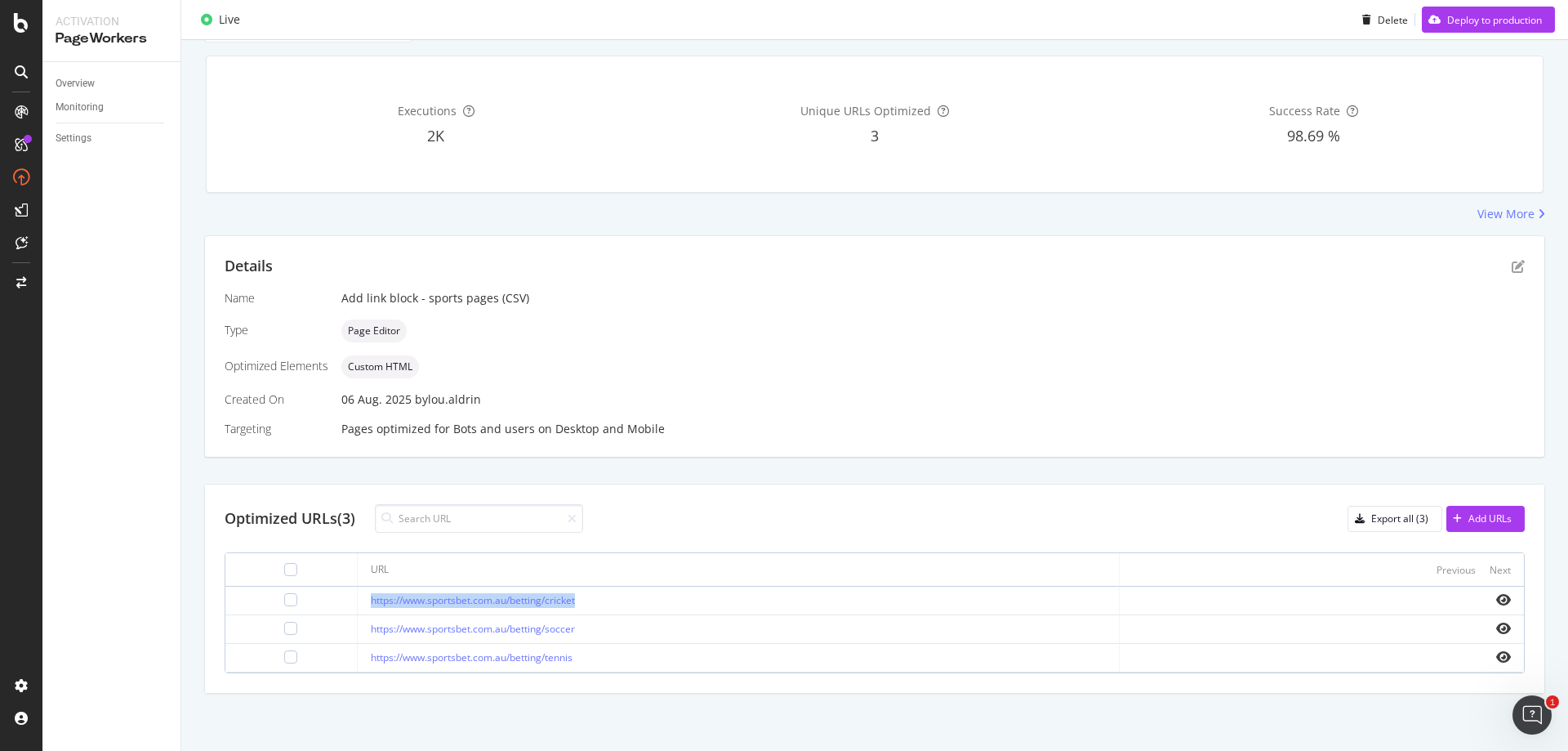 click on "https://www.sportsbet.com.au/betting/cricket" at bounding box center [738, 601] 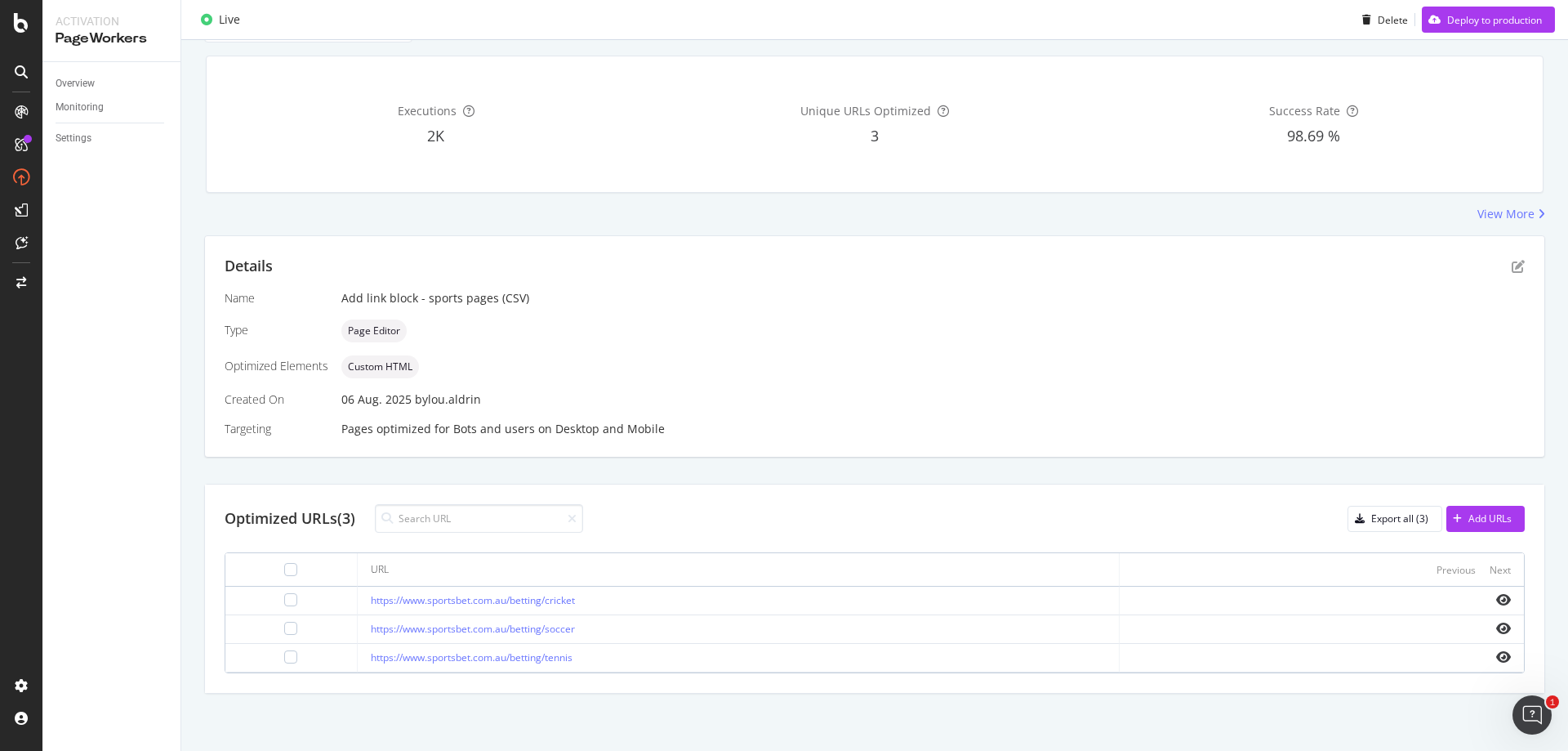click on "[DATE]  by  [USERNAME]" at bounding box center [933, 400] 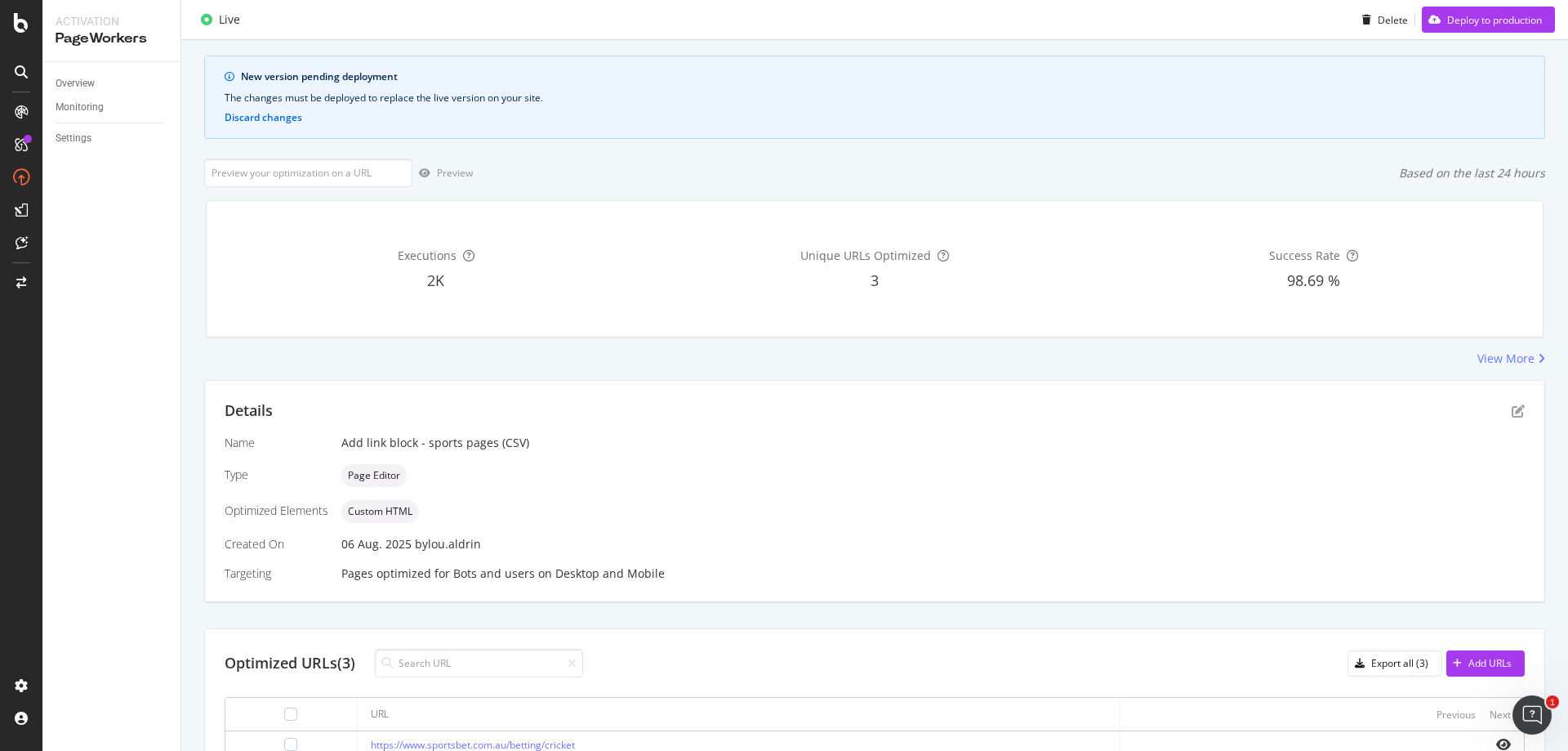 scroll, scrollTop: 0, scrollLeft: 0, axis: both 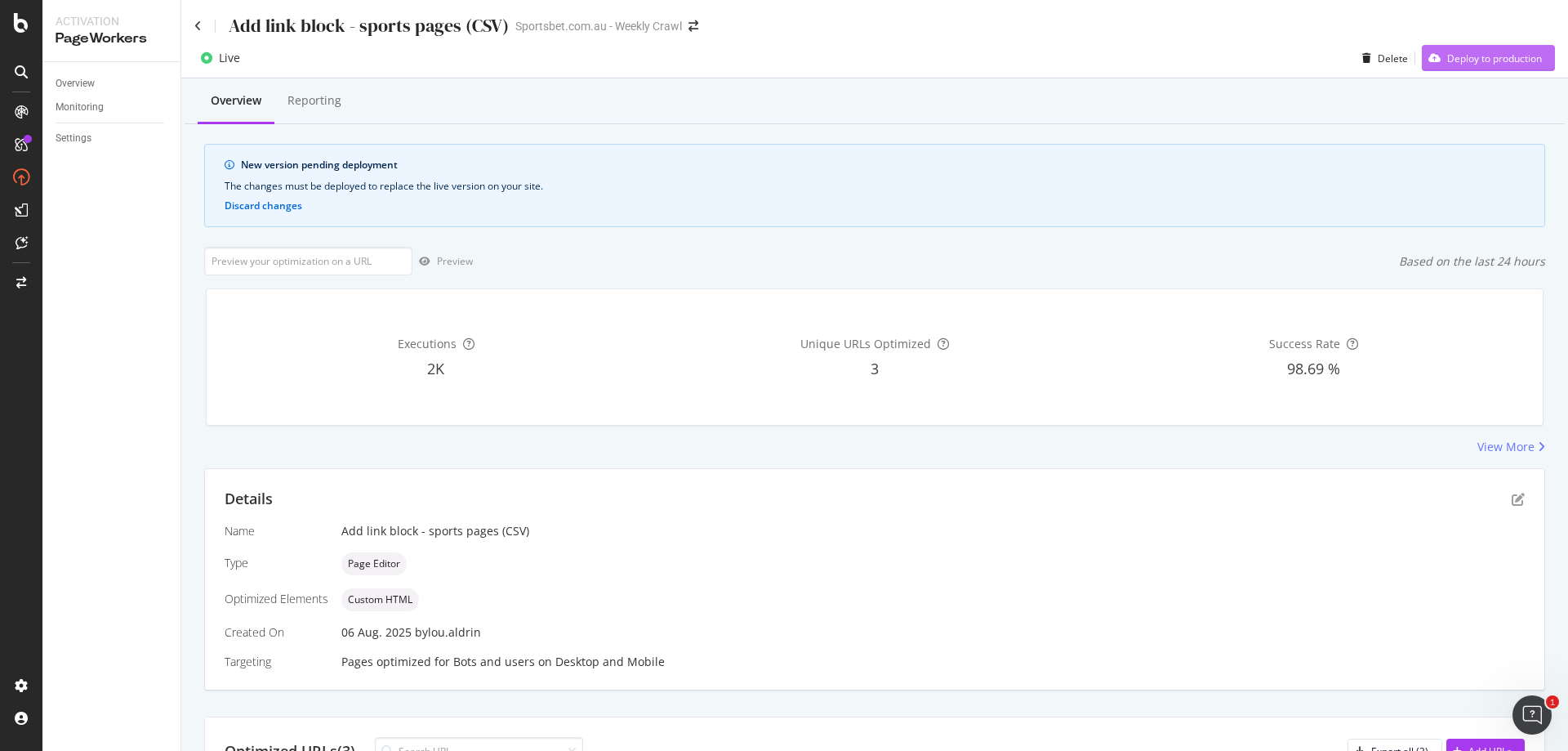 click on "Deploy to production" at bounding box center (1494, 58) 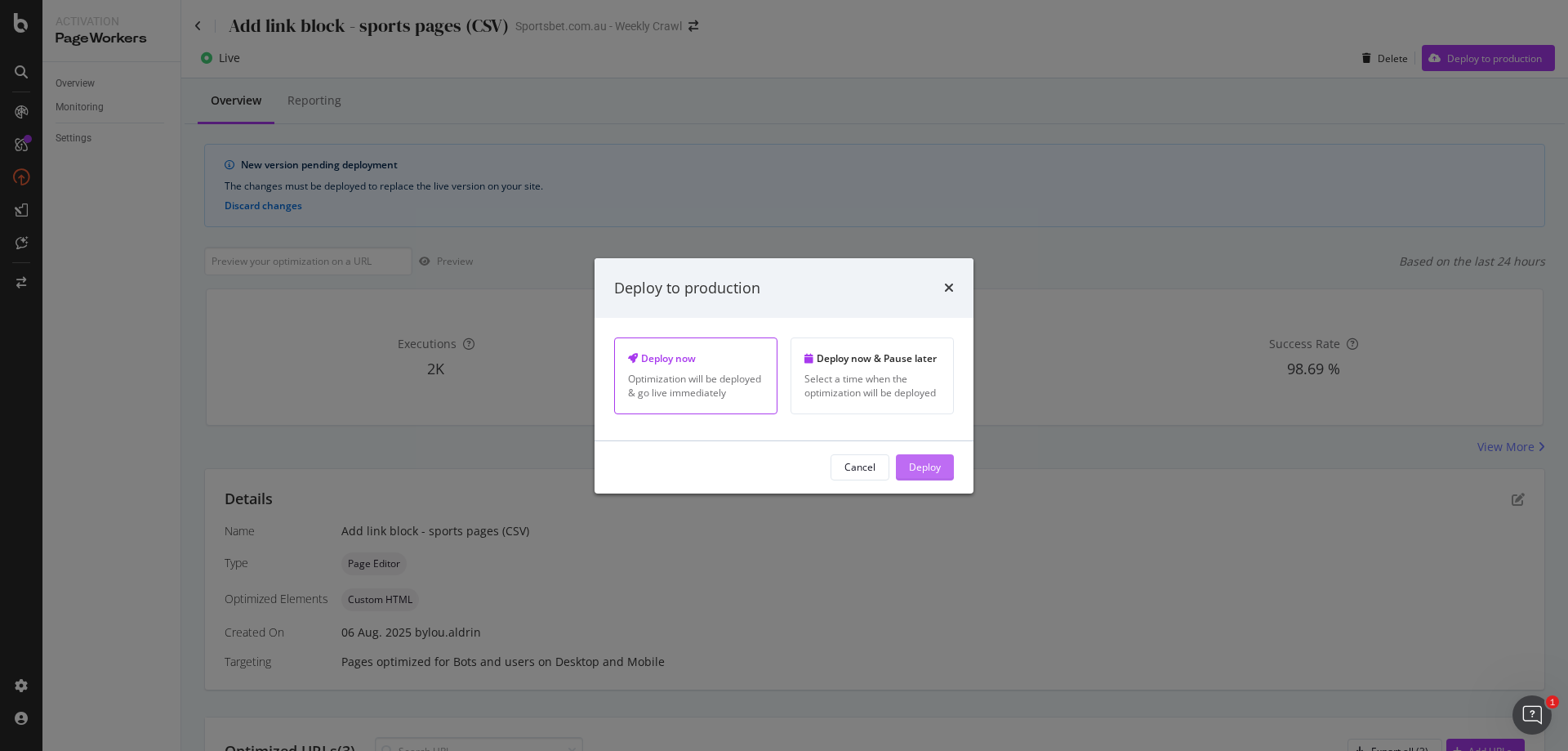 click on "Deploy" at bounding box center [924, 467] 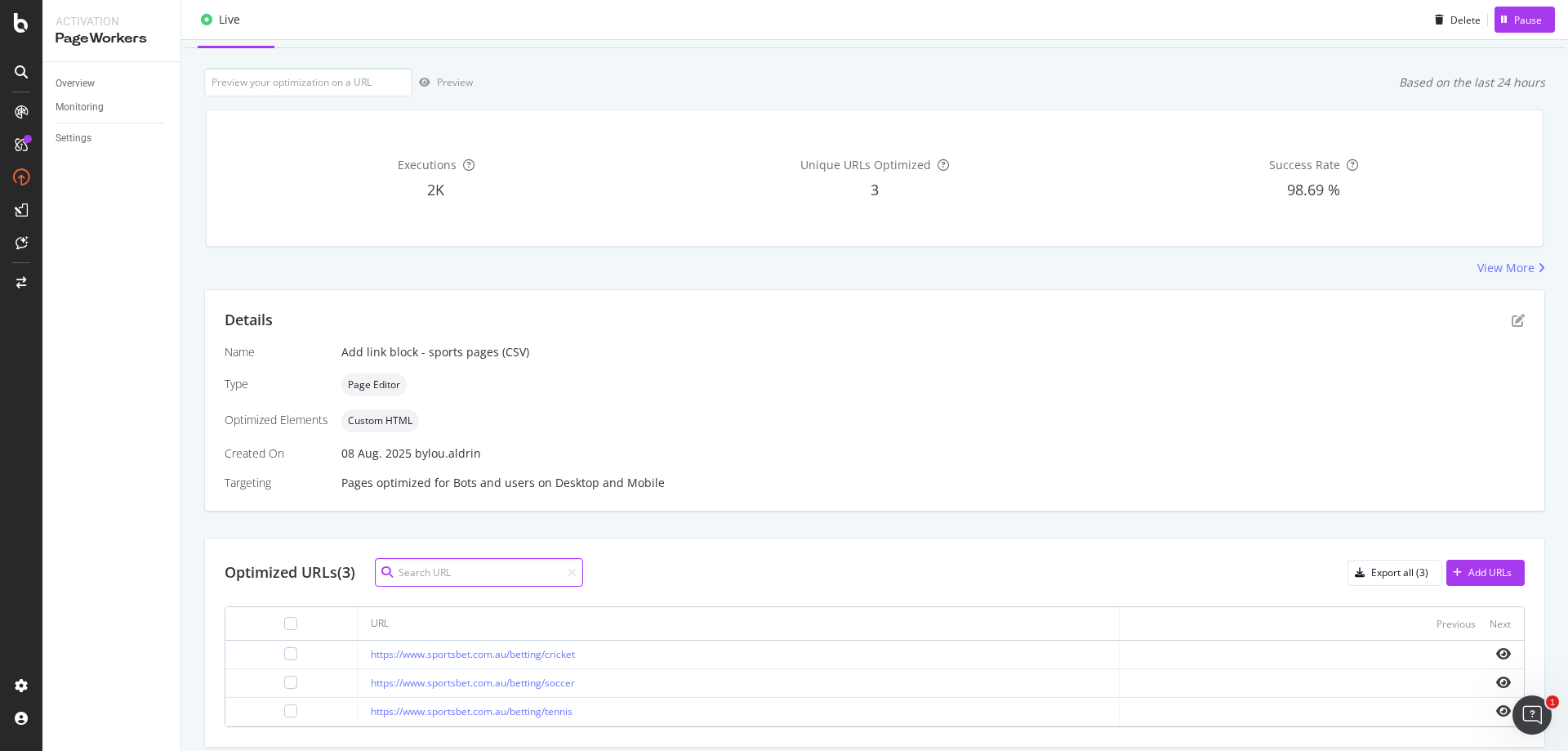 scroll, scrollTop: 130, scrollLeft: 0, axis: vertical 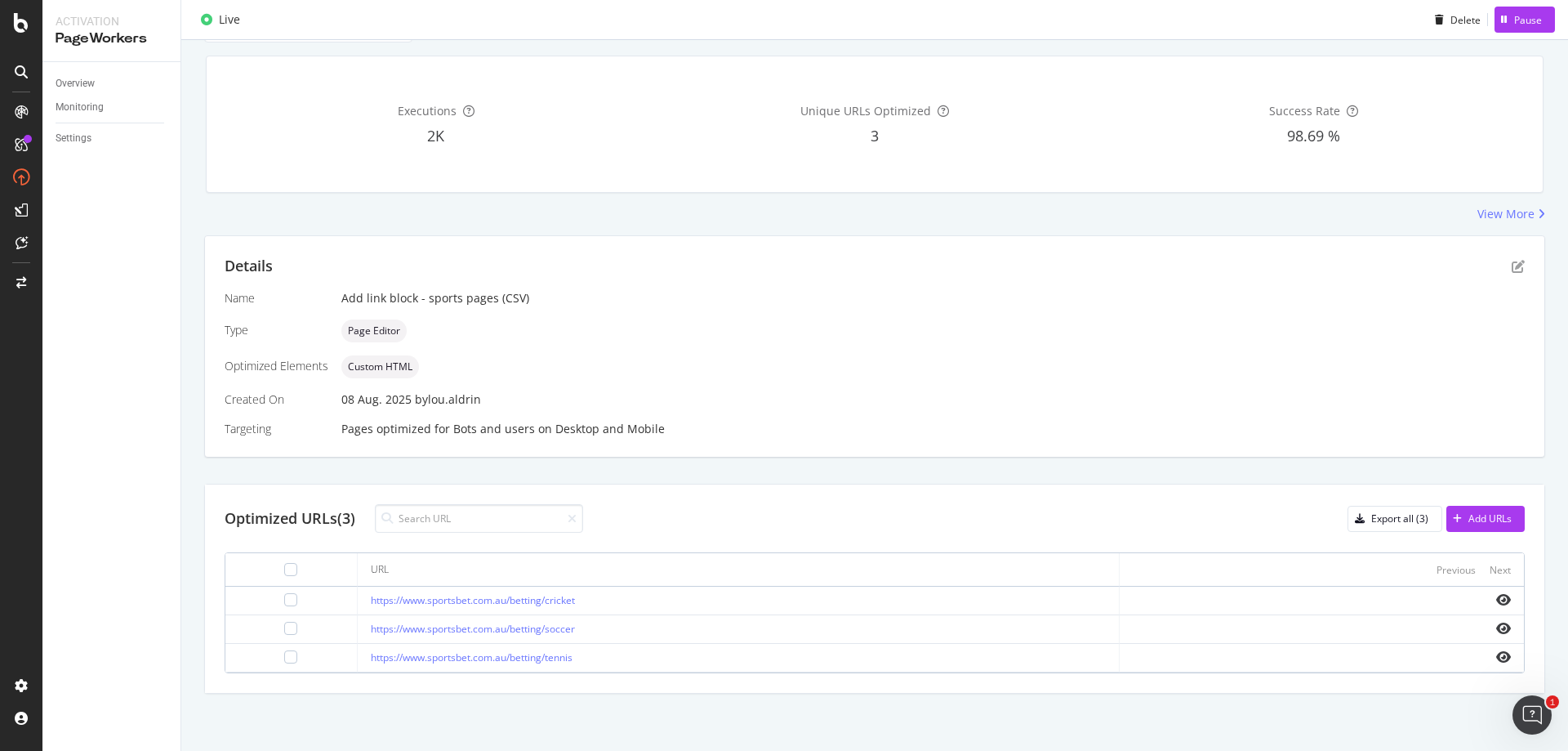click on "https://www.sportsbet.com.au/betting/soccer" at bounding box center [738, 629] 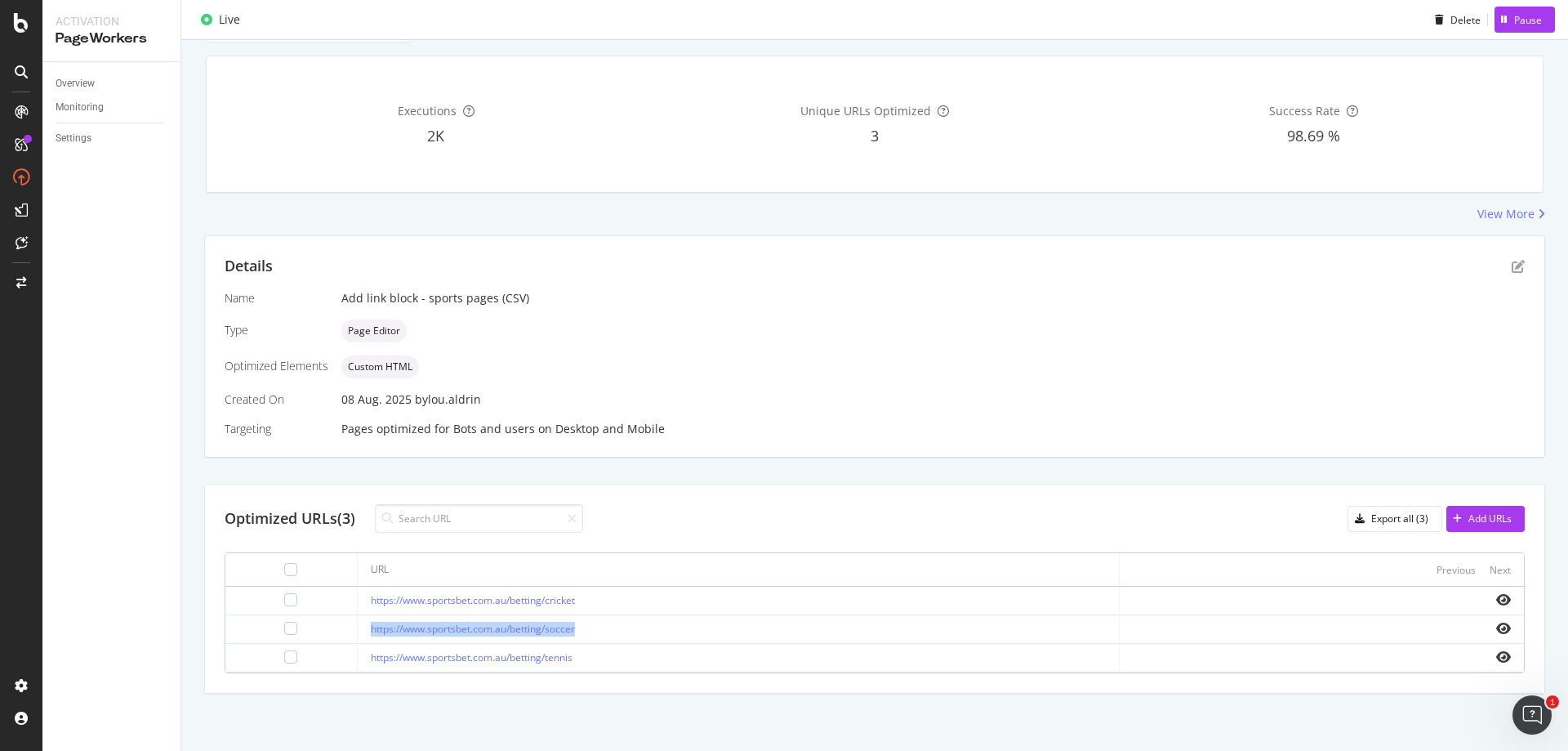 click on "https://www.sportsbet.com.au/betting/soccer" at bounding box center [738, 629] 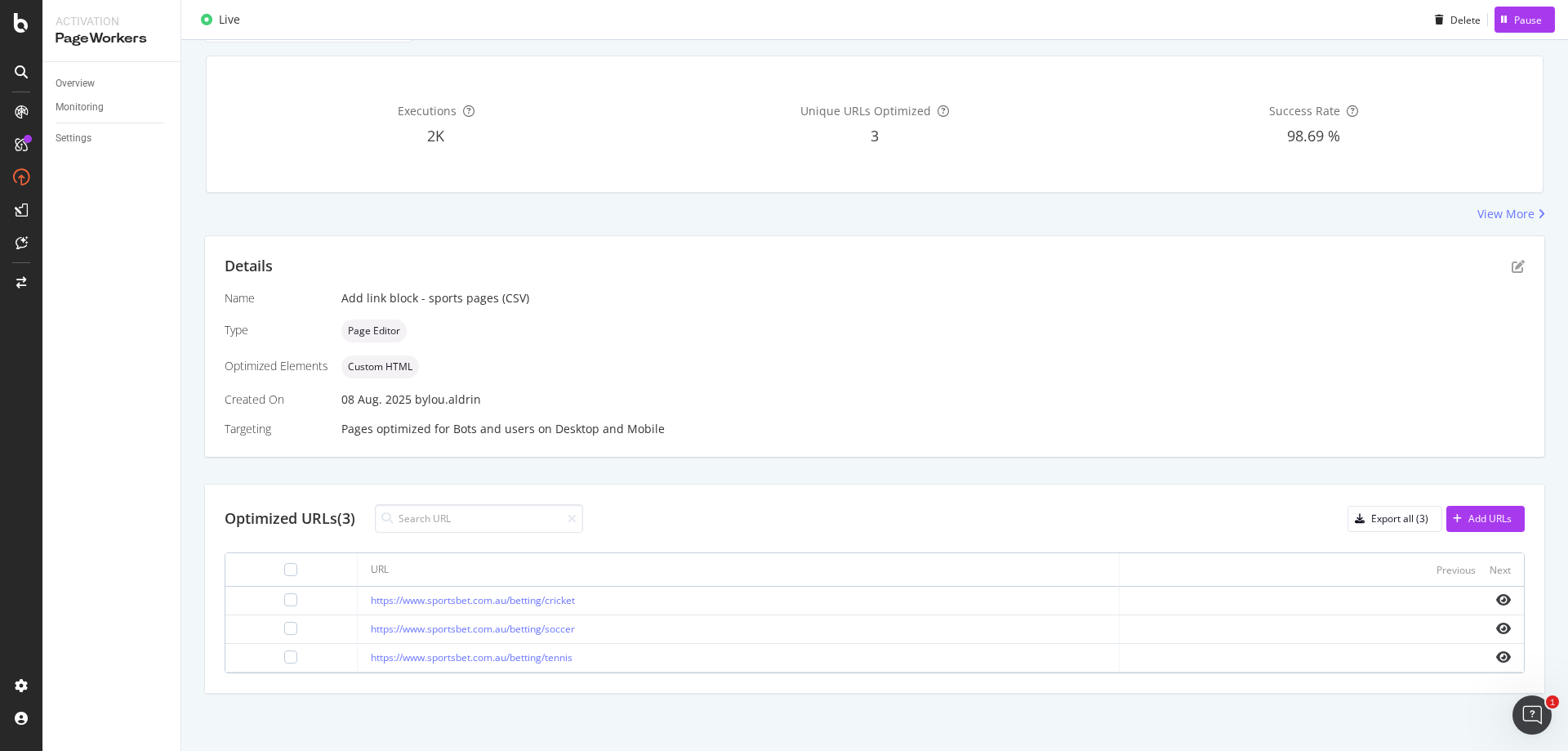 click on "Optimized URLs  (3) Export all (3) Add URLs" at bounding box center [875, 518] 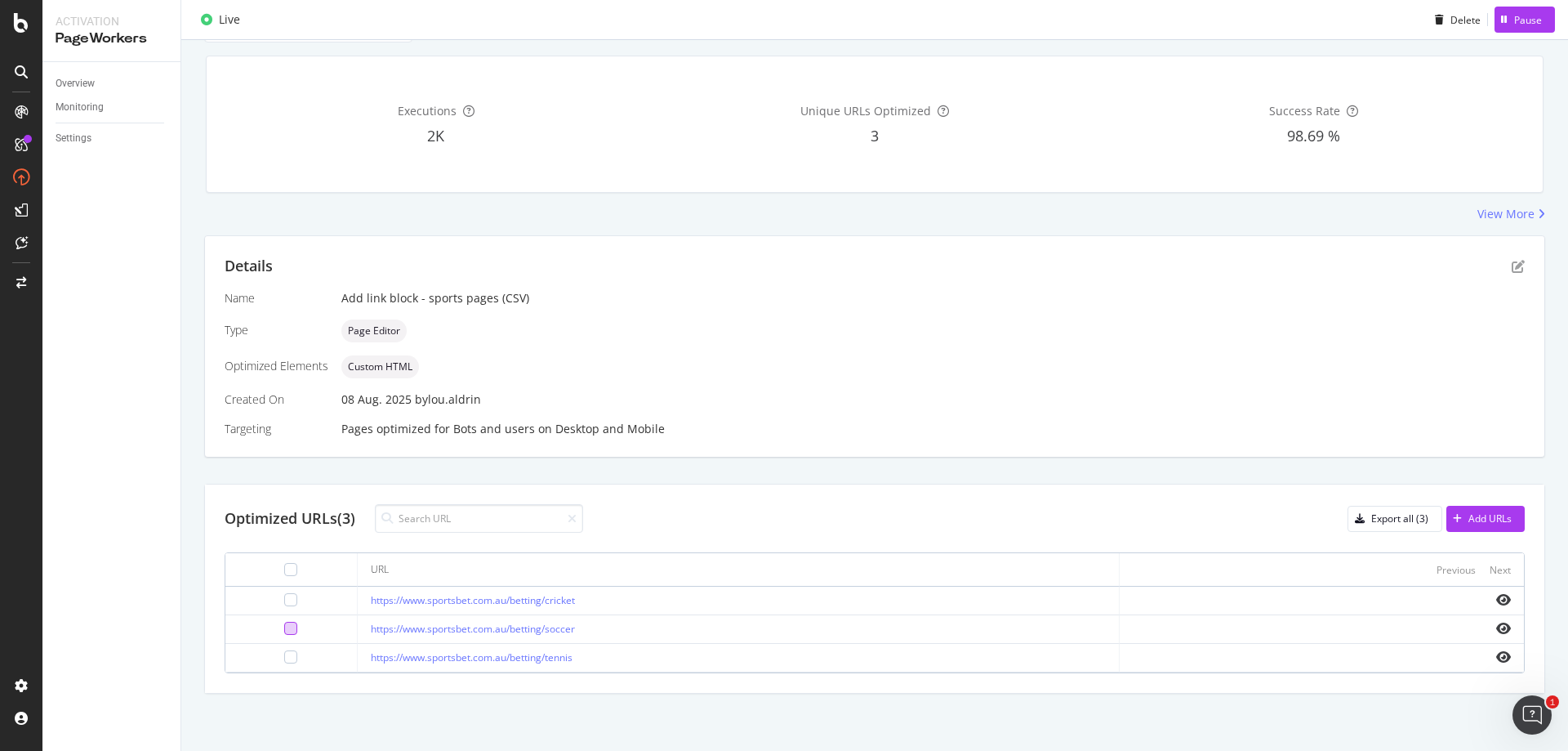 click at bounding box center (291, 628) 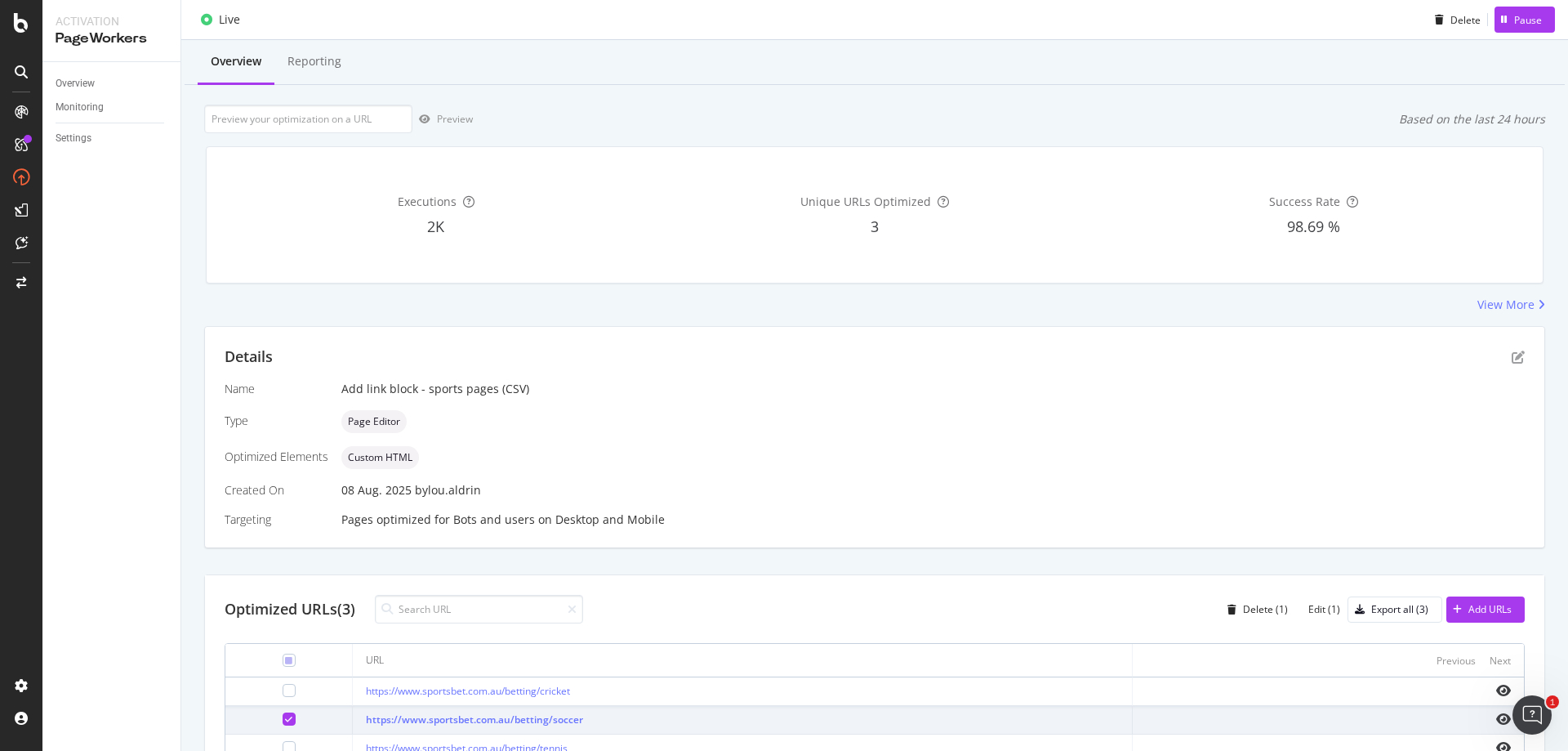 scroll, scrollTop: 0, scrollLeft: 0, axis: both 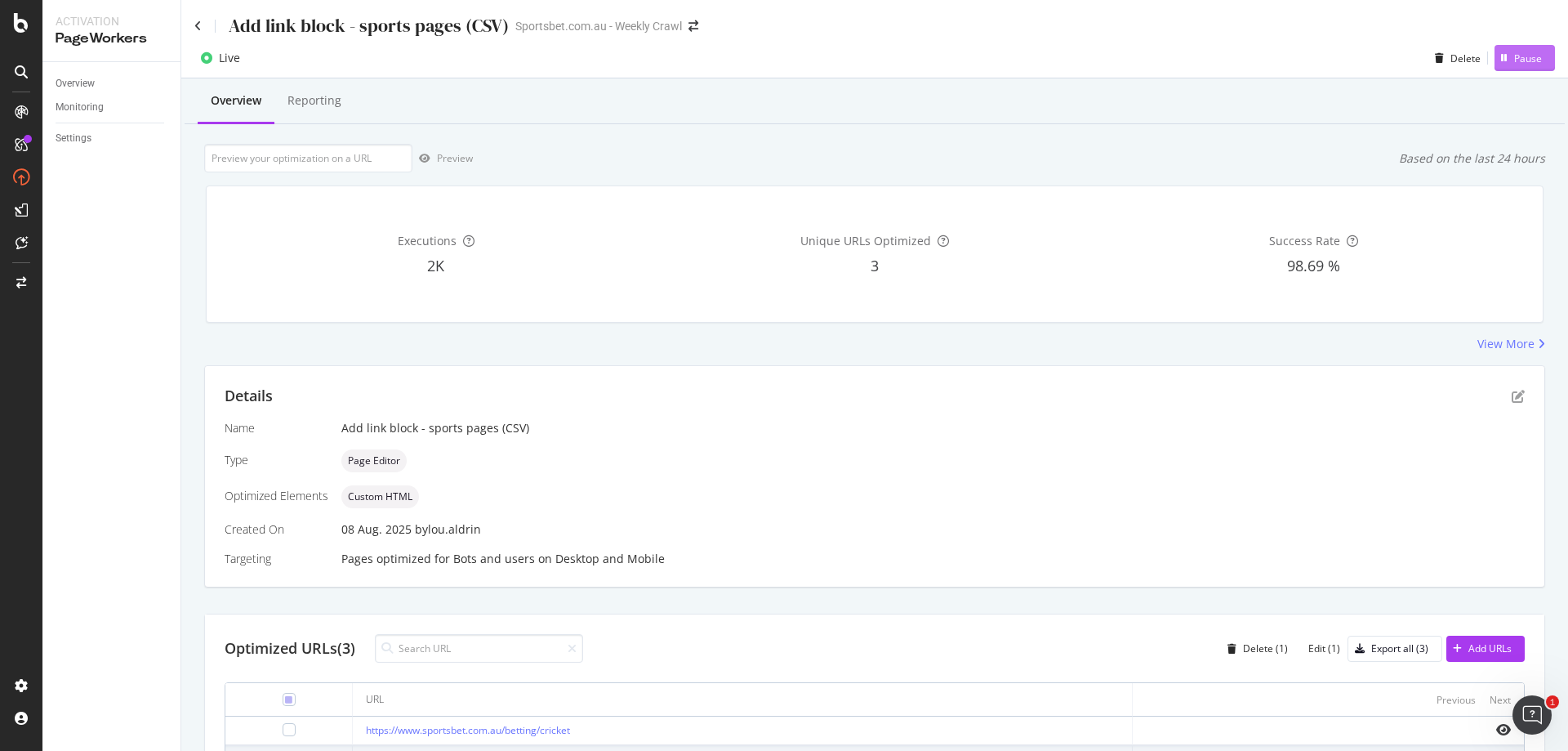click on "Pause" at bounding box center (1528, 58) 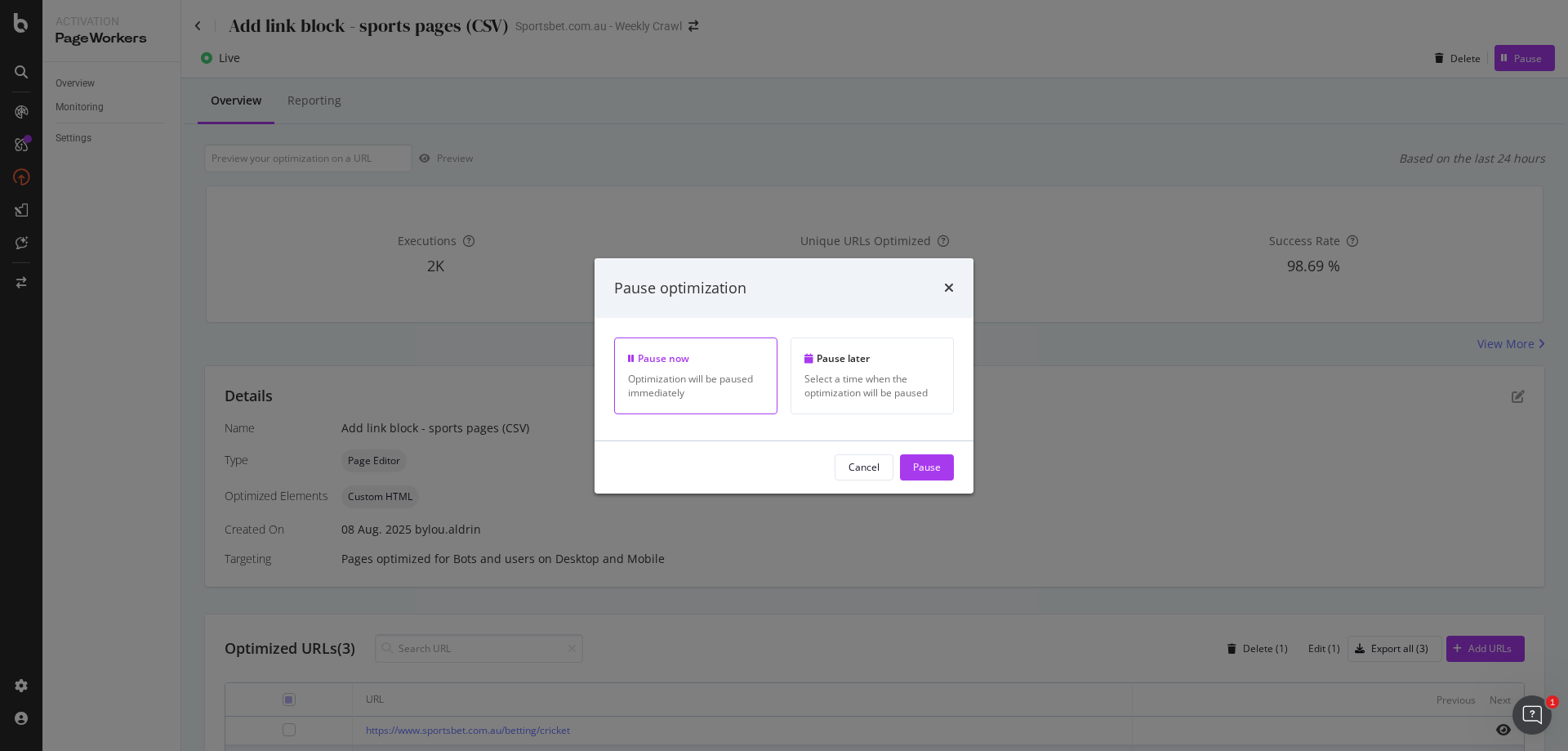 click on "Pause optimization" at bounding box center (784, 288) 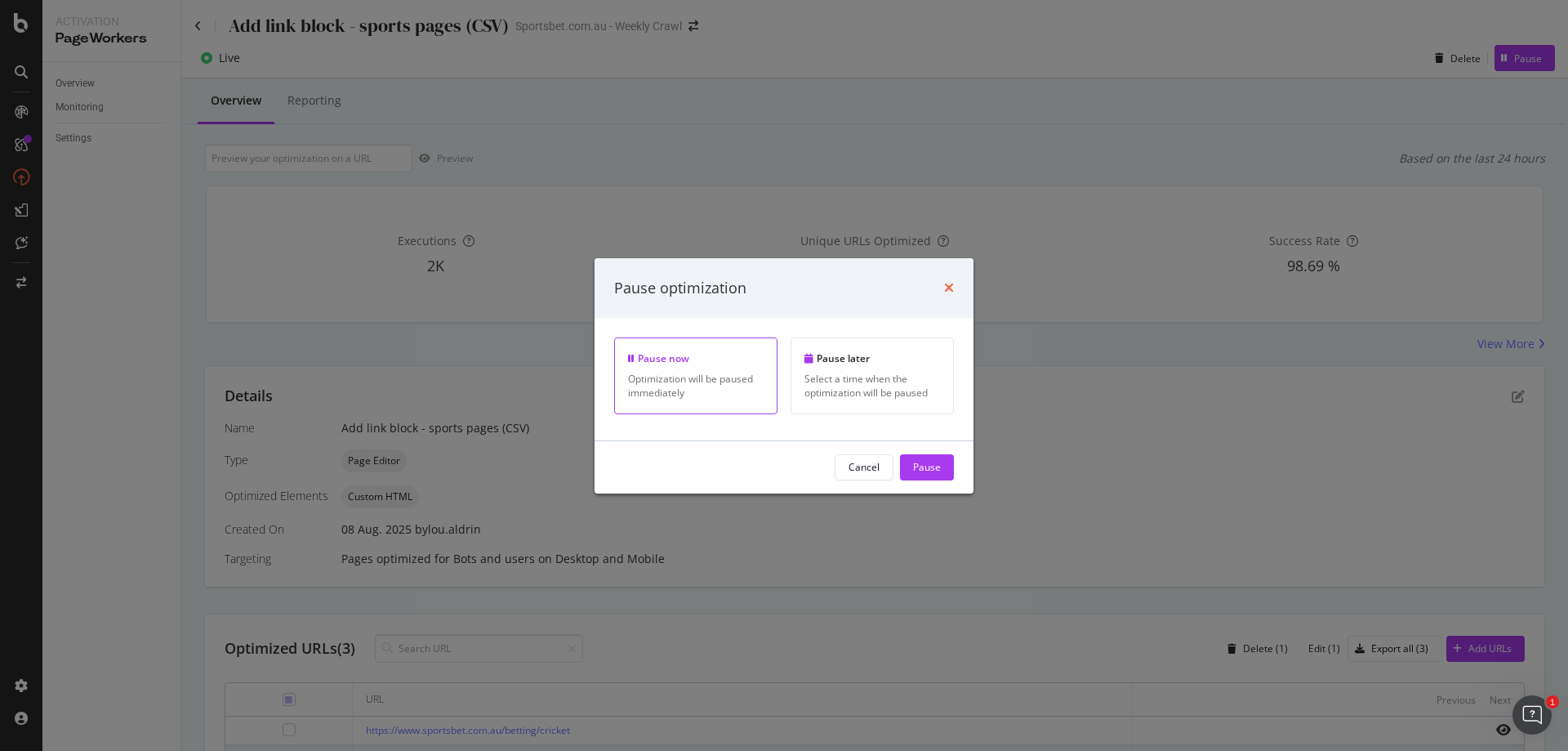 click at bounding box center [949, 288] 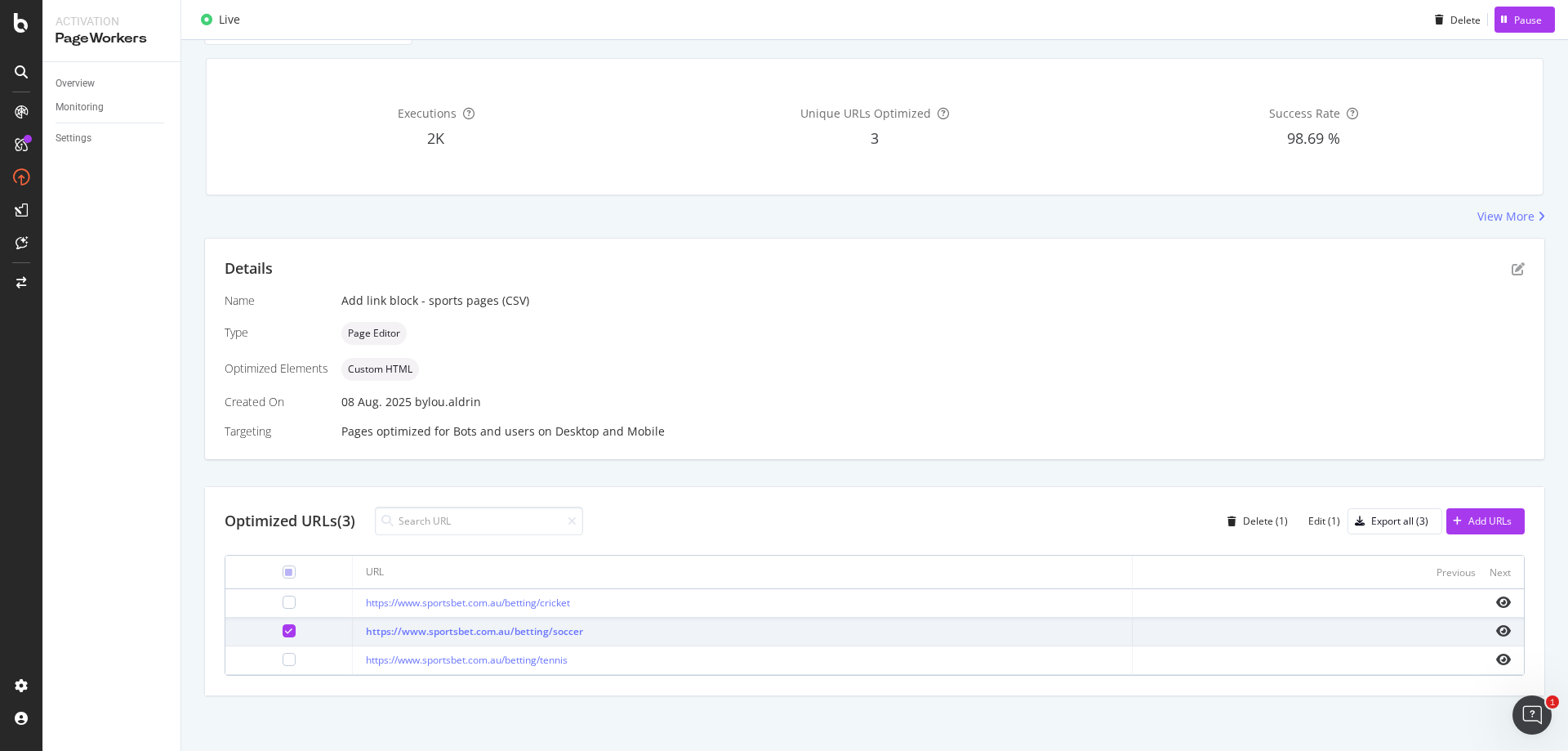 scroll, scrollTop: 130, scrollLeft: 0, axis: vertical 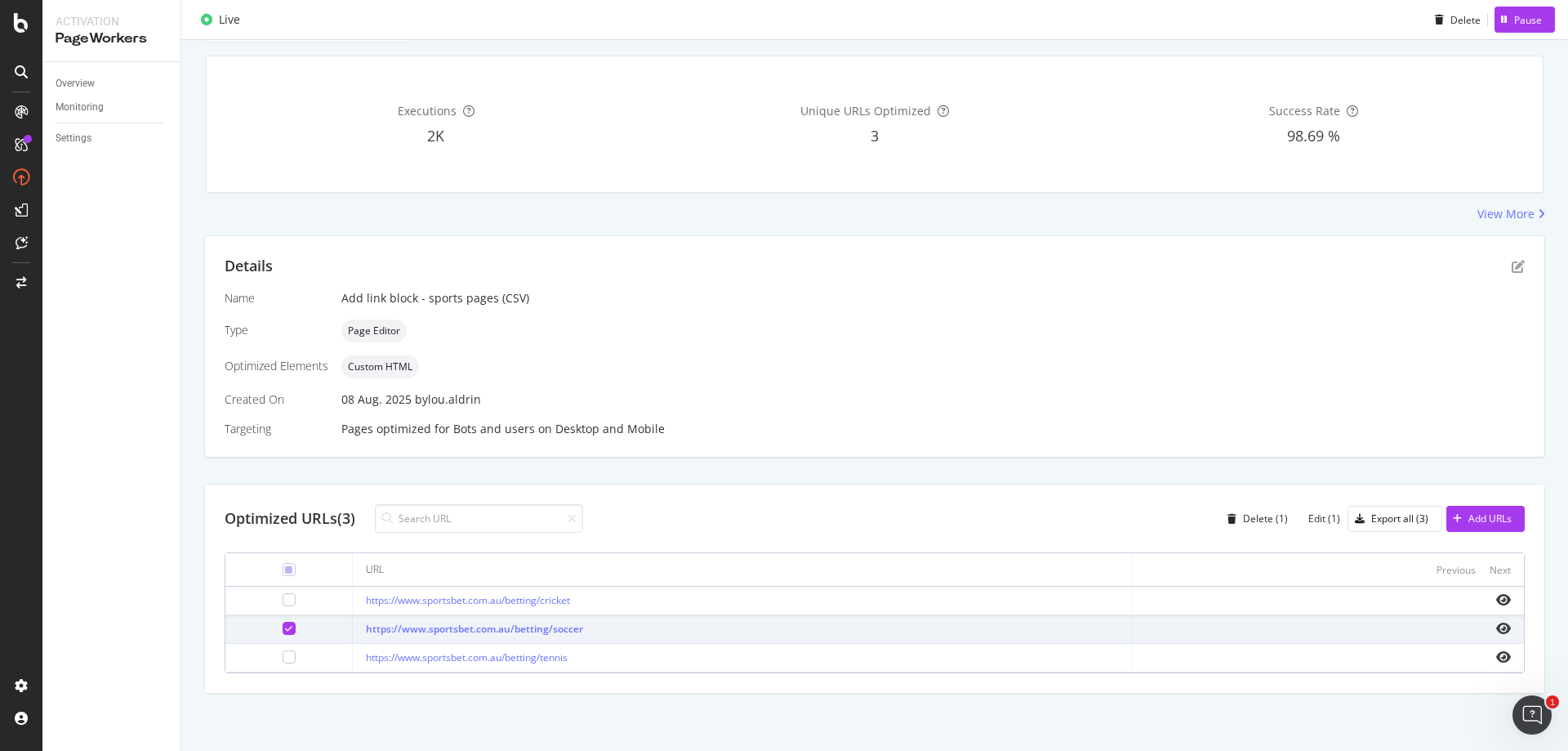 click on "https://www.sportsbet.com.au/betting/soccer" at bounding box center (742, 629) 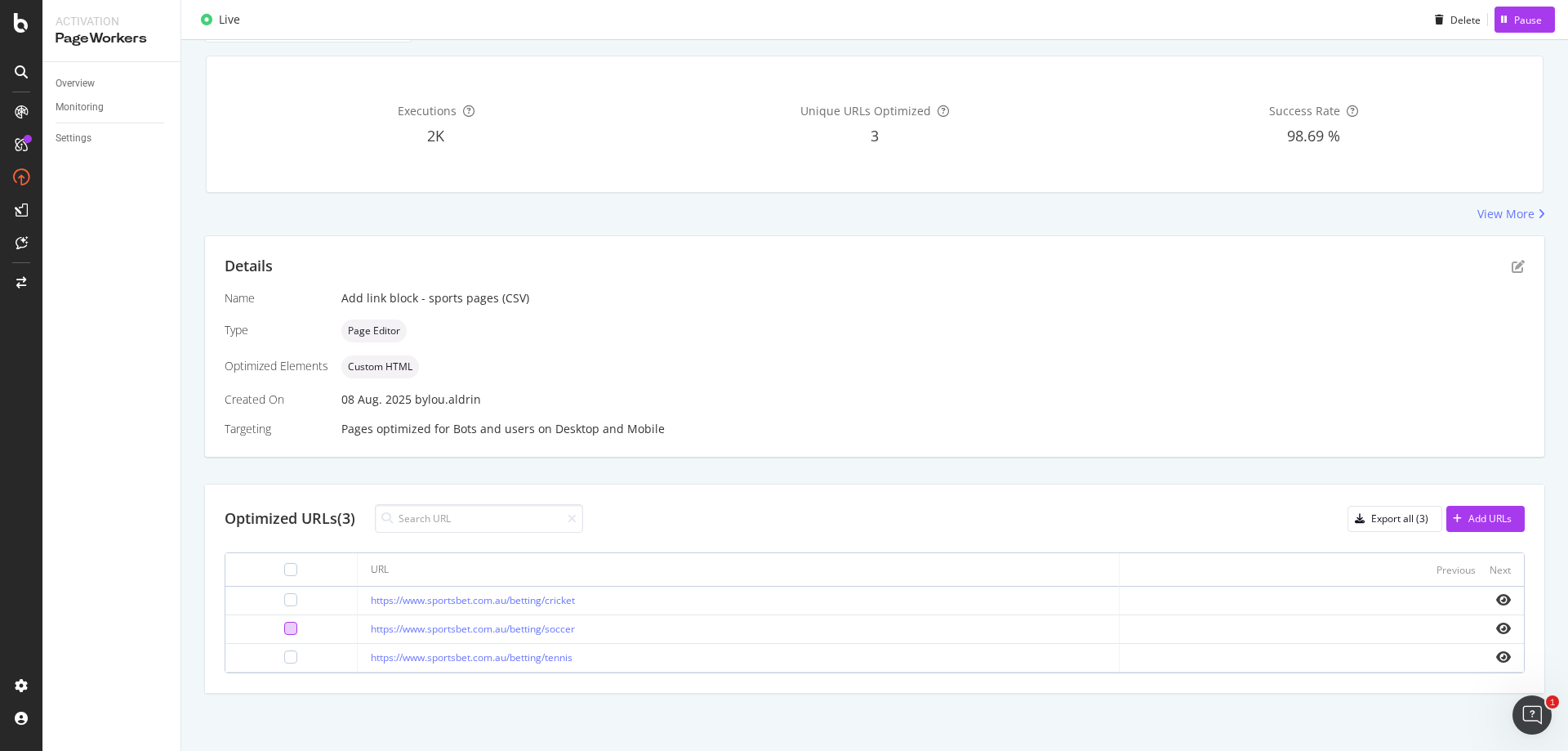 click at bounding box center (291, 628) 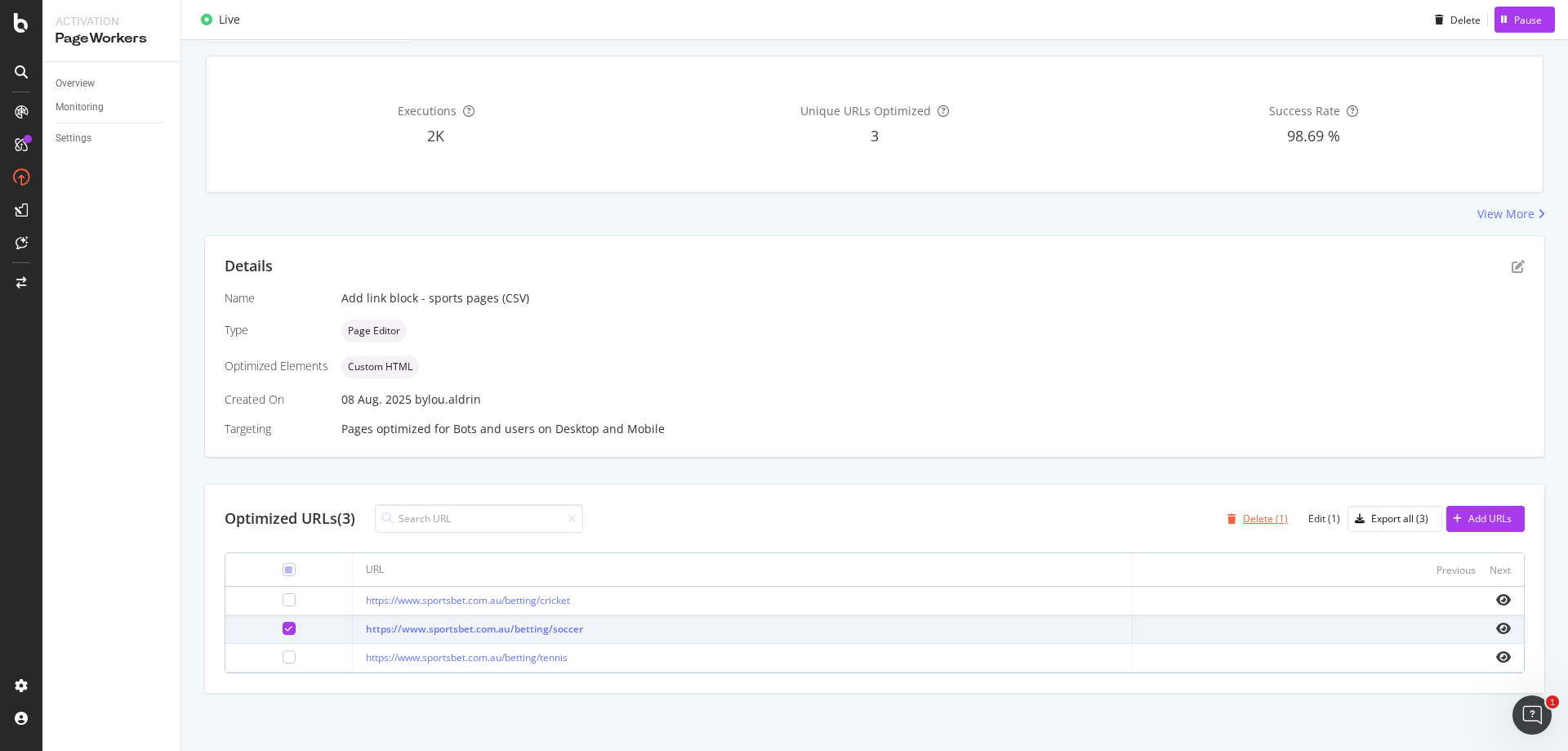 click on "Delete (1)" at bounding box center (1265, 518) 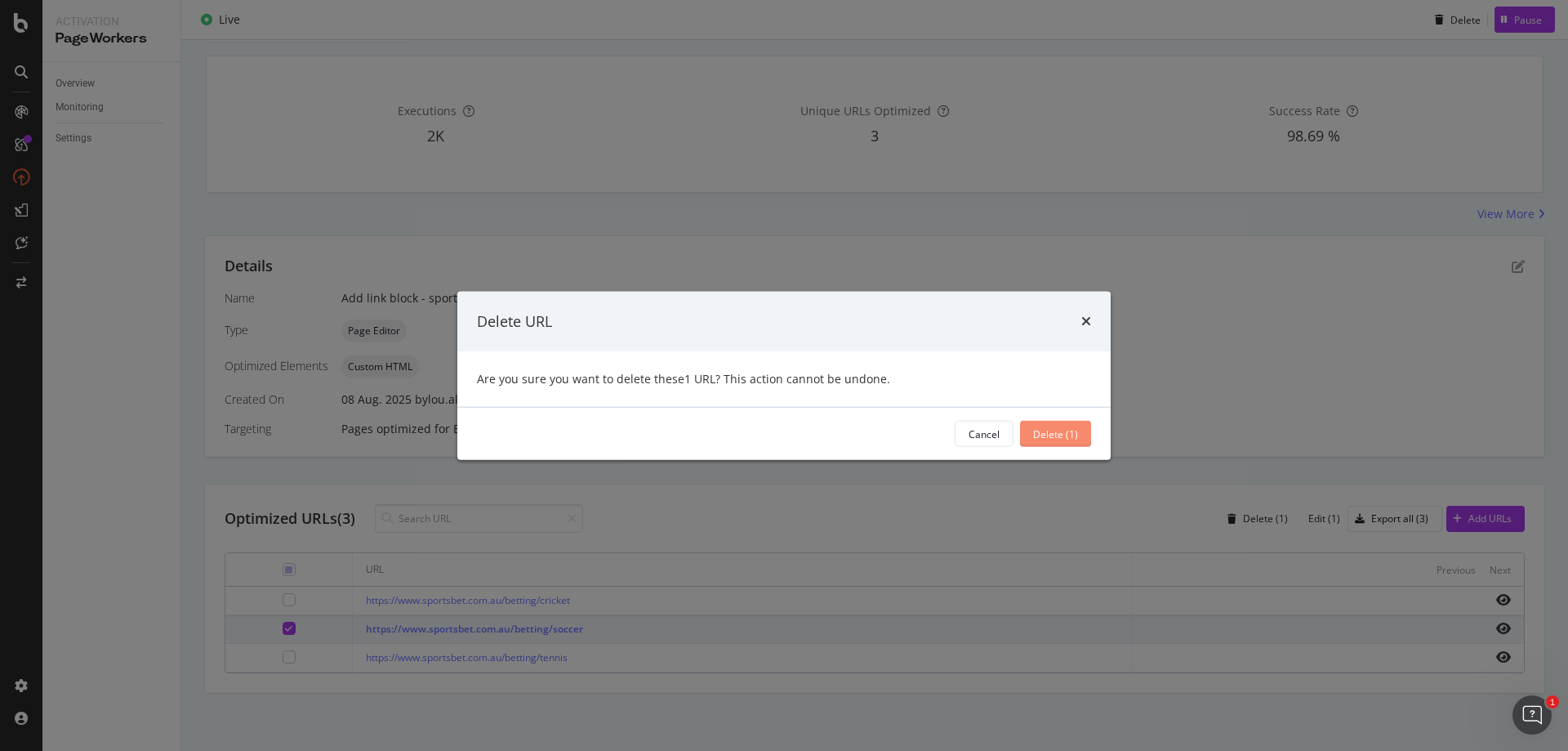 click on "Delete (1)" at bounding box center [1055, 433] 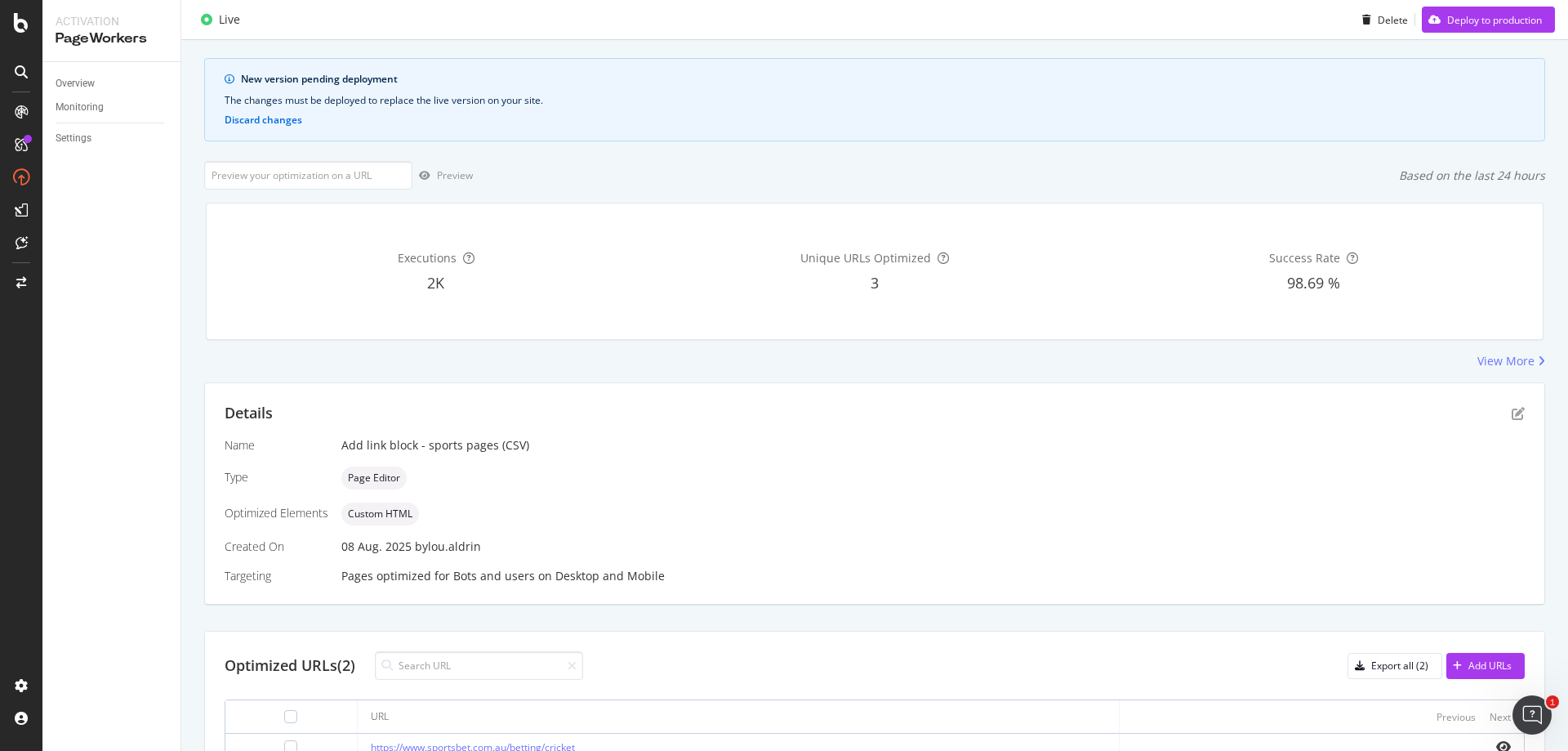 scroll, scrollTop: 0, scrollLeft: 0, axis: both 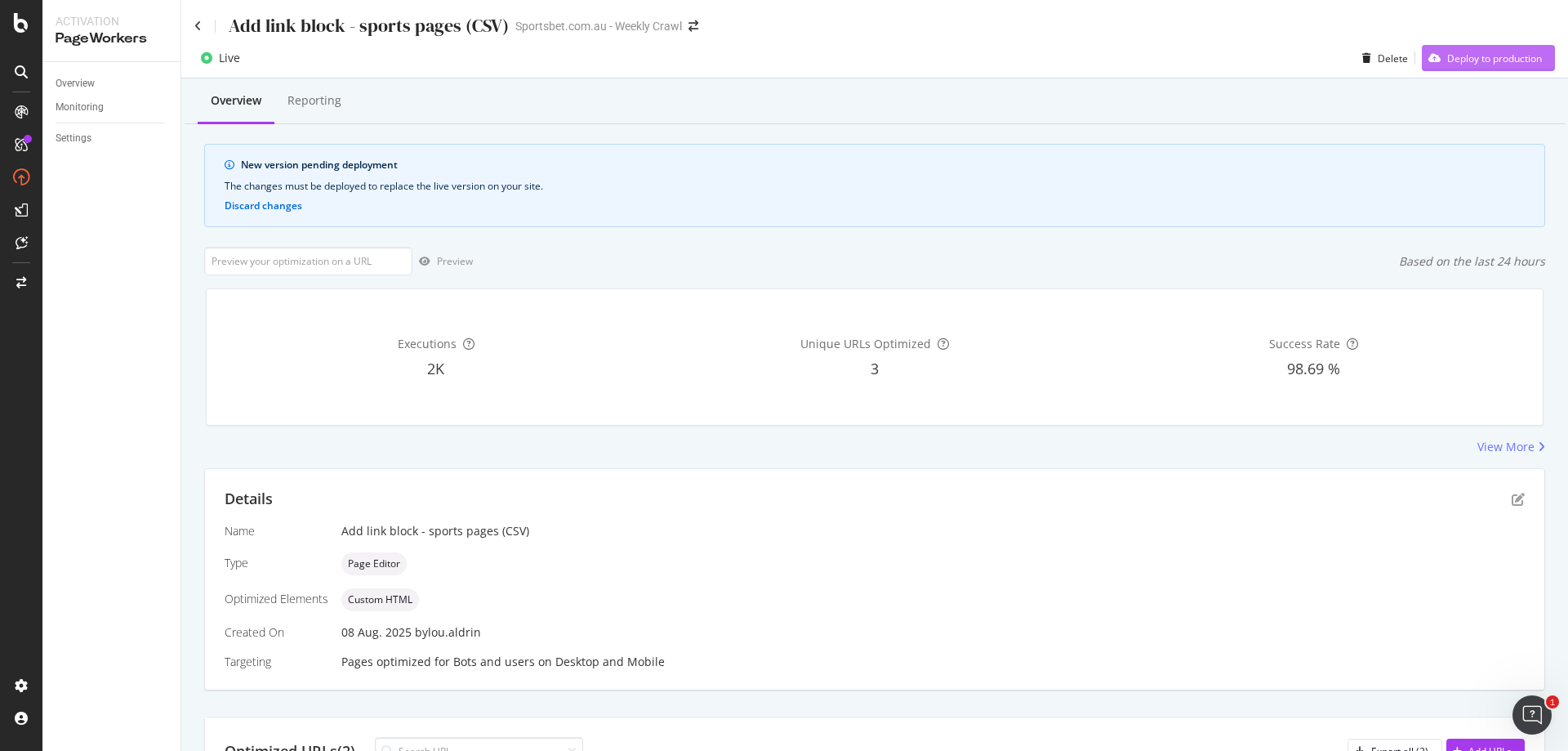 click on "Deploy to production" at bounding box center (1494, 58) 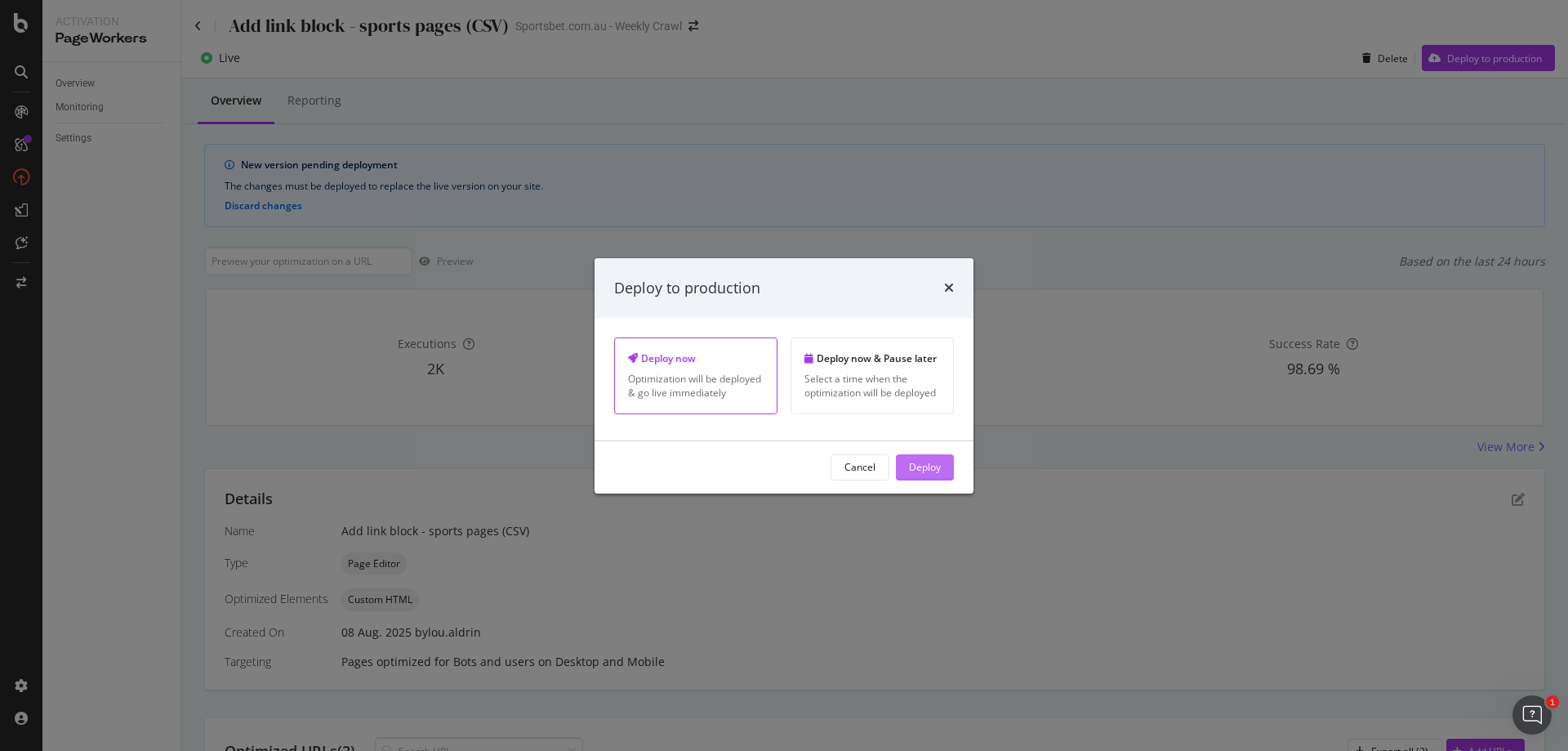 click on "Deploy" at bounding box center (924, 467) 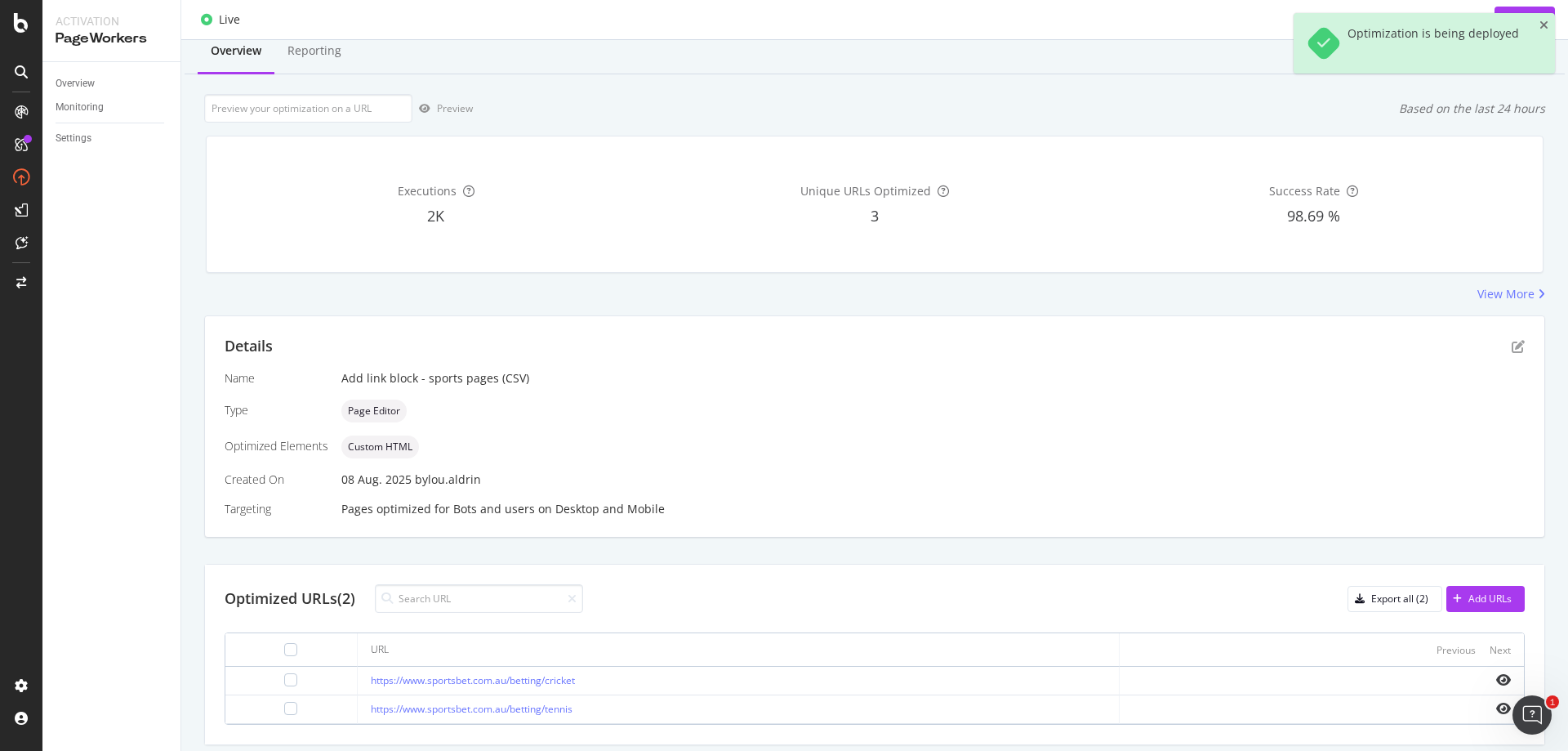 scroll, scrollTop: 101, scrollLeft: 0, axis: vertical 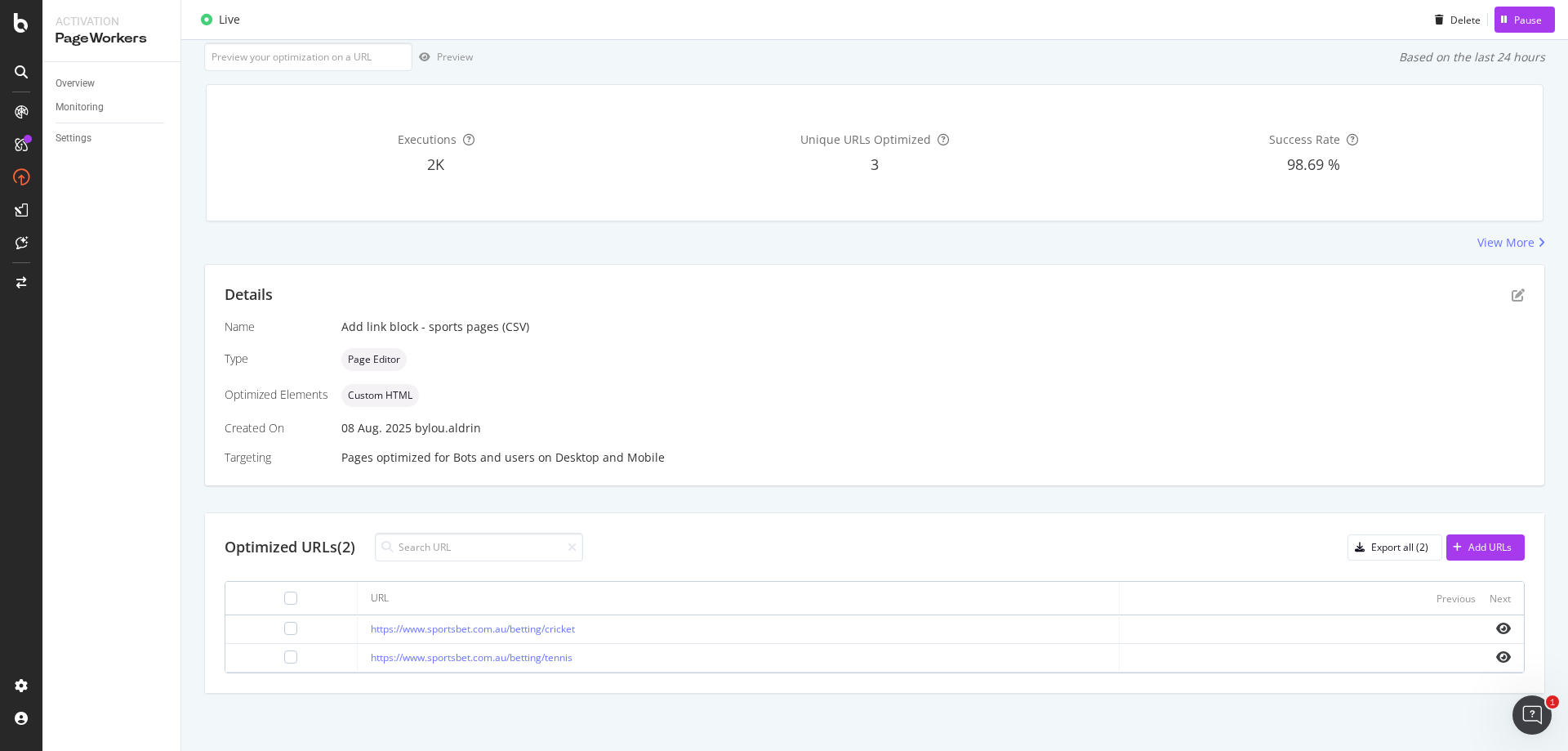 click on "Page Editor" at bounding box center [933, 360] 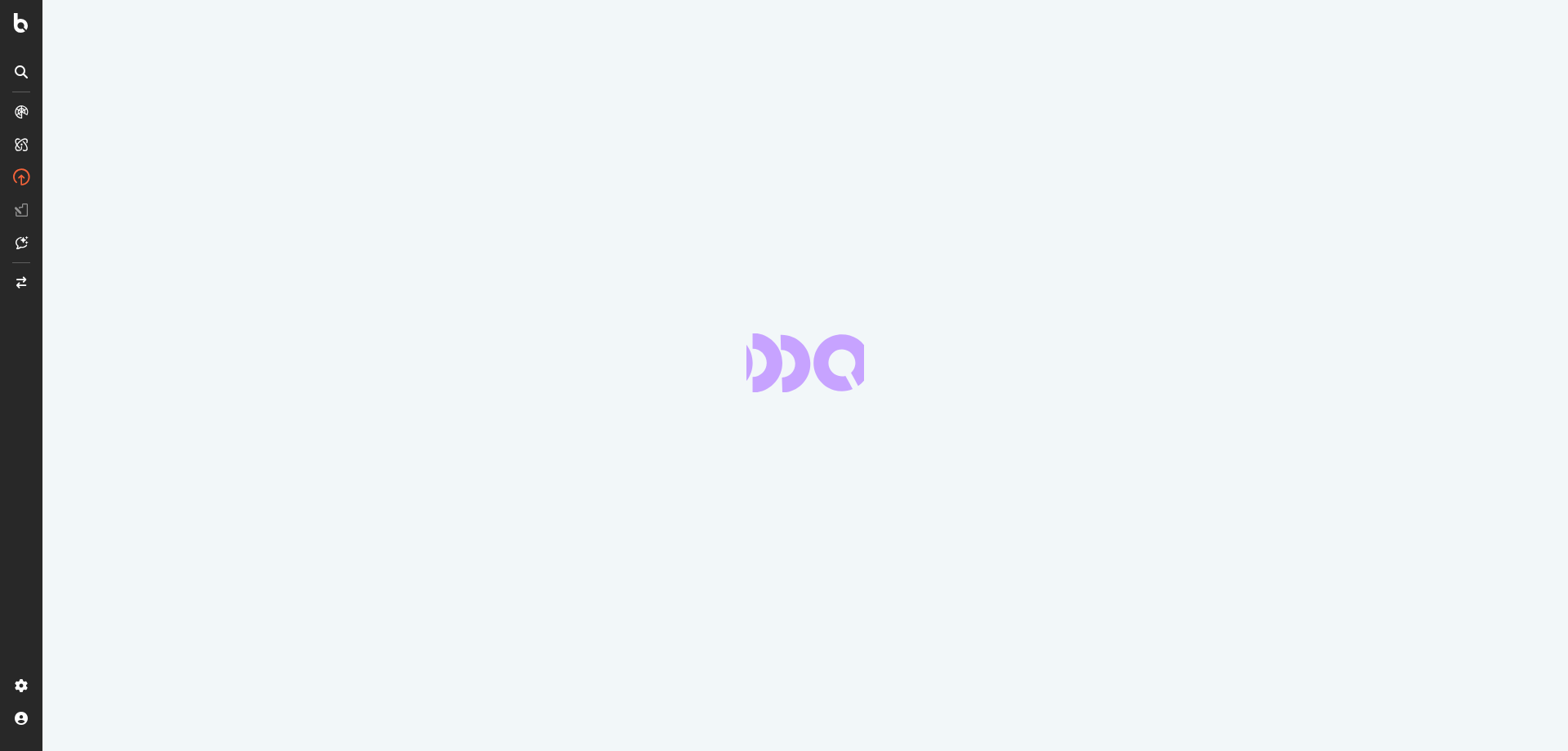 scroll, scrollTop: 0, scrollLeft: 0, axis: both 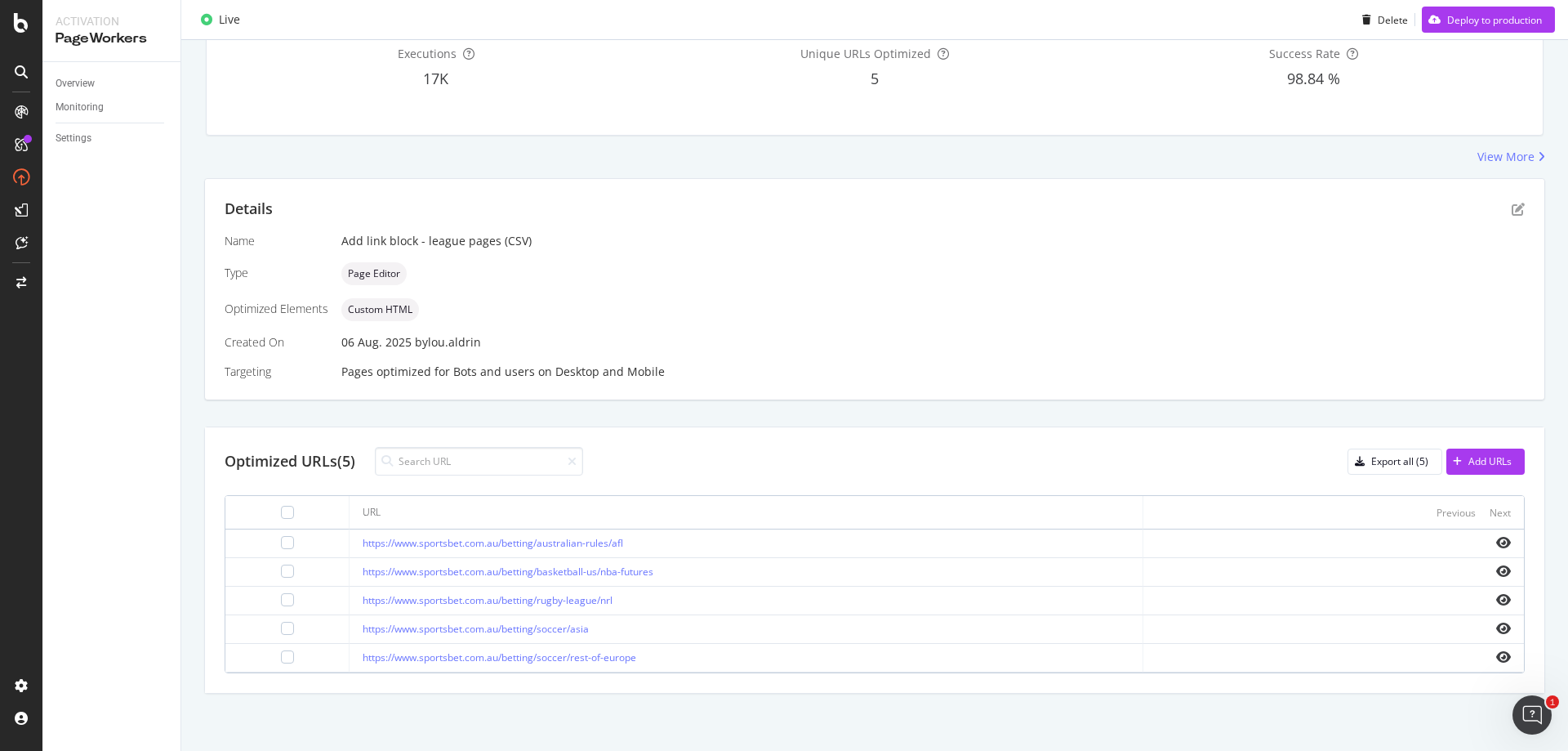 click on "Page Editor" at bounding box center [933, 274] 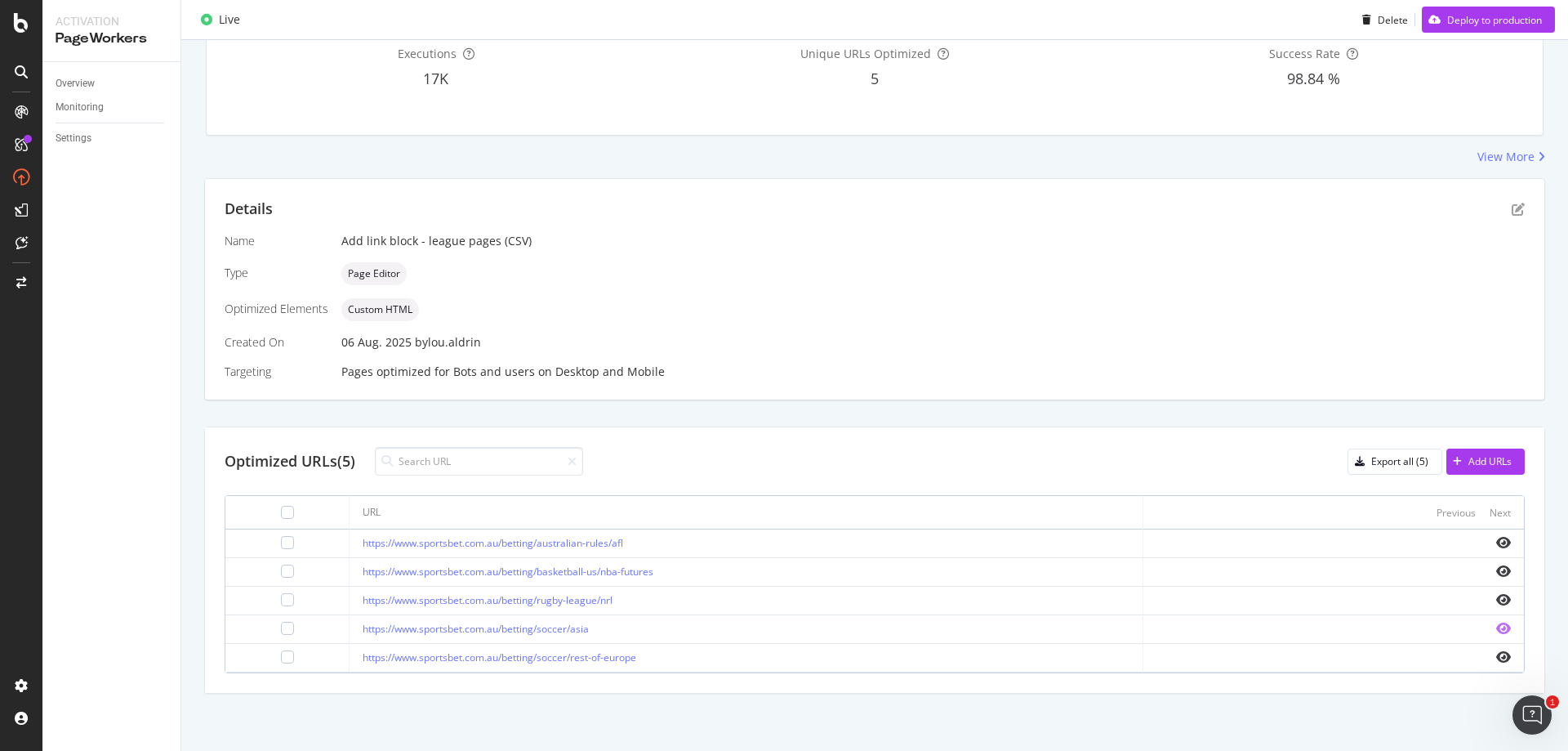 click at bounding box center [1503, 628] 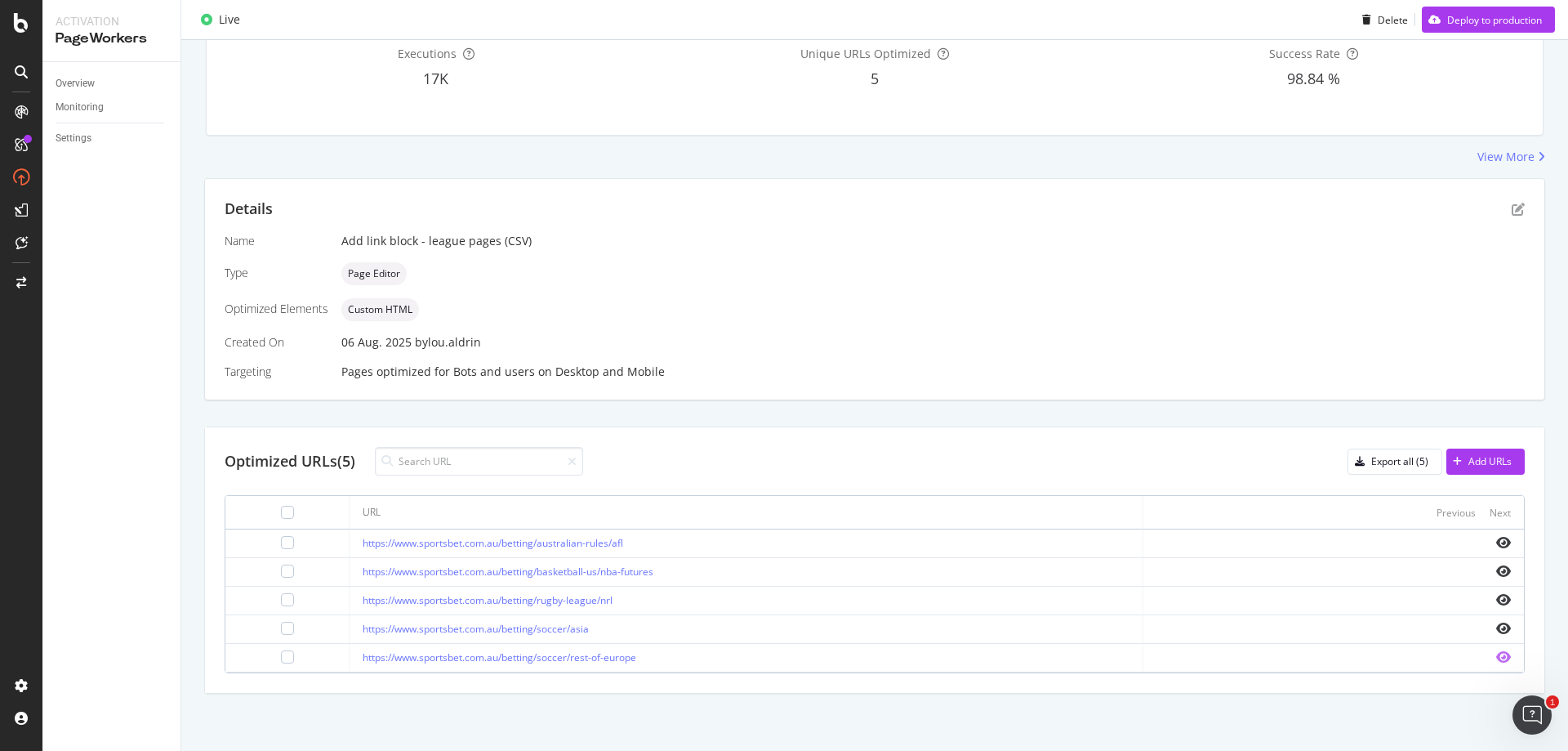 click at bounding box center (1503, 657) 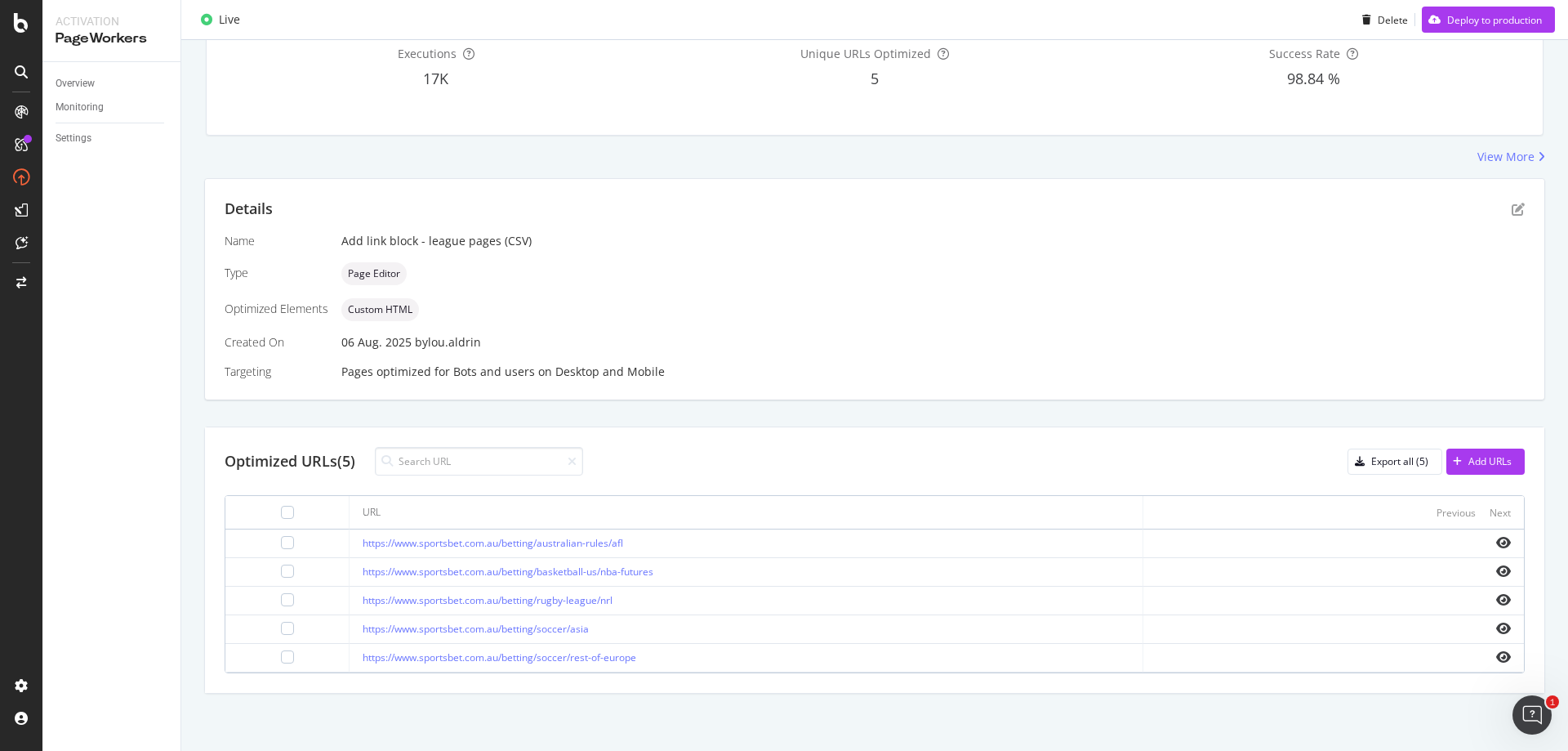 click on "Page Editor" at bounding box center [933, 274] 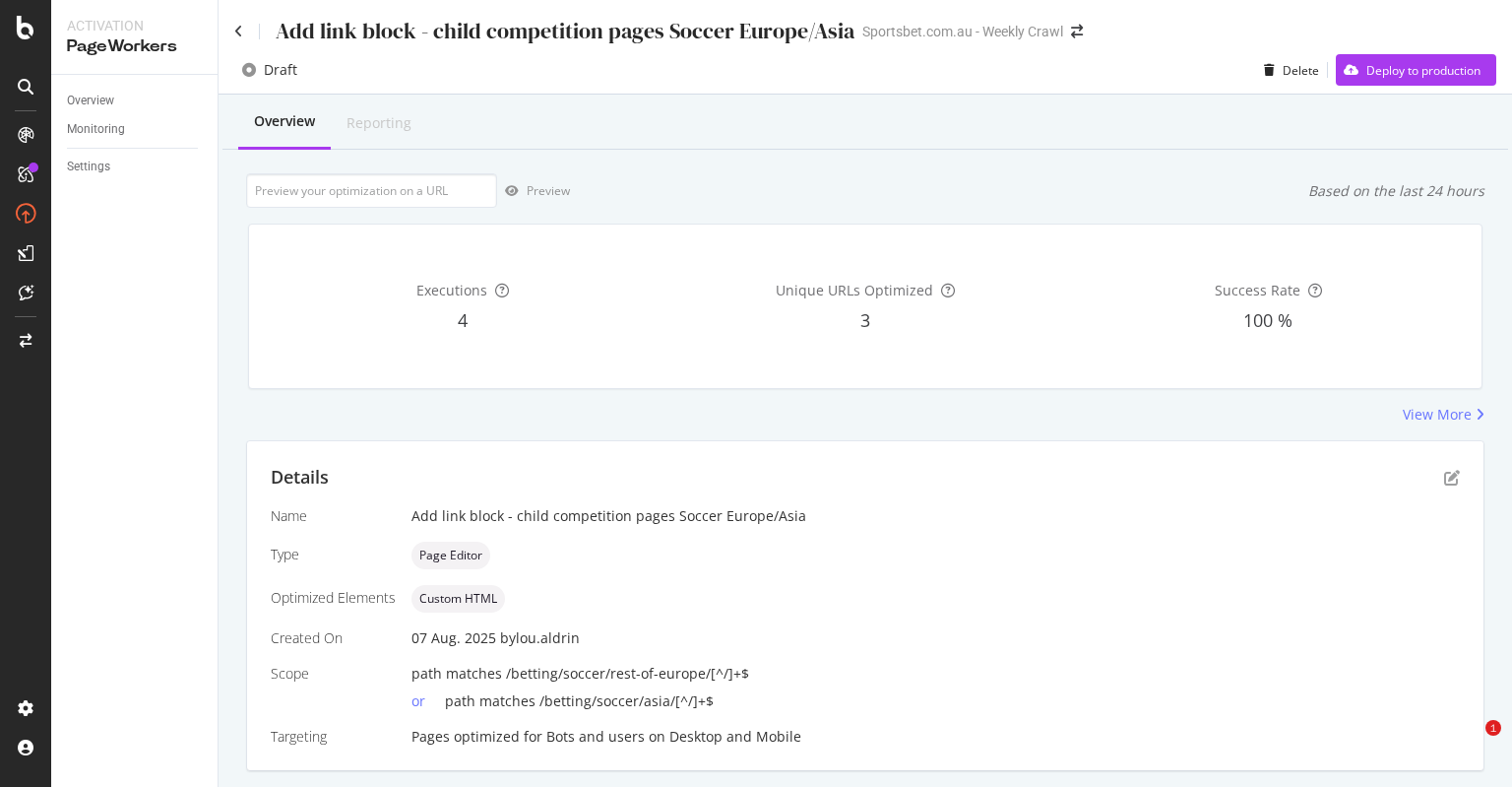scroll, scrollTop: 0, scrollLeft: 0, axis: both 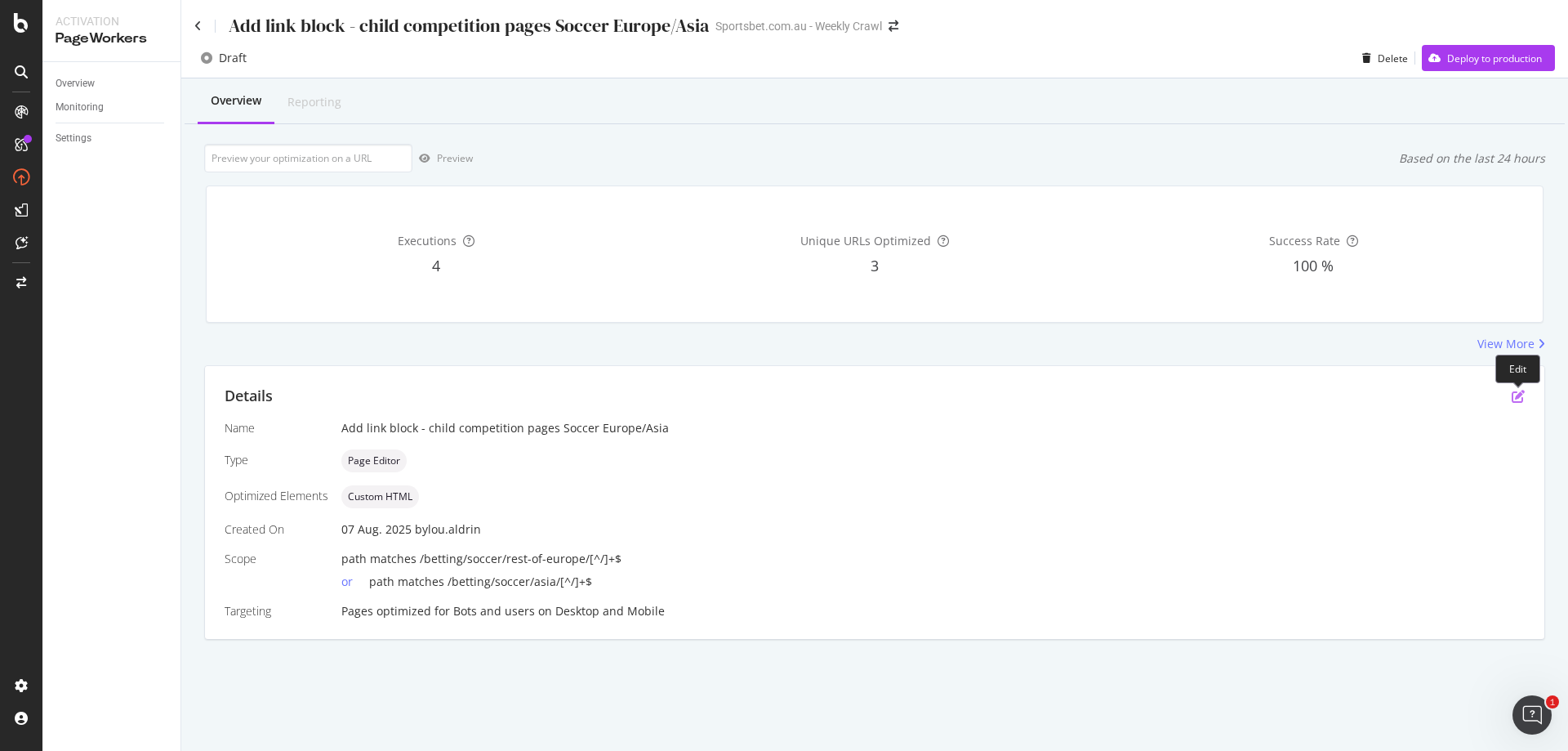 click at bounding box center [1518, 396] 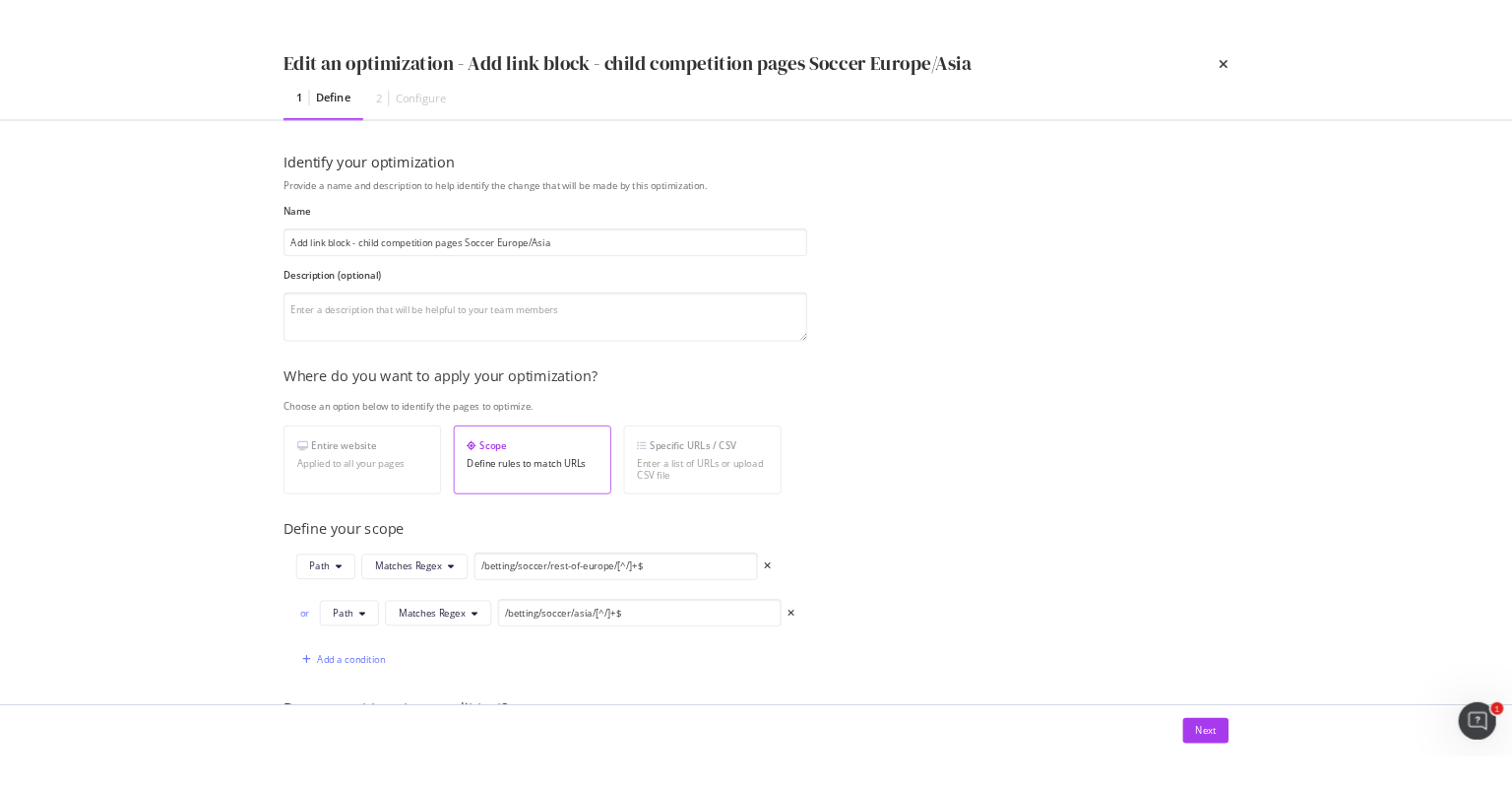 scroll, scrollTop: 295, scrollLeft: 0, axis: vertical 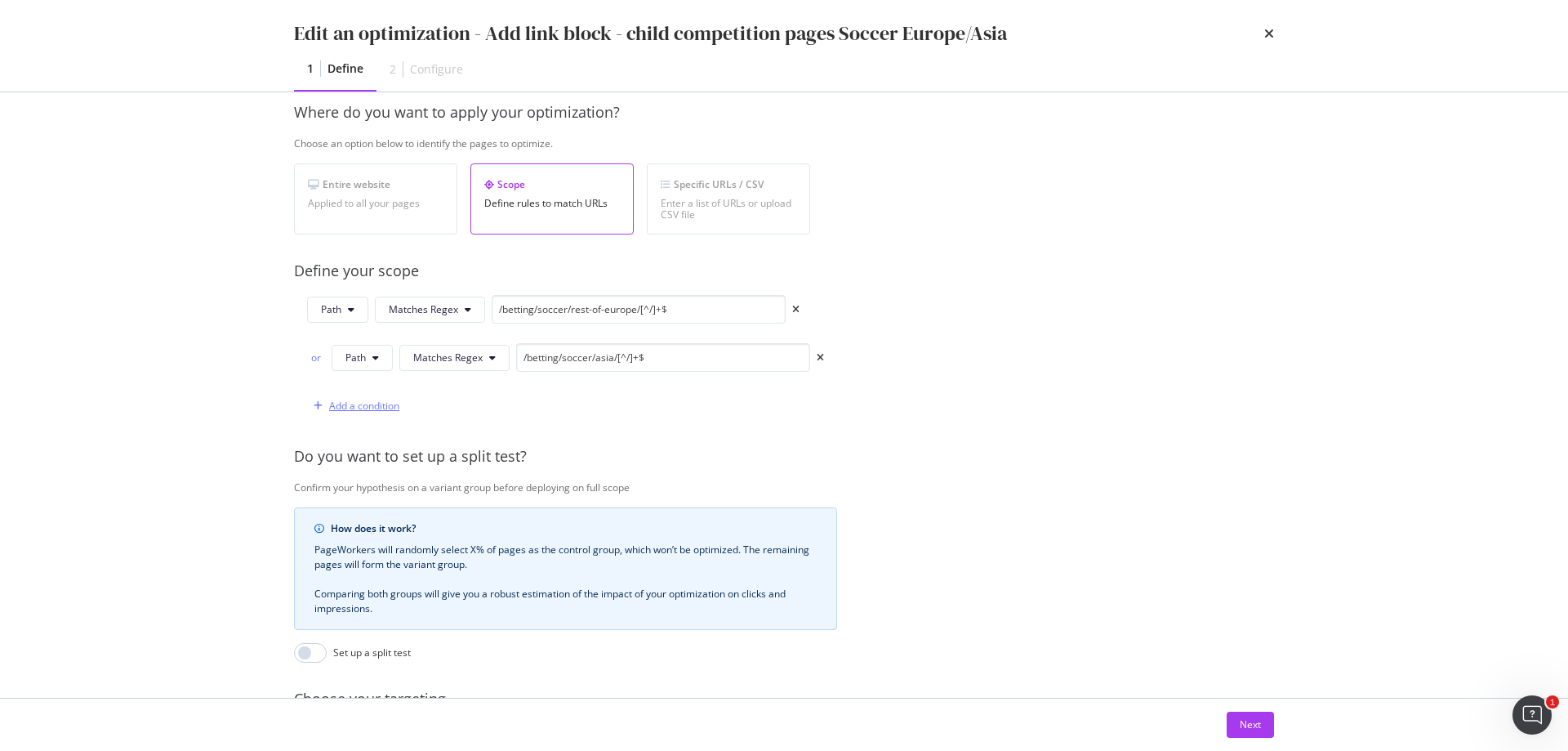 click on "Add a condition" at bounding box center (364, 405) 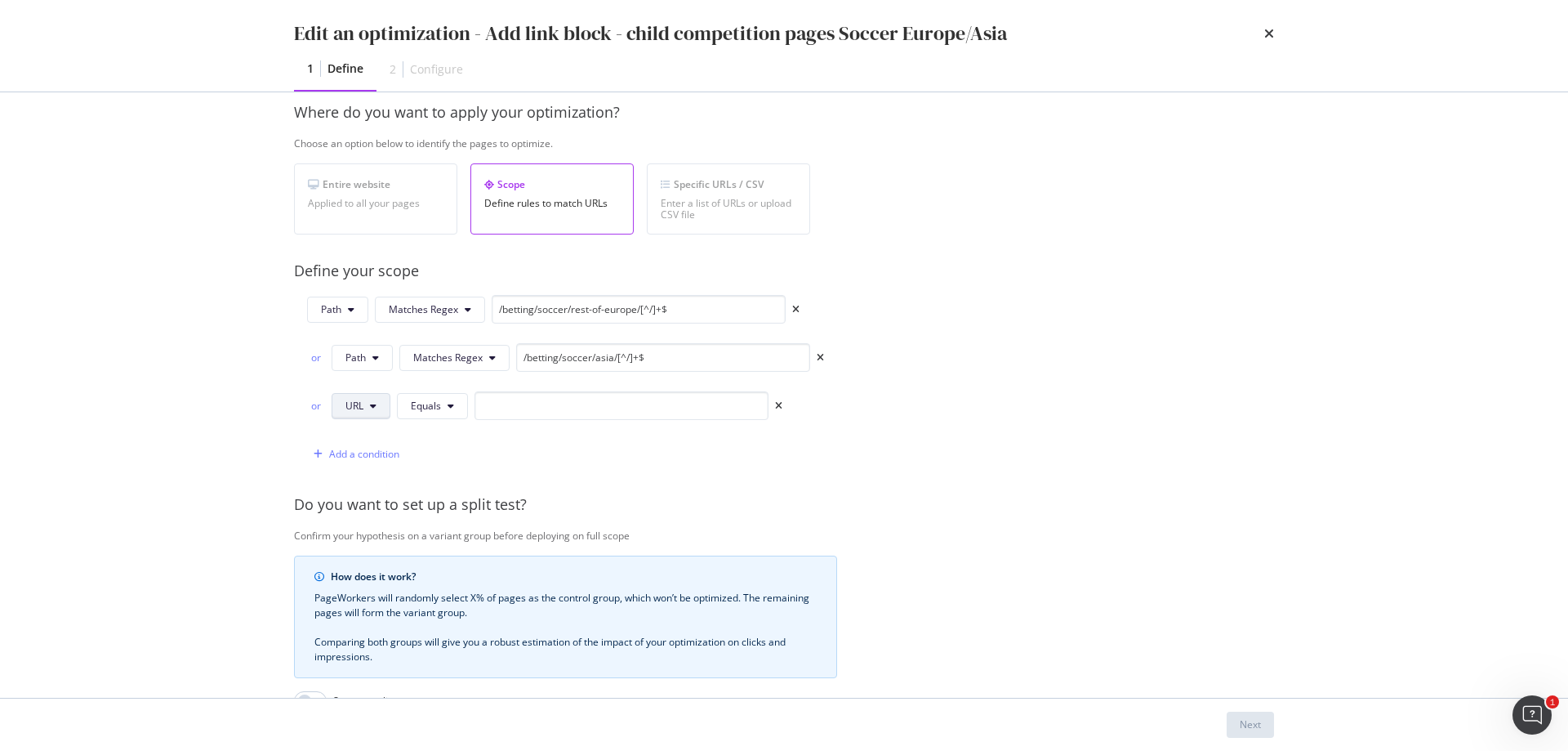 click at bounding box center [373, 406] 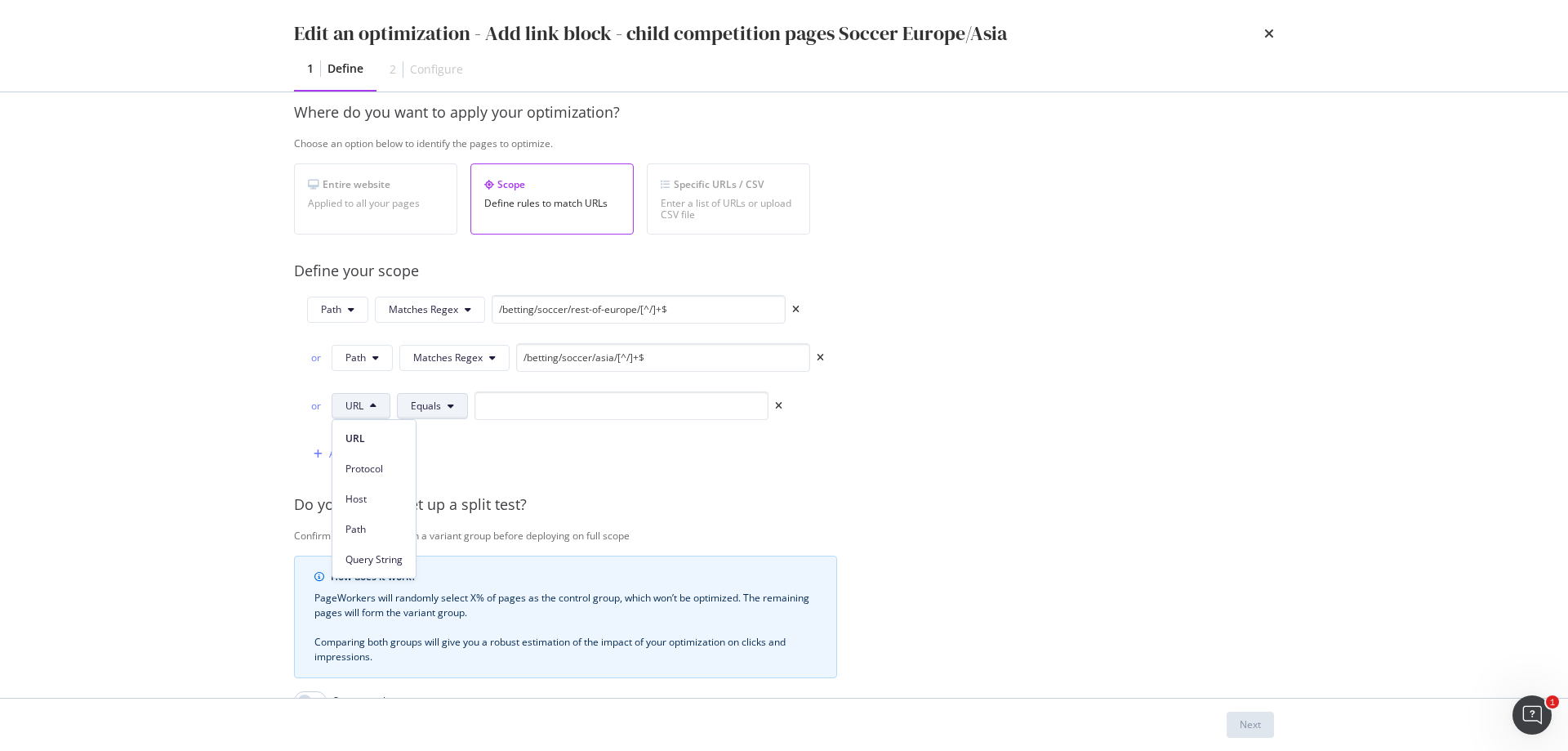 click on "Equals" at bounding box center [425, 405] 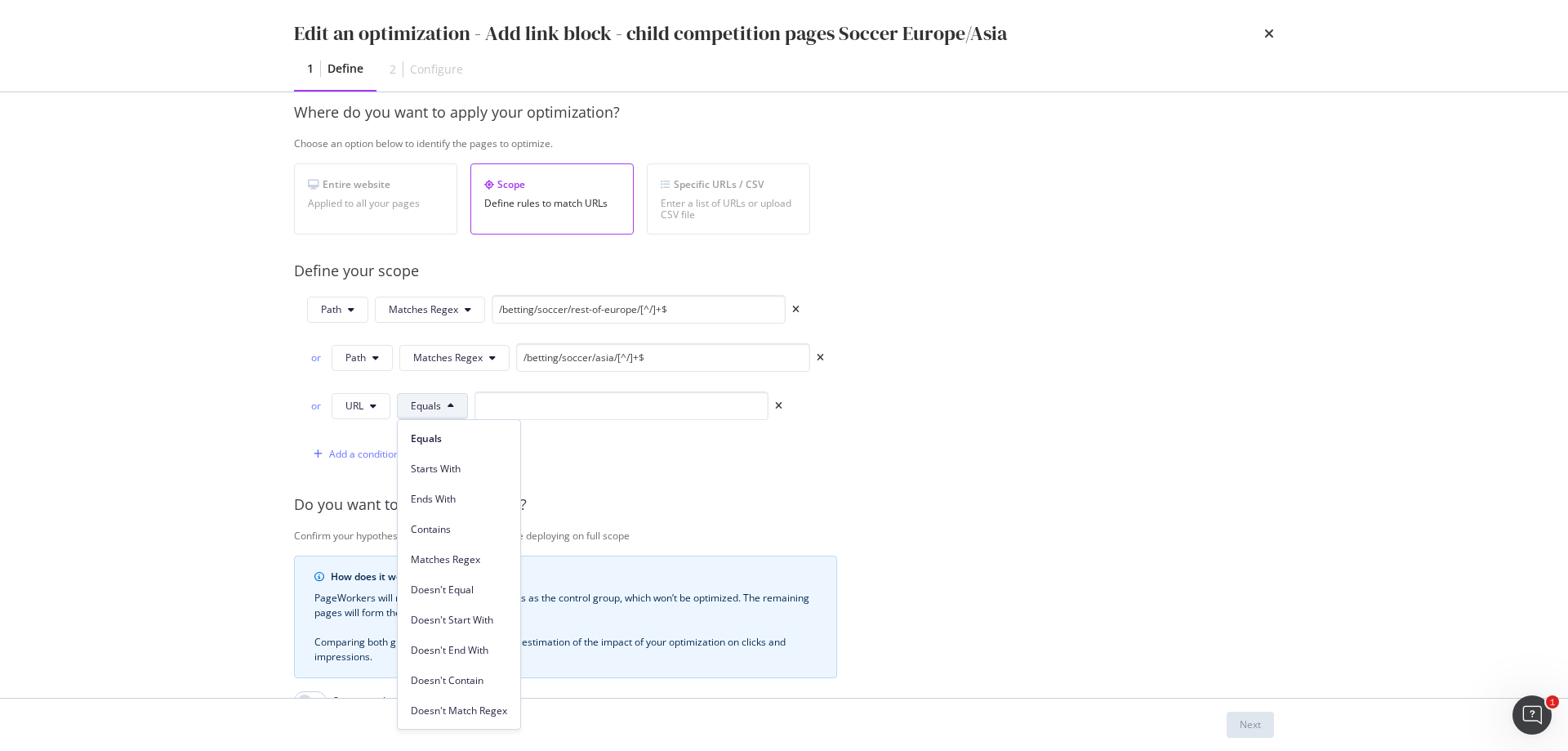 click on "Edit an optimization - Add link block - child competition pages Soccer Europe/Asia 1 Define 2 Configure Identify your optimization Provide a name and description to help identify the change that will be made by this optimization. Name Add link block - child competition pages Soccer Europe/Asia Description (optional) Where do you want to apply your optimization? Choose an option below to identify the pages to optimize. Entire website Applied to all your pages Scope Define rules to match URLs Specific URLs / CSV Enter a list of URLs or upload CSV file Define your scope Path Matches Regex /betting/soccer/rest-of-europe/[^/]+$ or Path Matches Regex /betting/soccer/asia/[^/]+$ or URL Equals Add a condition Do you want to set up a split test? Confirm your hypothesis on a variant group before deploying on full scope How does it work? PageWorkers will randomly select X% of pages as the control group, which won’t be optimized. The remaining pages will form the variant group. Set up a split test Choose your targeting" at bounding box center (784, 375) 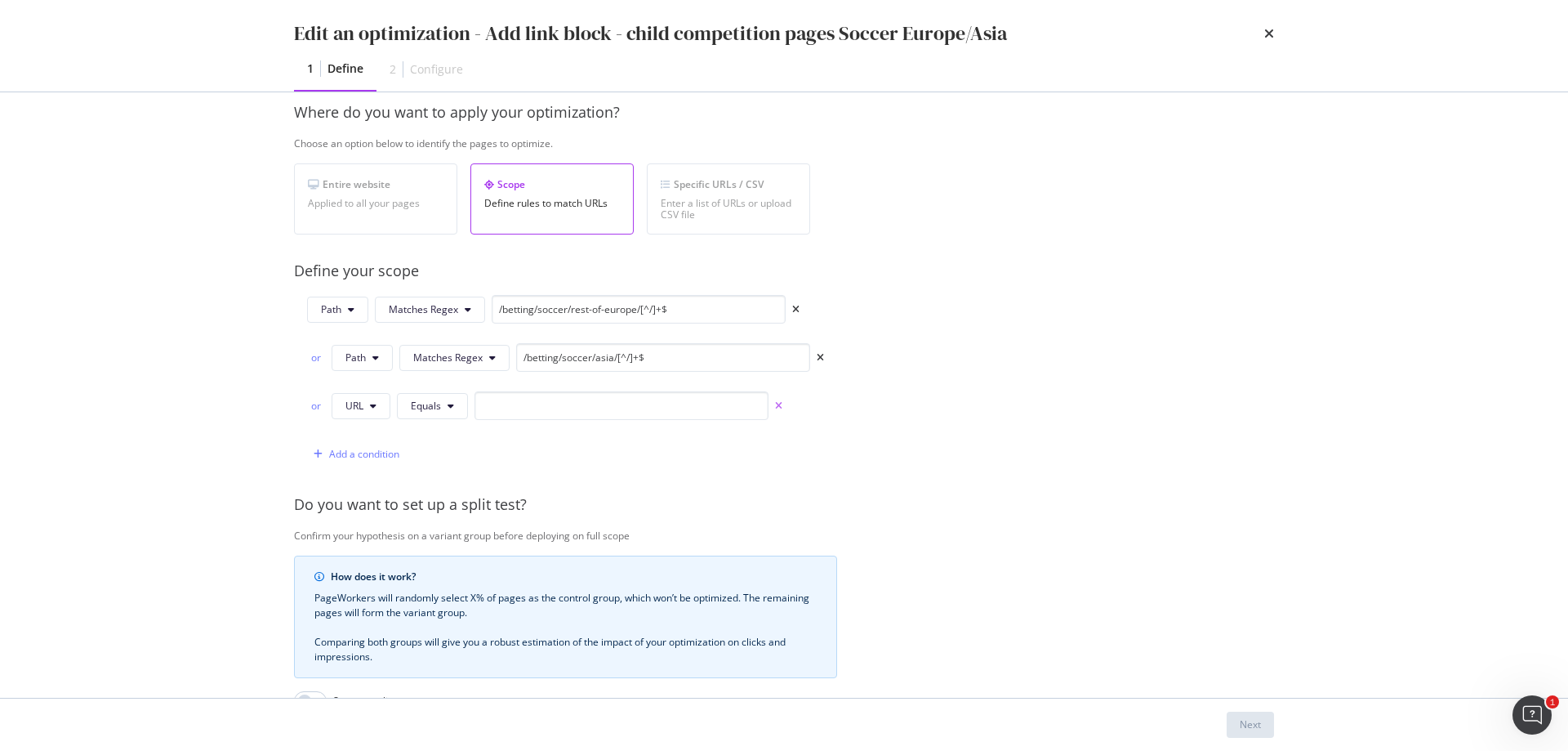 click at bounding box center [778, 406] 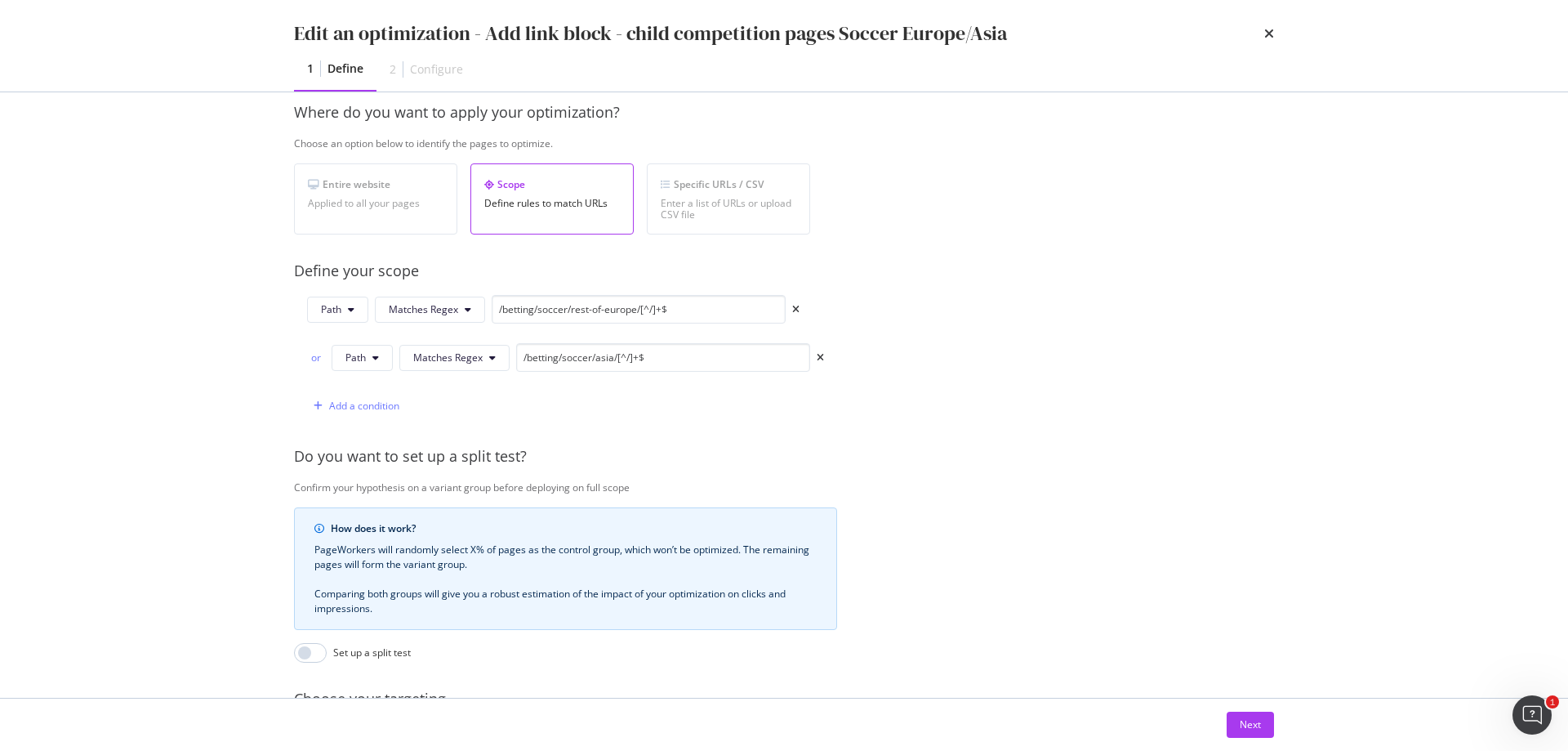 click on "Provide a name and description to help identify the change that will be made by this optimization. Name Add link block - child competition pages Soccer Europe/Asia Description (optional) Where do you want to apply your optimization? Choose an option below to identify the pages to optimize. Entire website Applied to all your pages Scope Define rules to match URLs Specific URLs / CSV Enter a list of URLs or upload CSV file Define your scope Path Matches Regex /betting/soccer/rest-of-europe/[^/]+$ or Path Matches Regex /betting/soccer/asia/[^/]+$ Add a condition Do you want to set up a split test? Confirm your hypothesis on a variant group before deploying on full scope How does it work? PageWorkers will randomly select X% of pages as the control group, which won’t be optimized. The remaining pages will form the variant group. Comparing both groups will give you a robust estimation of the impact of your optimization on clicks and impressions. Set up a split test Choose your targeting Bots and users" at bounding box center (784, 373) 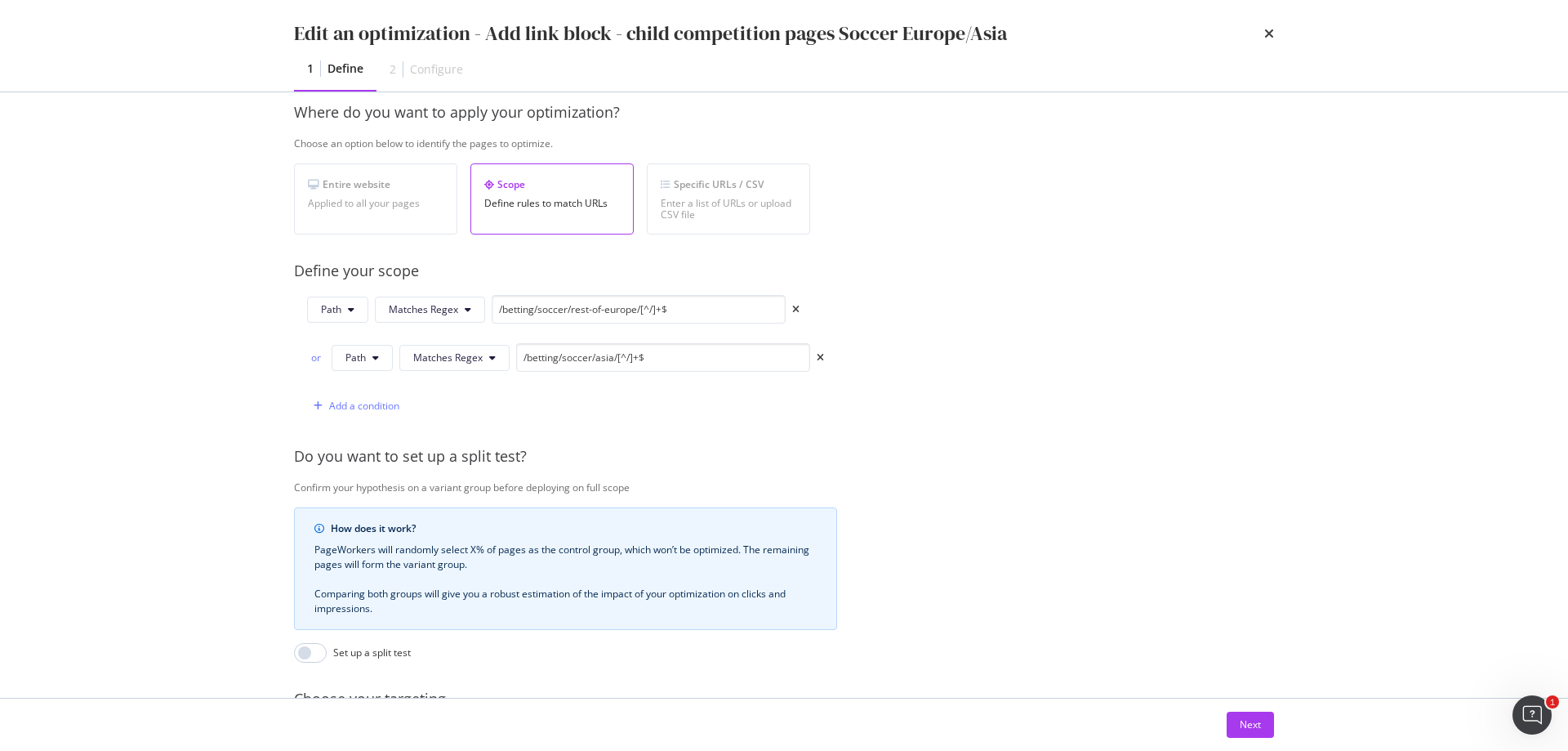 click on "Provide a name and description to help identify the change that will be made by this optimization. Name Add link block - child competition pages Soccer Europe/Asia Description (optional) Where do you want to apply your optimization? Choose an option below to identify the pages to optimize. Entire website Applied to all your pages Scope Define rules to match URLs Specific URLs / CSV Enter a list of URLs or upload CSV file Define your scope Path Matches Regex /betting/soccer/rest-of-europe/[^/]+$ or Path Matches Regex /betting/soccer/asia/[^/]+$ Add a condition Do you want to set up a split test? Confirm your hypothesis on a variant group before deploying on full scope How does it work? PageWorkers will randomly select X% of pages as the control group, which won’t be optimized. The remaining pages will form the variant group. Comparing both groups will give you a robust estimation of the impact of your optimization on clicks and impressions. Set up a split test Choose your targeting Bots and users" at bounding box center (784, 373) 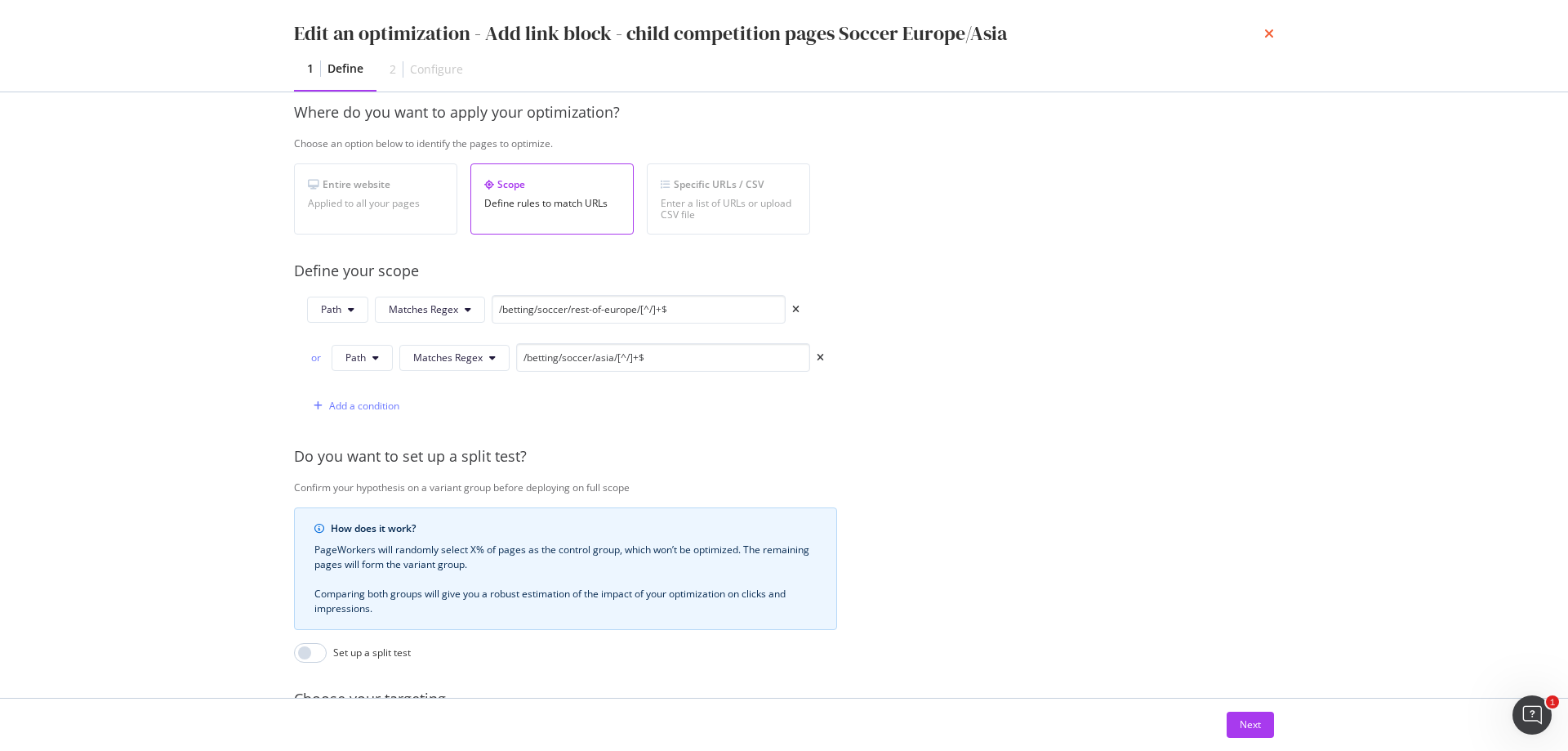 click at bounding box center (1269, 34) 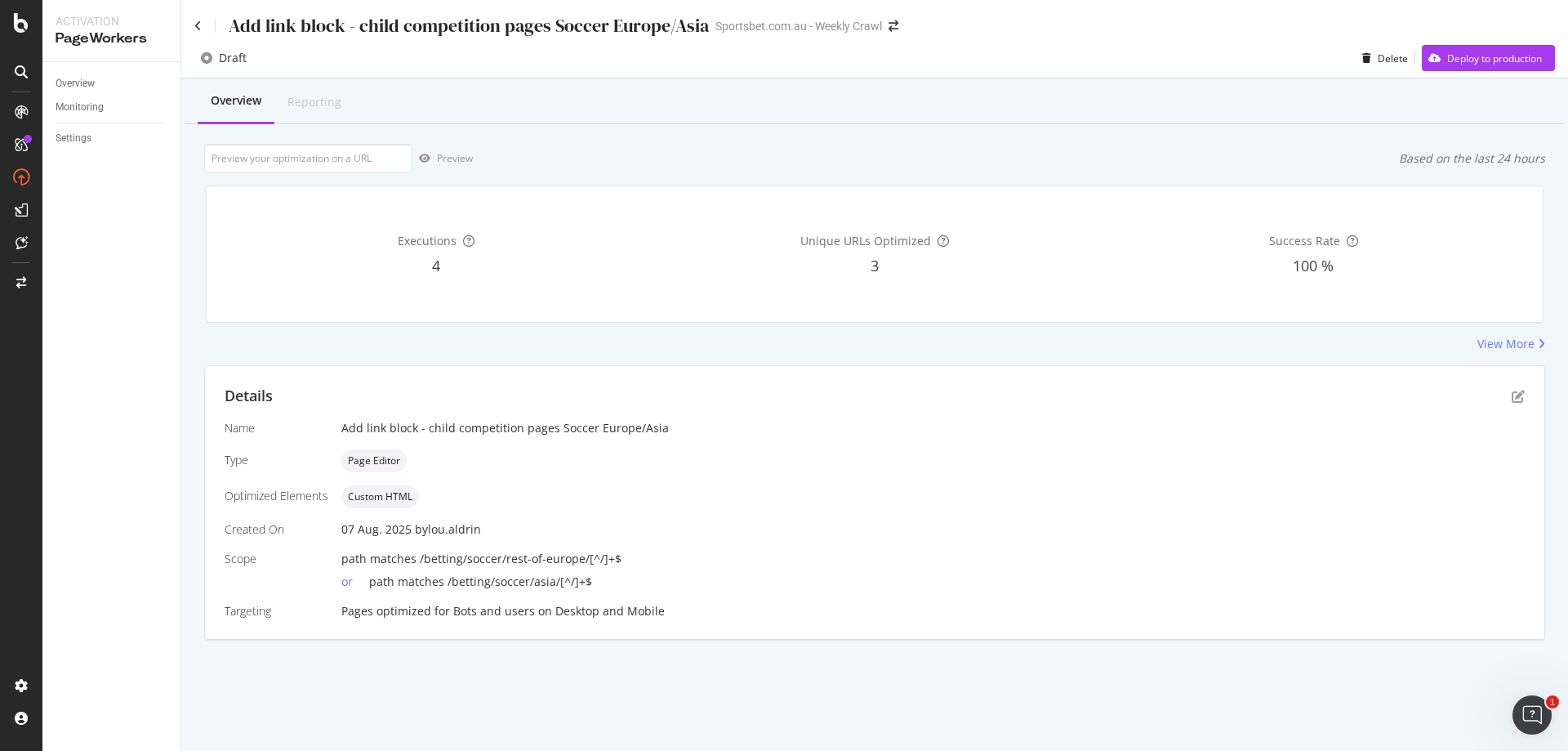 click on "Add link block - child competition pages Soccer Europe/Asia Sportsbet.com.au - Weekly Crawl" at bounding box center (875, 19) 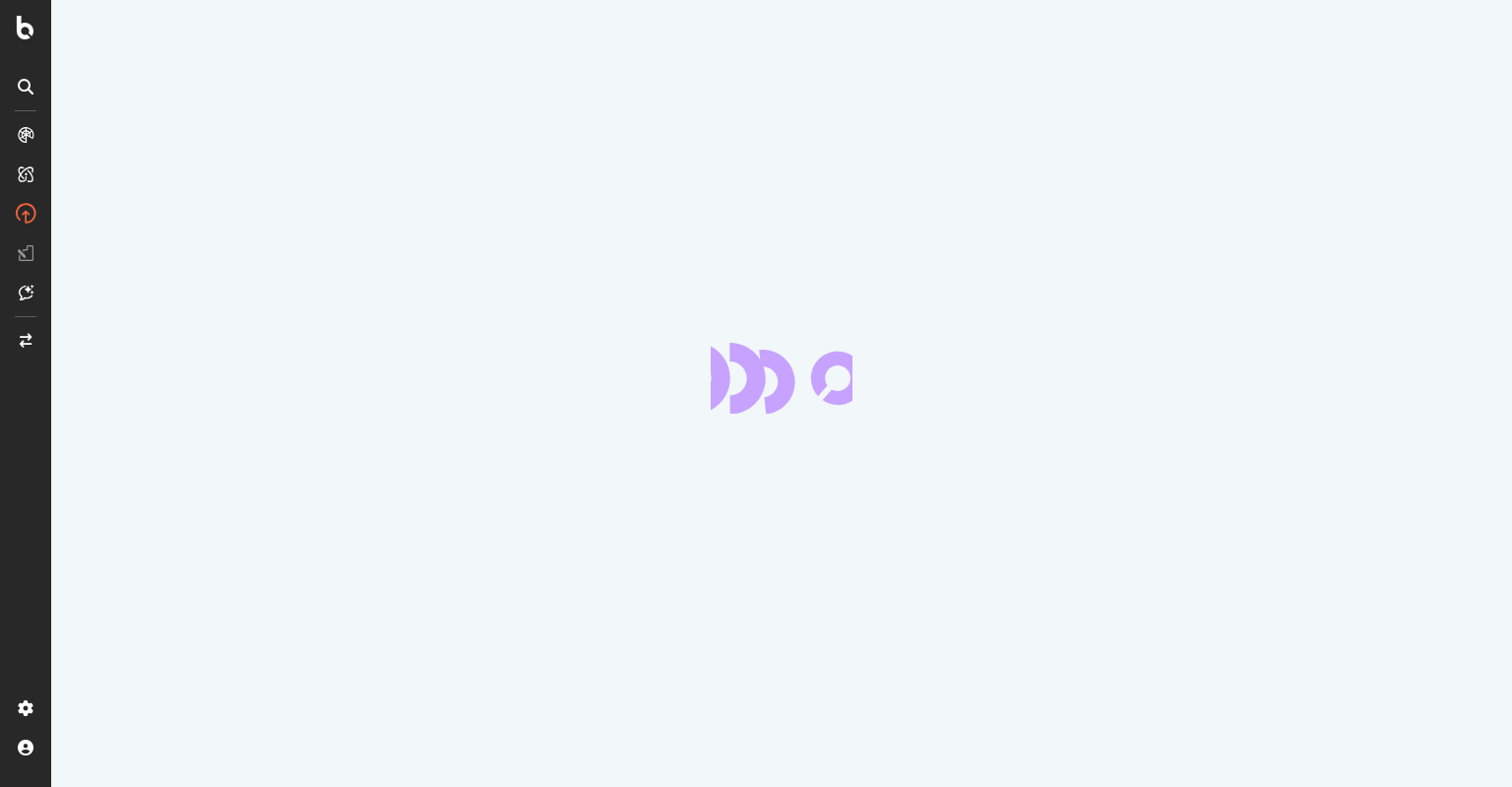 scroll, scrollTop: 0, scrollLeft: 0, axis: both 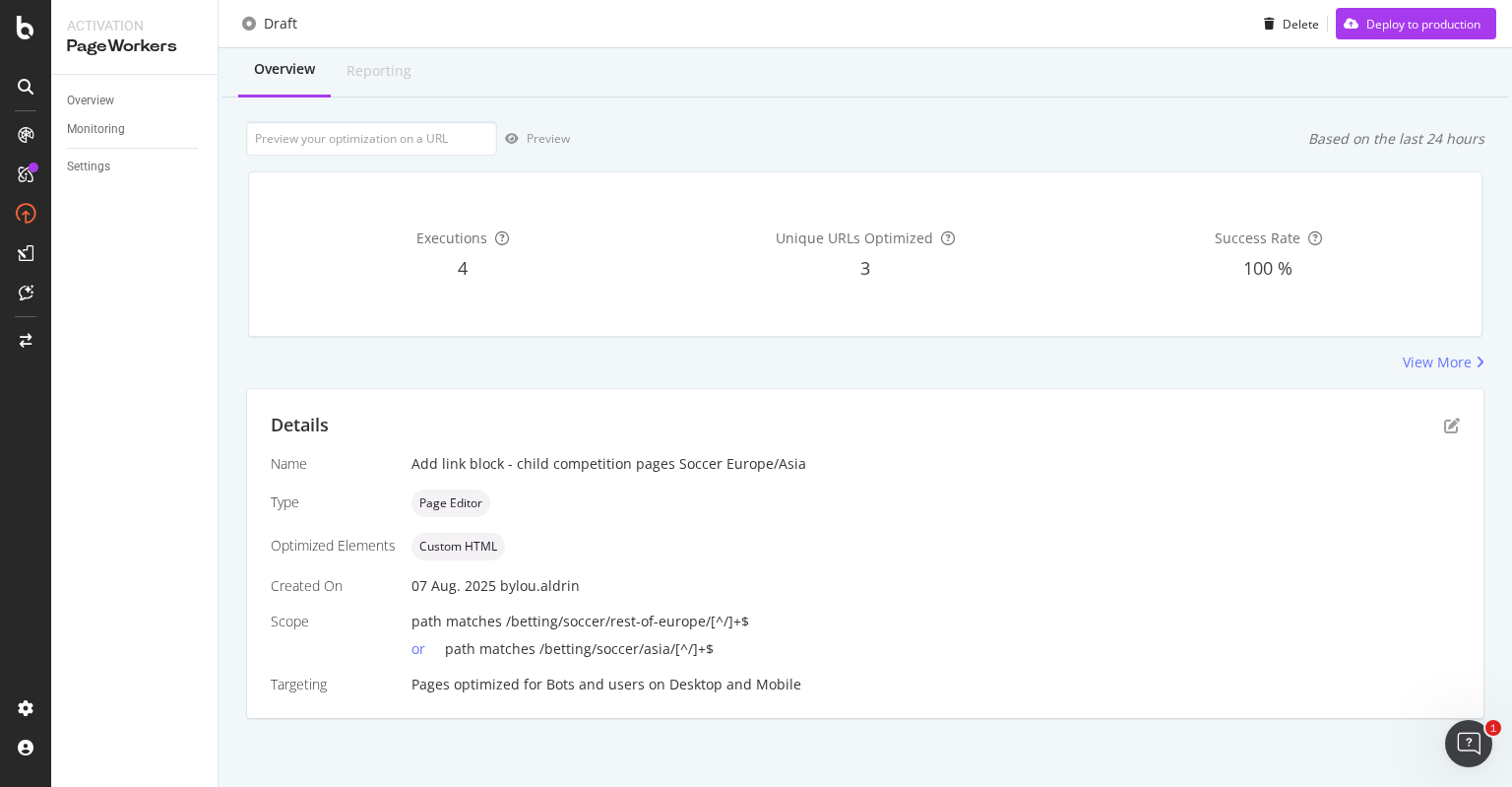 click on "path matches /betting/soccer/rest-of-europe/[^/]+$" at bounding box center [580, 621] 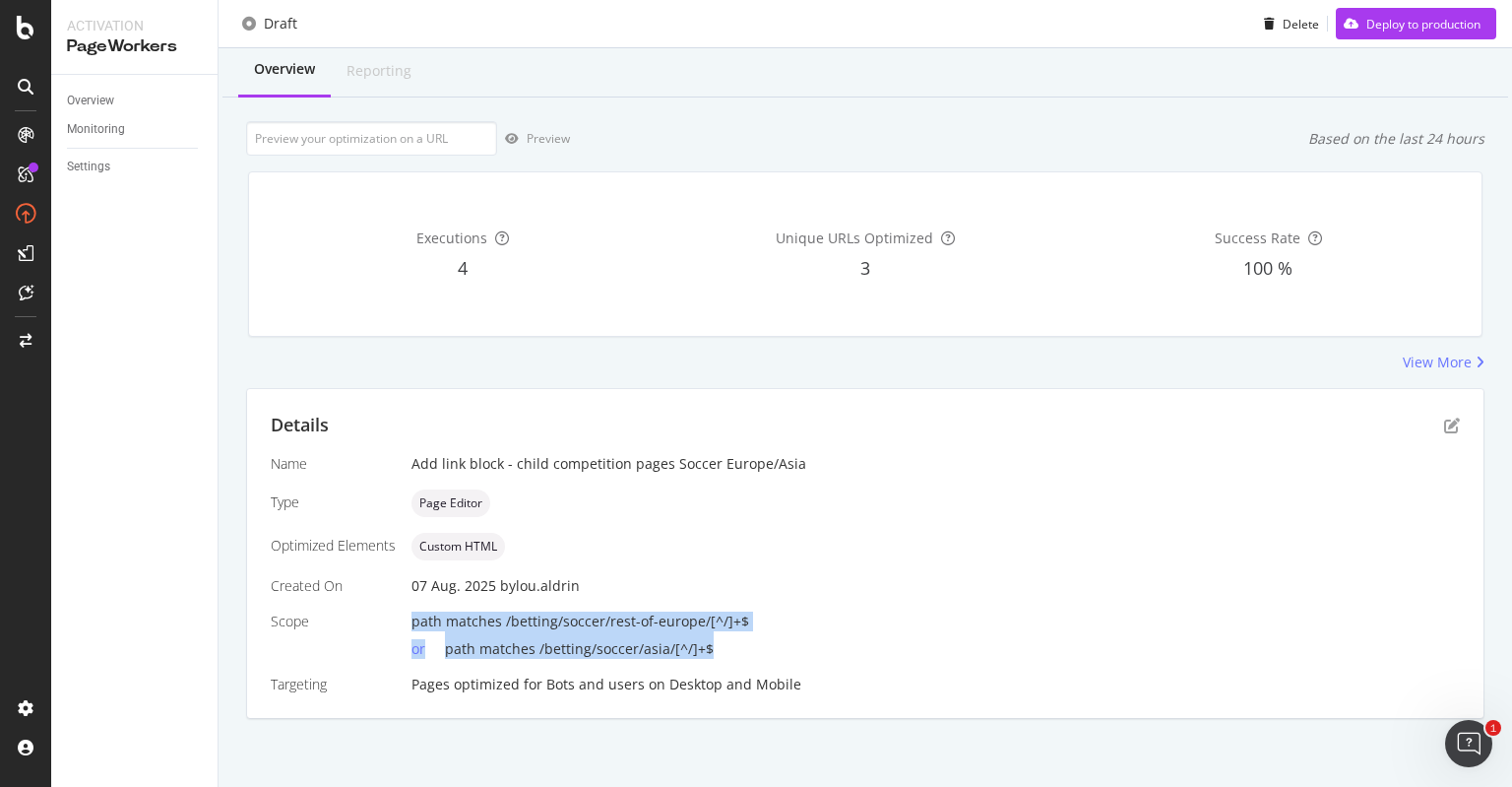 drag, startPoint x: 713, startPoint y: 650, endPoint x: 413, endPoint y: 615, distance: 302.03477 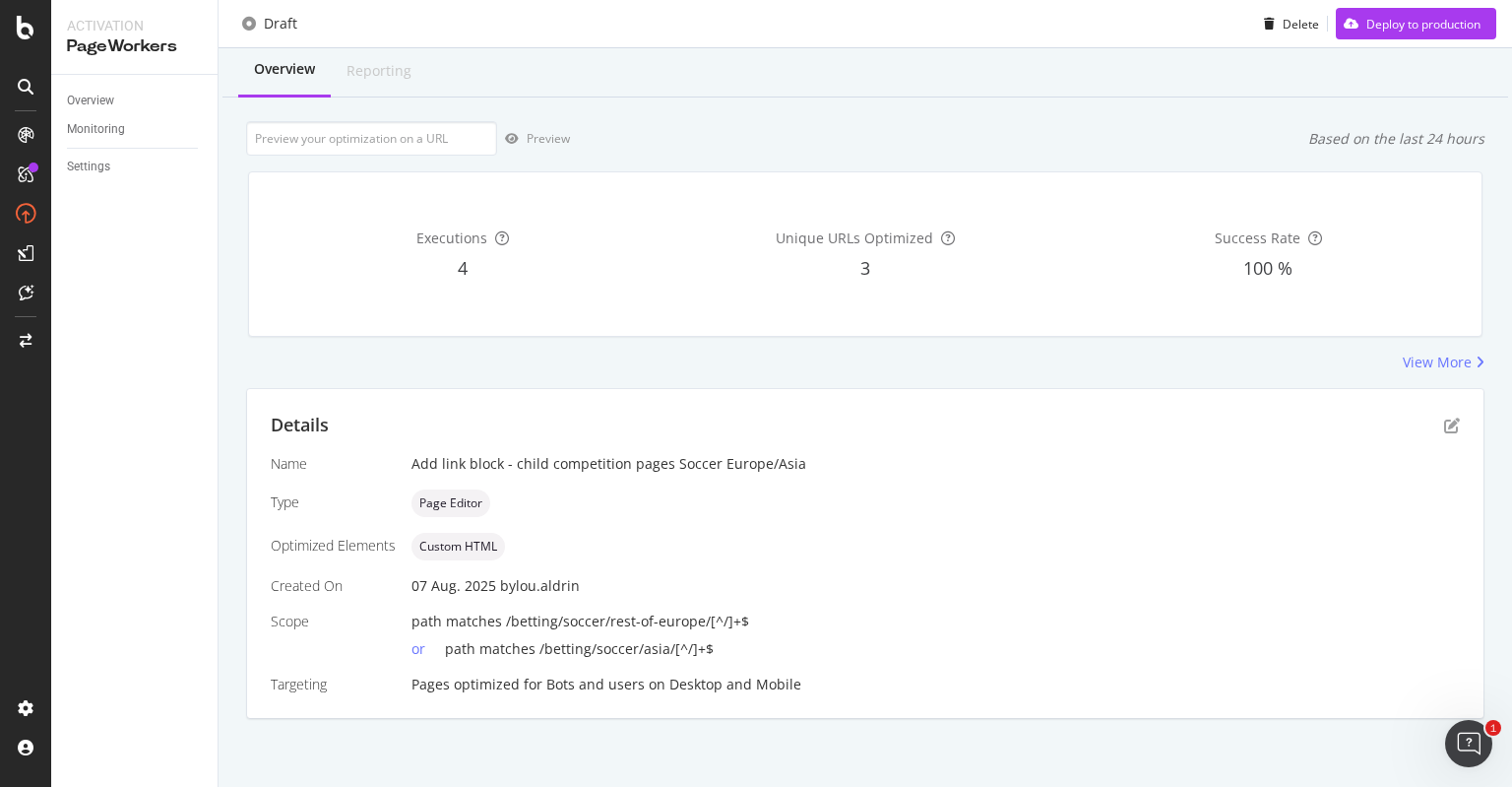 click on "Preview Based on the last 24 hours" at bounding box center [865, 138] 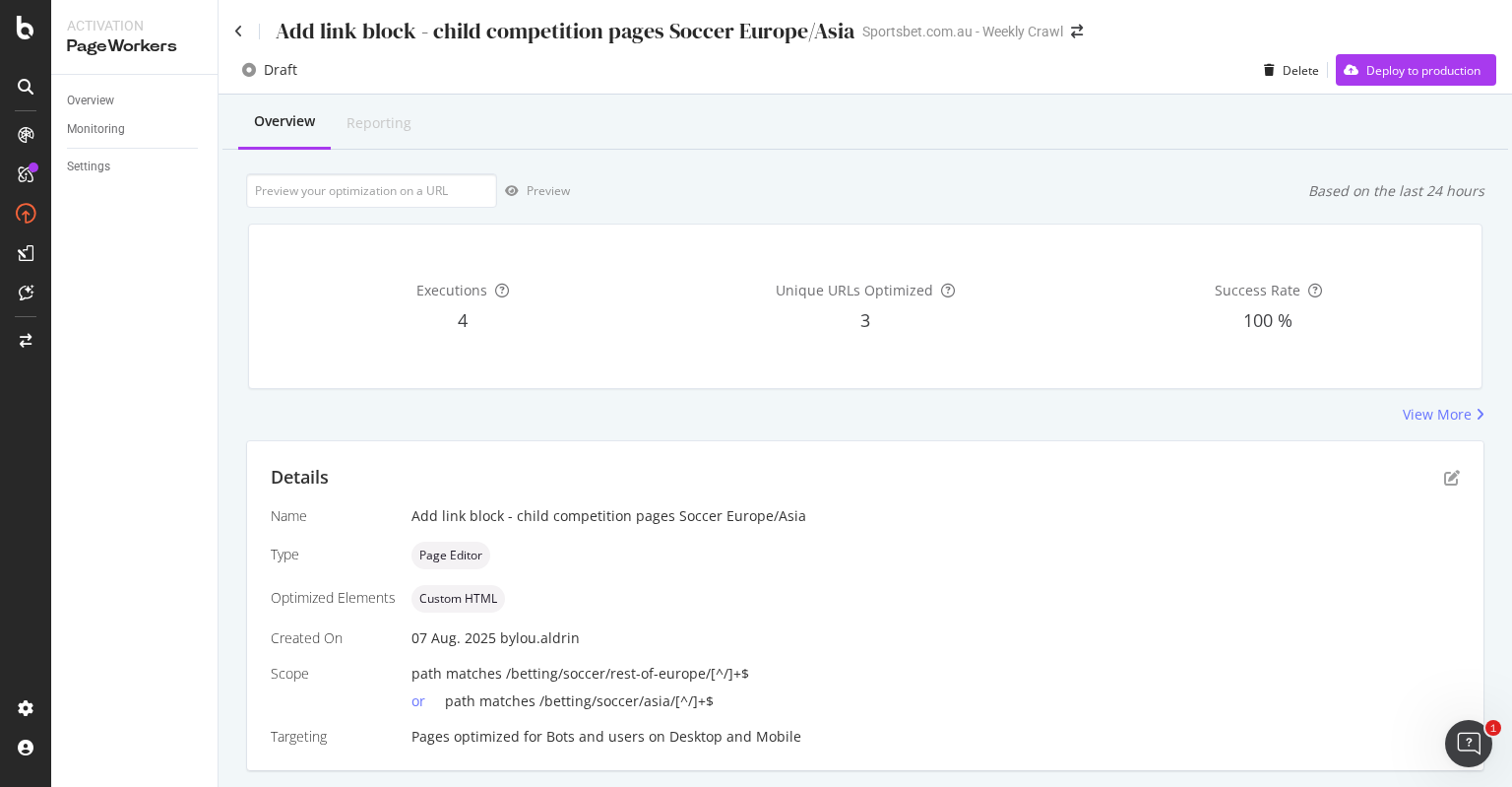 scroll, scrollTop: 52, scrollLeft: 0, axis: vertical 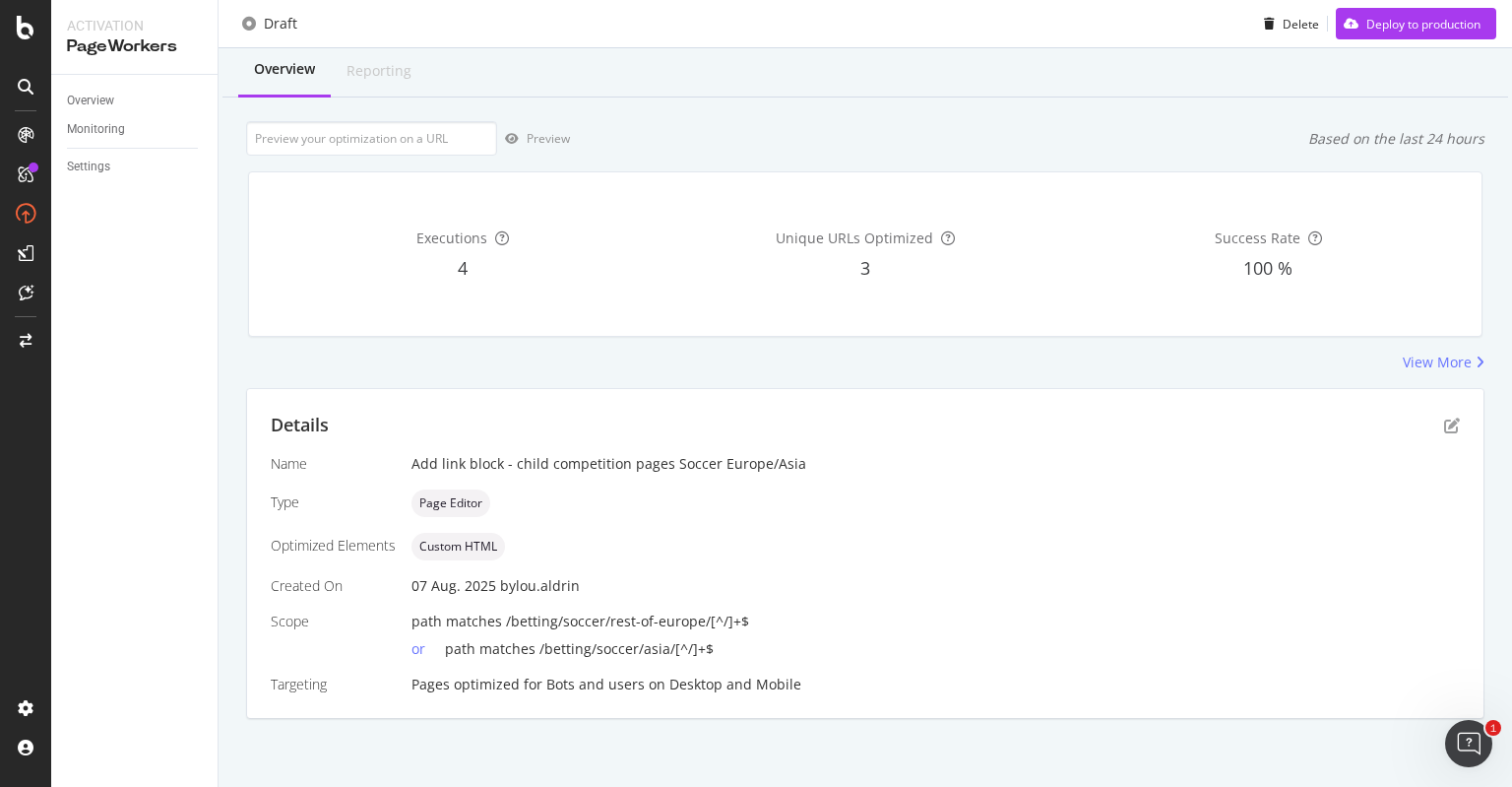 click on "Overview Monitoring Settings" at bounding box center [134, 430] 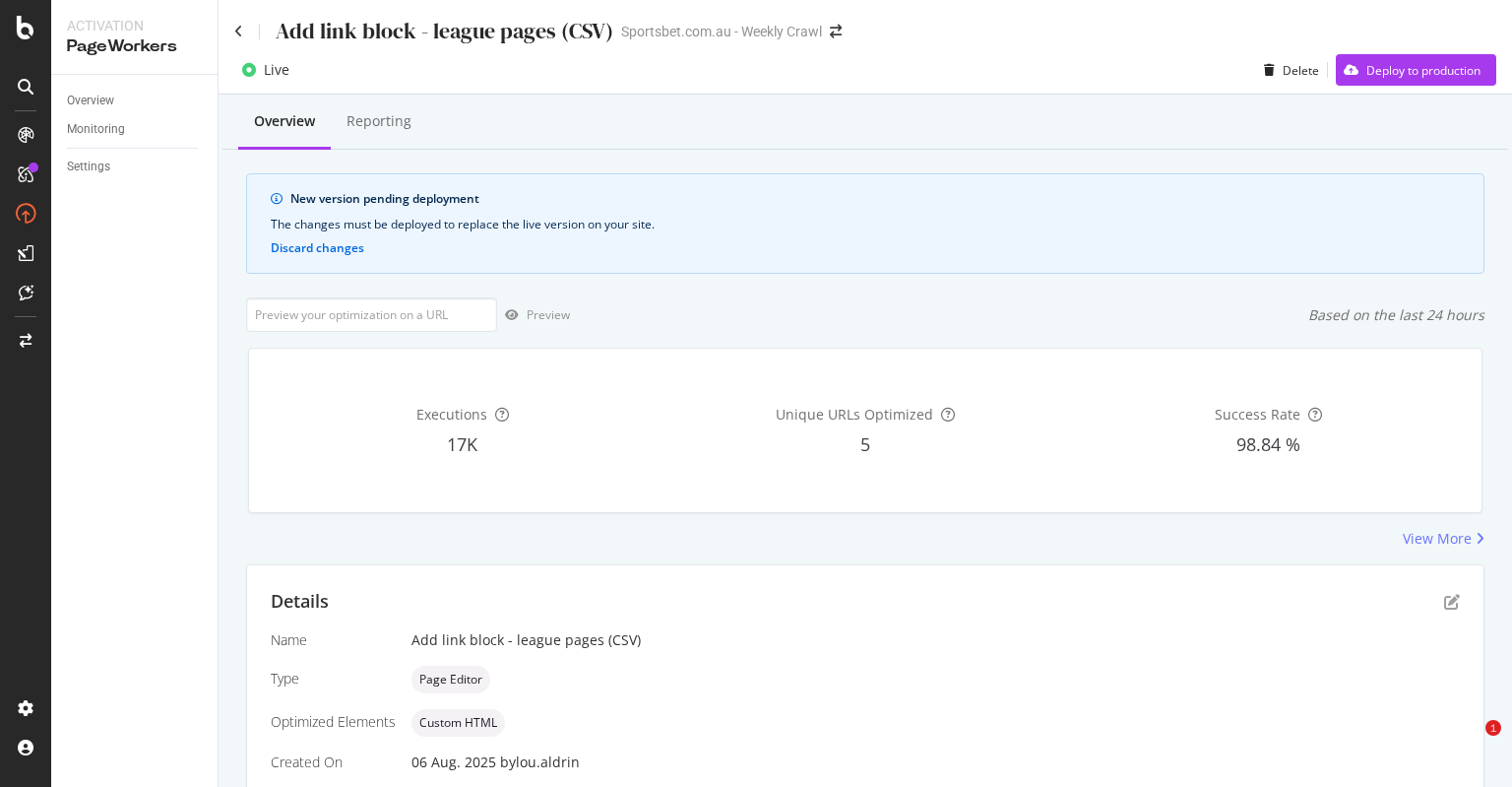 scroll, scrollTop: 0, scrollLeft: 0, axis: both 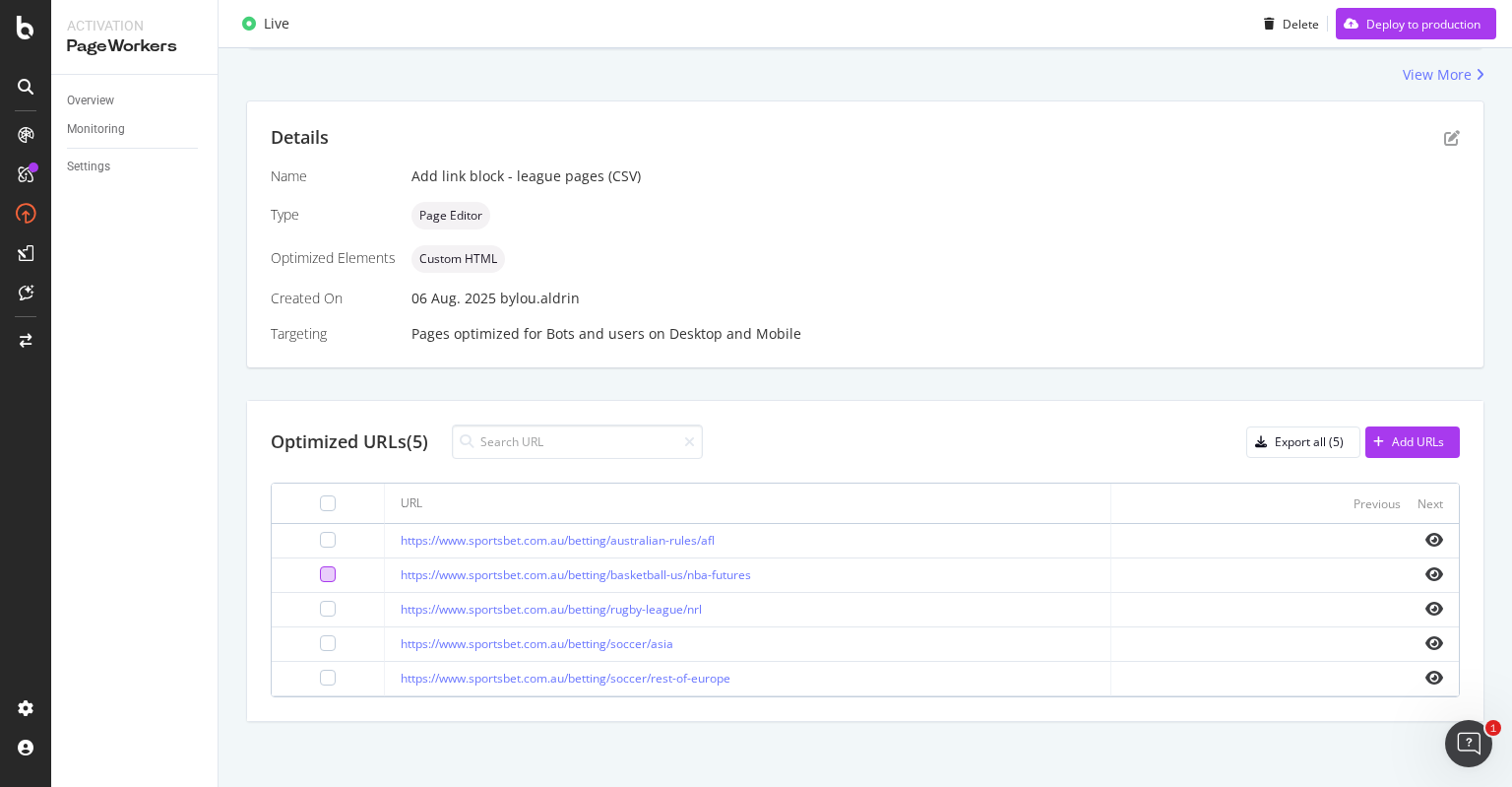 click at bounding box center (328, 574) 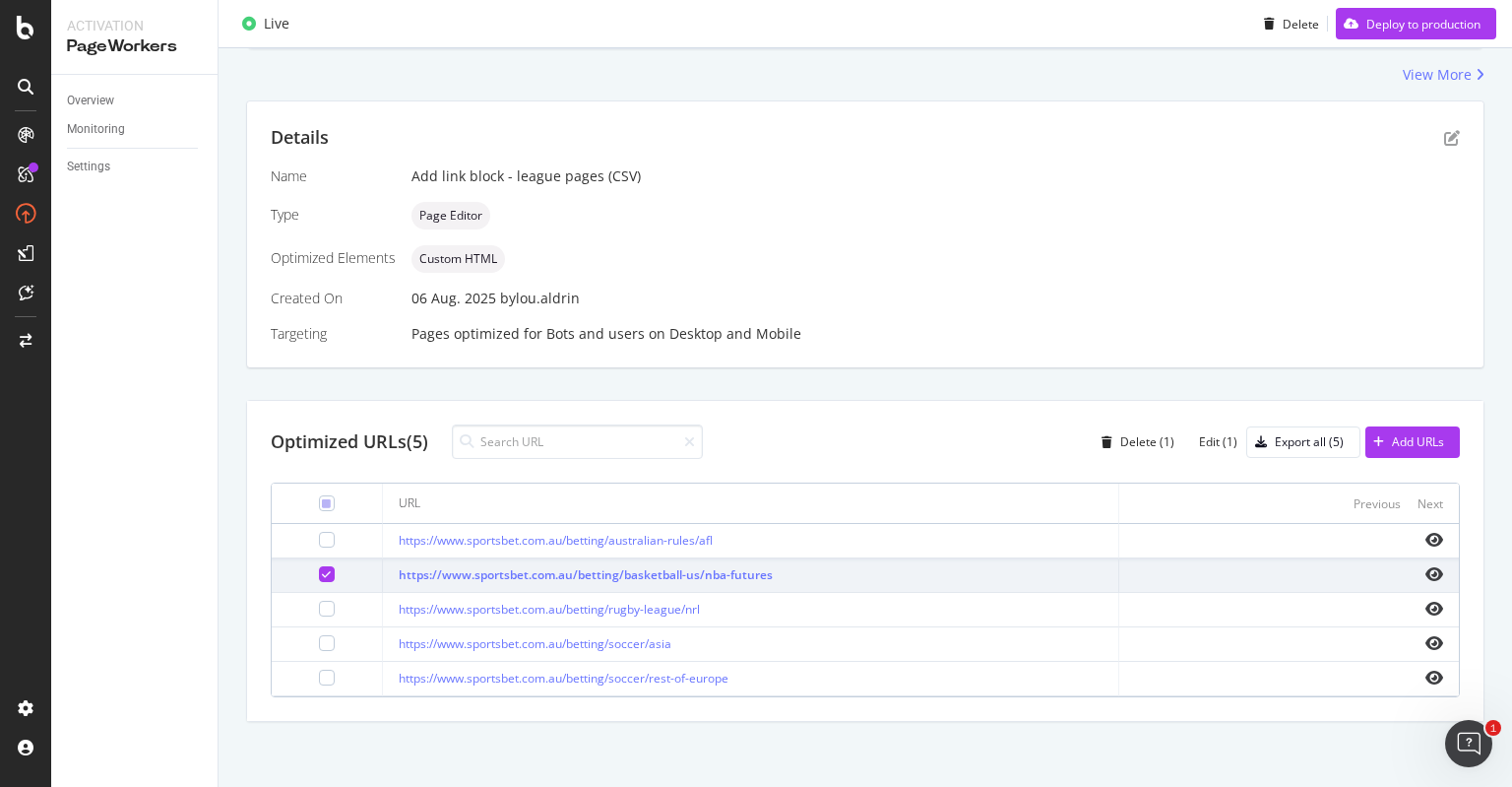 click at bounding box center (326, 574) 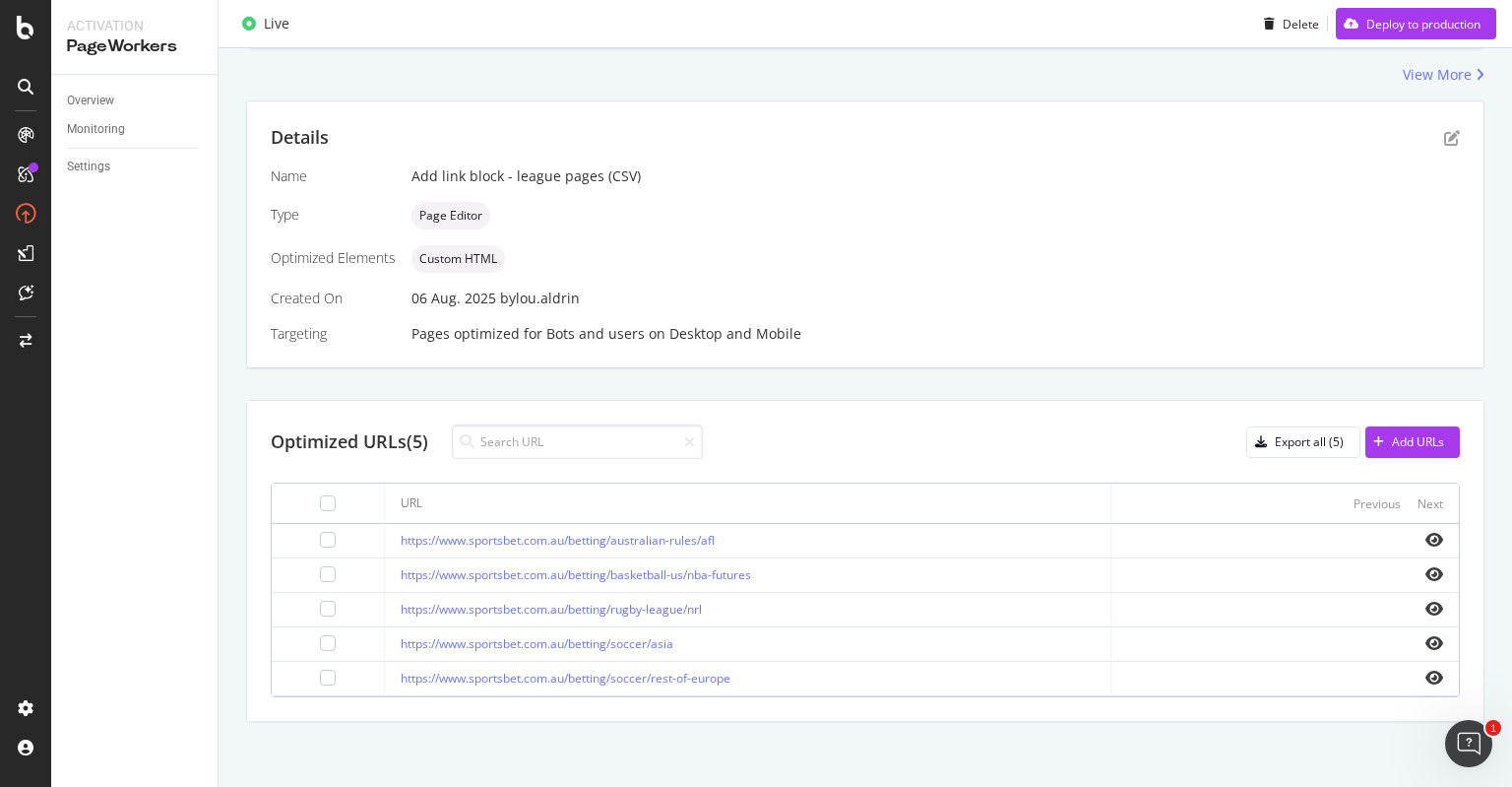scroll, scrollTop: 0, scrollLeft: 0, axis: both 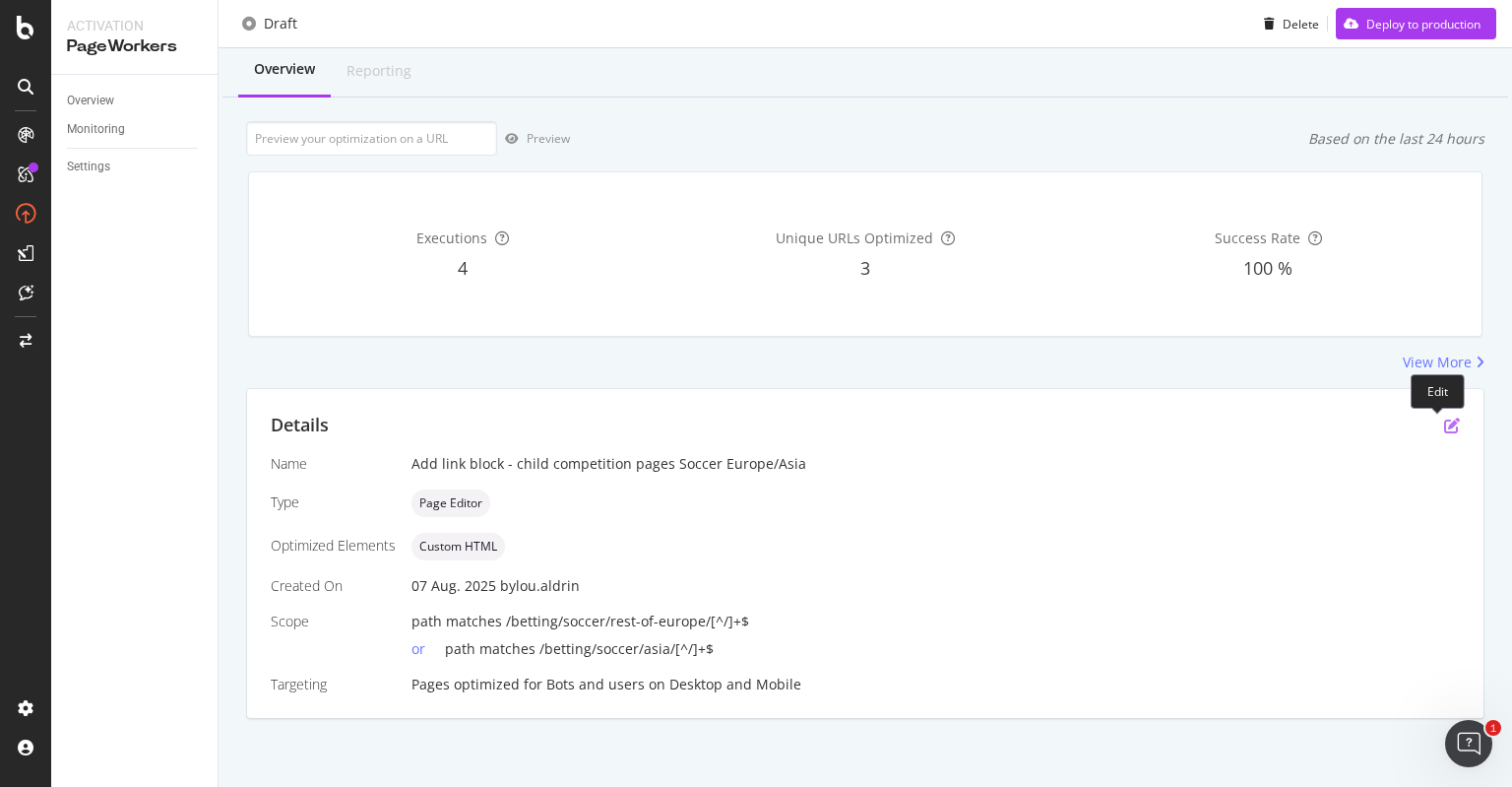 click at bounding box center [1452, 426] 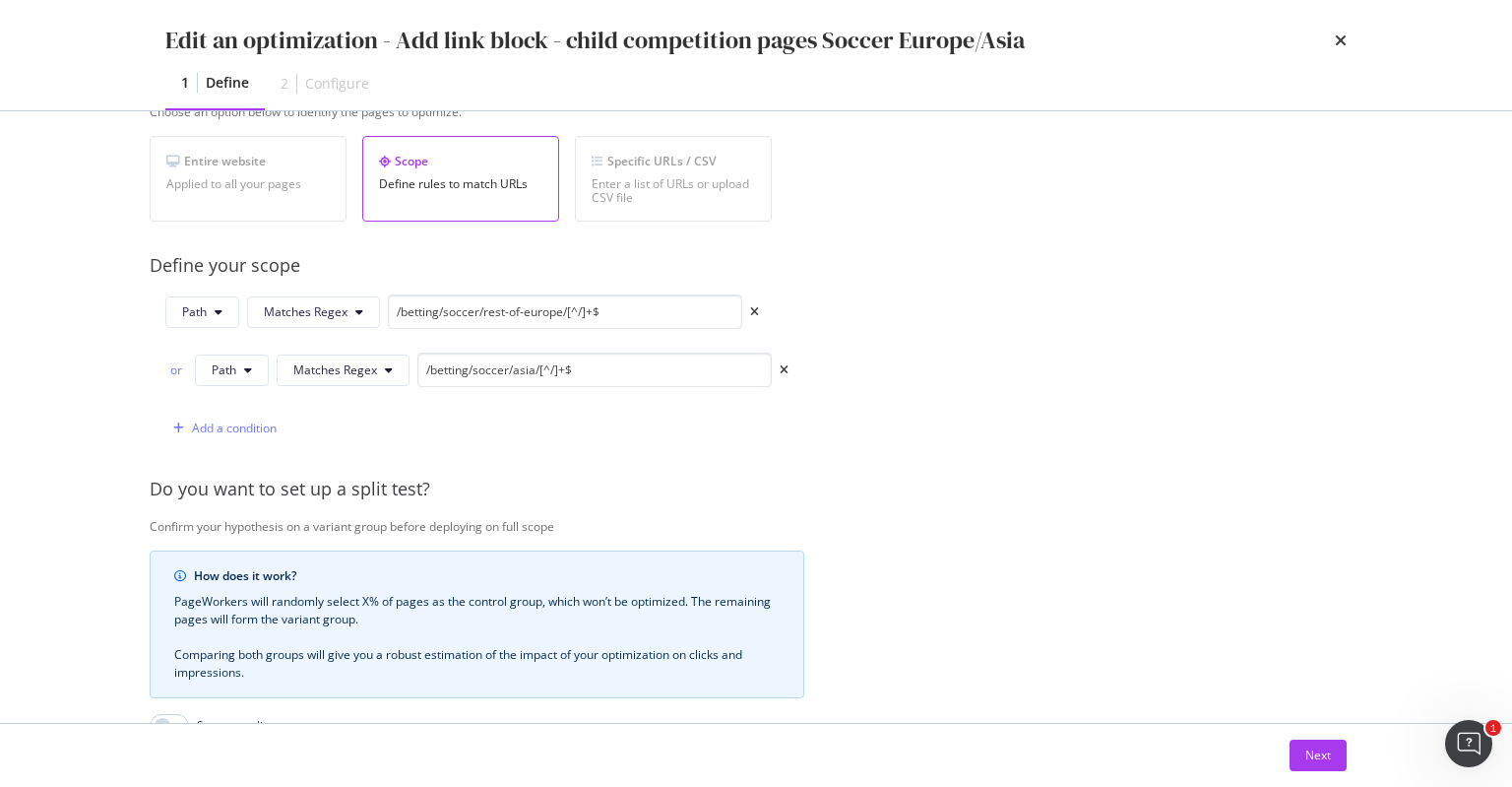 scroll, scrollTop: 349, scrollLeft: 16, axis: both 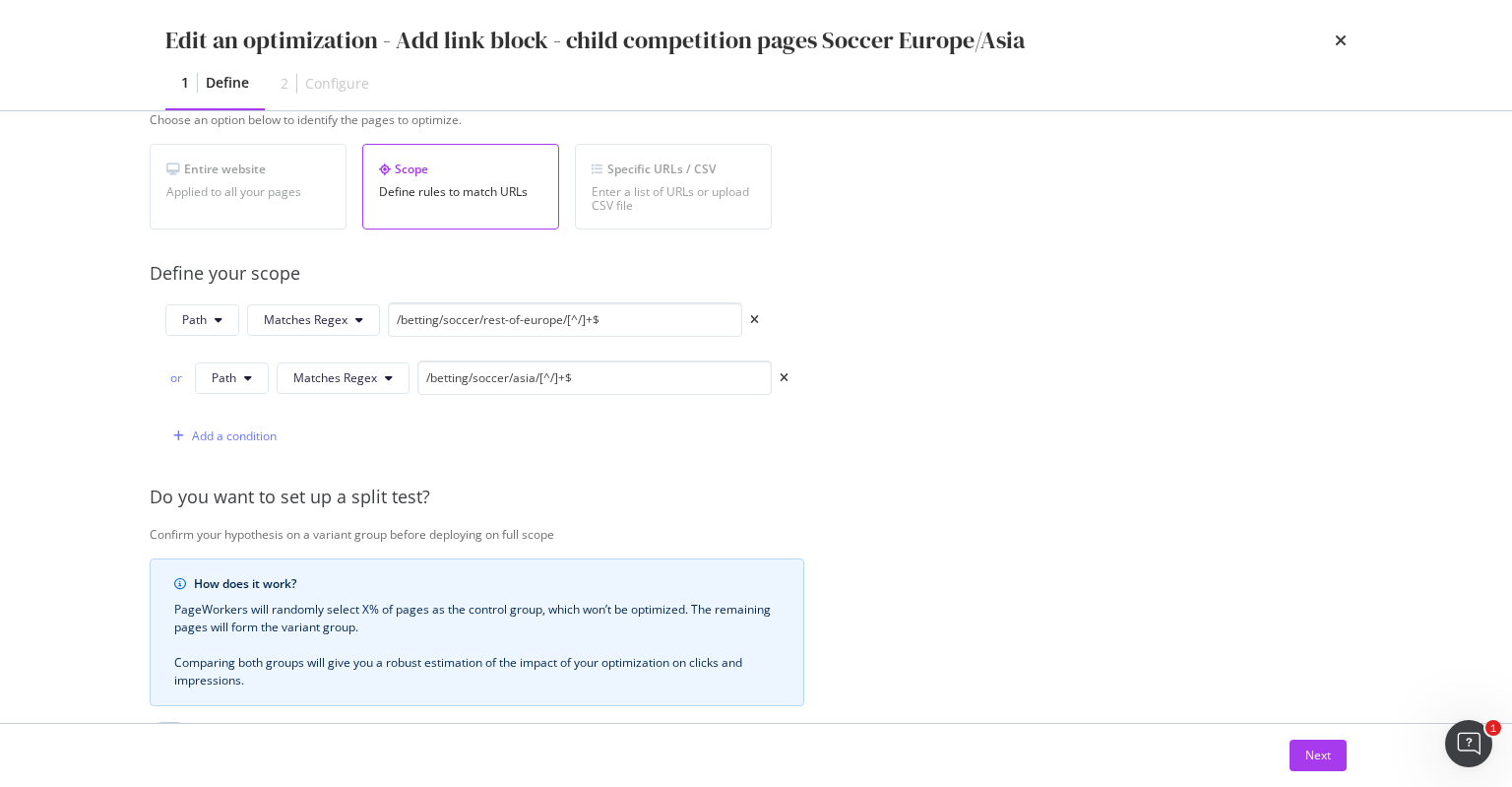click on "Provide a name and description to help identify the change that will be made by this optimization. Name Add link block - child competition pages Soccer Europe/Asia Description (optional) Where do you want to apply your optimization? Choose an option below to identify the pages to optimize. Entire website Applied to all your pages Scope Define rules to match URLs Specific URLs / CSV Enter a list of URLs or upload CSV file Define your scope Path Matches Regex /betting/soccer/rest-of-europe/[^/]+$ or Path Matches Regex /betting/soccer/asia/[^/]+$ Add a condition Do you want to set up a split test? Confirm your hypothesis on a variant group before deploying on full scope How does it work? PageWorkers will randomly select X% of pages as the control group, which won’t be optimized. The remaining pages will form the variant group. Comparing both groups will give you a robust estimation of the impact of your optimization on clicks and impressions. Set up a split test Choose your targeting Bots and users" at bounding box center (740, 396) 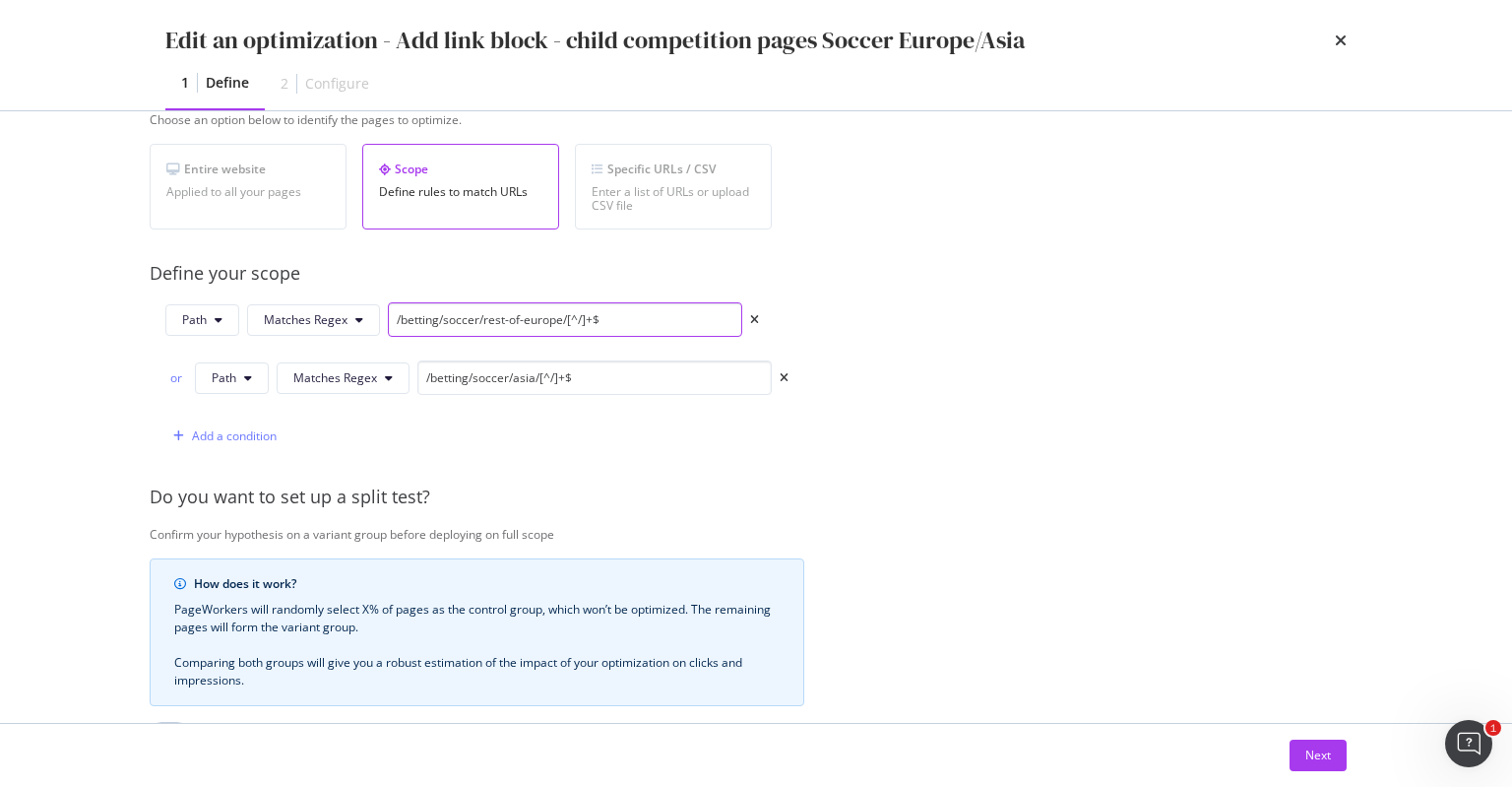 click on "/betting/soccer/rest-of-europe/[^/]+$" at bounding box center (565, 319) 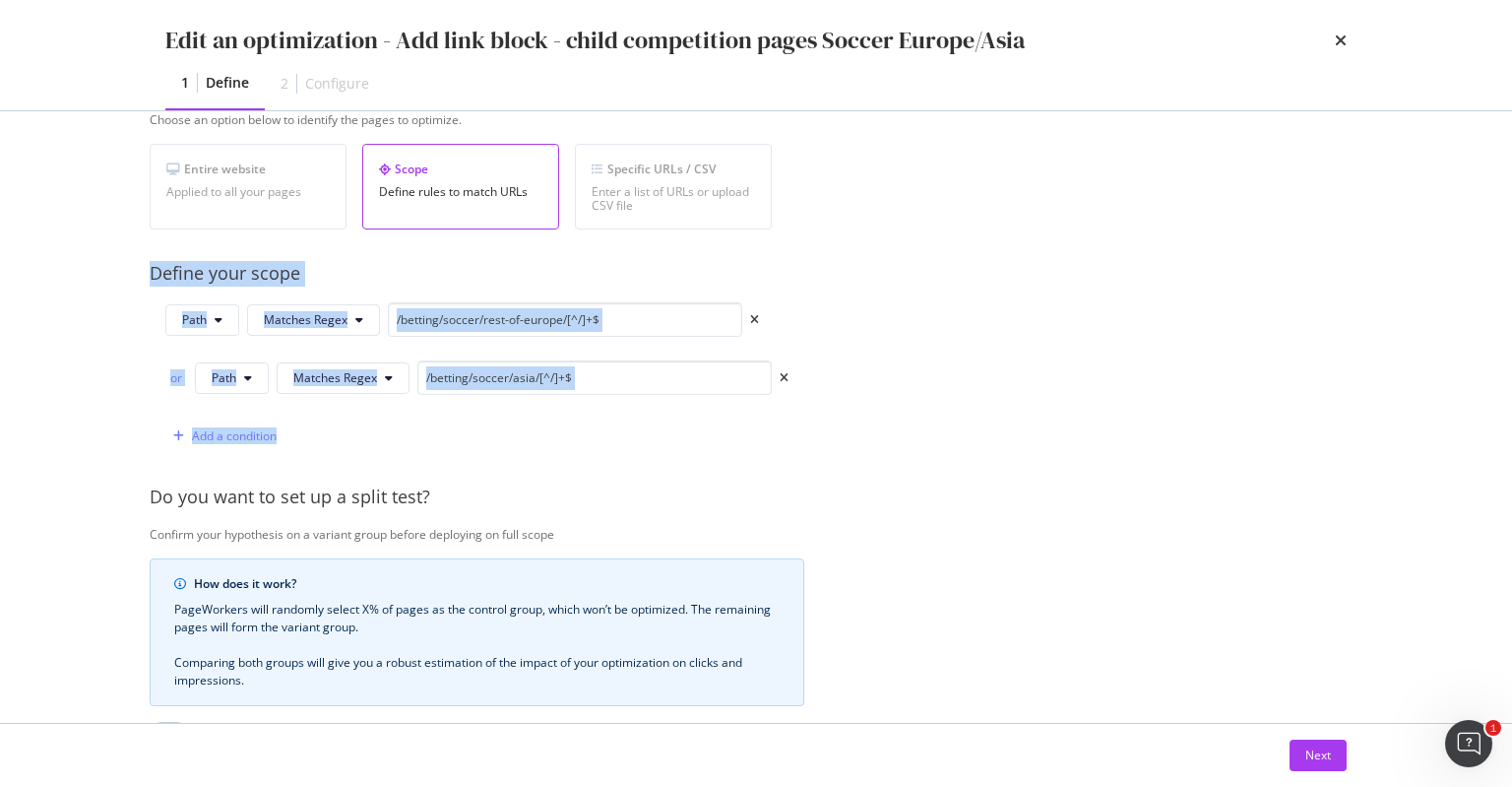 drag, startPoint x: 144, startPoint y: 285, endPoint x: 616, endPoint y: 442, distance: 497.42638 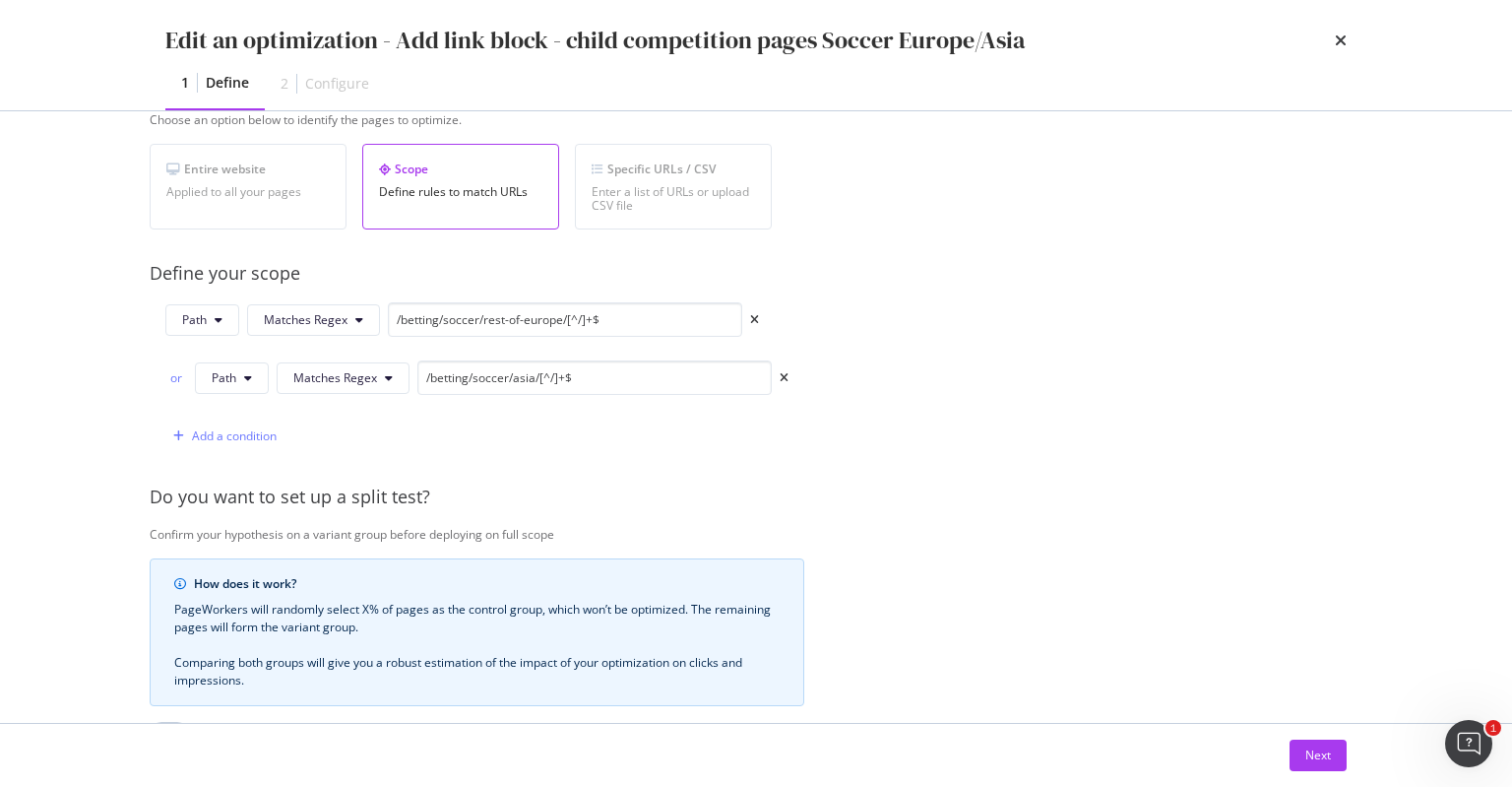 click on "Add a condition" at bounding box center (476, 435) 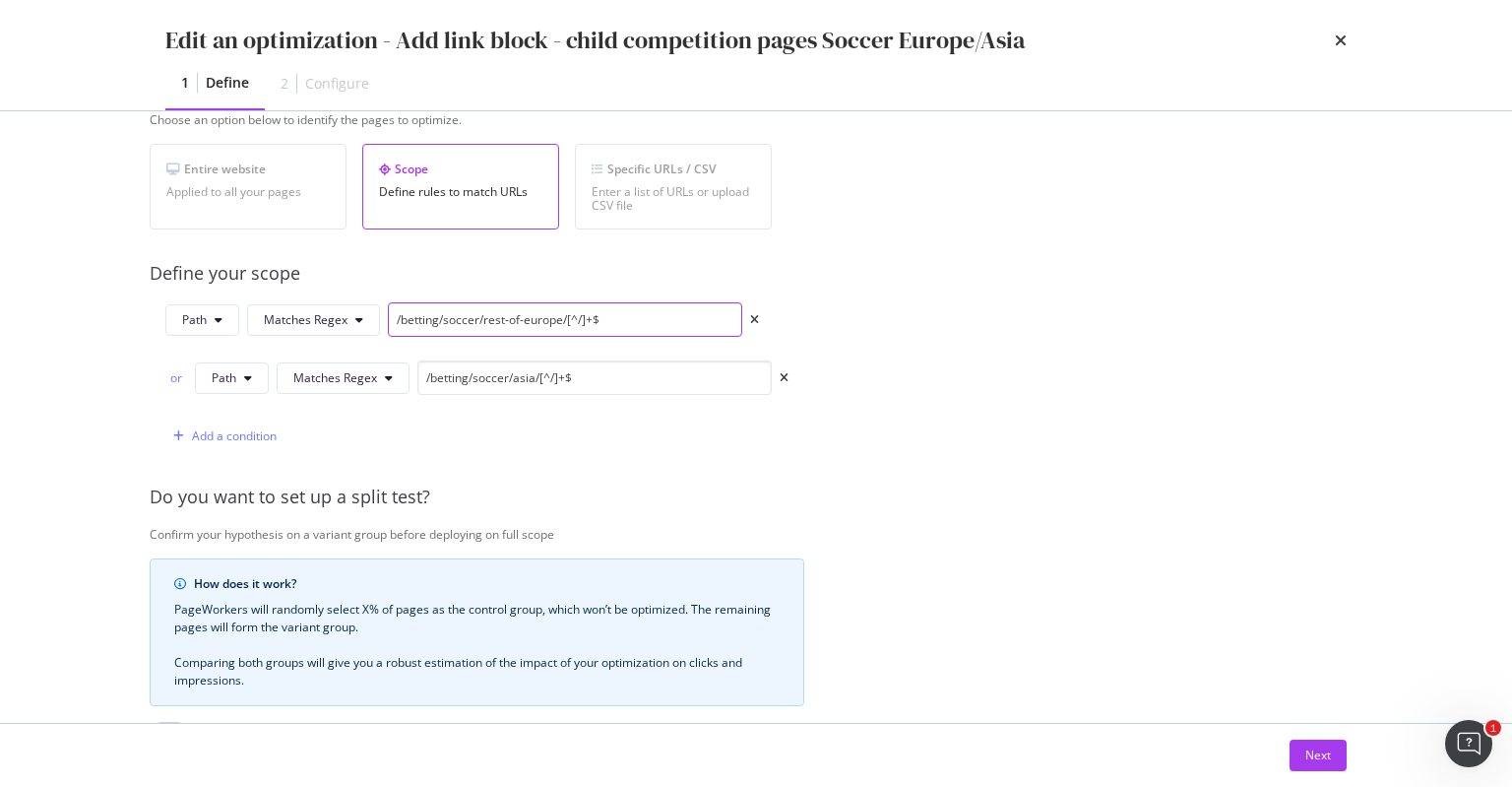 click on "/betting/soccer/rest-of-europe/[^/]+$" at bounding box center (565, 319) 